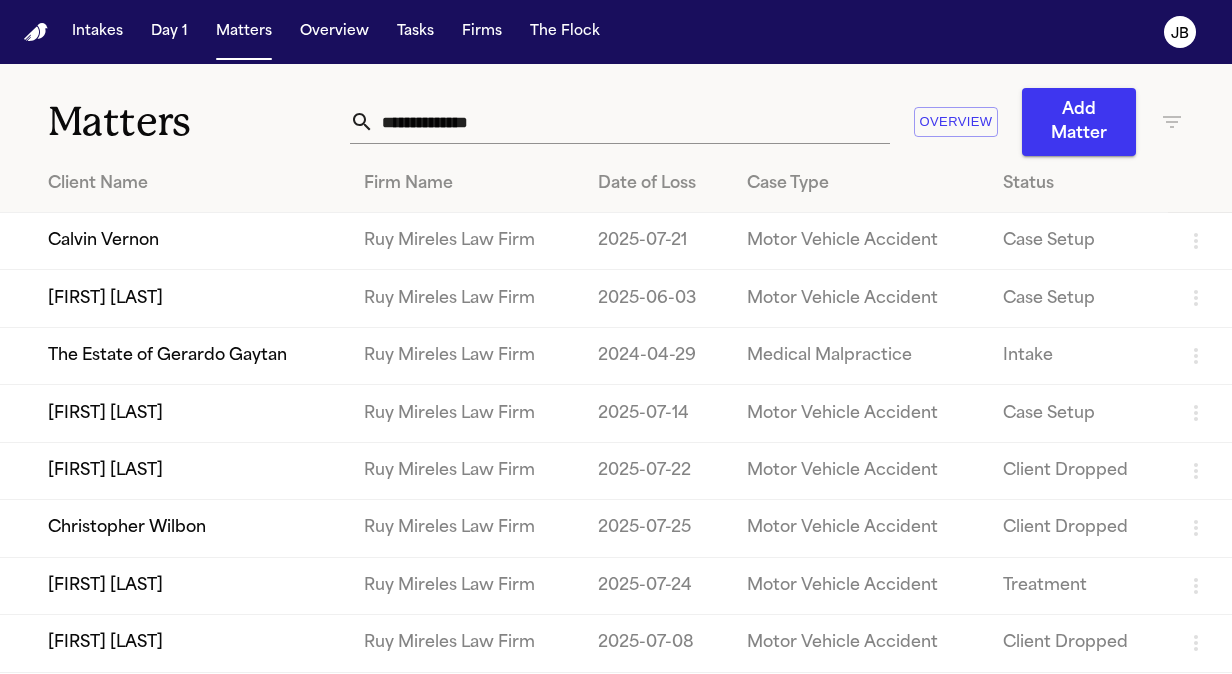 scroll, scrollTop: 0, scrollLeft: 0, axis: both 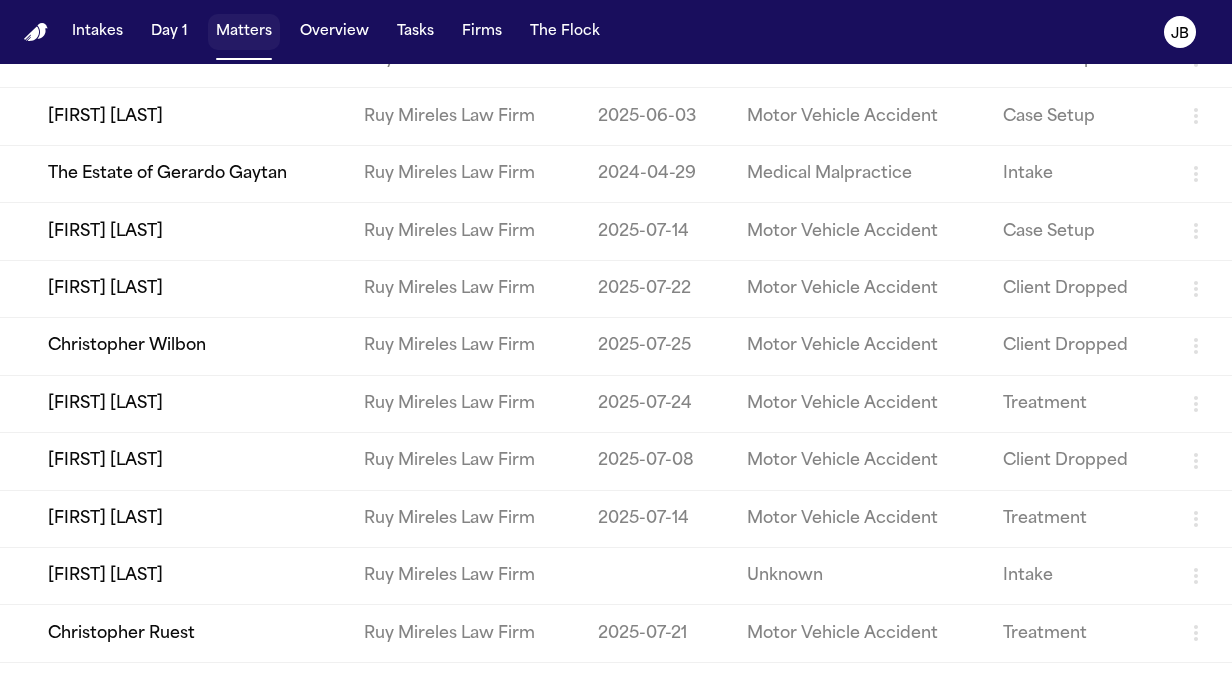 click on "Matters" at bounding box center (244, 32) 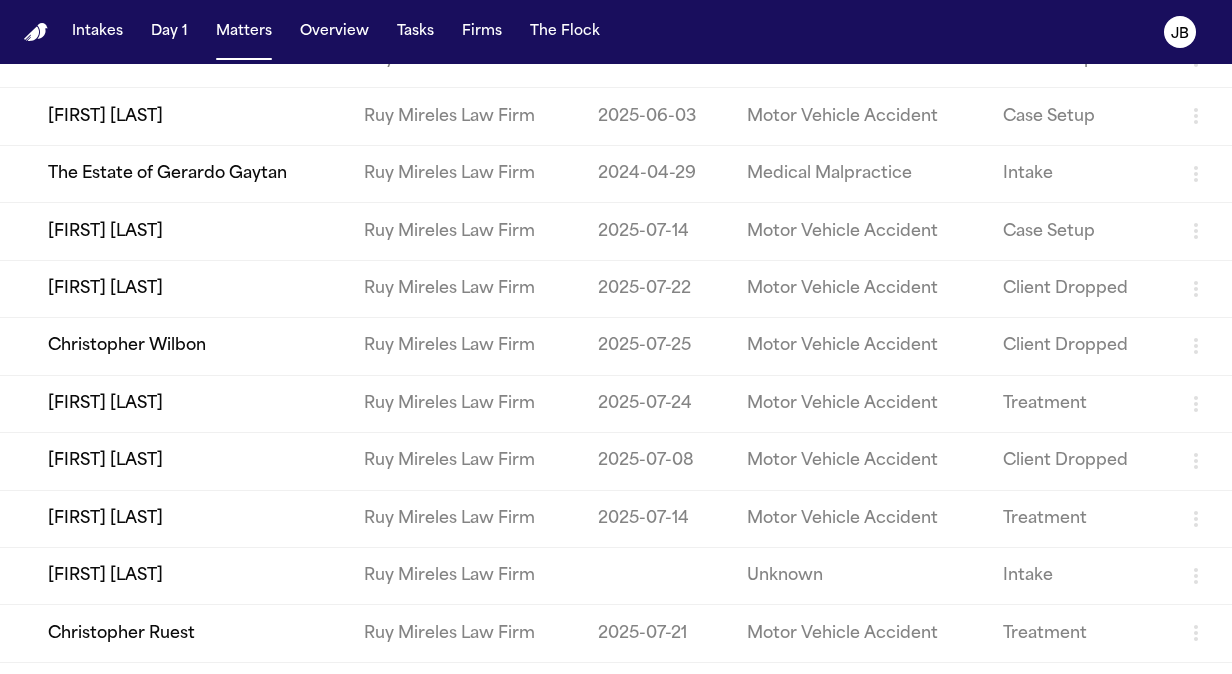 scroll, scrollTop: 0, scrollLeft: 0, axis: both 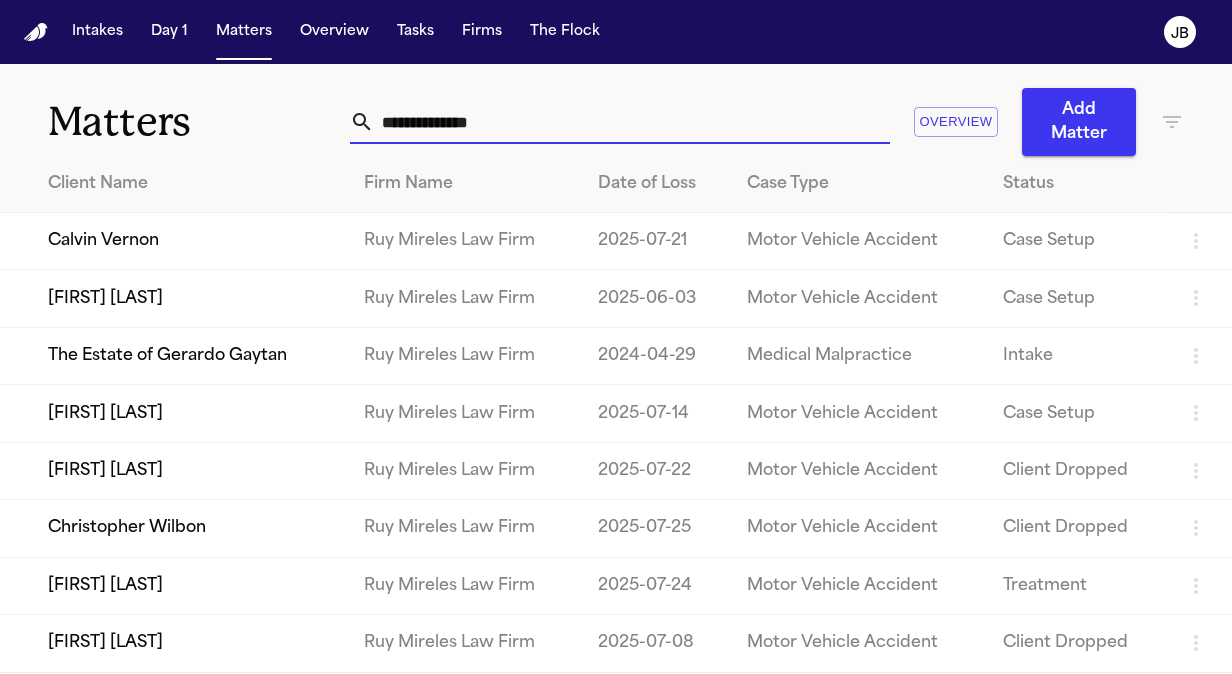 click at bounding box center [632, 122] 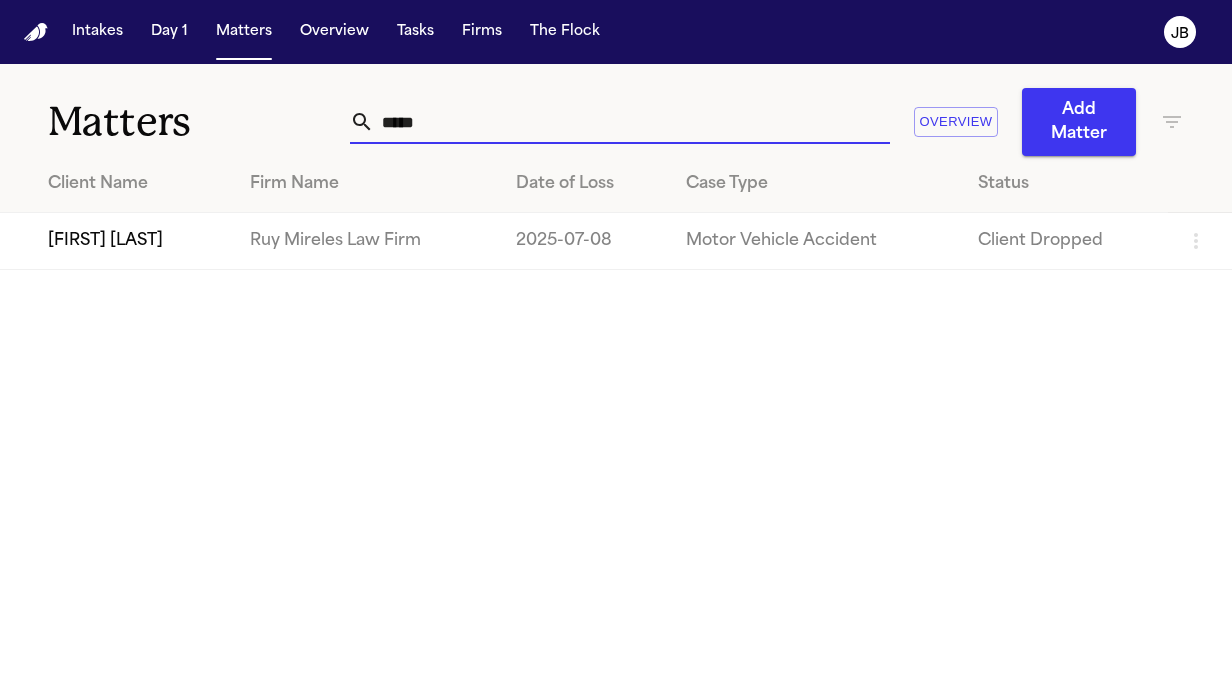 click on "Matters ***** Overview Add Matter" at bounding box center [616, 110] 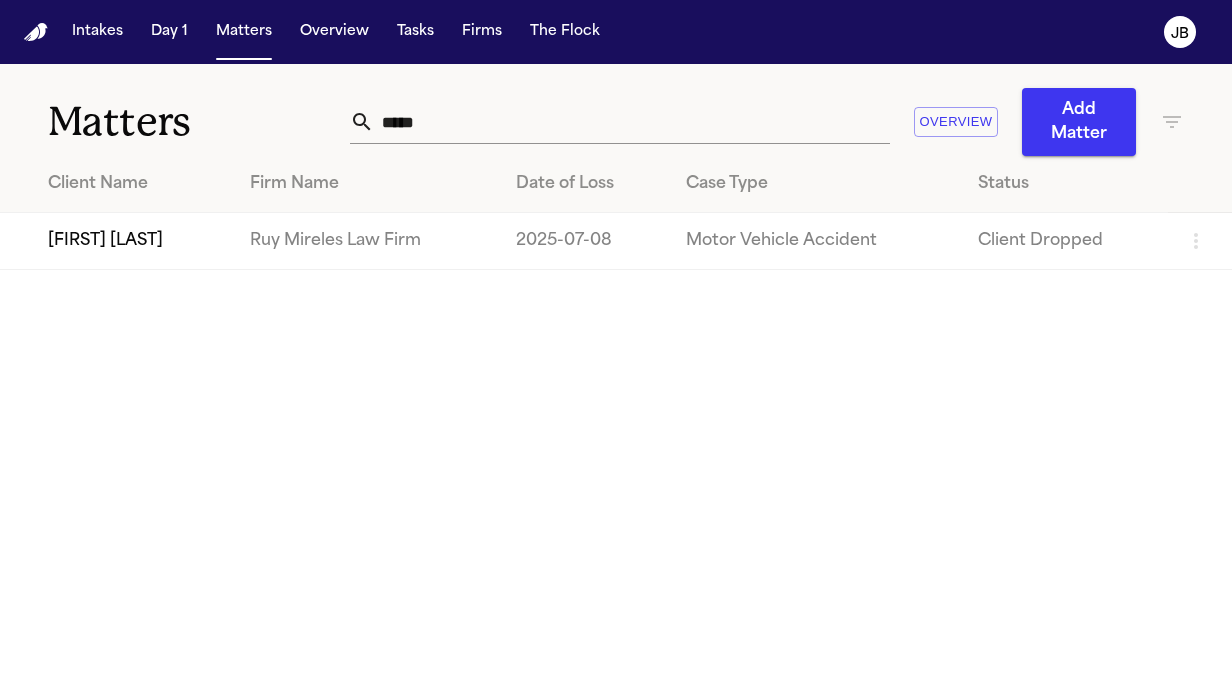 click 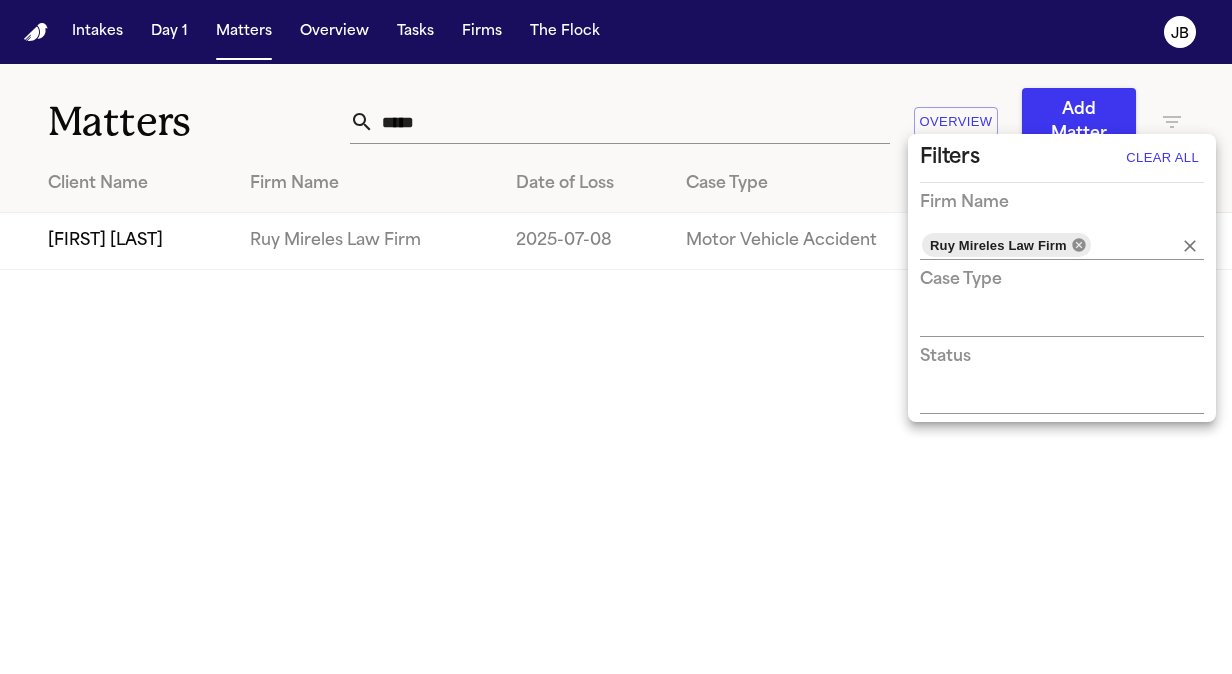 click 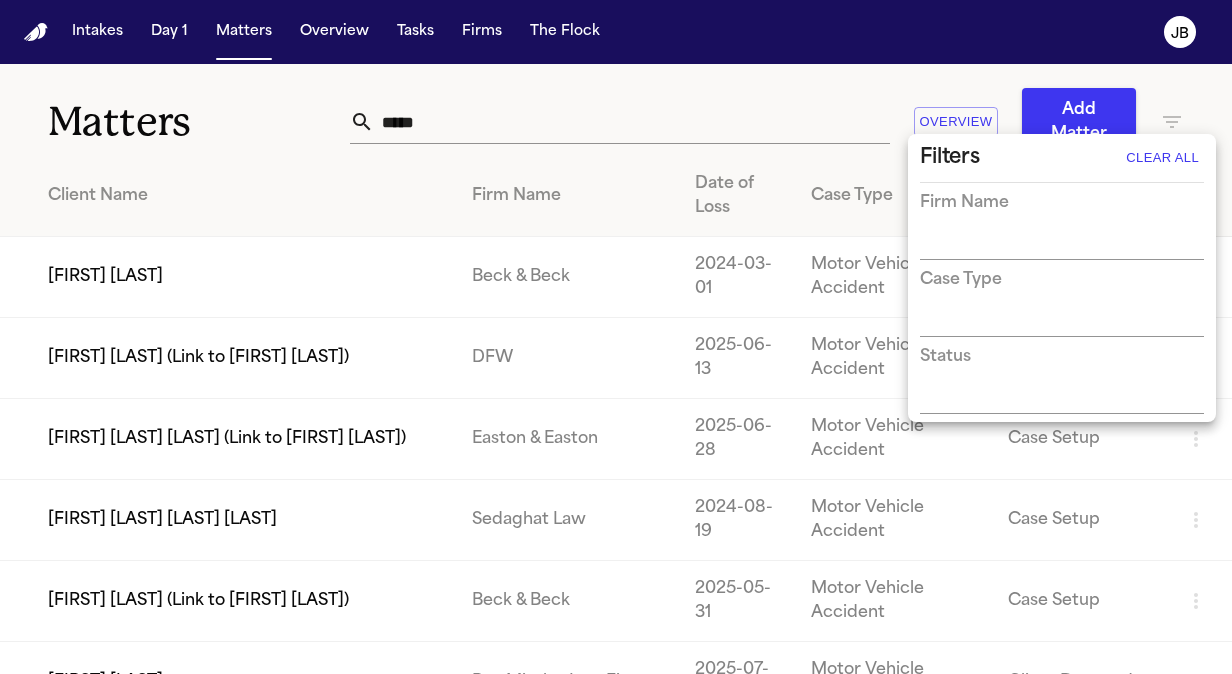 click at bounding box center (616, 337) 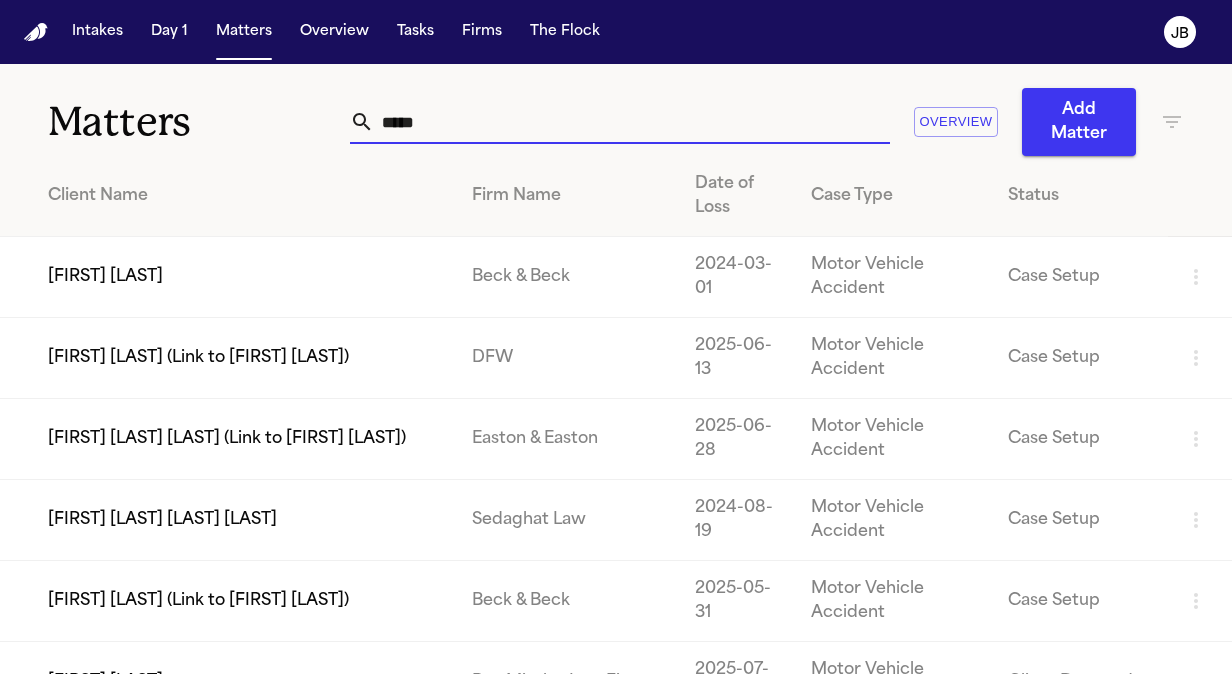 drag, startPoint x: 438, startPoint y: 128, endPoint x: 254, endPoint y: 134, distance: 184.0978 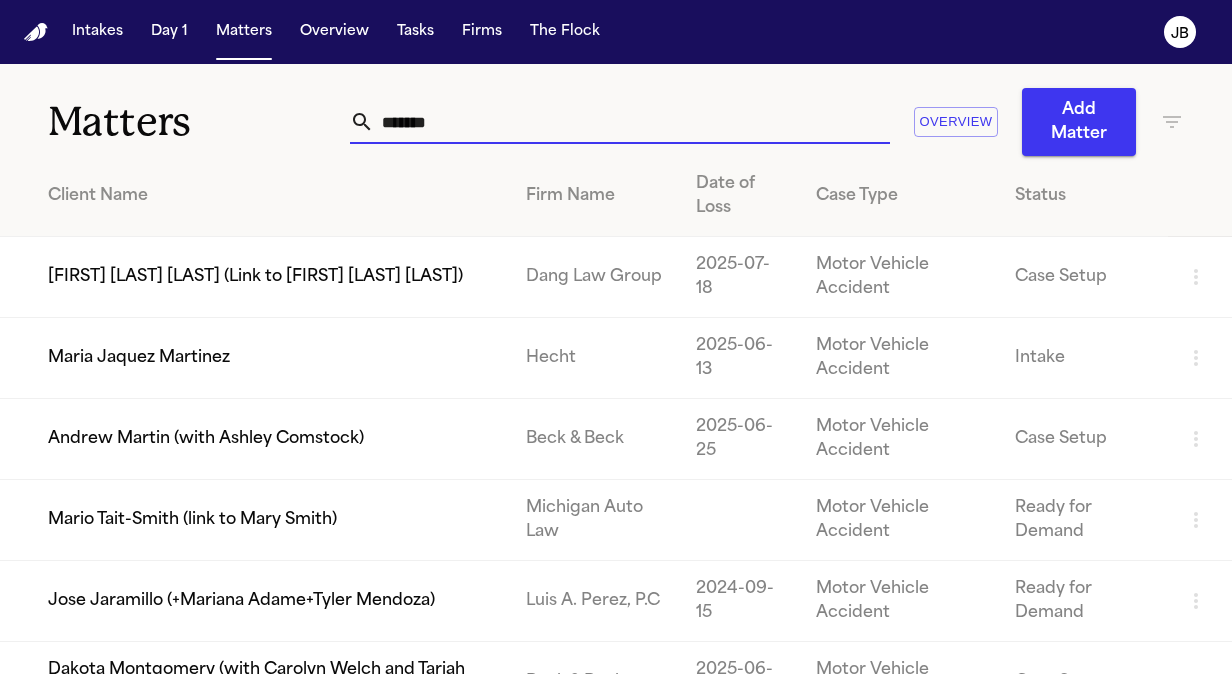 type on "*******" 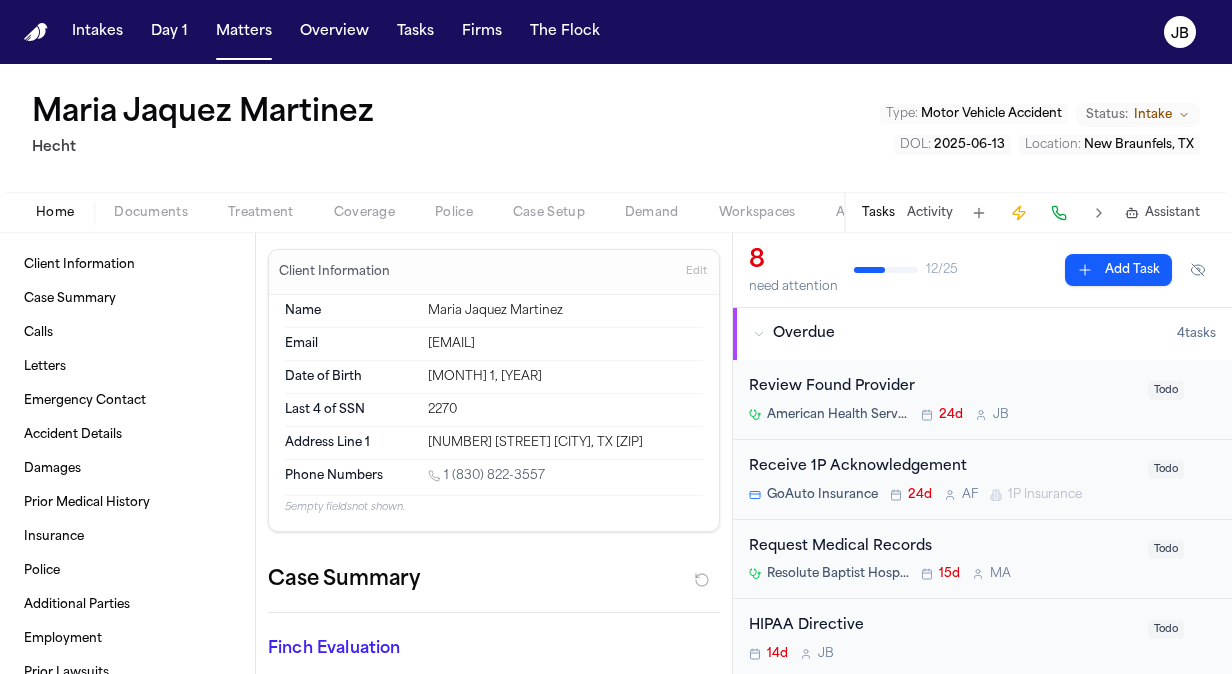click on "Maria Jaquez Martinez Hecht Type :   Motor Vehicle Accident Status: Intake DOL :   2025-06-13 Location :   New Braunfels, TX" at bounding box center (616, 128) 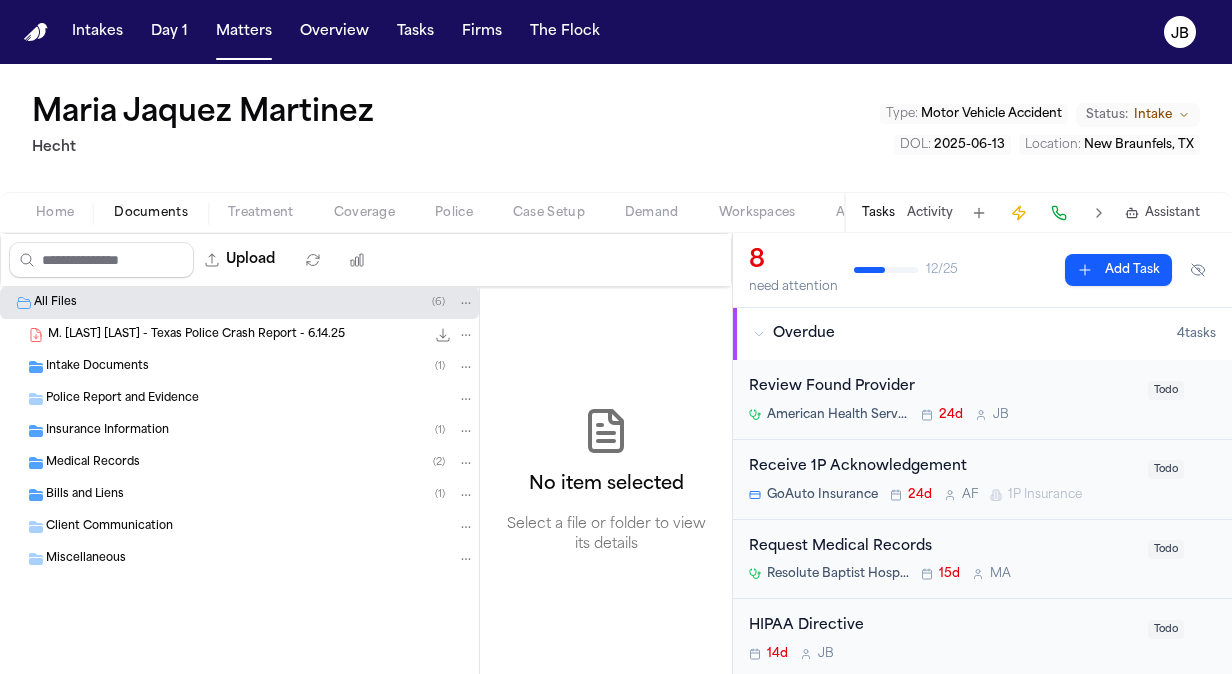 click on "Bills and Liens ( 1 )" at bounding box center [260, 495] 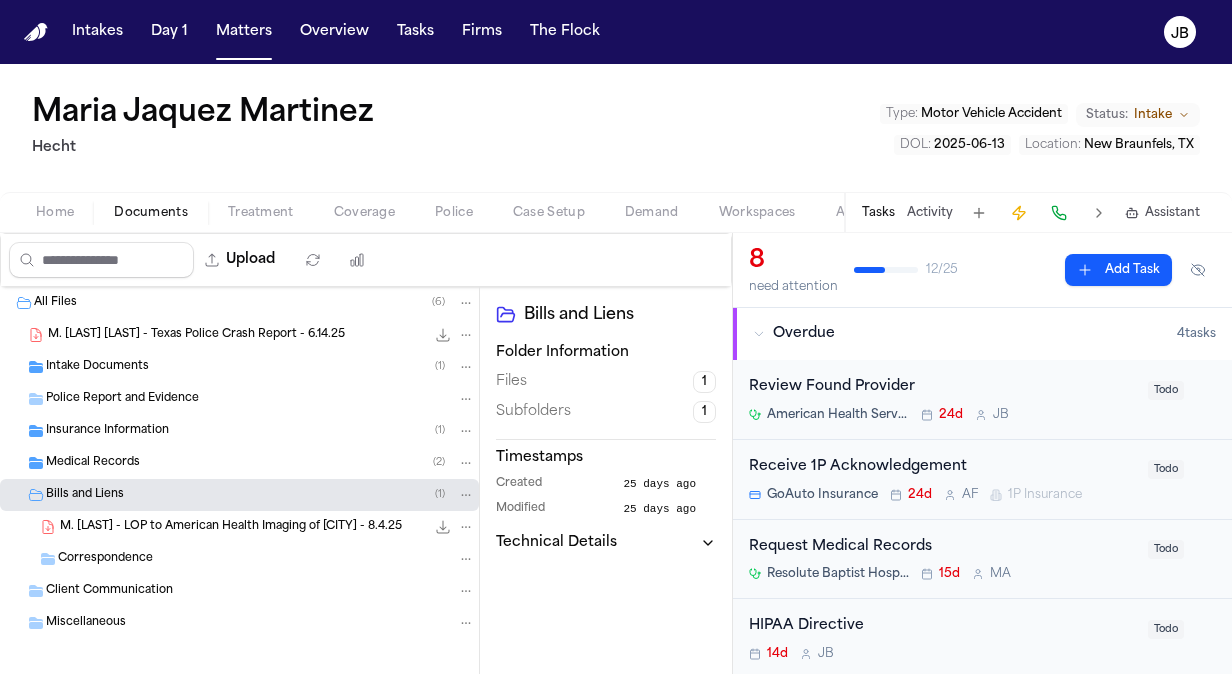 click on "M. Martinez - LOP to American Health Imaging of New Braunfels - 8.4.25 270.2 KB  • PDF" at bounding box center (267, 527) 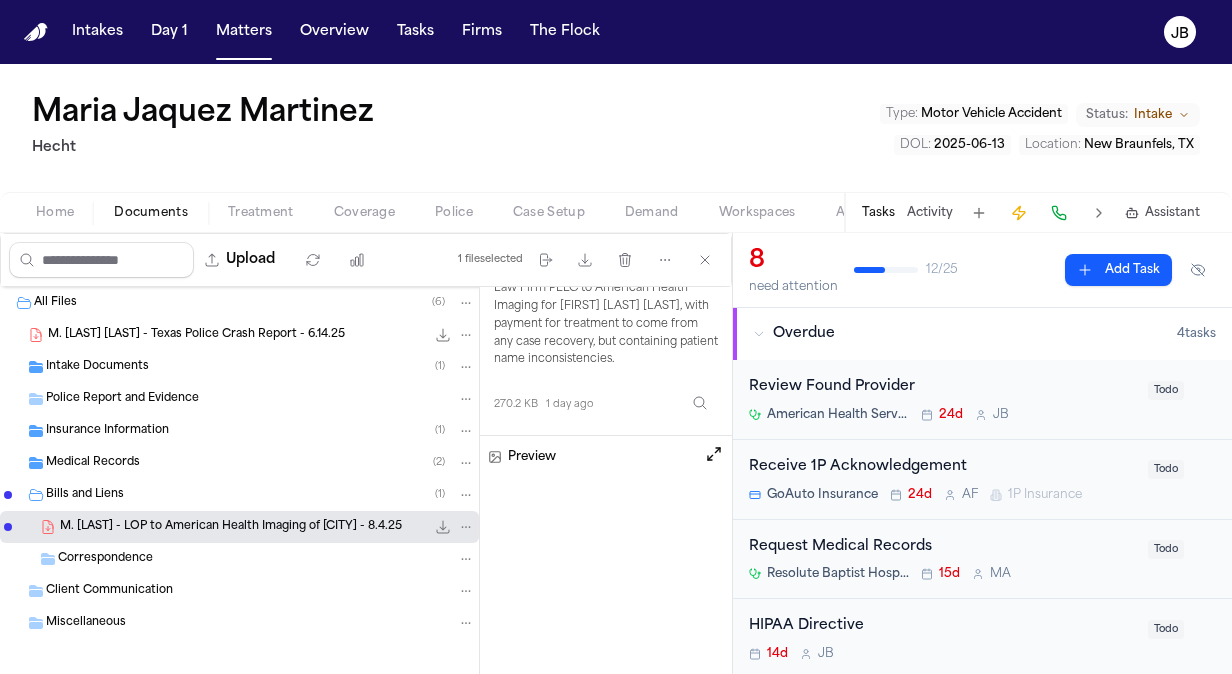 scroll, scrollTop: 180, scrollLeft: 0, axis: vertical 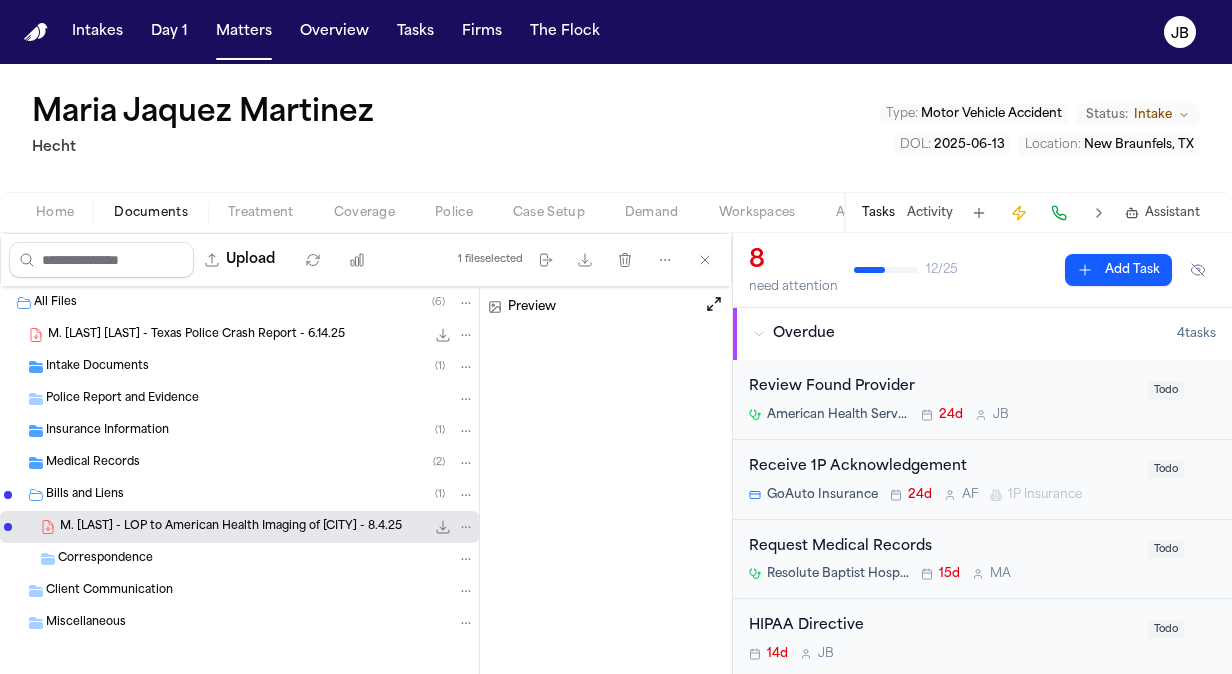 click on "Activity" at bounding box center [930, 213] 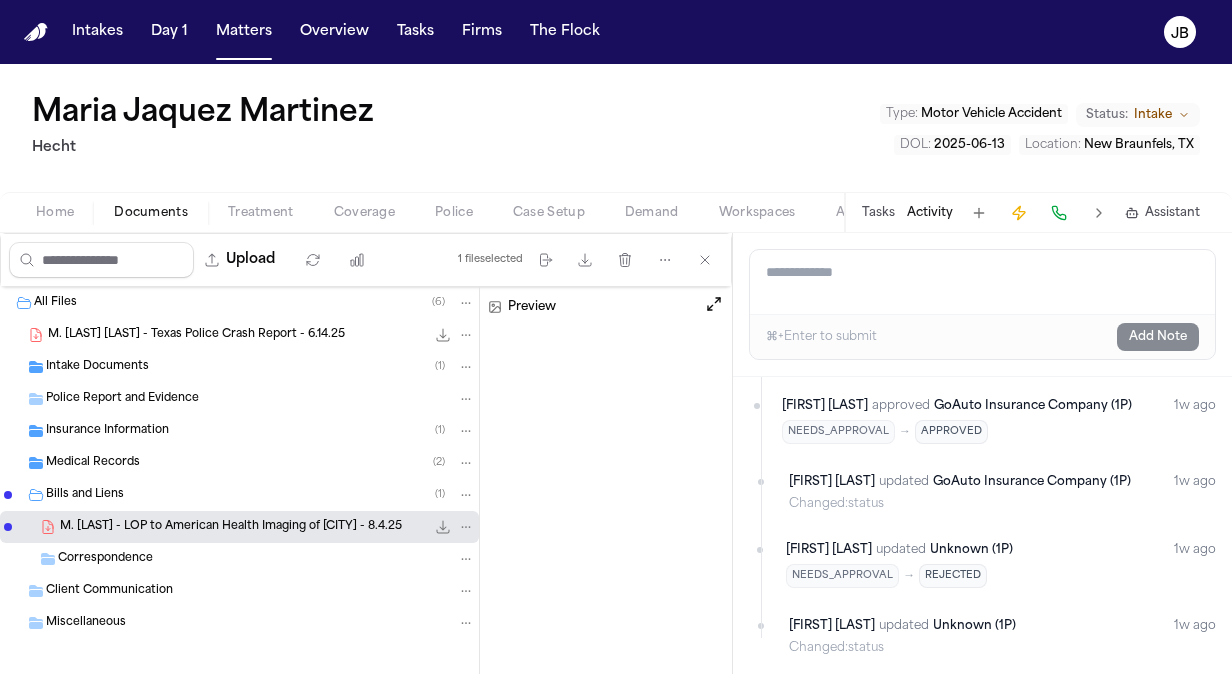 scroll, scrollTop: 0, scrollLeft: 0, axis: both 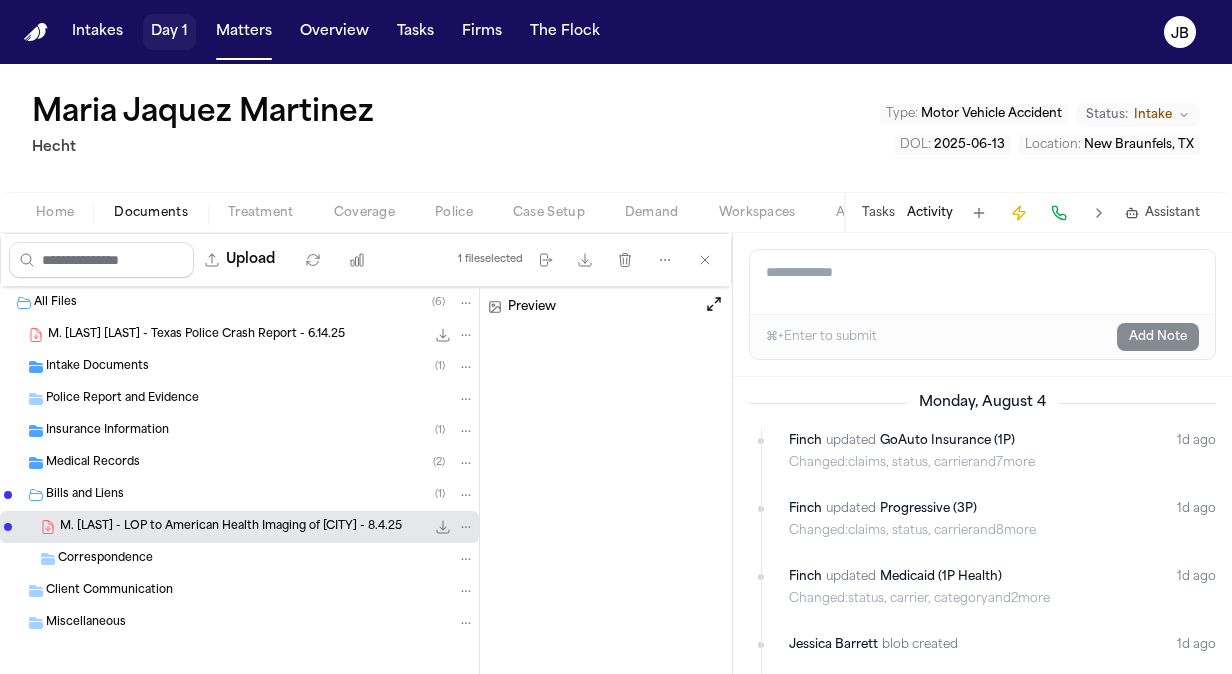 click on "Day 1" at bounding box center (169, 32) 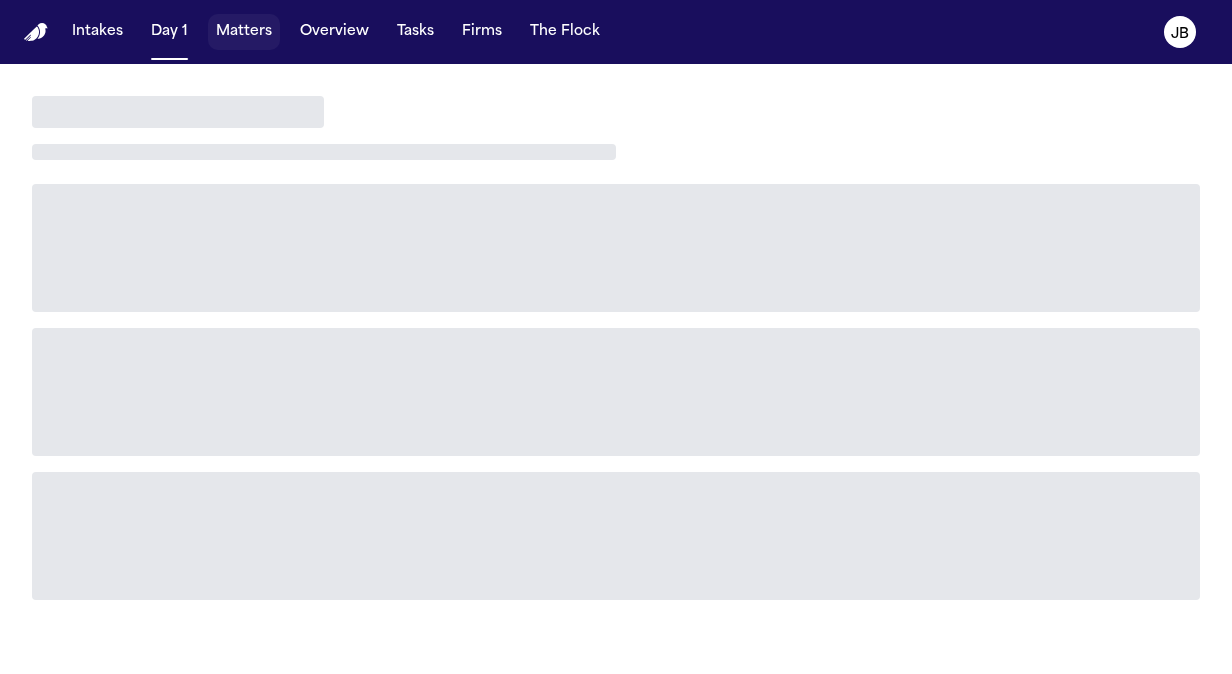 click on "Matters" at bounding box center [244, 32] 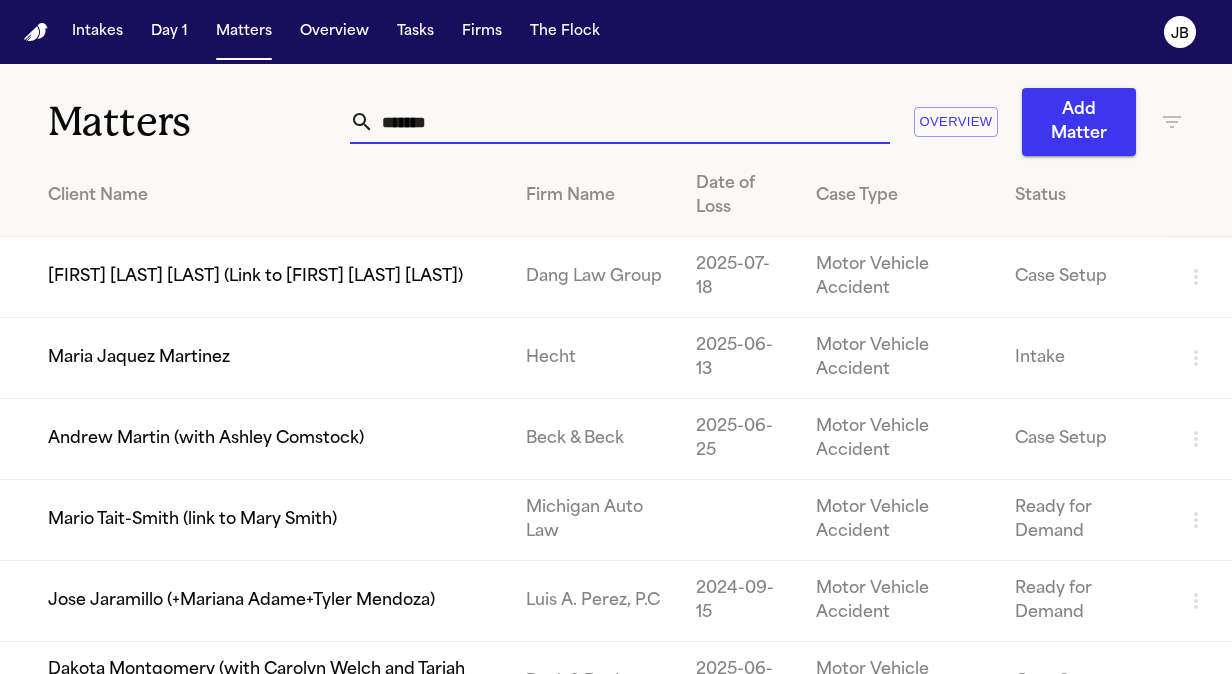 drag, startPoint x: 440, startPoint y: 126, endPoint x: 194, endPoint y: 24, distance: 266.3081 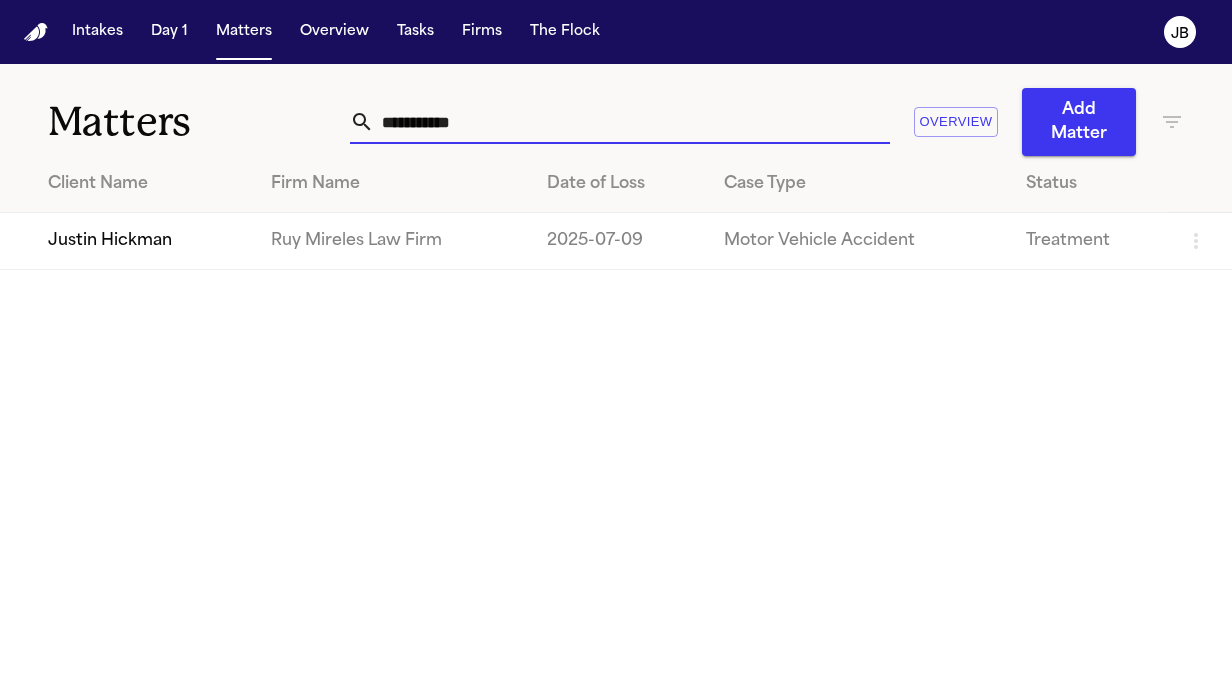type on "**********" 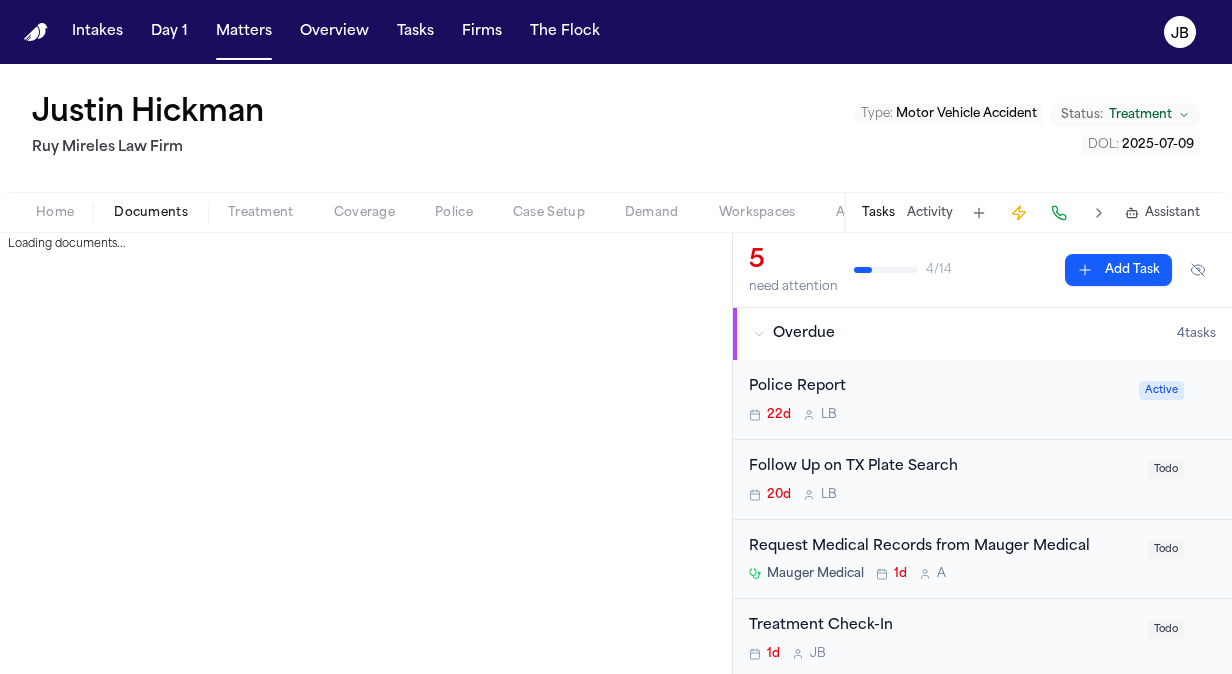 click on "Documents" at bounding box center [151, 213] 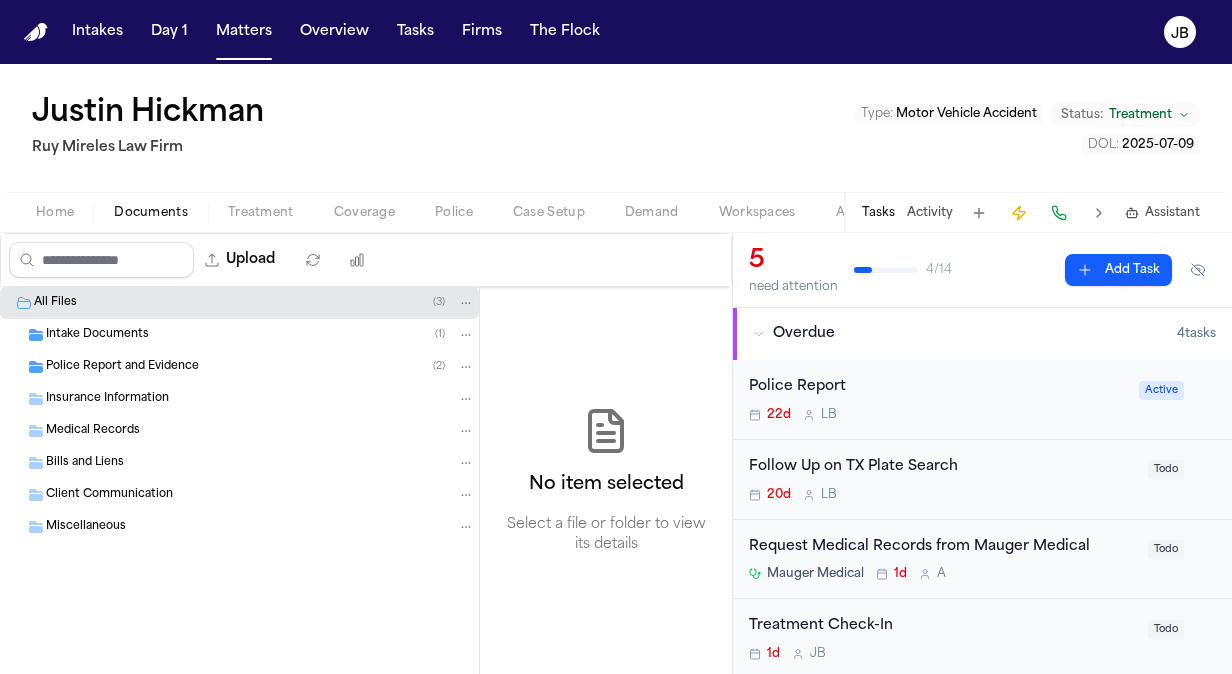 click on "Intake Documents" at bounding box center [97, 335] 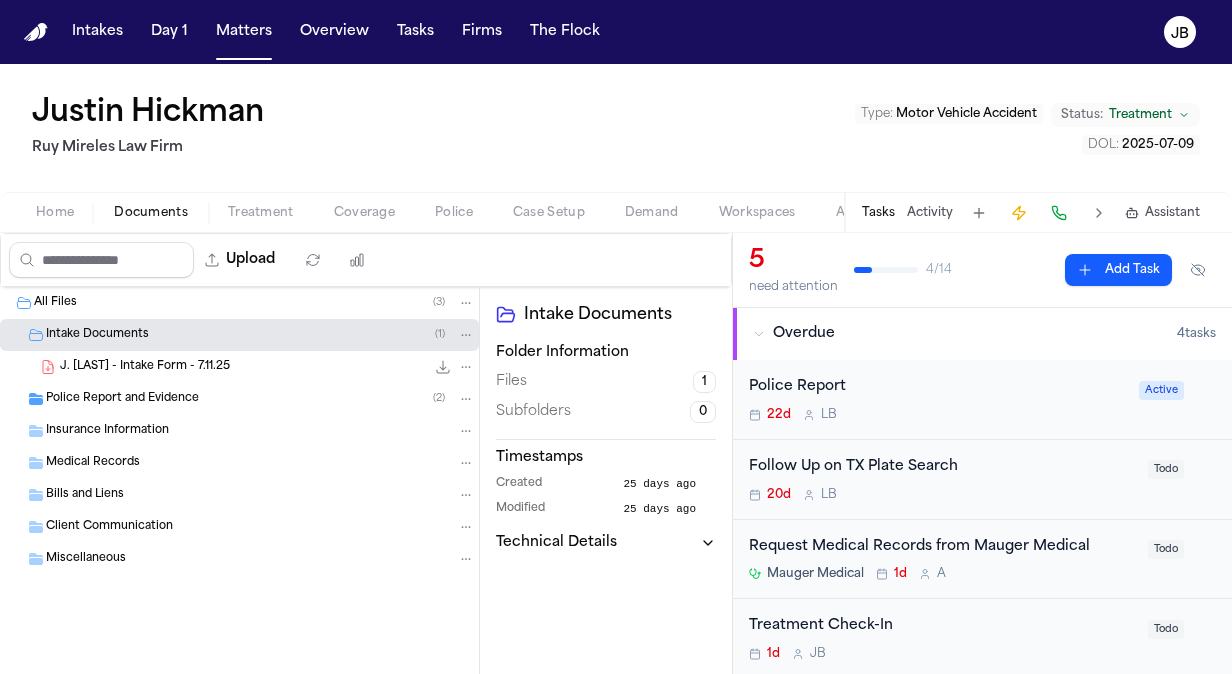 click on "J. Hickman - Intake Form - 7.11.25" at bounding box center (145, 367) 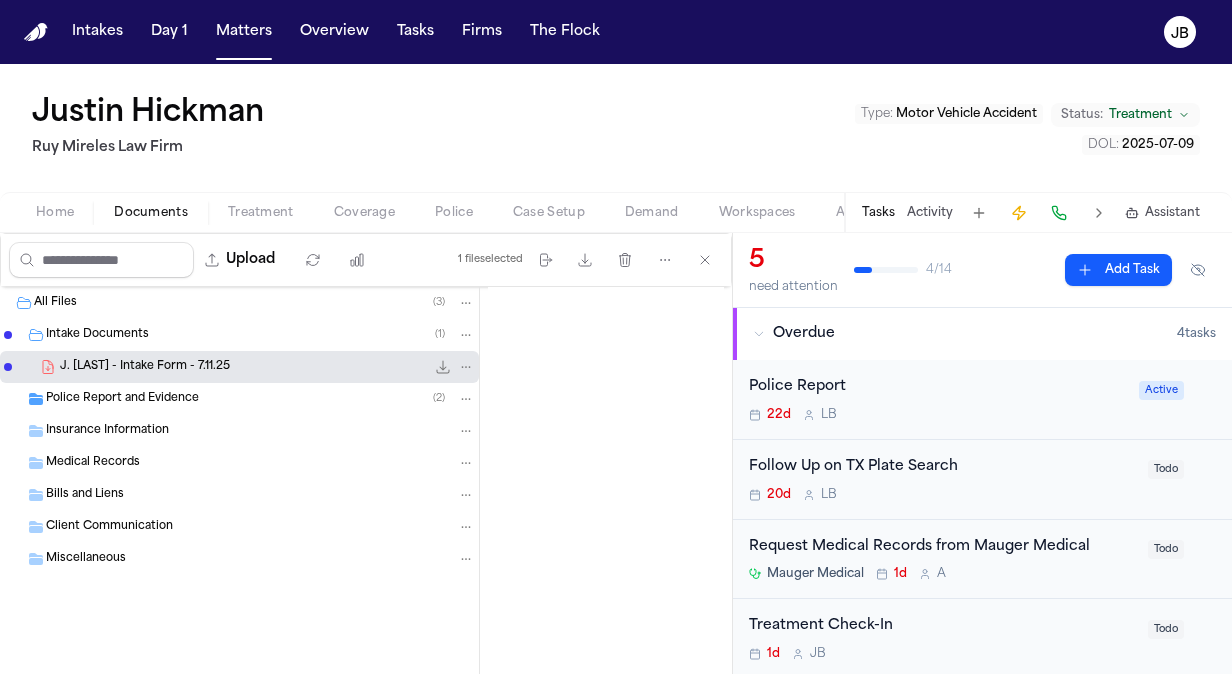scroll, scrollTop: 375, scrollLeft: 0, axis: vertical 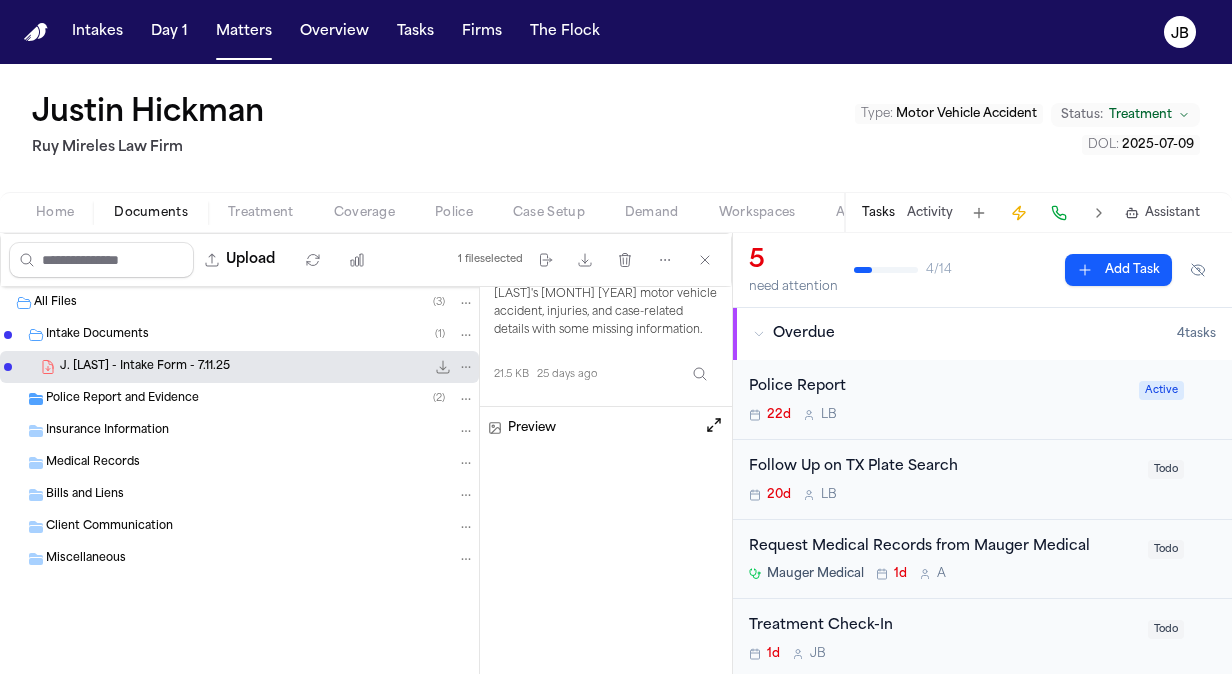 click on "Preview" at bounding box center [606, 682] 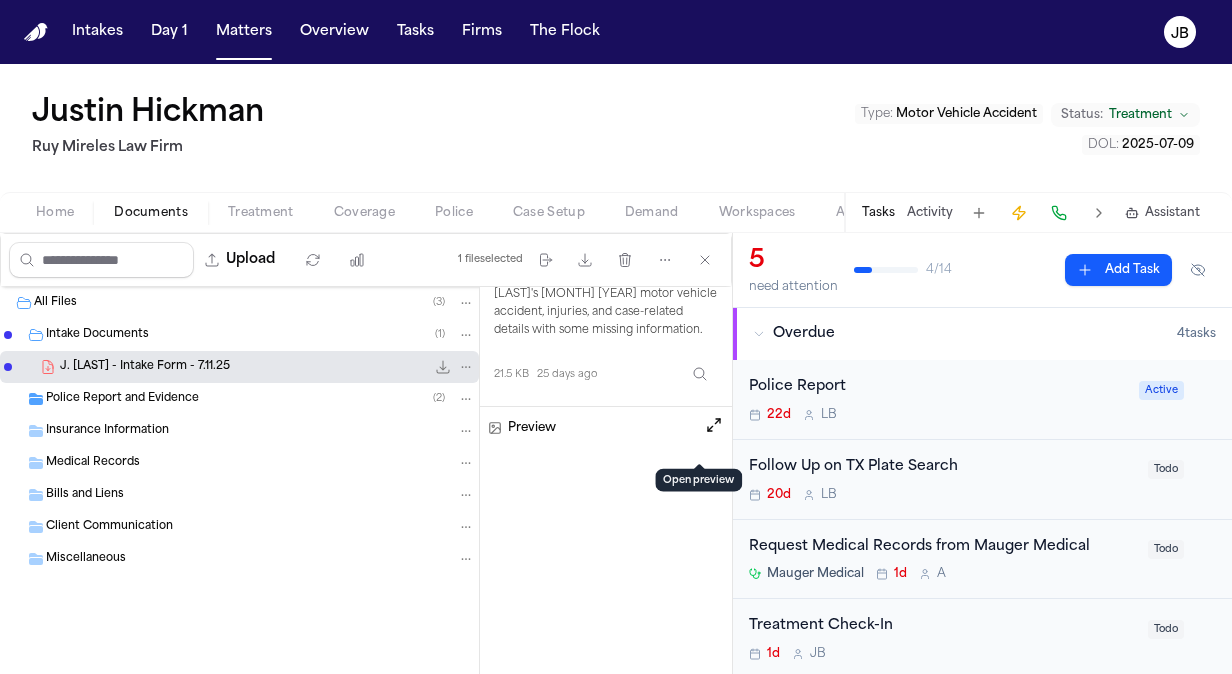 click at bounding box center [714, 425] 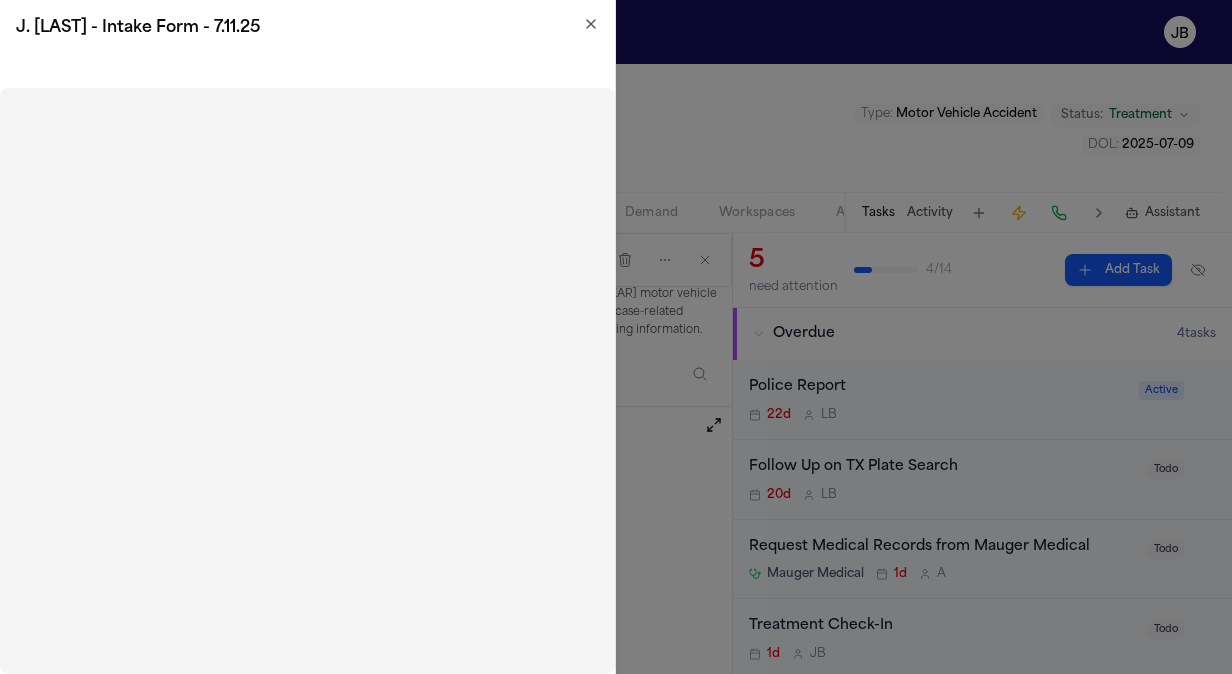 click 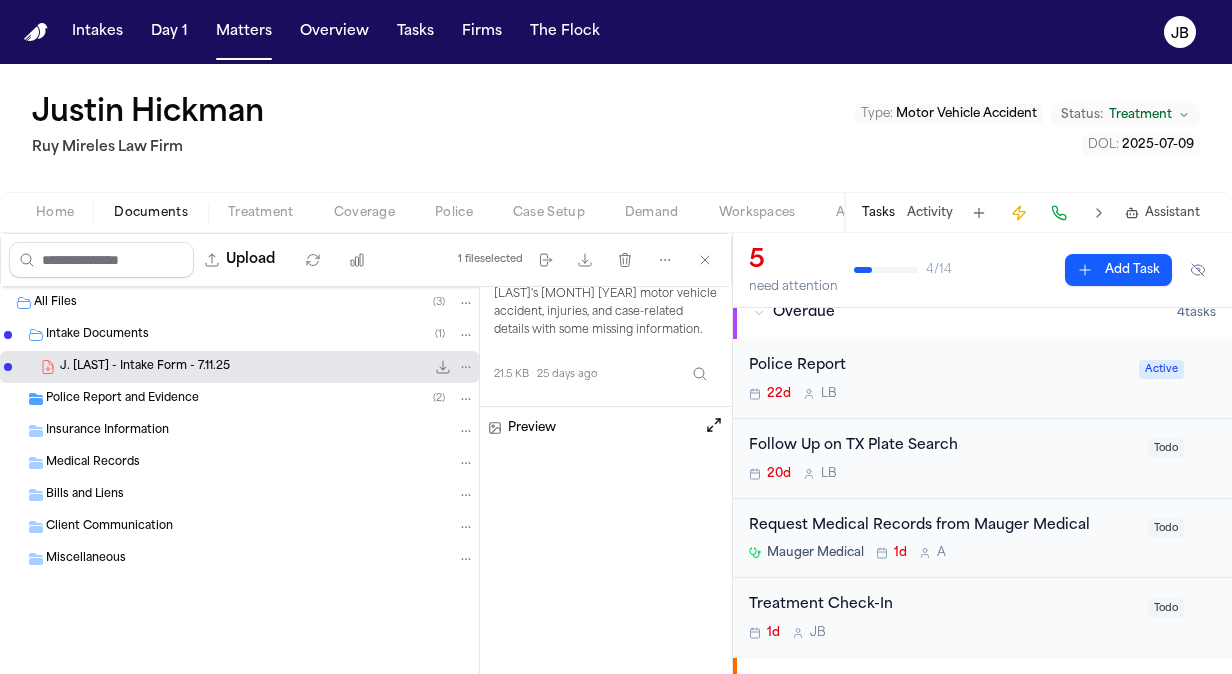 scroll, scrollTop: 0, scrollLeft: 0, axis: both 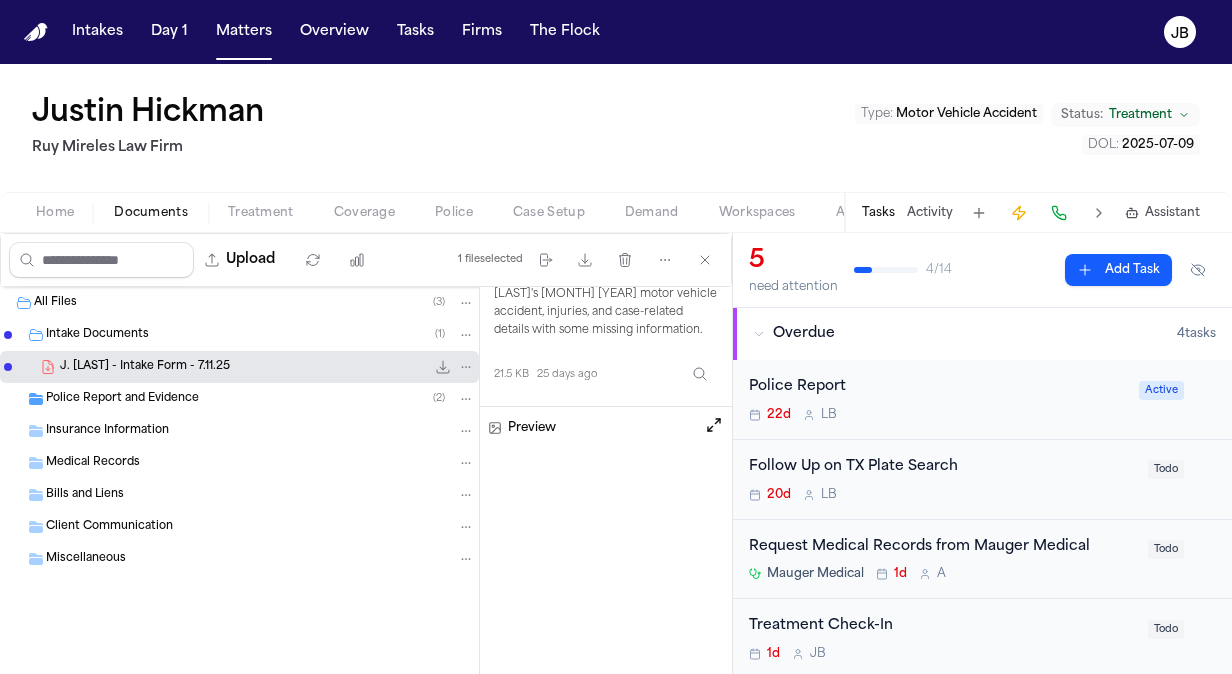 click on "Police Report and Evidence ( 2 )" at bounding box center (239, 399) 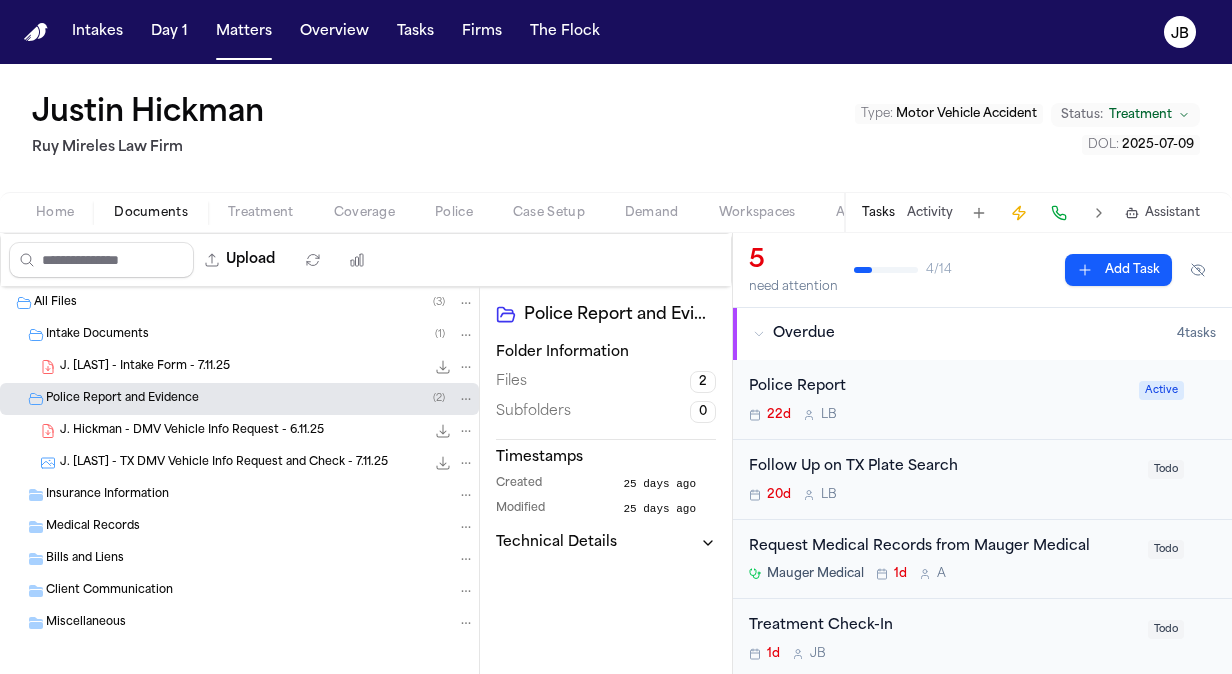 scroll, scrollTop: 0, scrollLeft: 0, axis: both 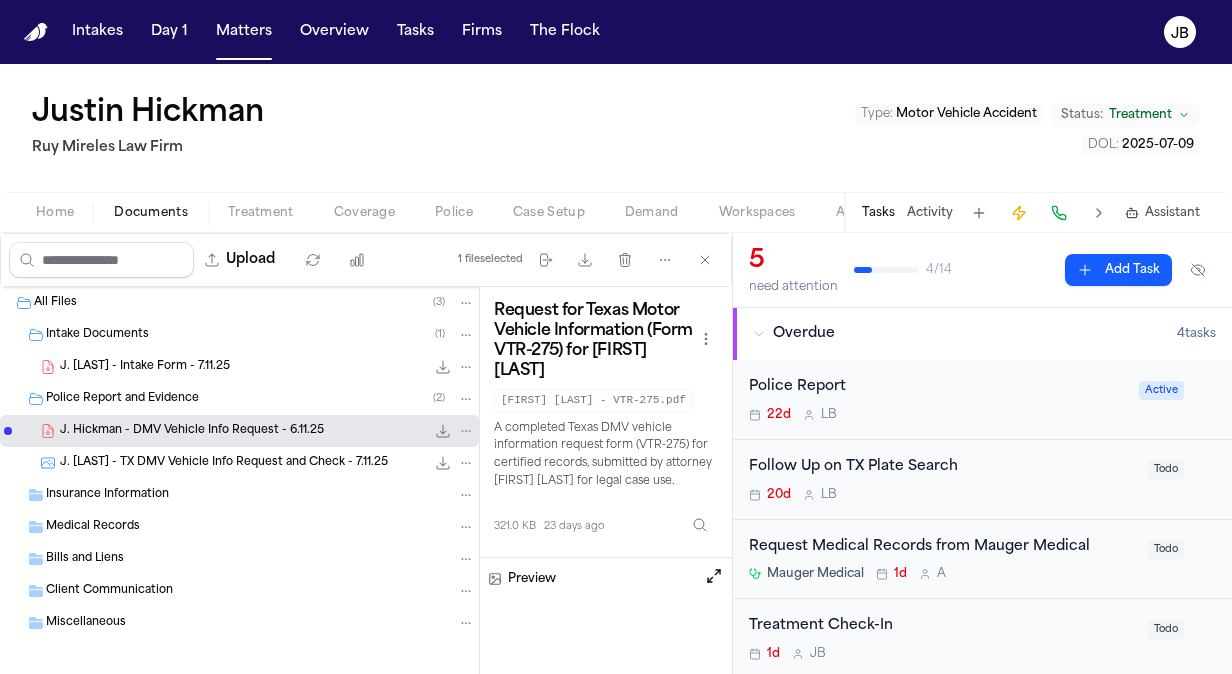 click on "J. Hickman - TX DMV Vehicle Info Request and Check - 7.11.25" at bounding box center [224, 463] 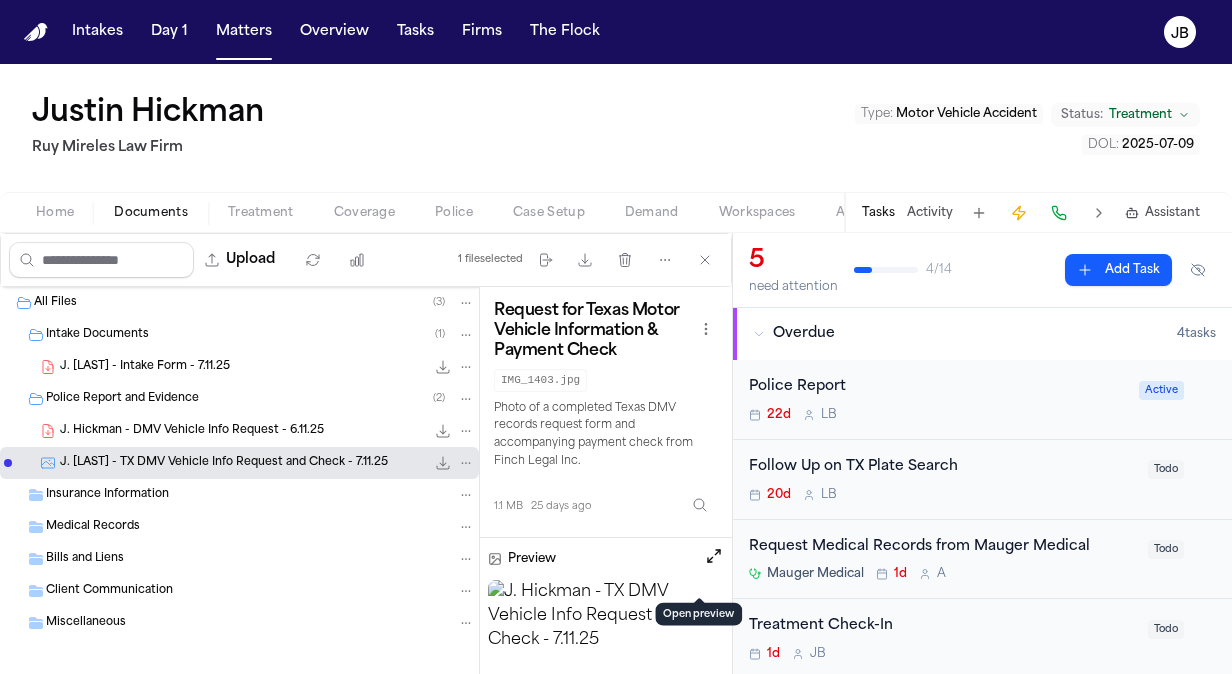 click at bounding box center [714, 556] 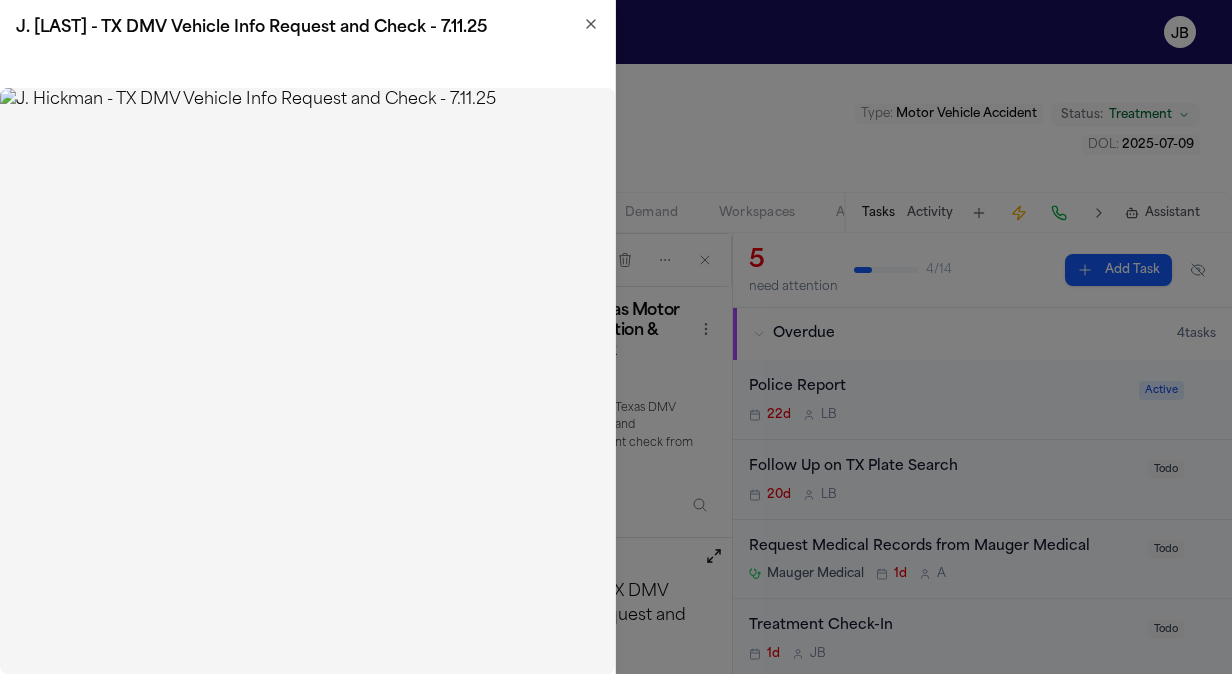 click 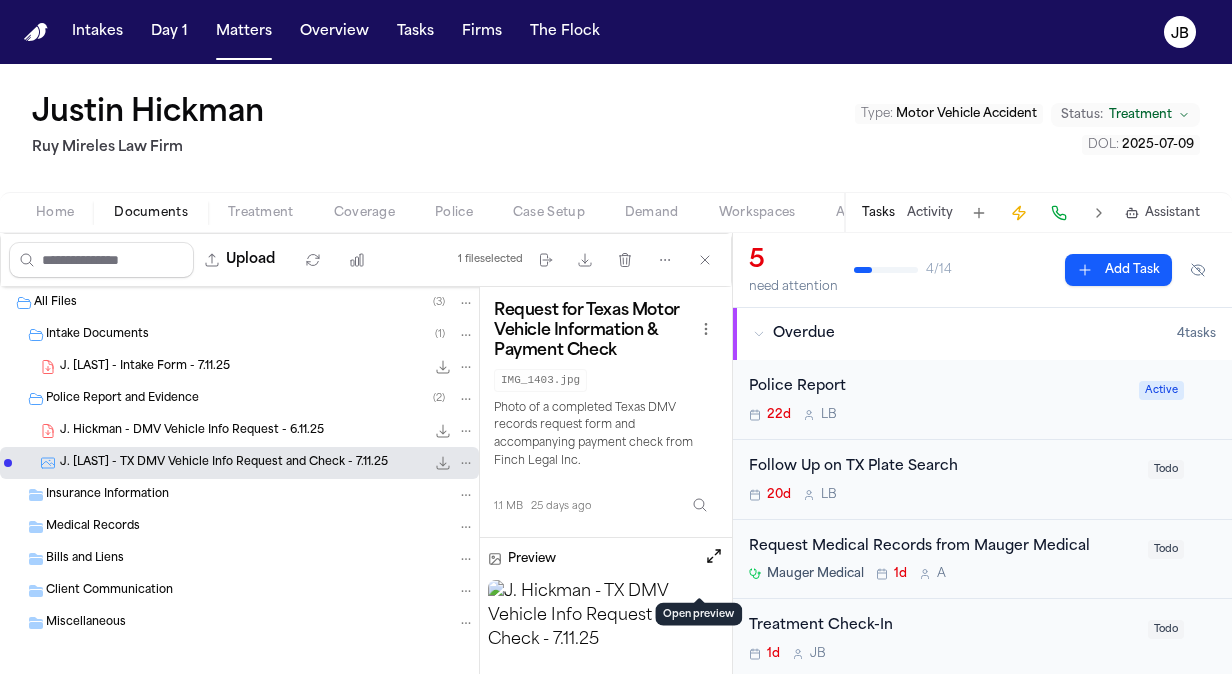 type 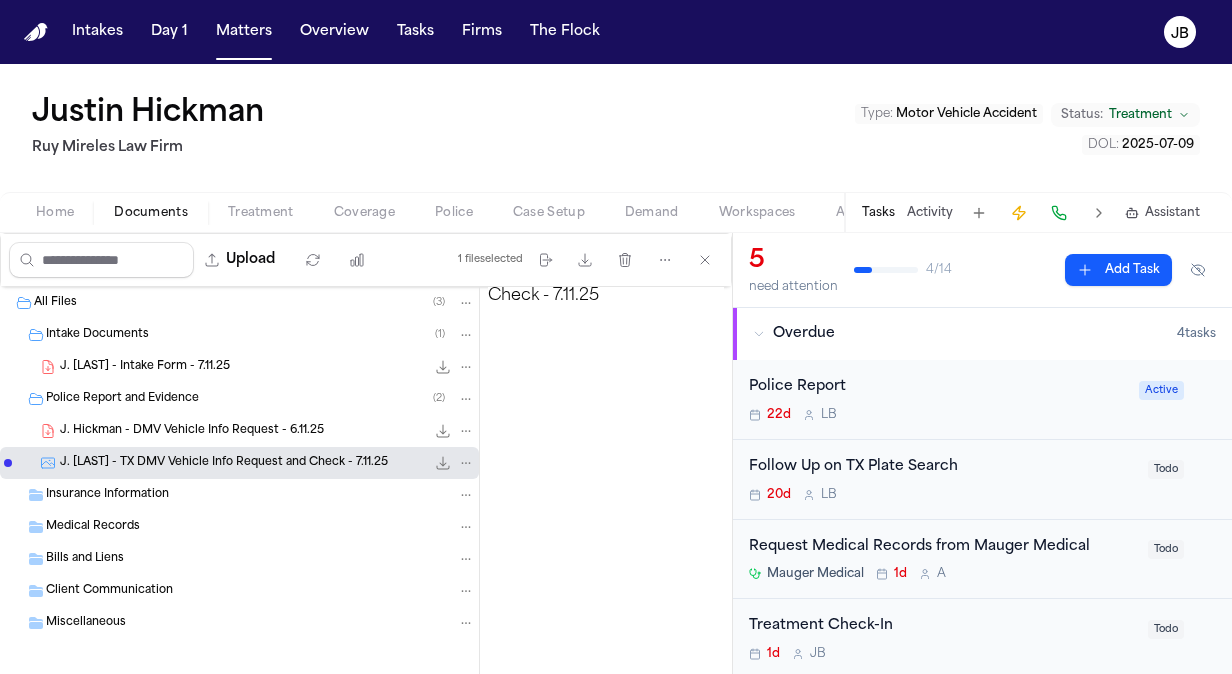 scroll, scrollTop: 349, scrollLeft: 0, axis: vertical 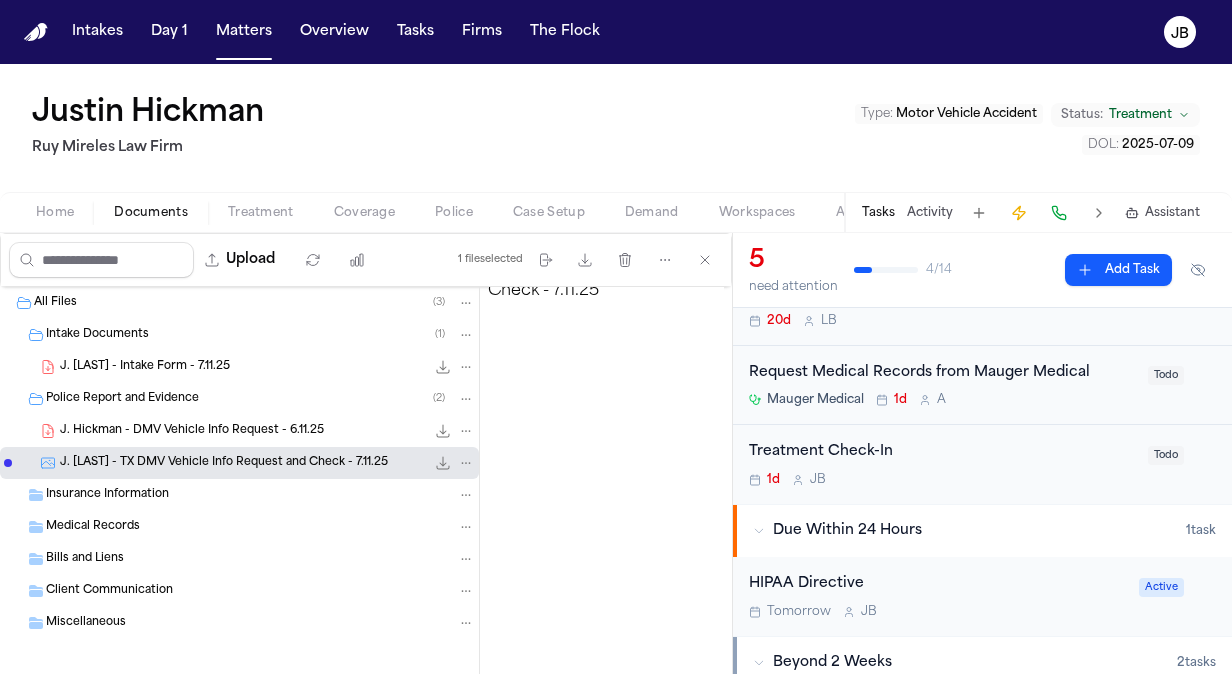 click on "Activity" at bounding box center (930, 213) 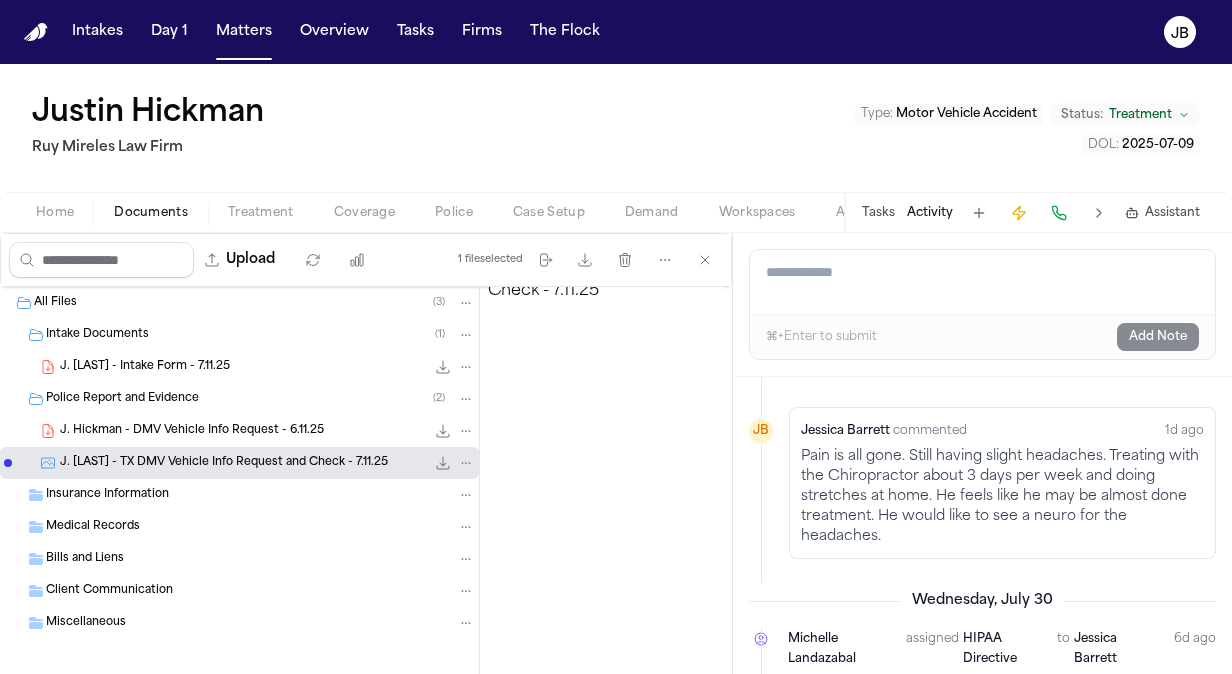 scroll, scrollTop: 0, scrollLeft: 0, axis: both 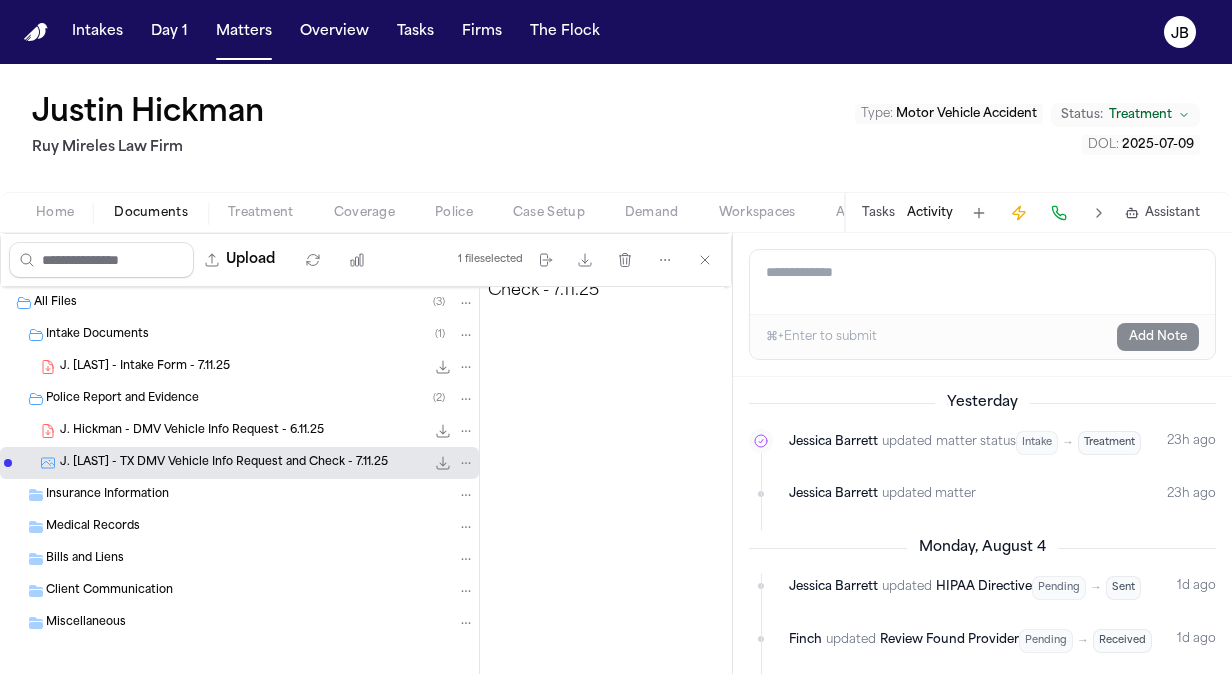 click on "Tasks" at bounding box center (878, 213) 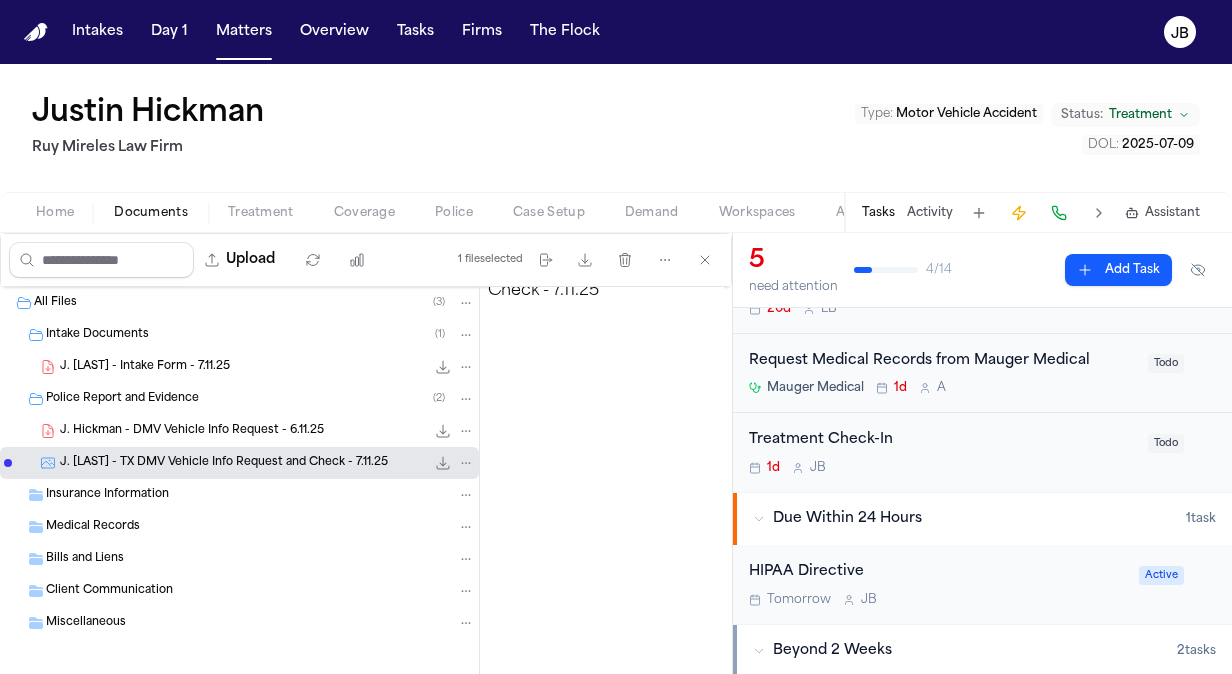 scroll, scrollTop: 188, scrollLeft: 0, axis: vertical 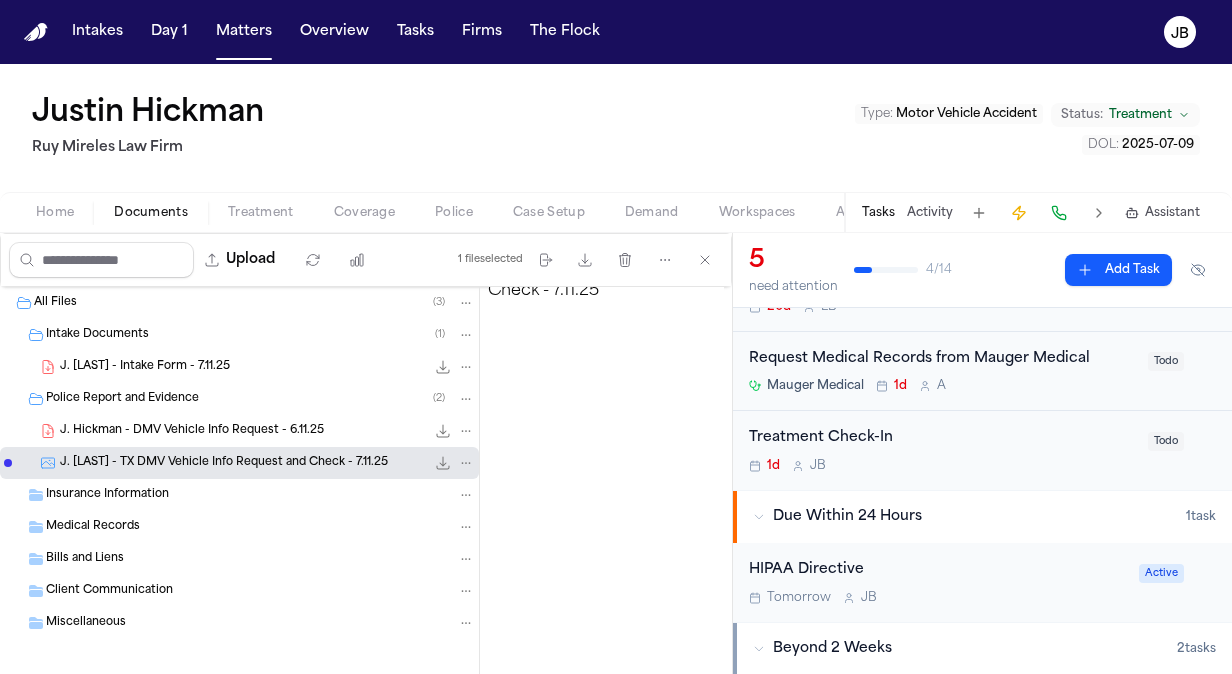 click on "Mauger Medical 1d A" at bounding box center (942, 386) 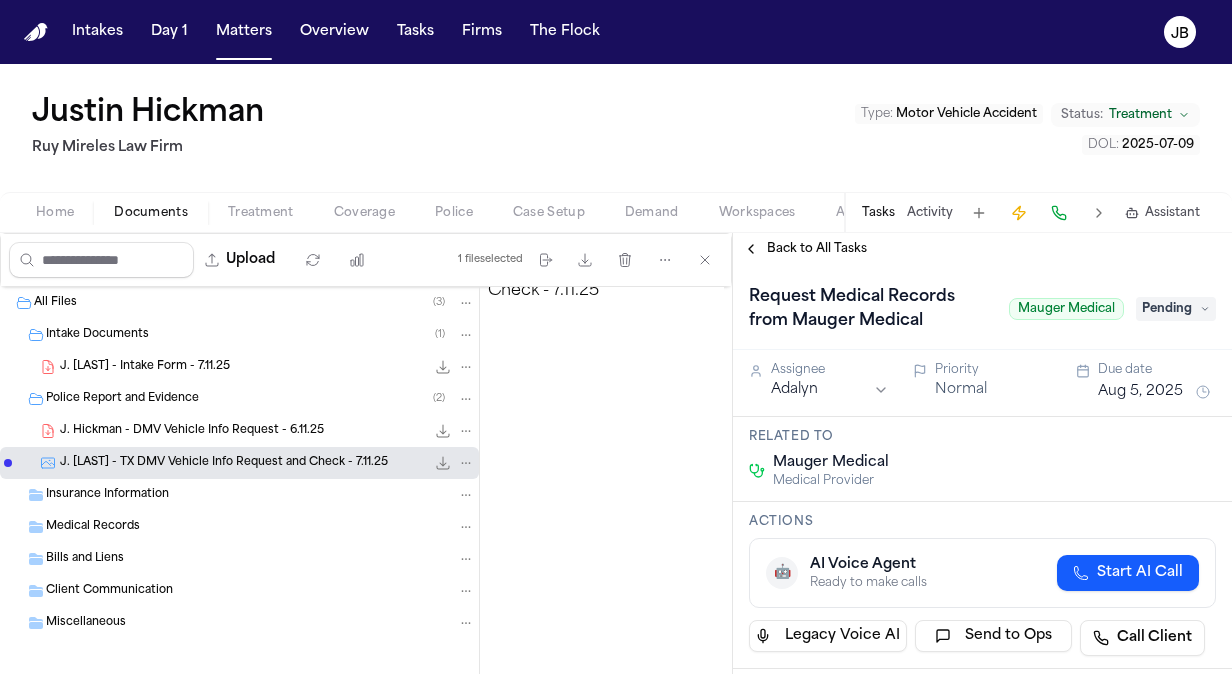 type 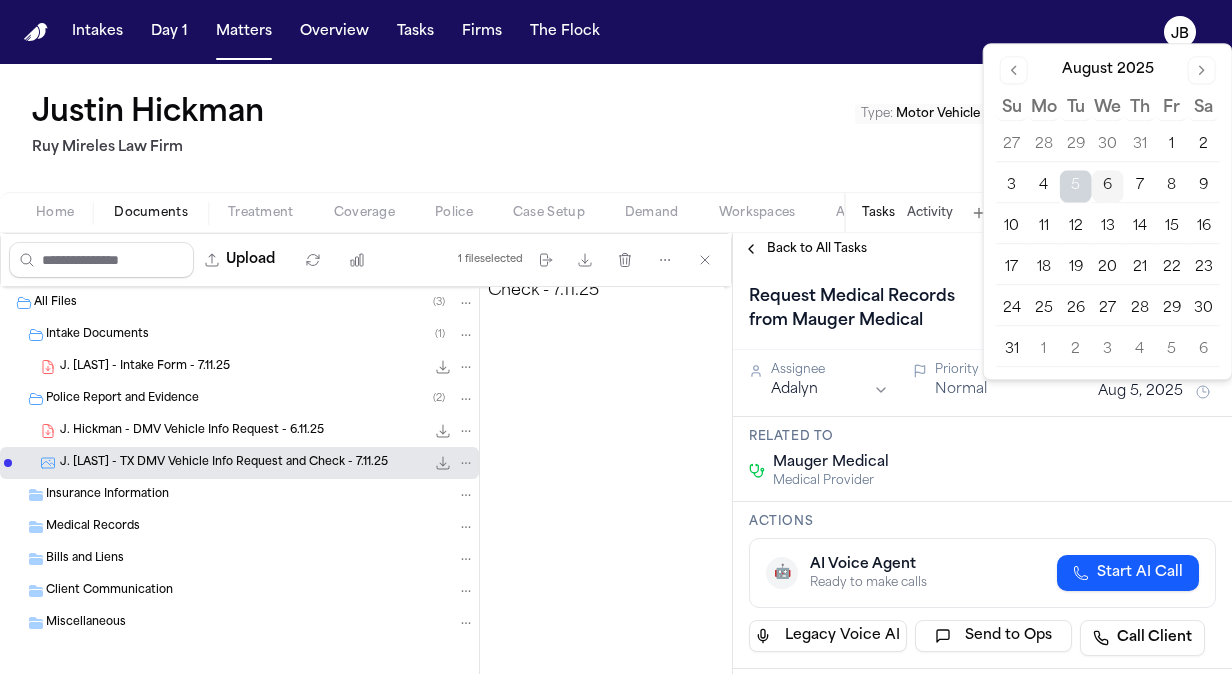 click on "29" at bounding box center (1172, 309) 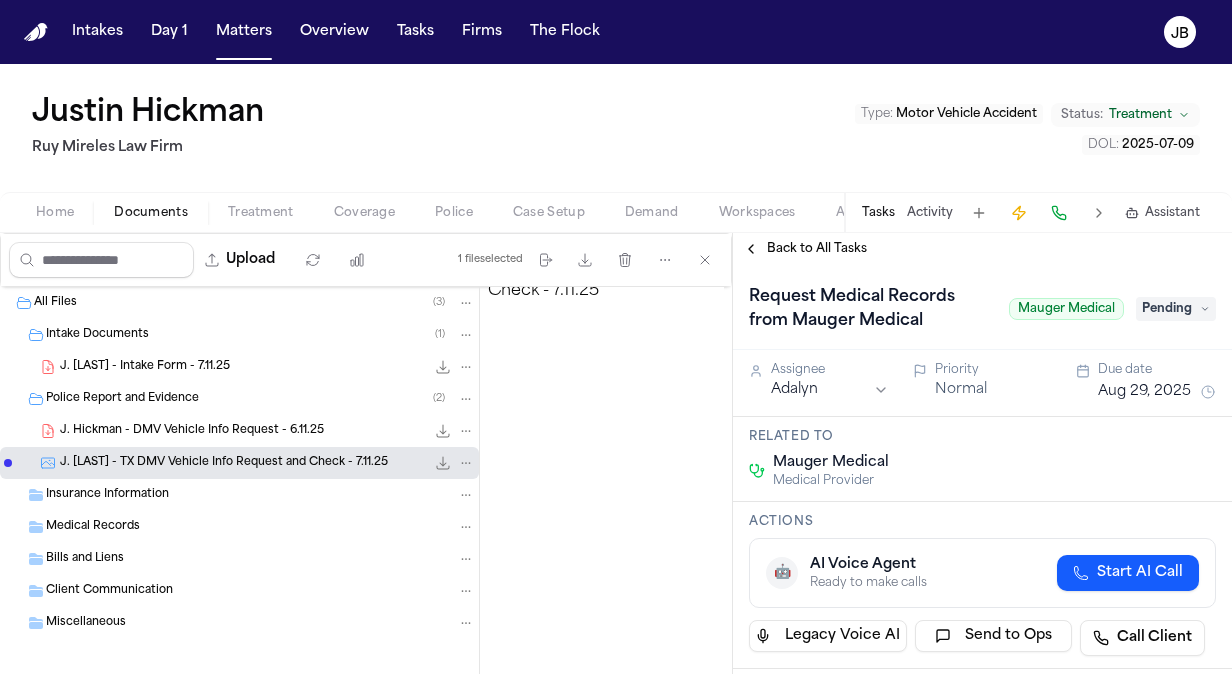 click on "Back to All Tasks" at bounding box center (817, 249) 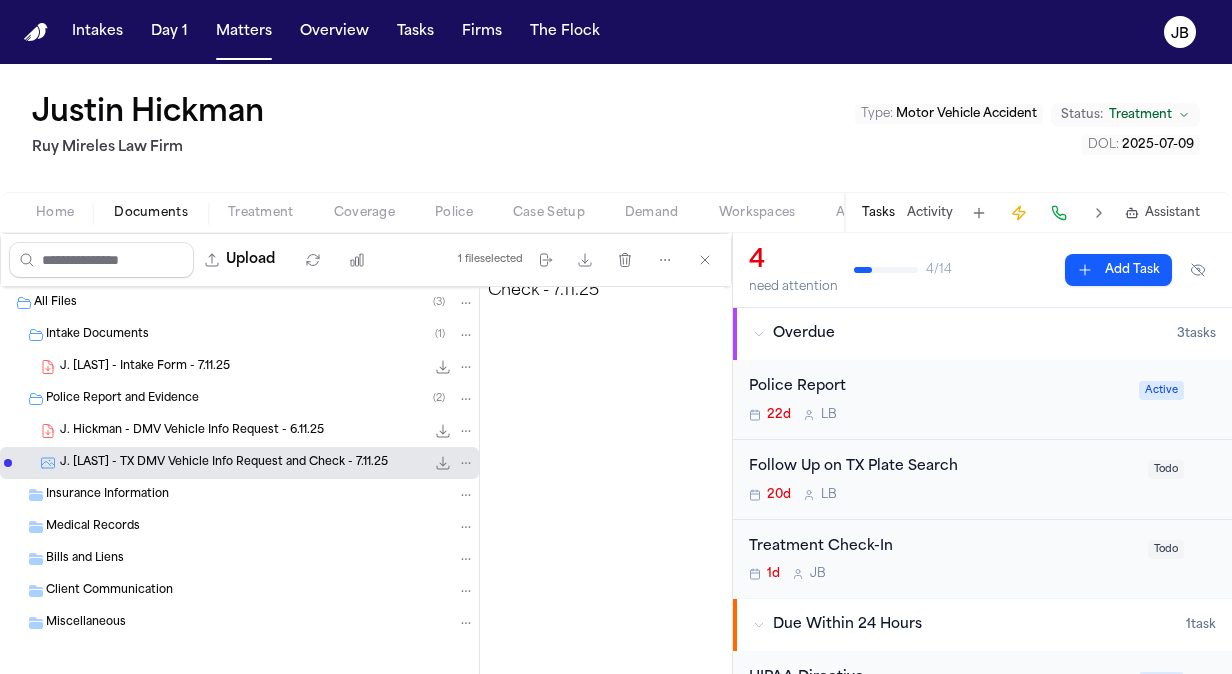 click on "1d J B" at bounding box center (942, 574) 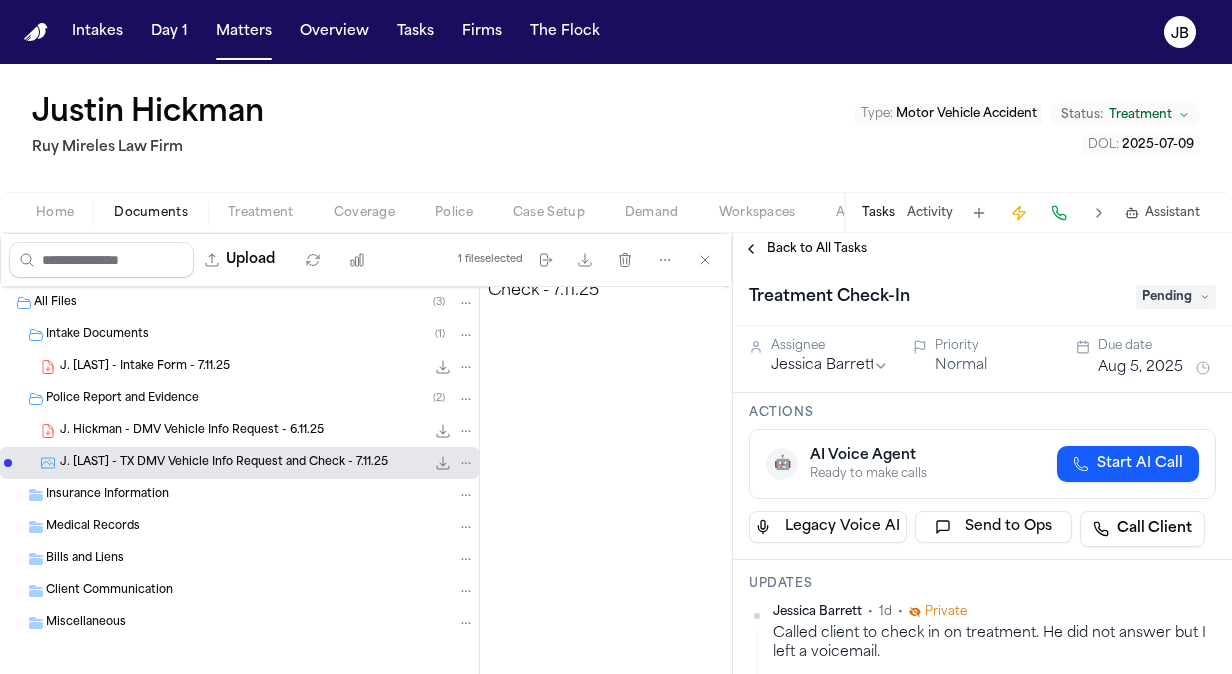 click on "Pending" at bounding box center (1176, 297) 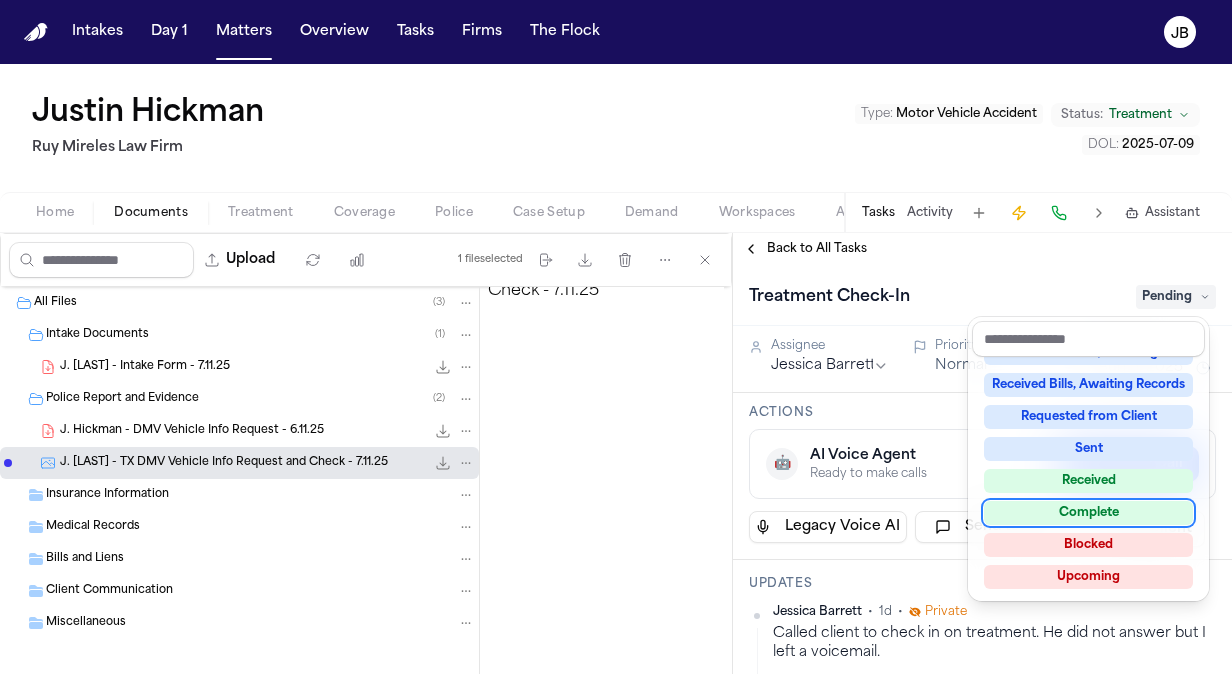 click on "Complete" at bounding box center (1088, 513) 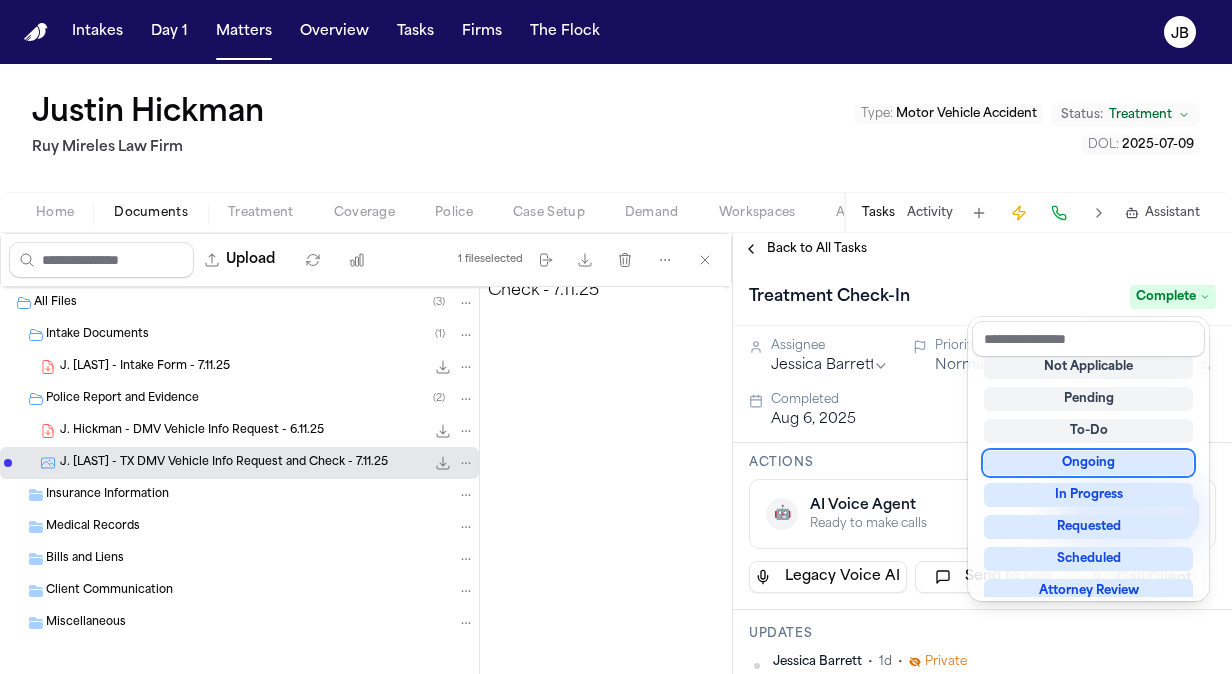 scroll, scrollTop: 8, scrollLeft: 0, axis: vertical 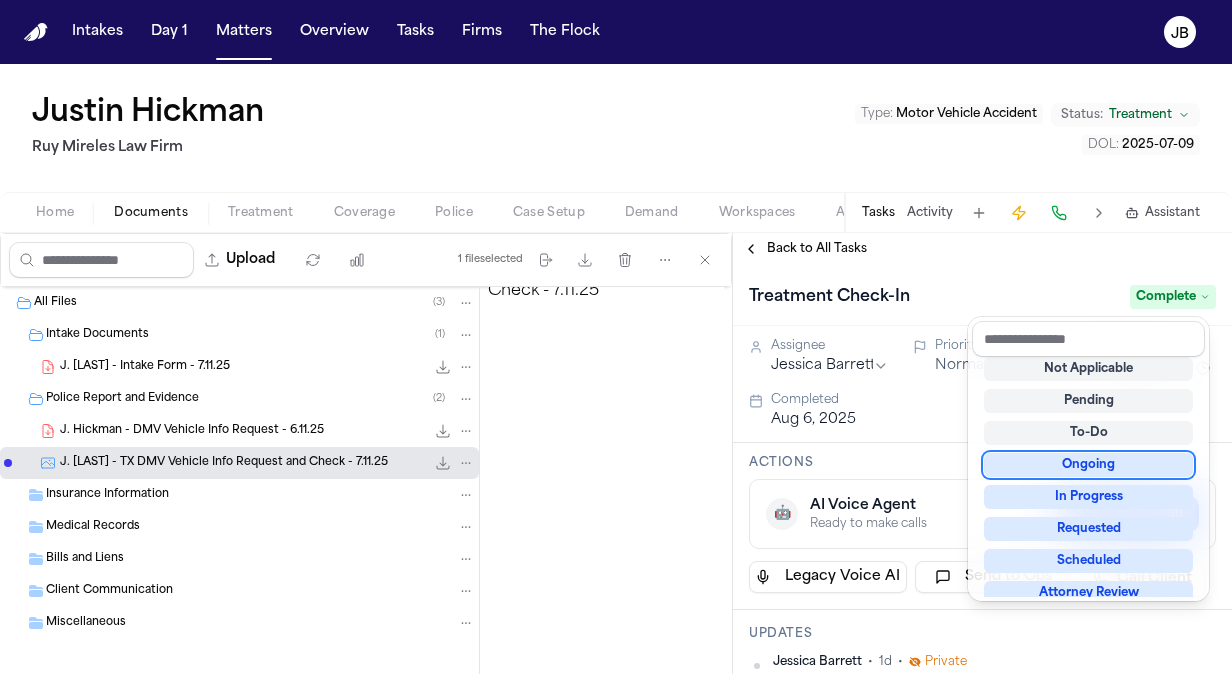click on "Treatment Check-In Complete" at bounding box center [982, 295] 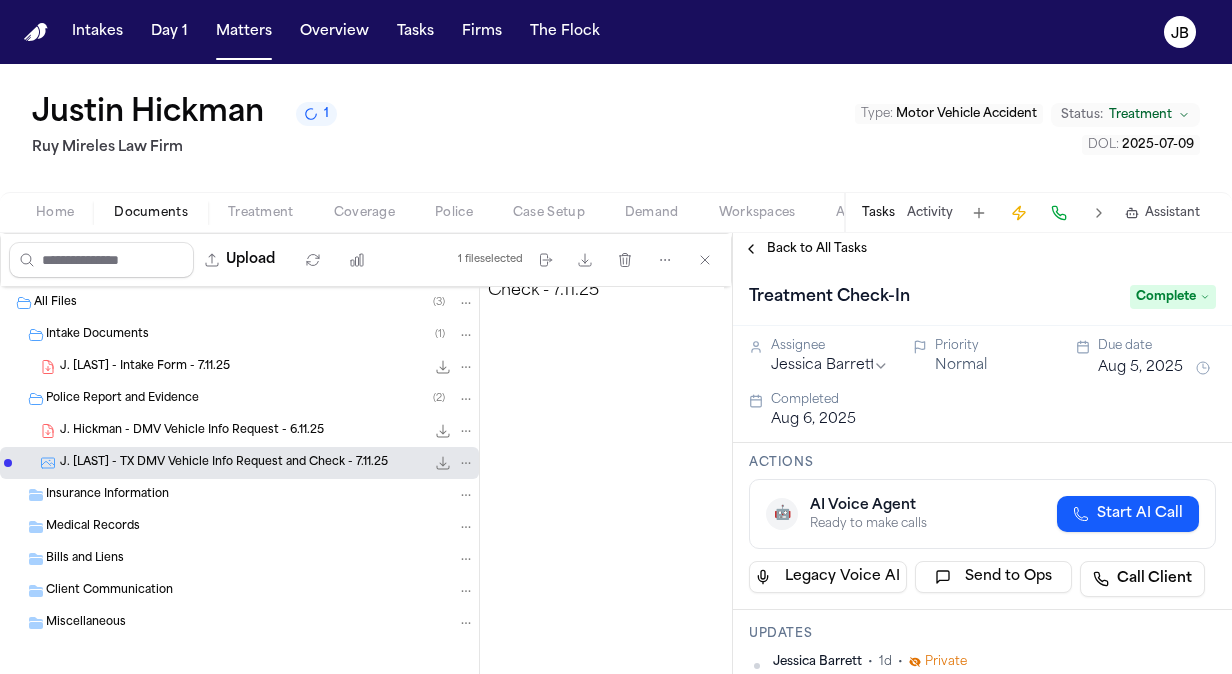 click on "Bills and Liens" at bounding box center (85, 559) 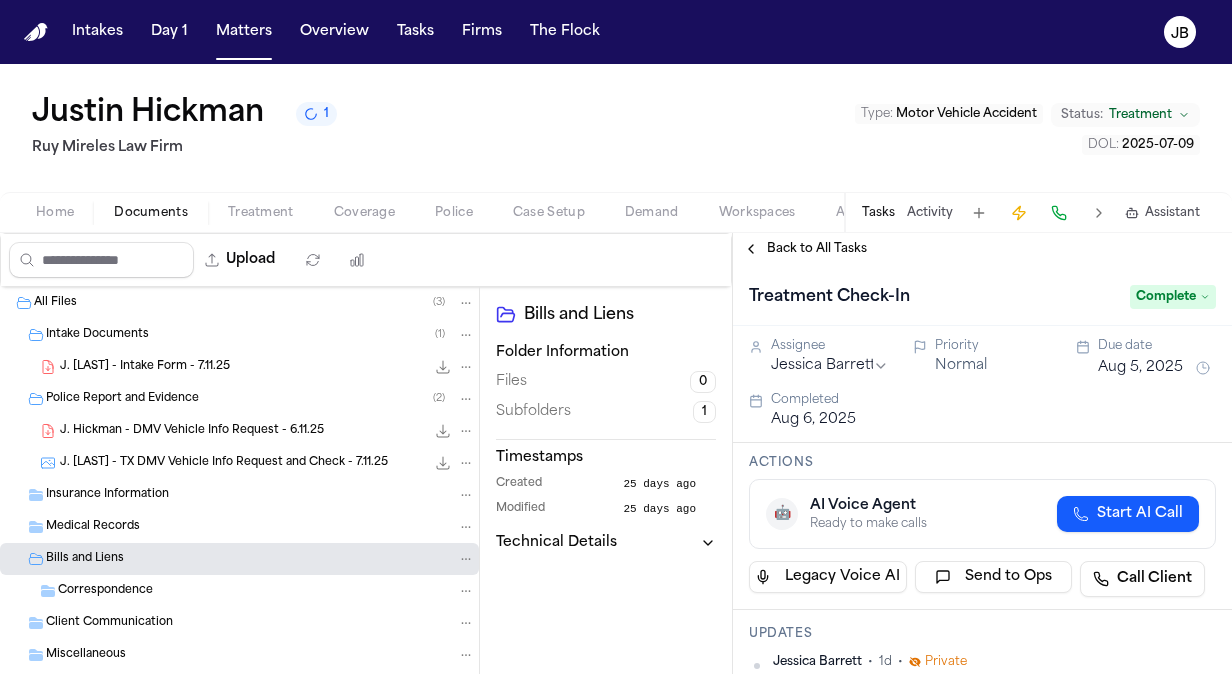 scroll, scrollTop: 0, scrollLeft: 0, axis: both 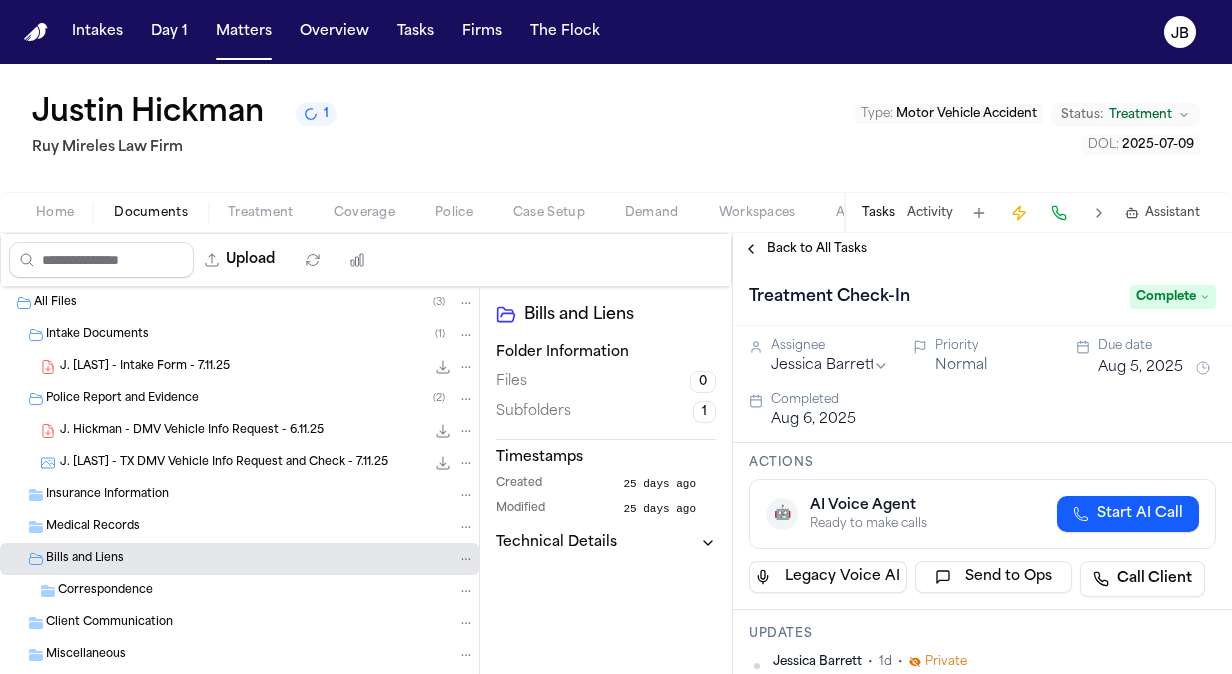 click on "Correspondence" at bounding box center [239, 591] 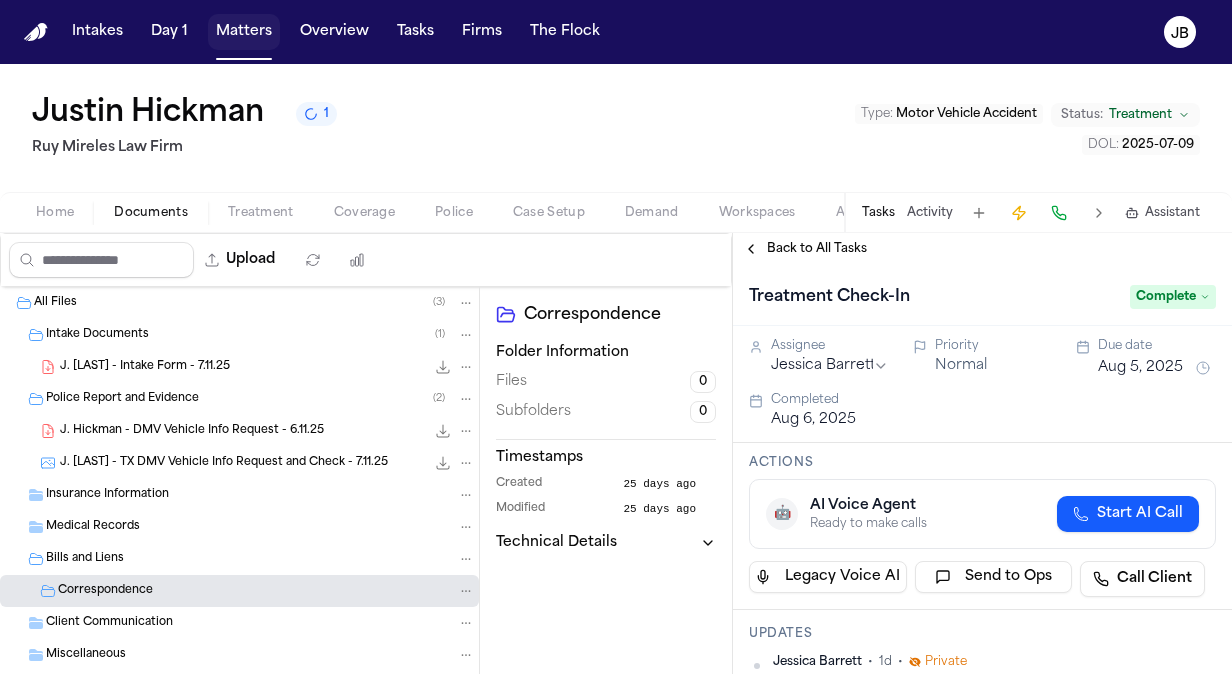 click on "Matters" at bounding box center [244, 32] 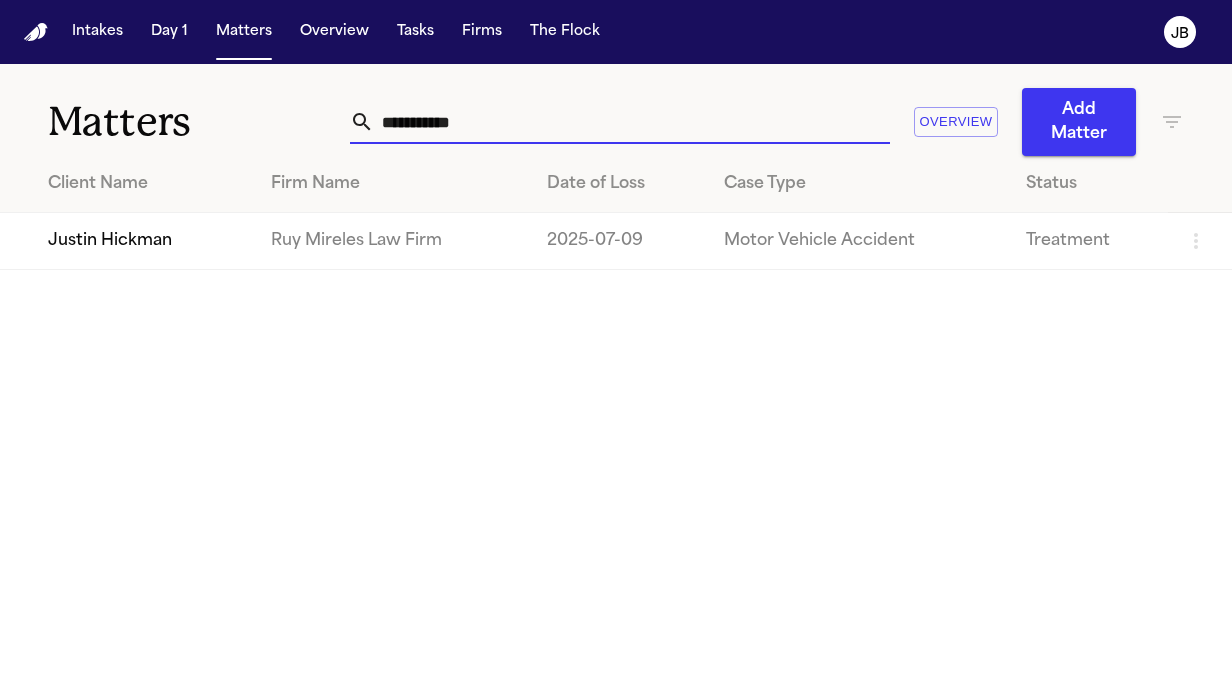 drag, startPoint x: 476, startPoint y: 126, endPoint x: 260, endPoint y: 110, distance: 216.59178 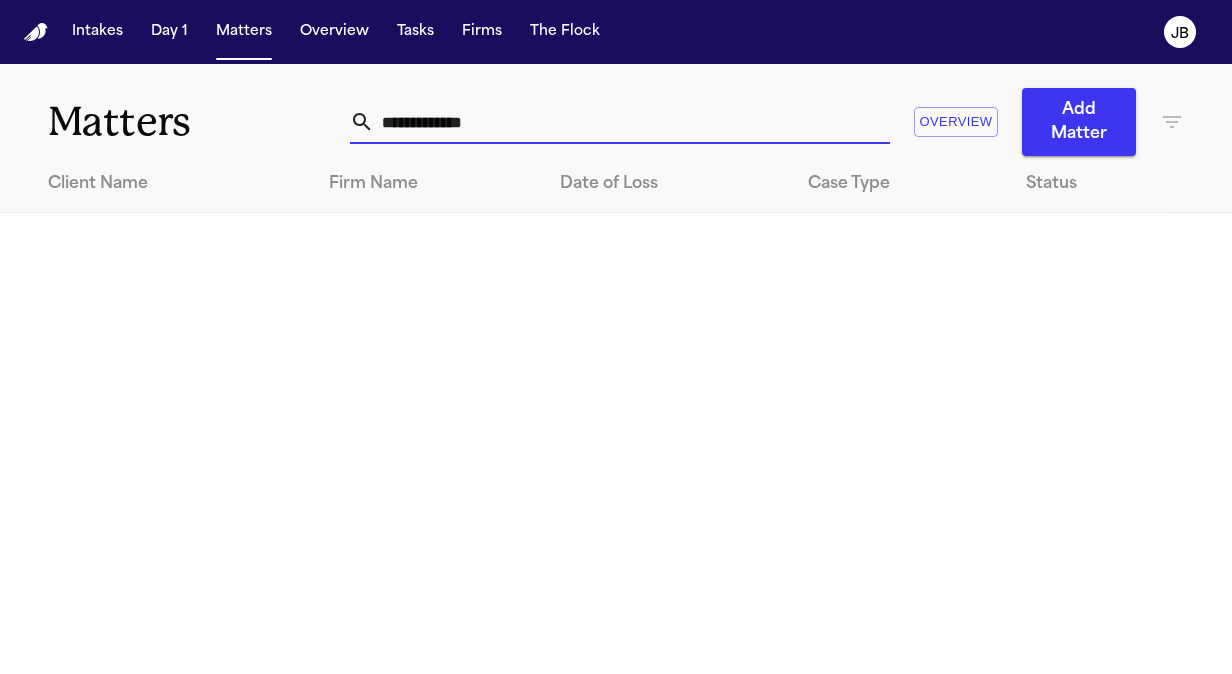 drag, startPoint x: 486, startPoint y: 124, endPoint x: 218, endPoint y: 106, distance: 268.6038 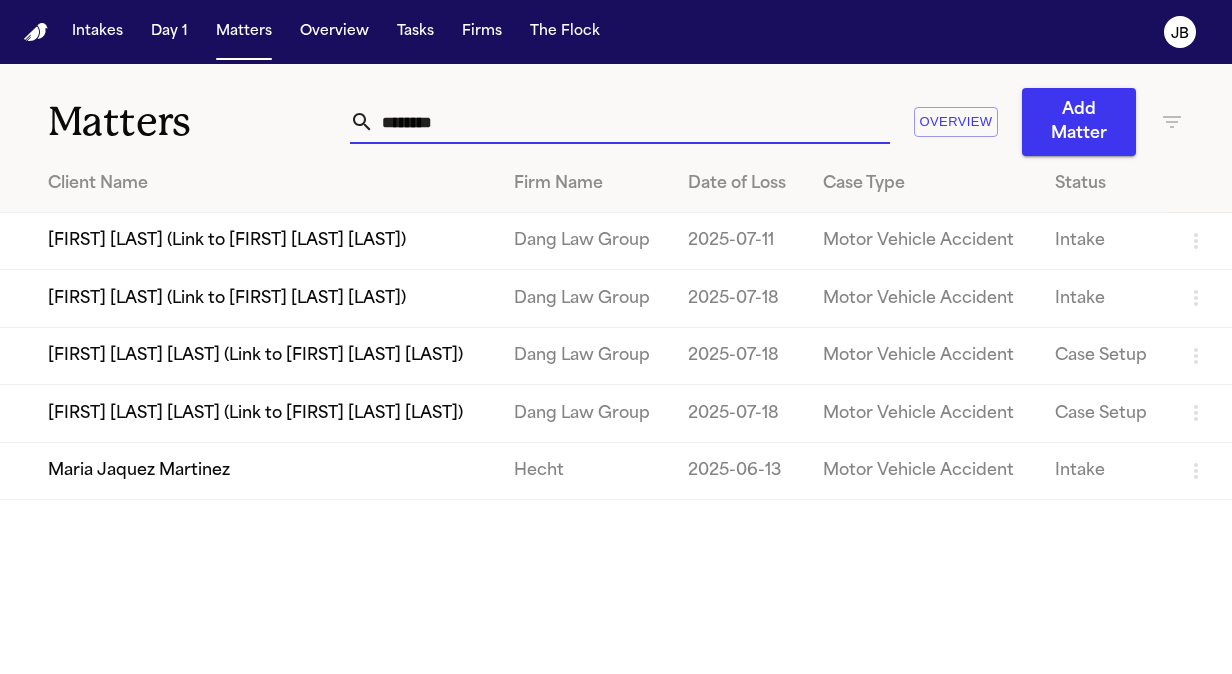 type on "********" 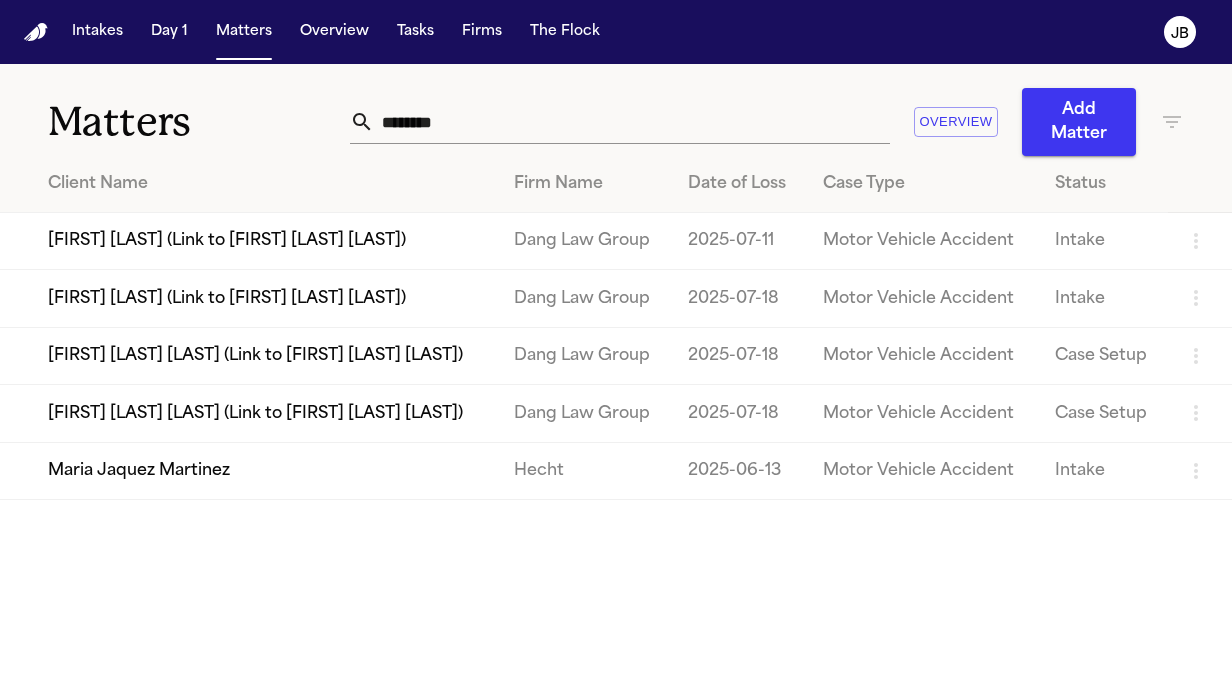click on "Maria Jaquez Martinez" at bounding box center [249, 470] 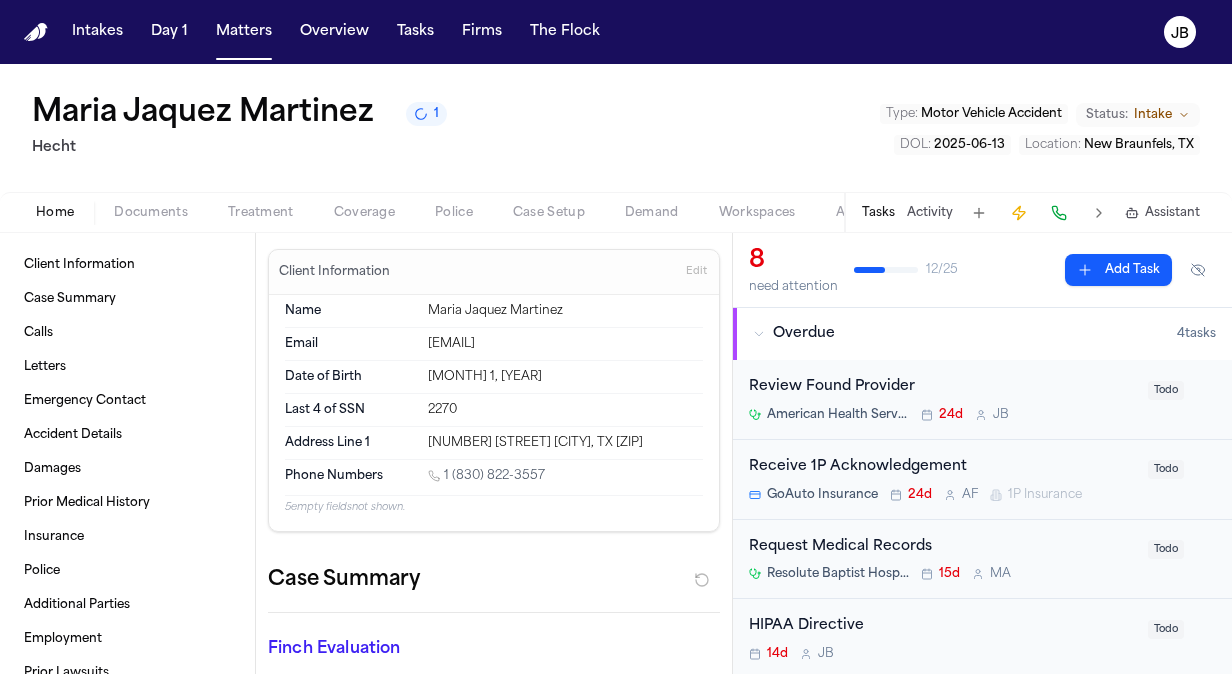 click on "Treatment" at bounding box center (261, 213) 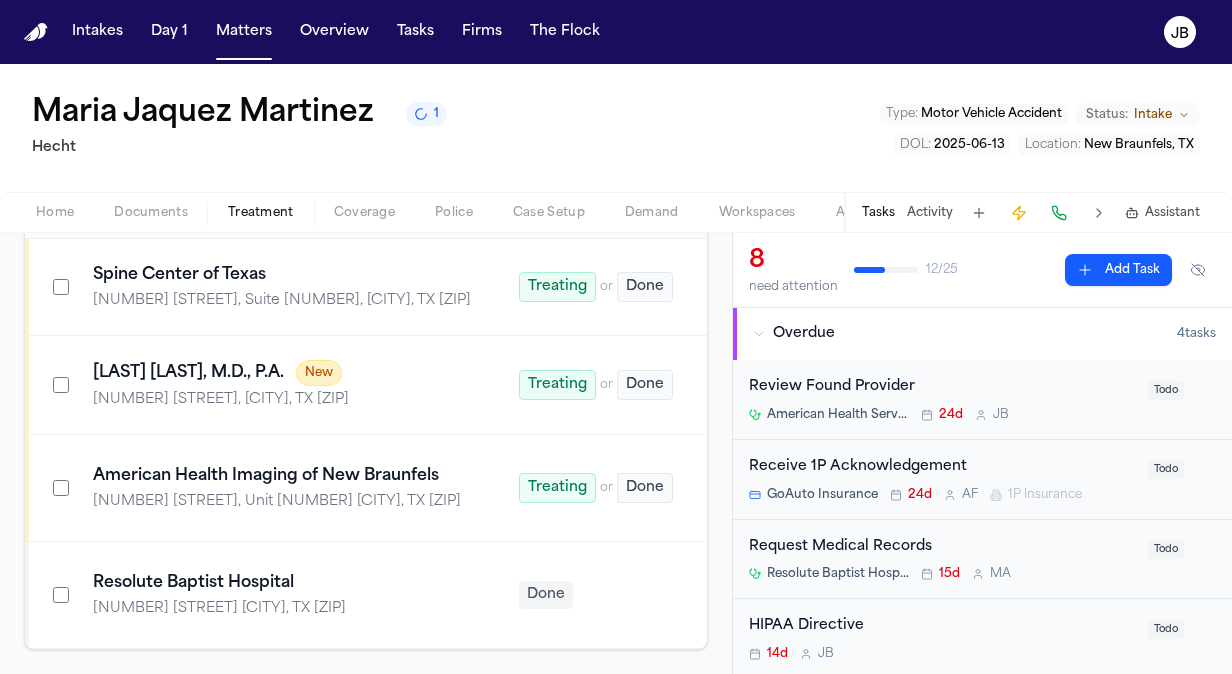 scroll, scrollTop: 430, scrollLeft: 0, axis: vertical 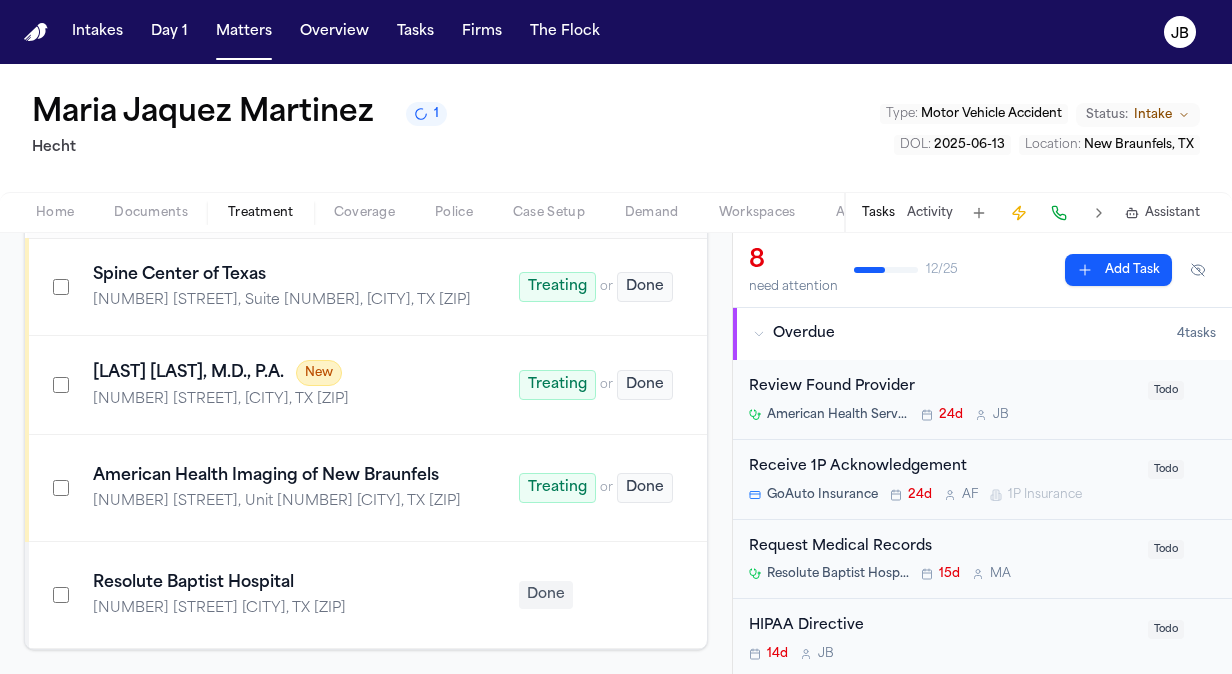 click on "Activity" at bounding box center (930, 213) 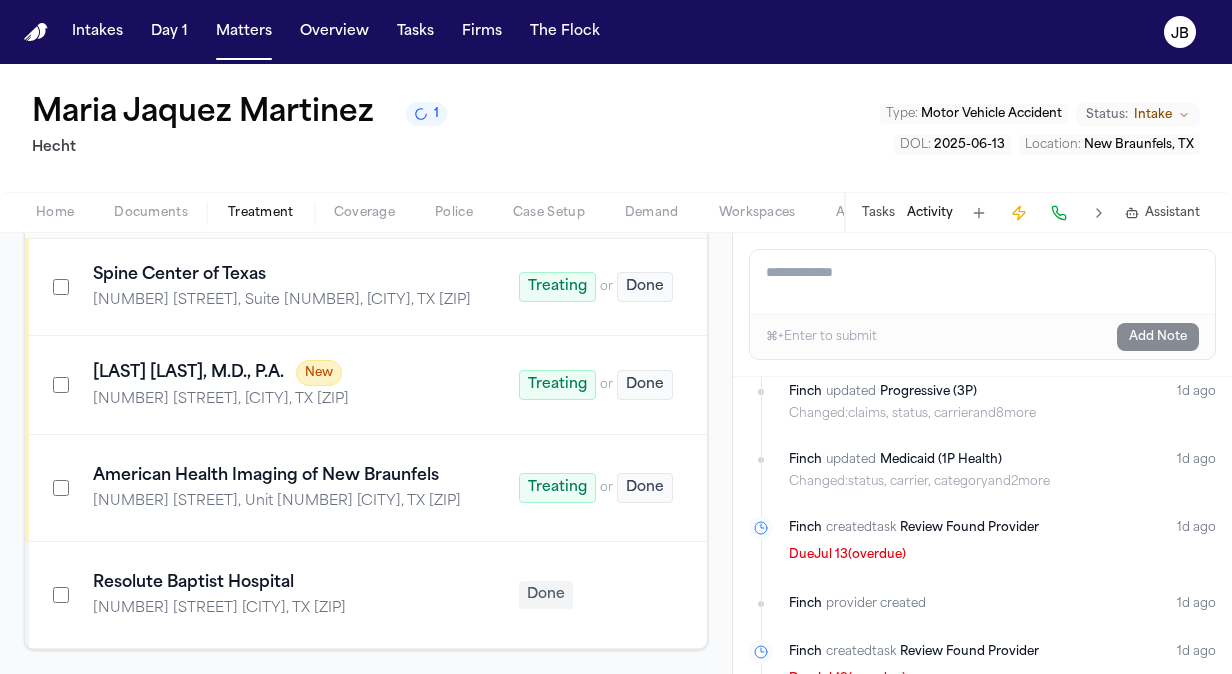 scroll, scrollTop: 1438, scrollLeft: 0, axis: vertical 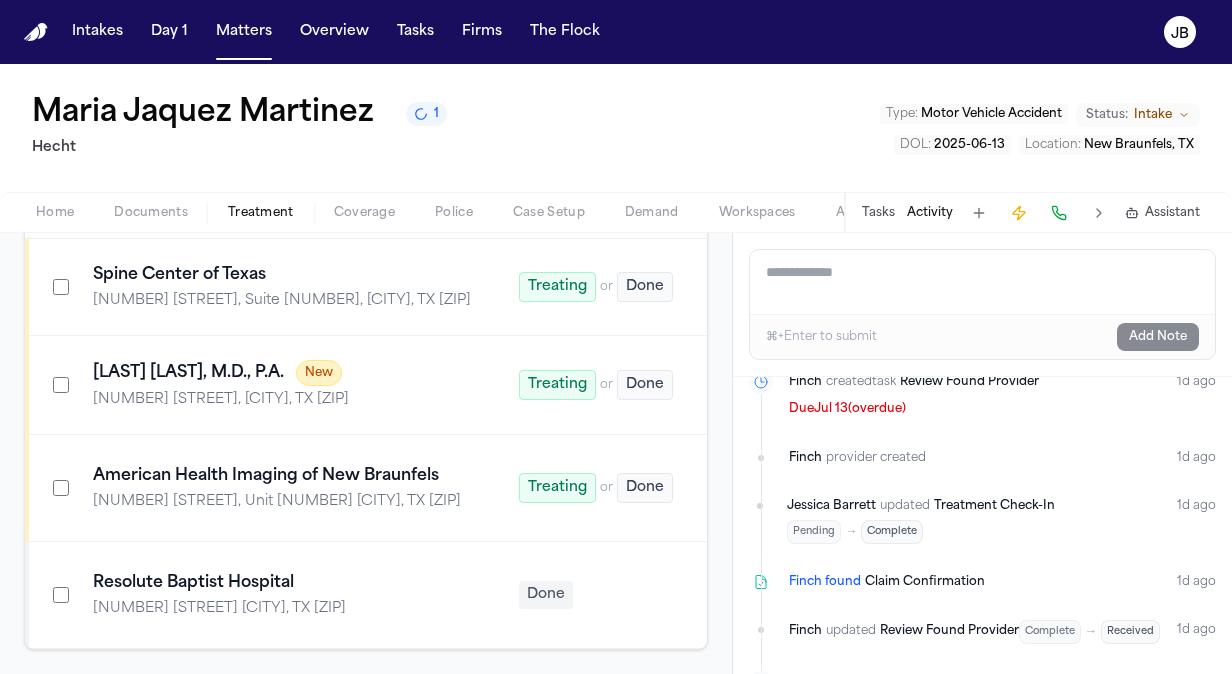 click on "Treatment Check-In" at bounding box center (994, 506) 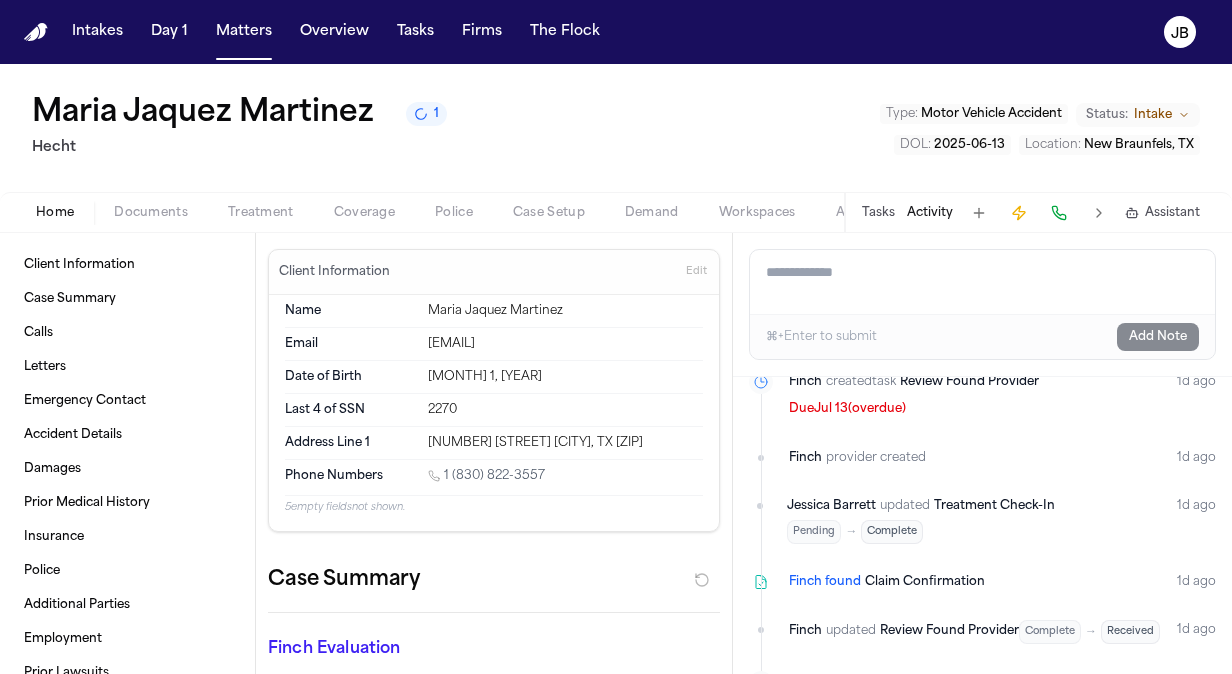 click on "Treatment Check-In" at bounding box center (994, 506) 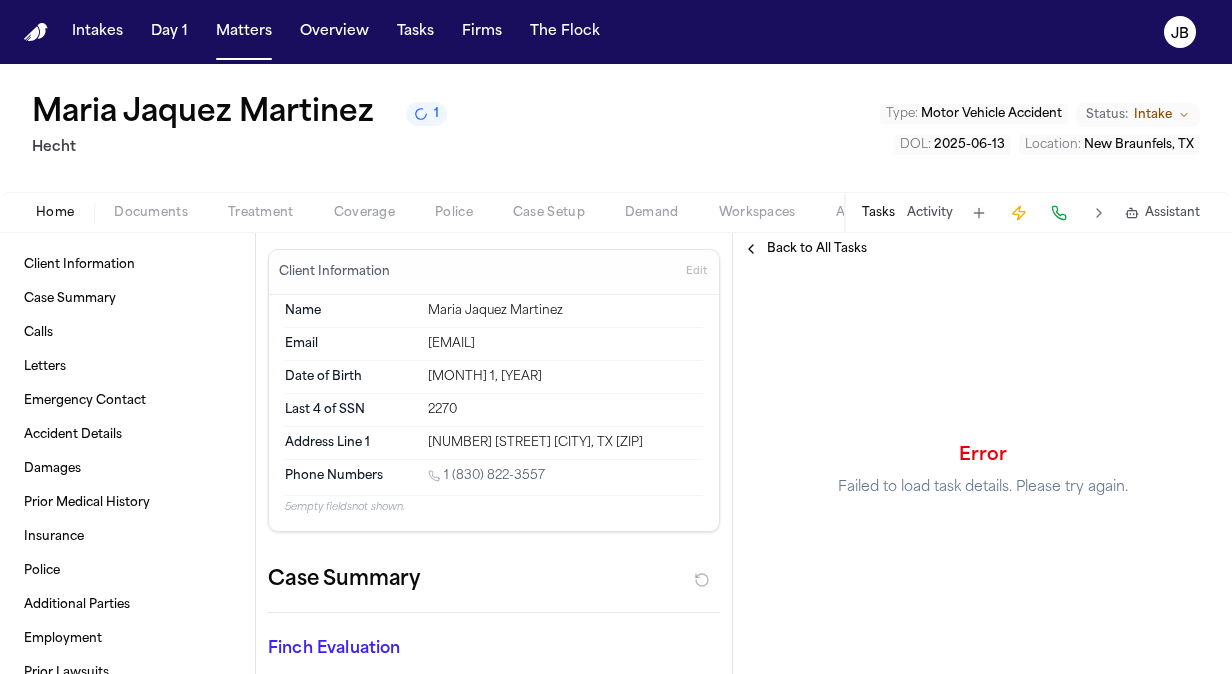click on "Maria Jaquez Martinez 1 Hecht Type :   Motor Vehicle Accident Status: Intake DOL :   2025-06-13 Location :   New Braunfels, TX" at bounding box center (616, 128) 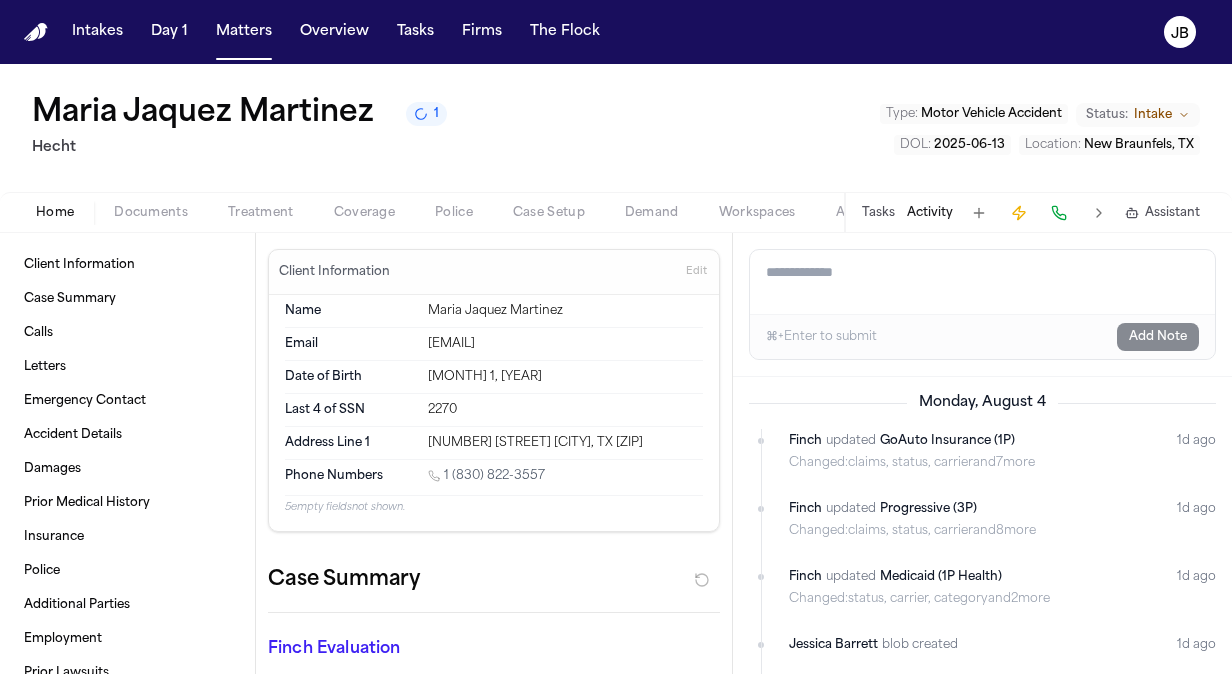 click on "Tasks" at bounding box center (878, 213) 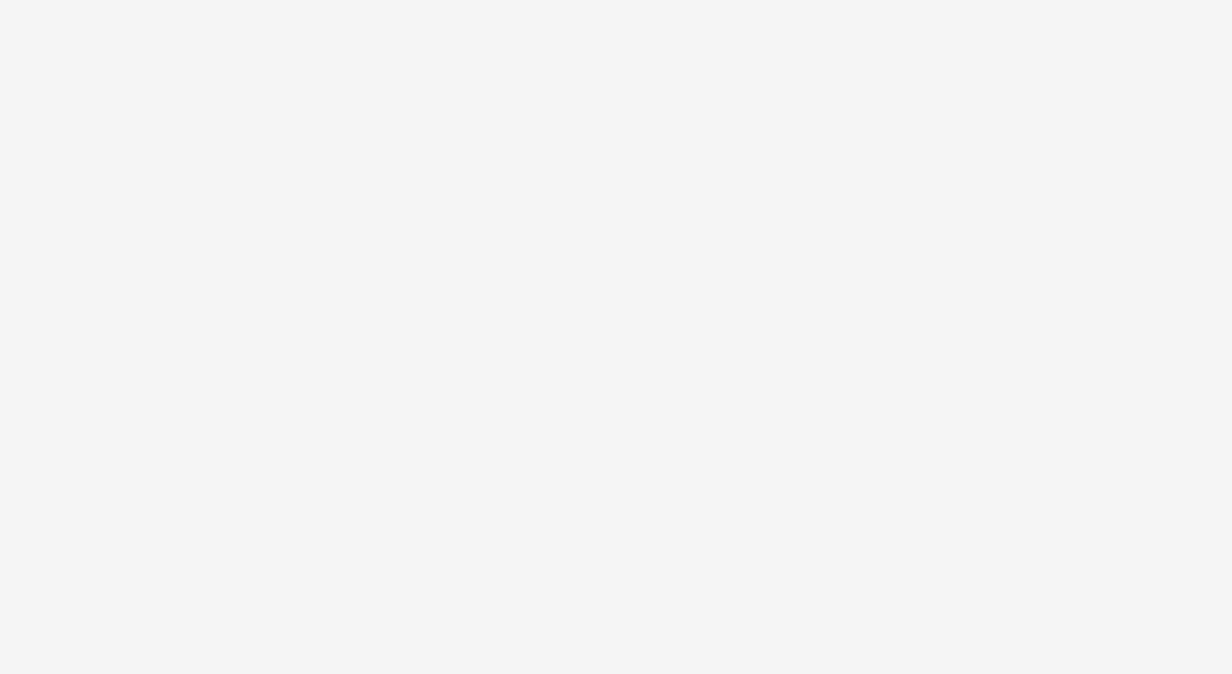 scroll, scrollTop: 0, scrollLeft: 0, axis: both 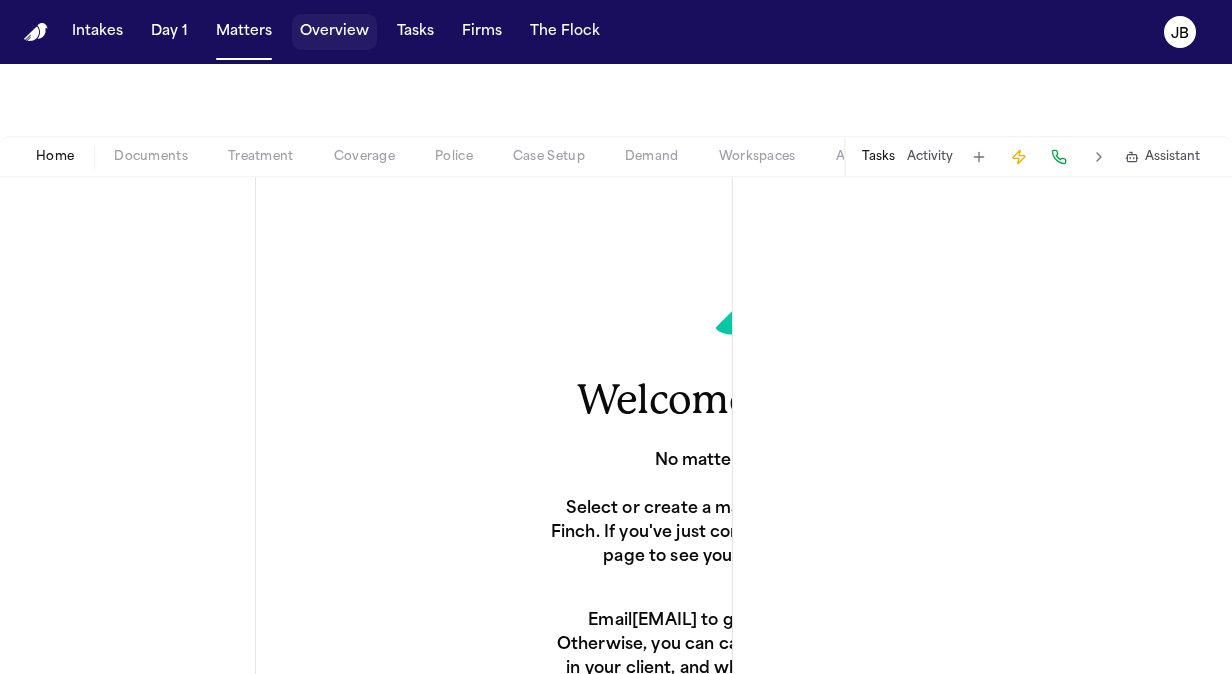 click on "Overview" at bounding box center [334, 32] 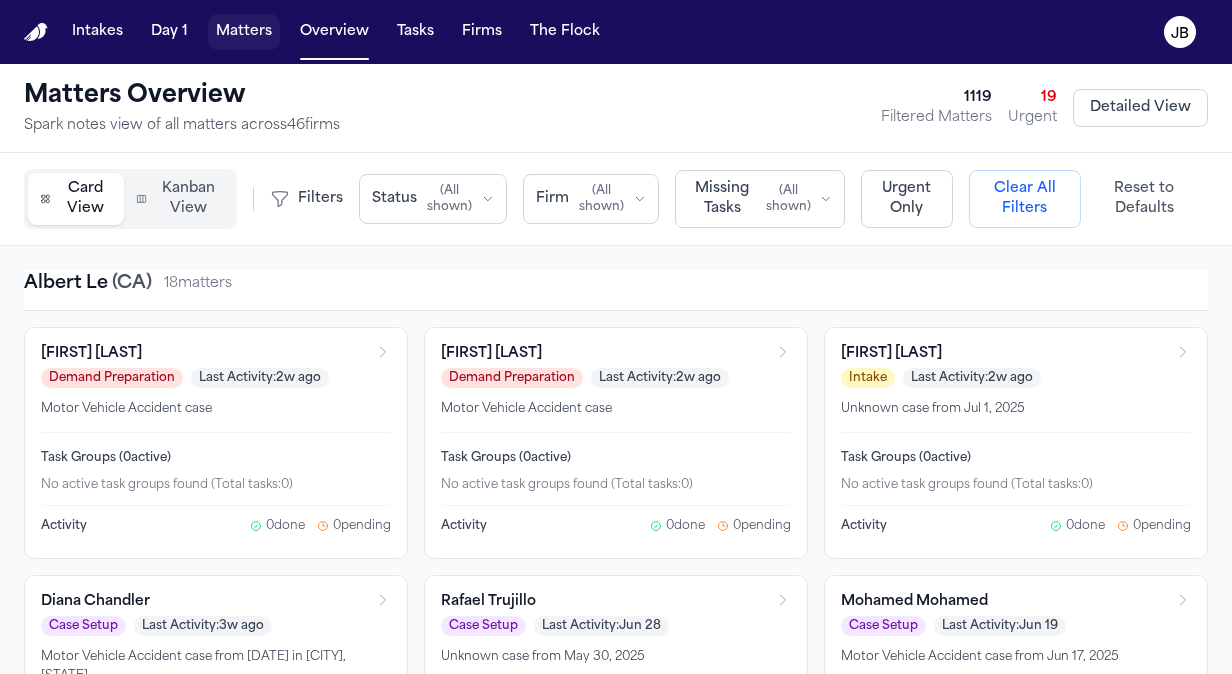 click on "Matters" at bounding box center (244, 32) 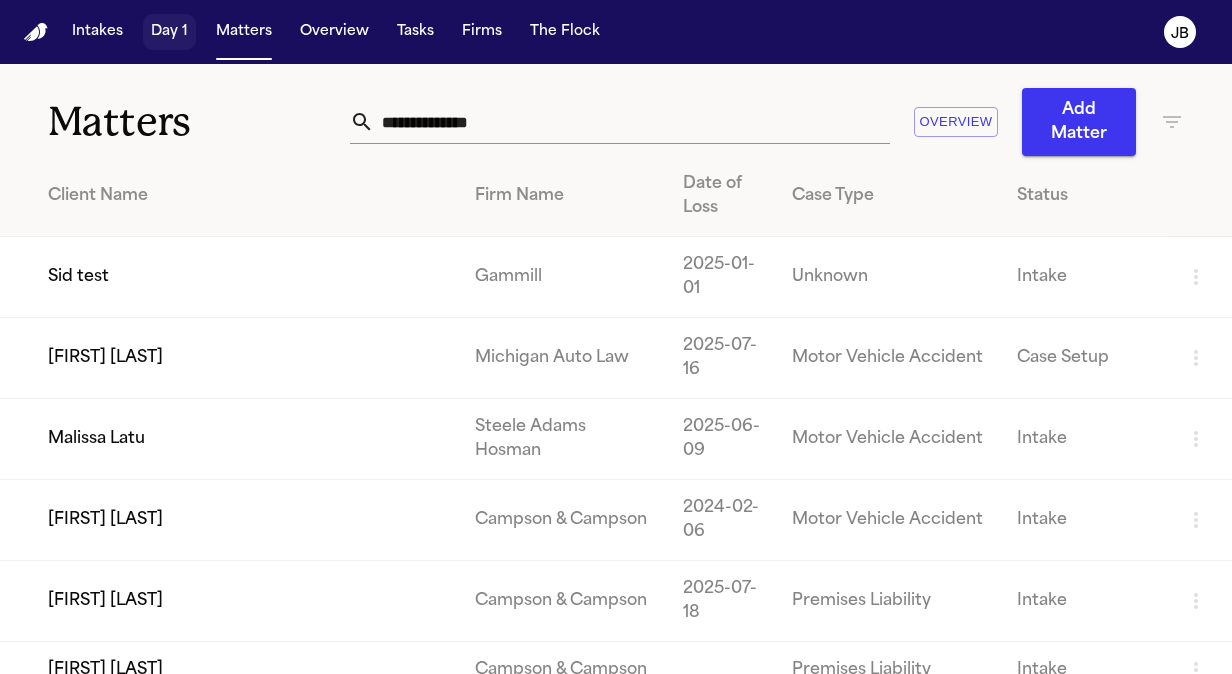 click on "Day 1" at bounding box center (169, 32) 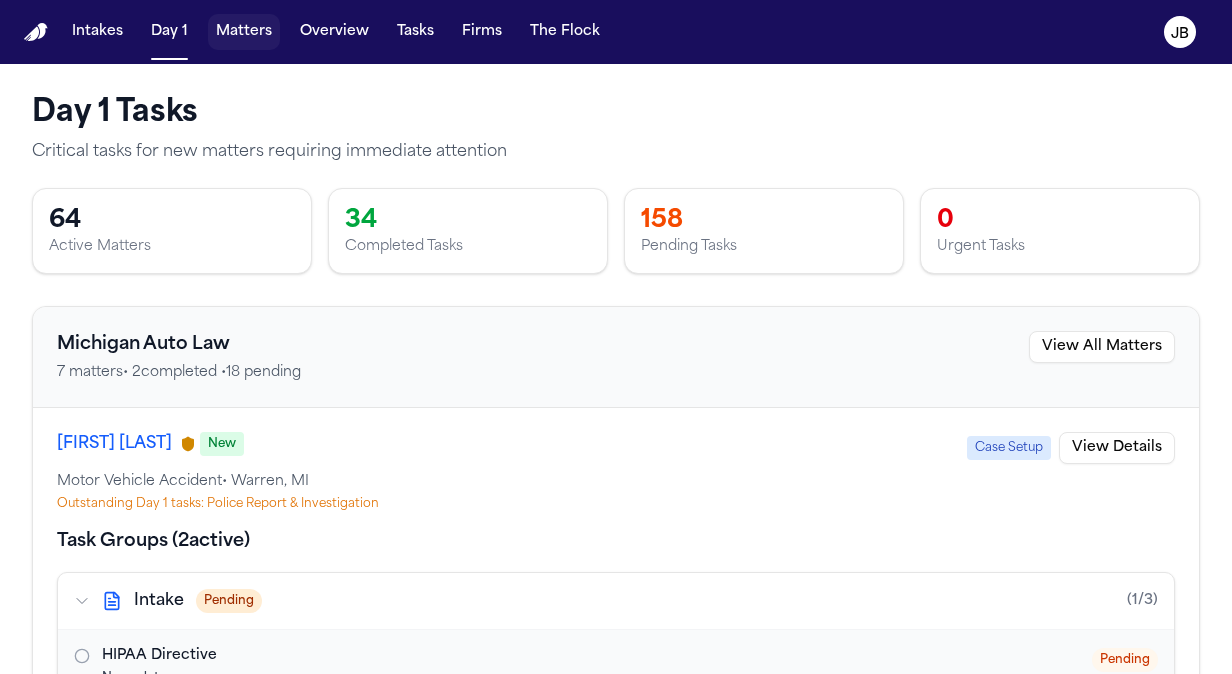 click on "Matters" at bounding box center [244, 32] 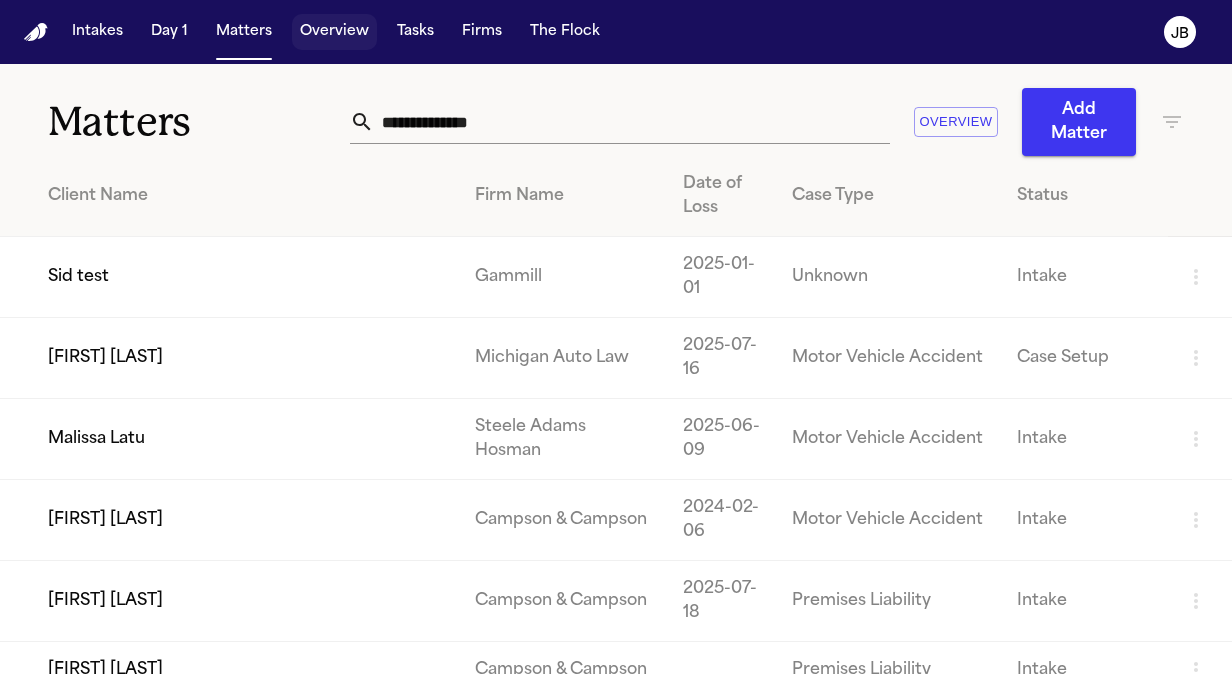 type 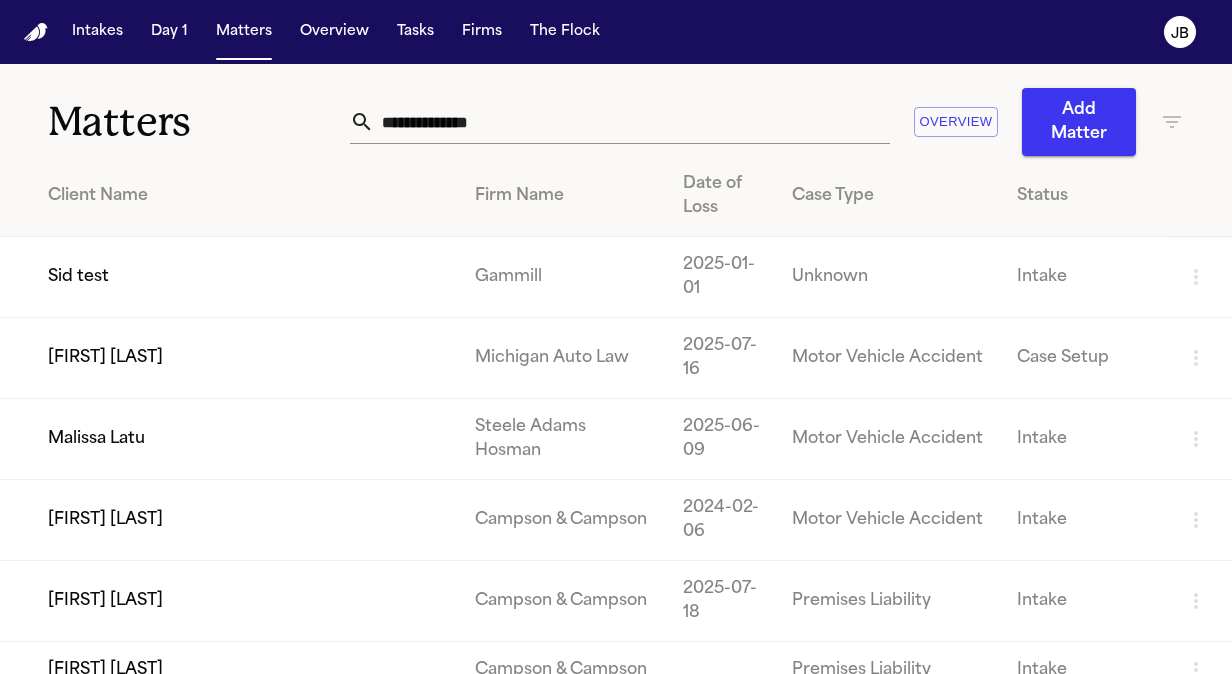 click on "Sid test" at bounding box center (229, 277) 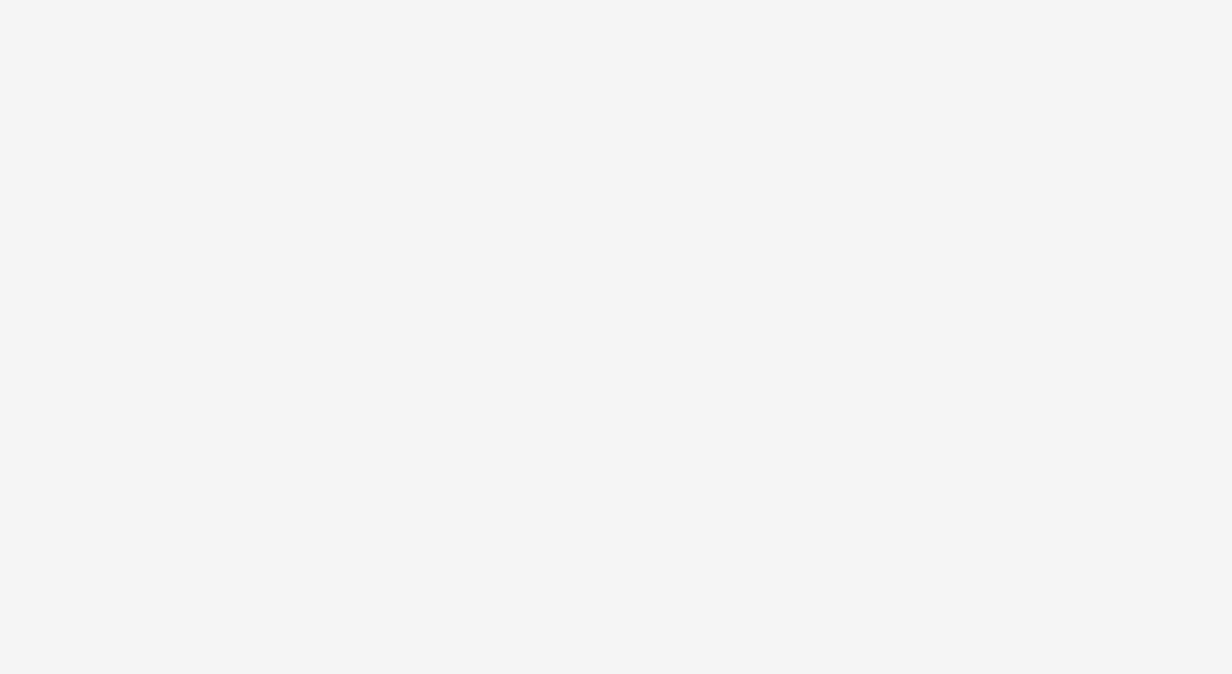scroll, scrollTop: 0, scrollLeft: 0, axis: both 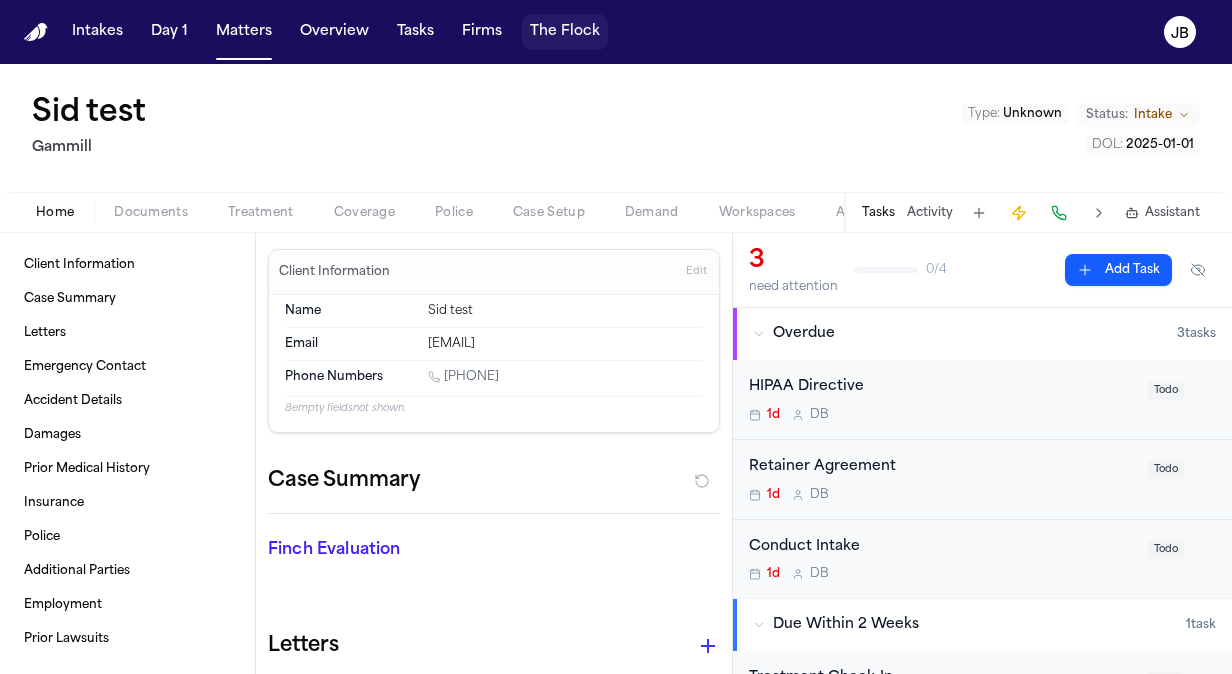 click on "The Flock" at bounding box center [565, 32] 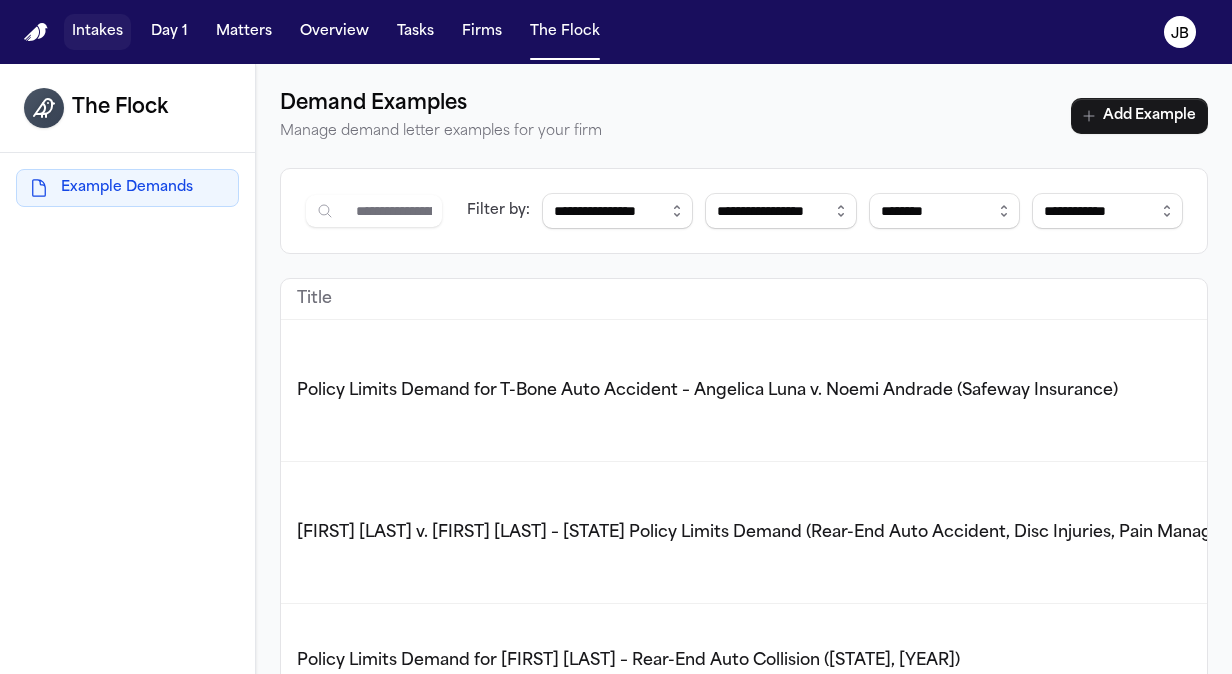 click on "Intakes" at bounding box center [97, 32] 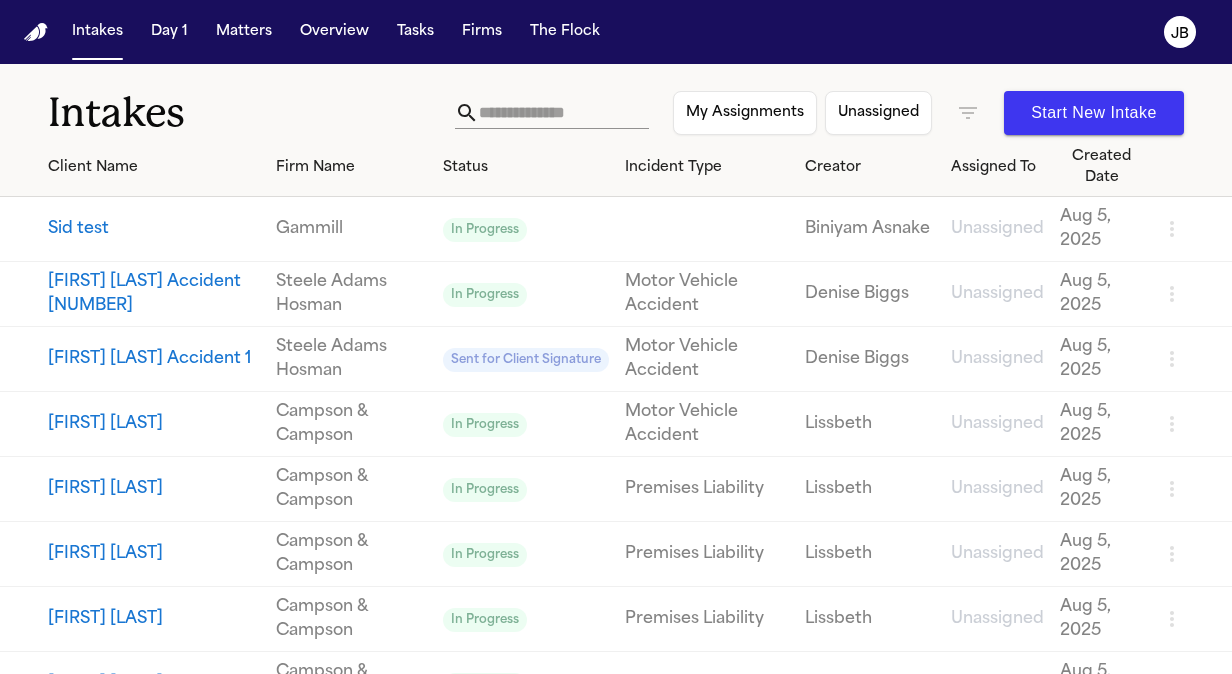 click at bounding box center (36, 32) 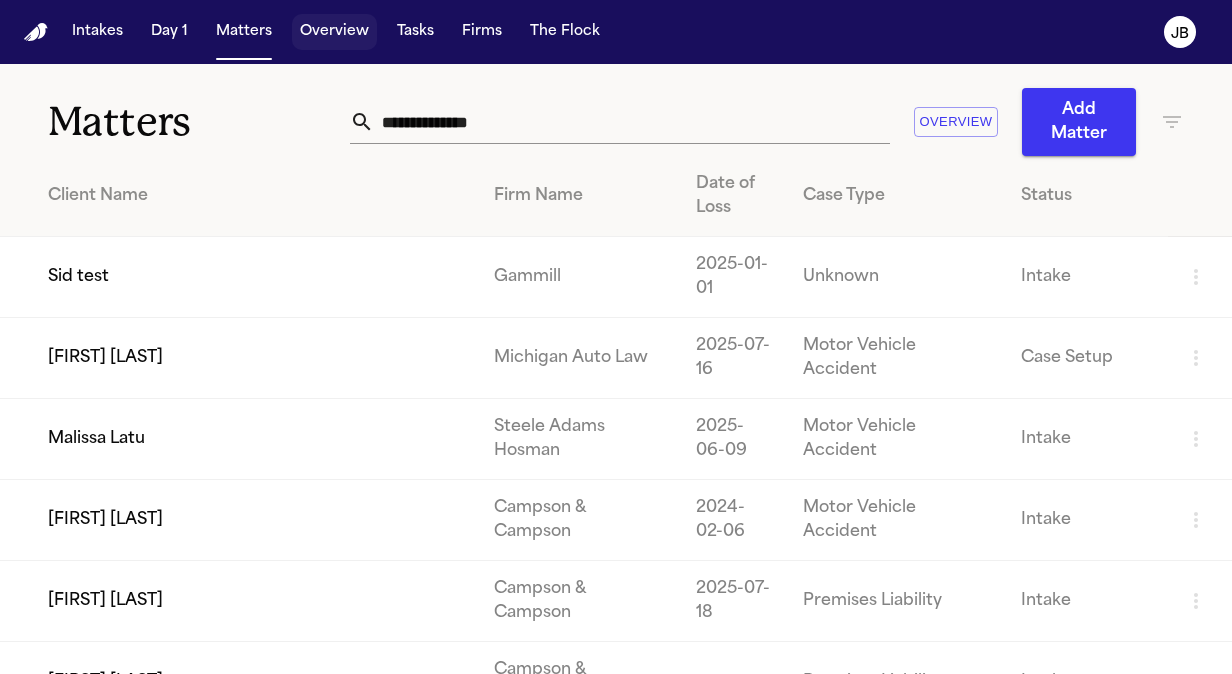 click on "Overview" at bounding box center [334, 32] 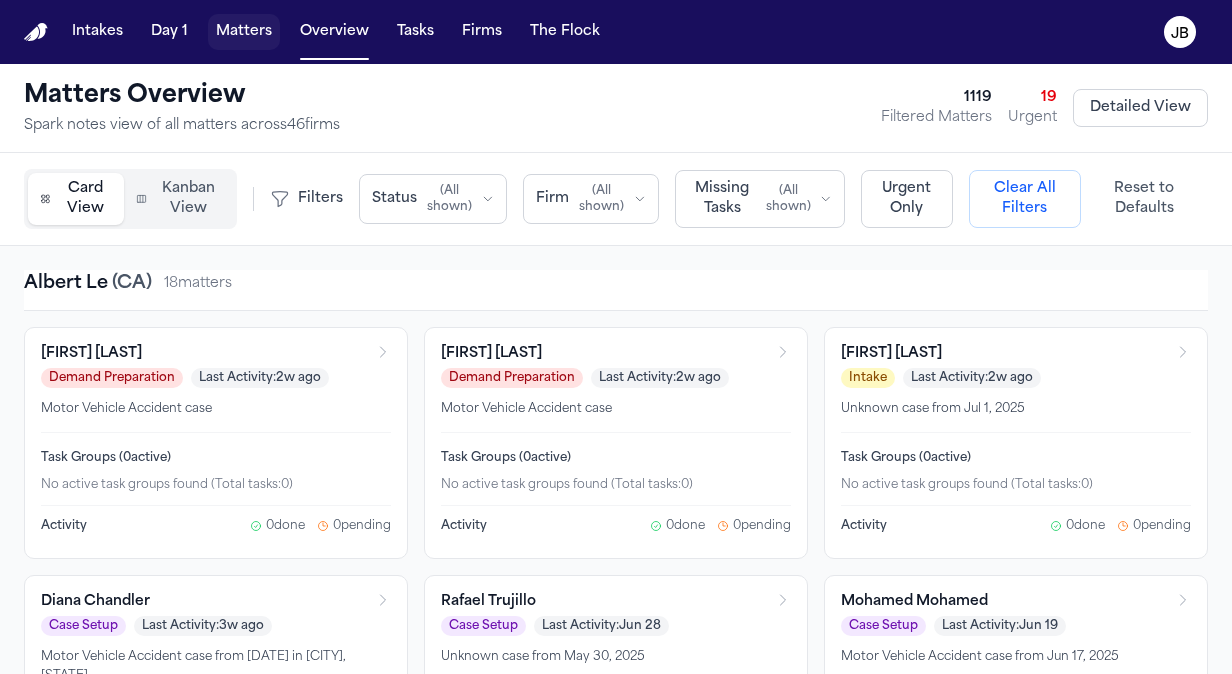click on "Matters" at bounding box center (244, 32) 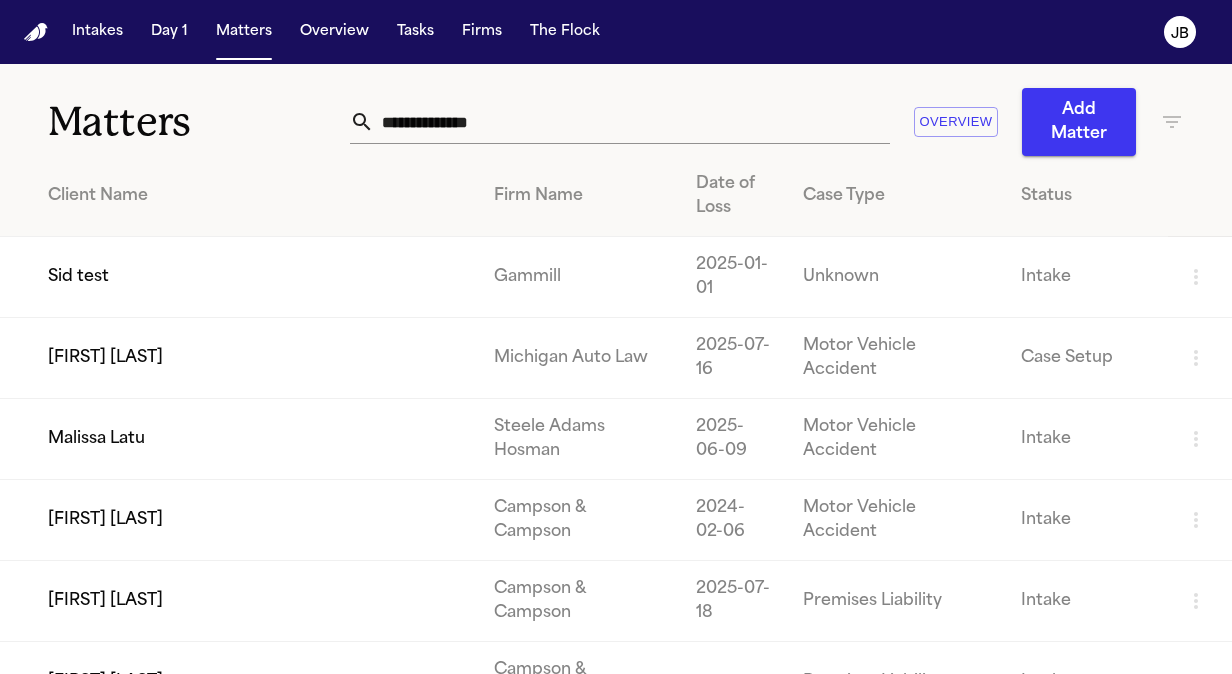 click at bounding box center [632, 122] 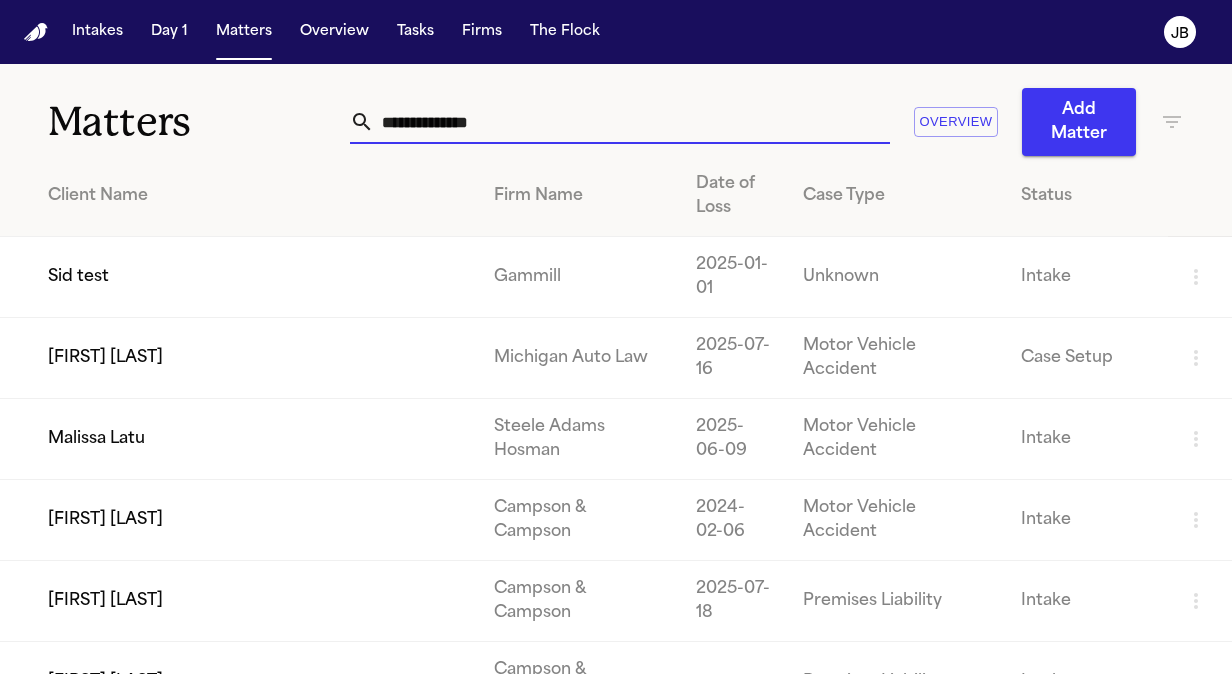 click at bounding box center [632, 122] 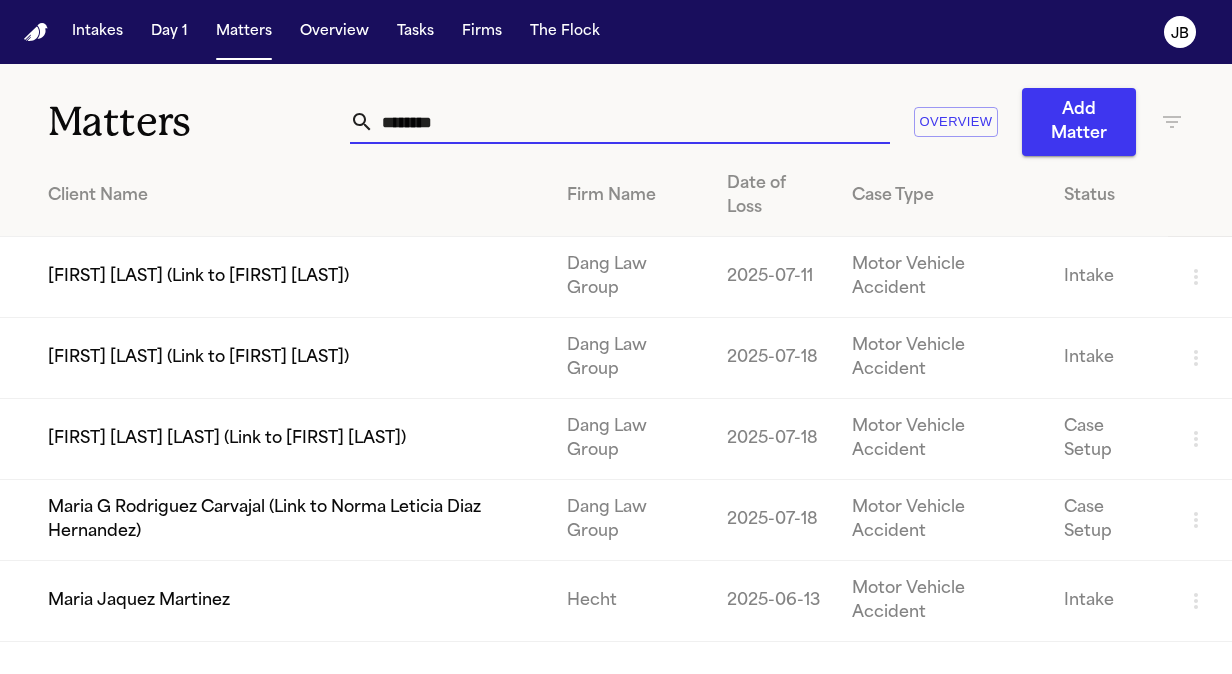 type on "********" 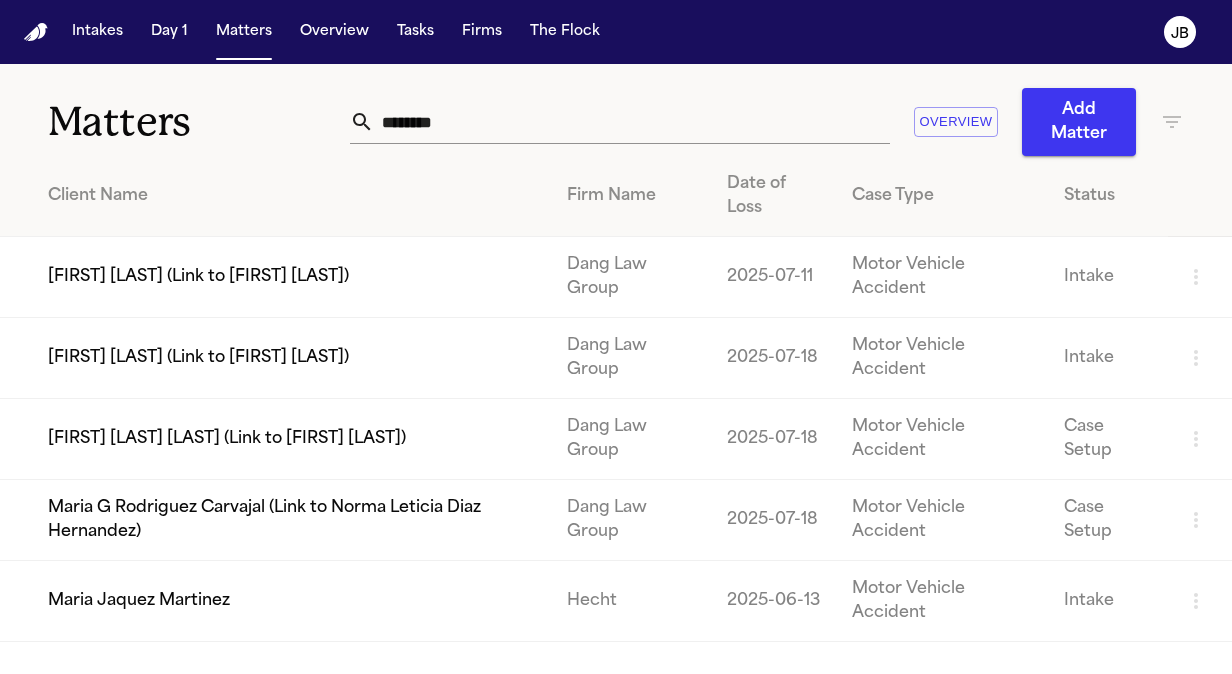click on "Maria Jaquez Martinez" at bounding box center (275, 601) 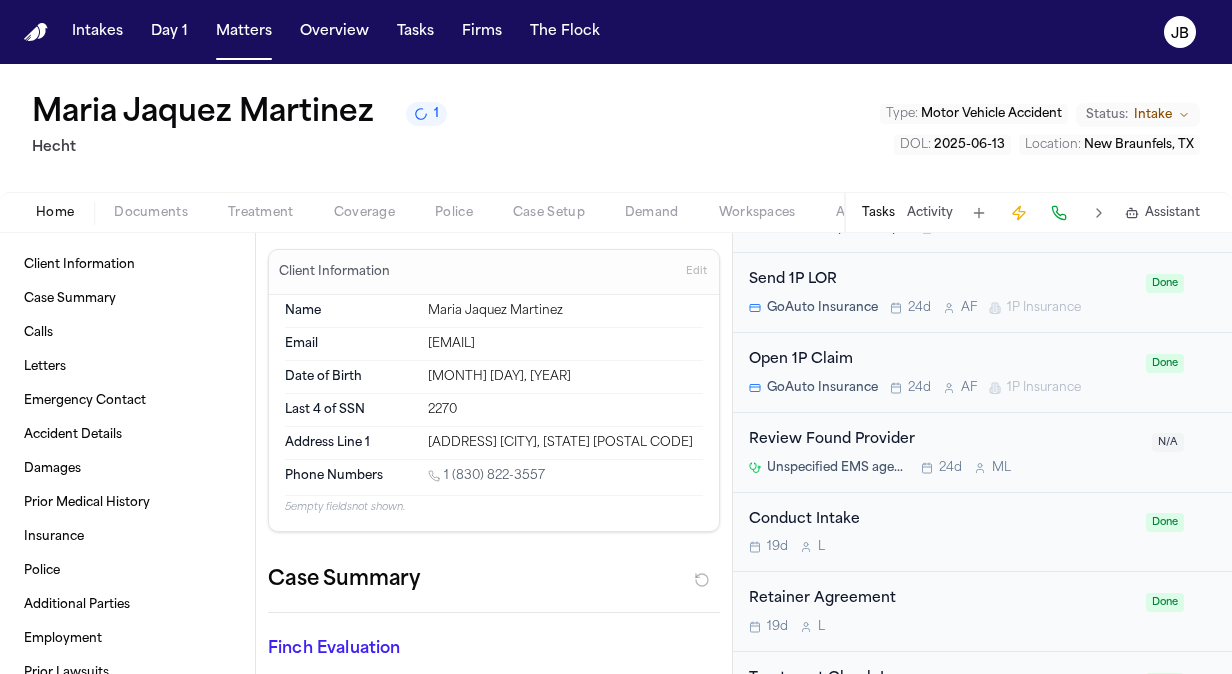 scroll, scrollTop: 1878, scrollLeft: 0, axis: vertical 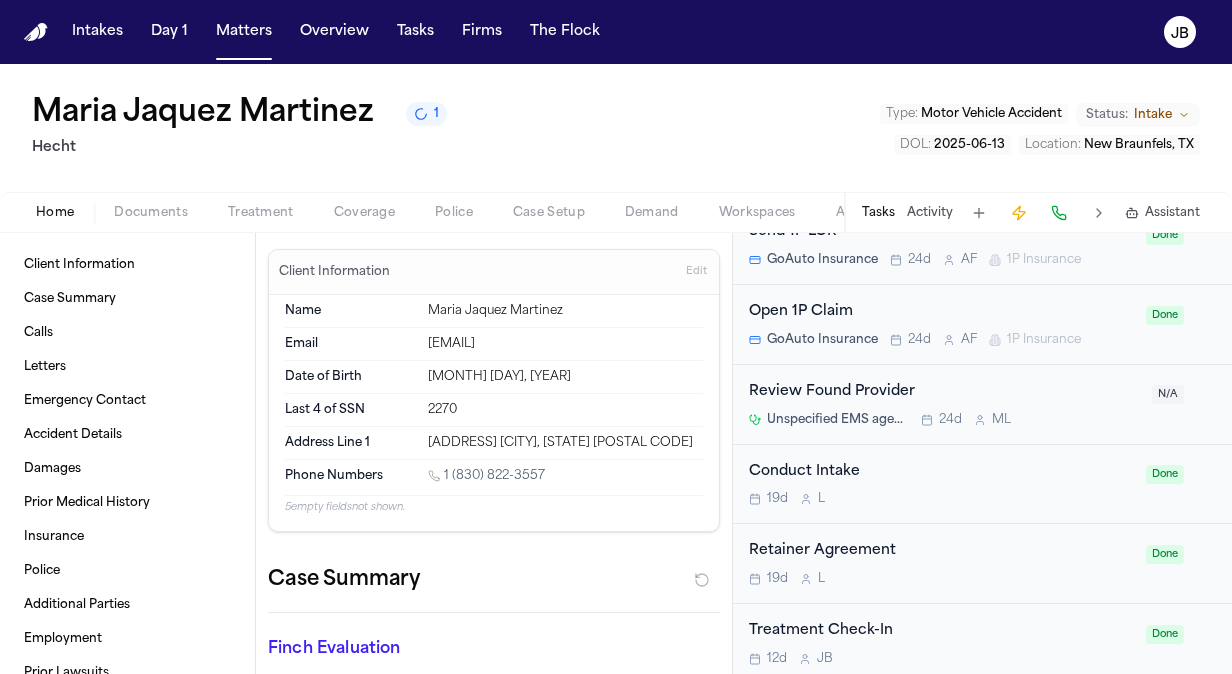 click on "Treatment Check-In" at bounding box center [941, 631] 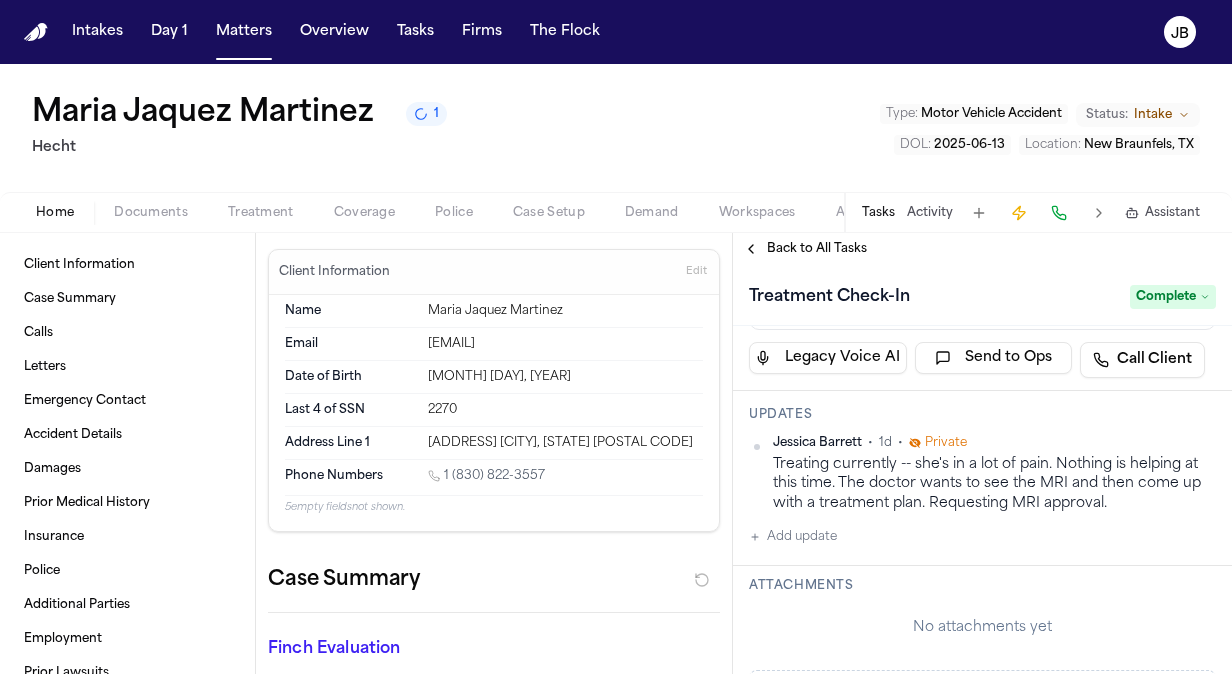 scroll, scrollTop: 200, scrollLeft: 0, axis: vertical 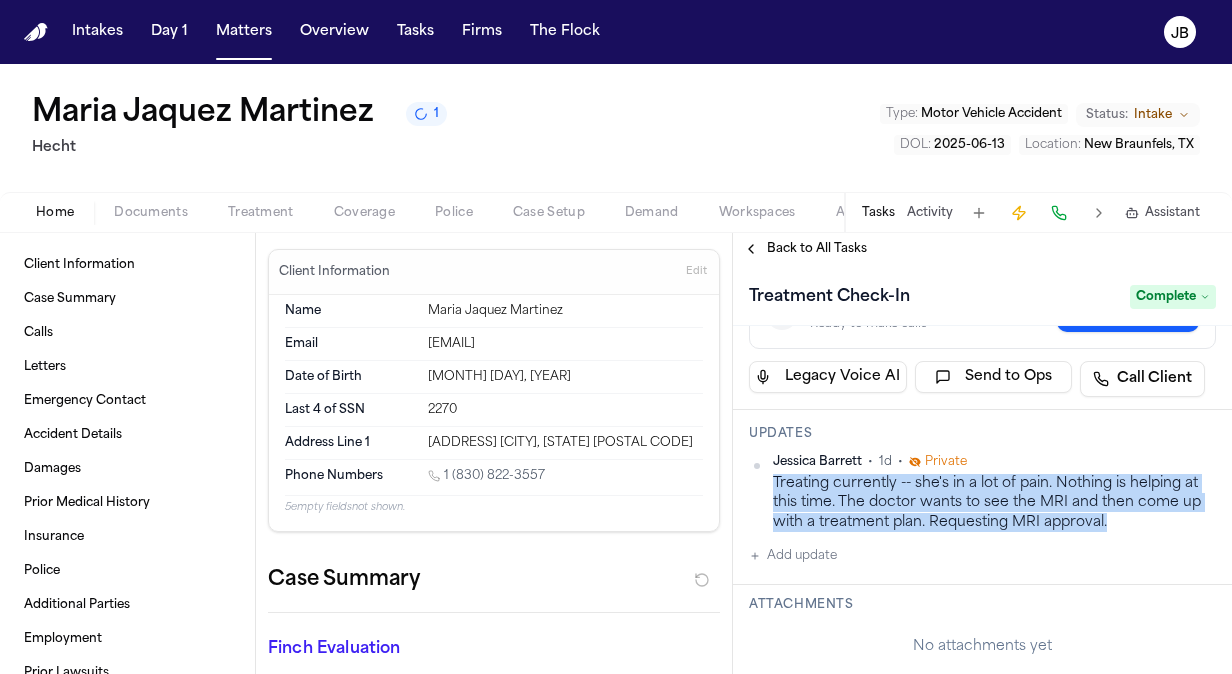 drag, startPoint x: 1128, startPoint y: 515, endPoint x: 763, endPoint y: 482, distance: 366.48874 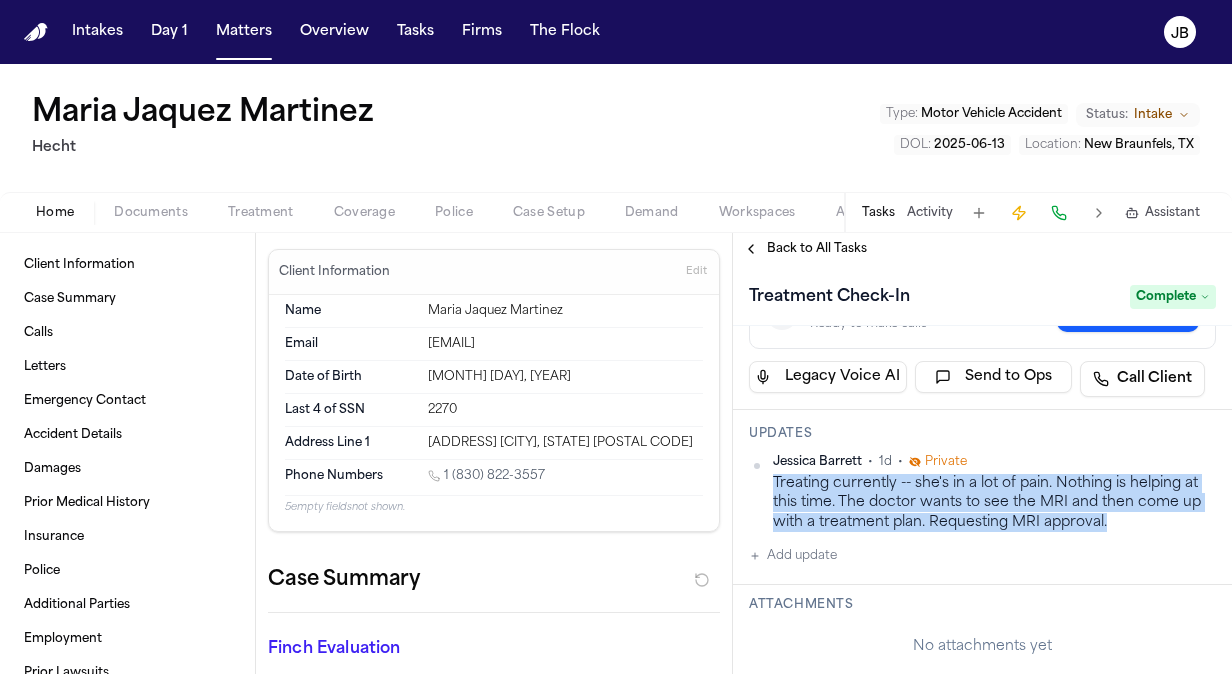 click on "Treating currently -- she's in a lot of pain. Nothing is helping at this time. The doctor wants to see the MRI and then come up with a treatment plan. Requesting MRI approval." at bounding box center [994, 503] 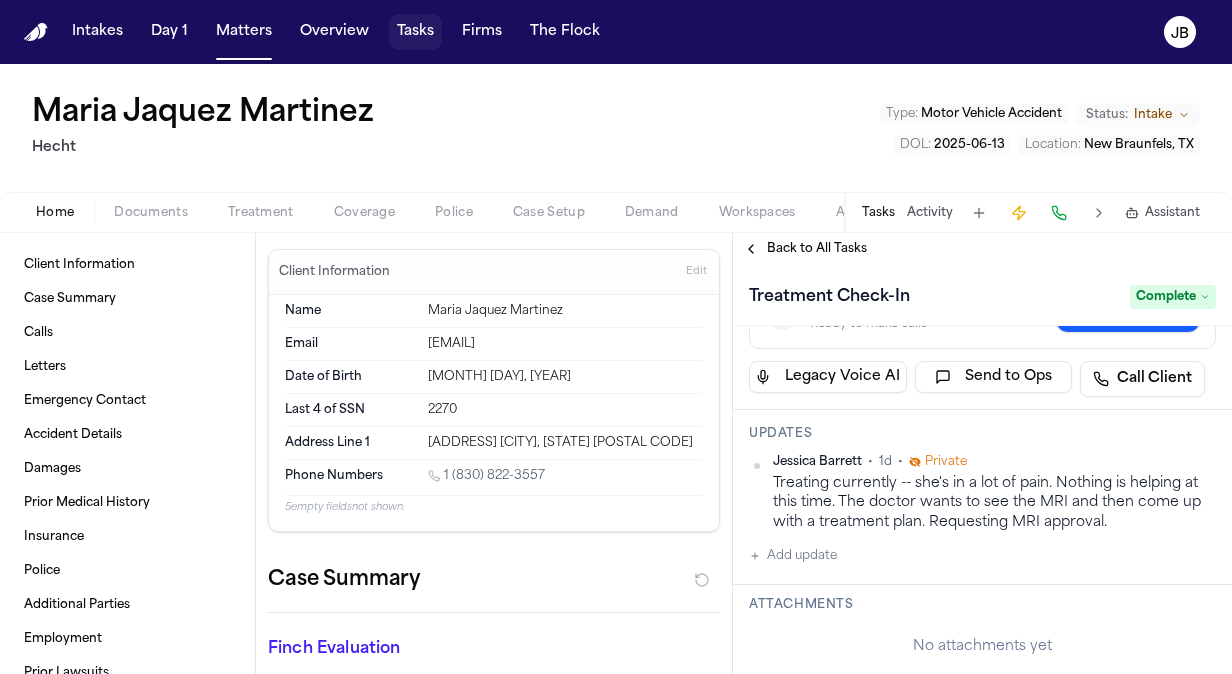 click on "Tasks" at bounding box center [415, 32] 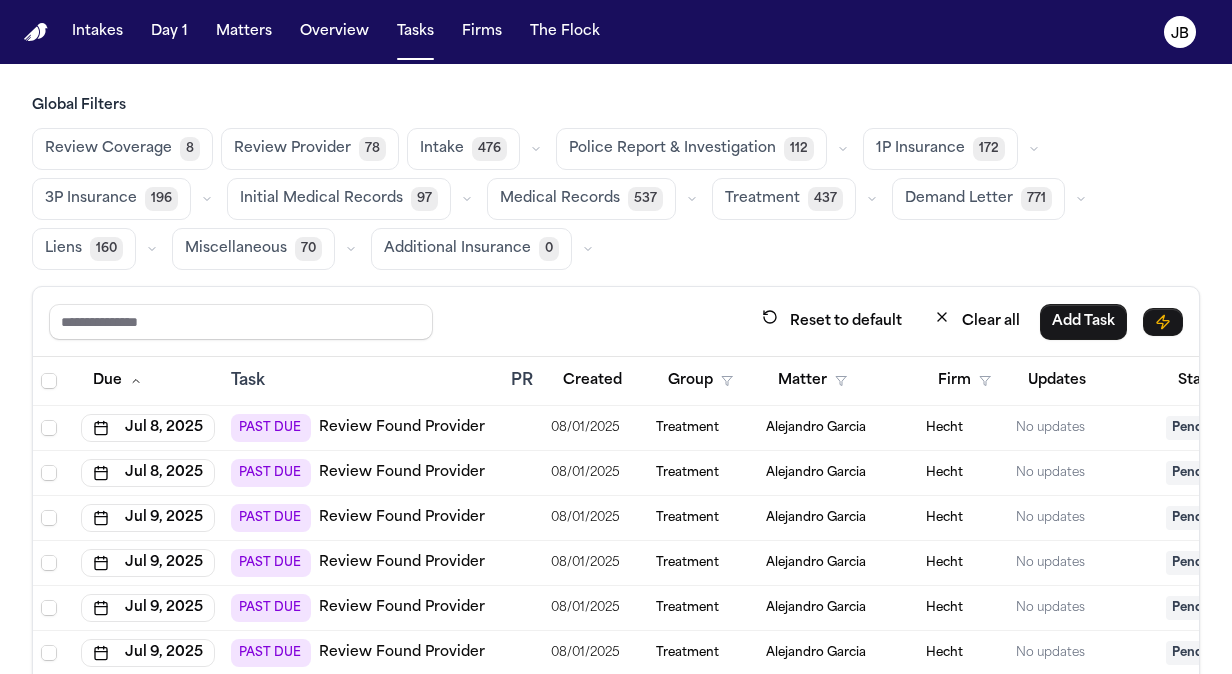 scroll, scrollTop: 166, scrollLeft: 0, axis: vertical 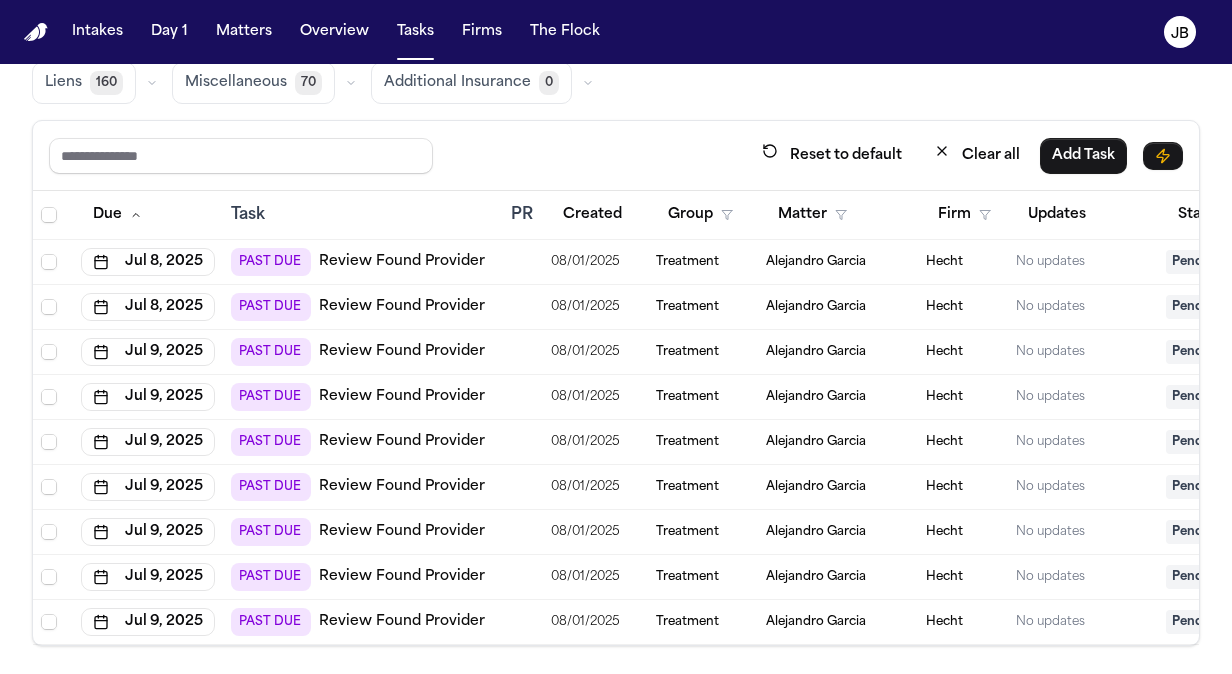click on "Hecht" at bounding box center (944, 262) 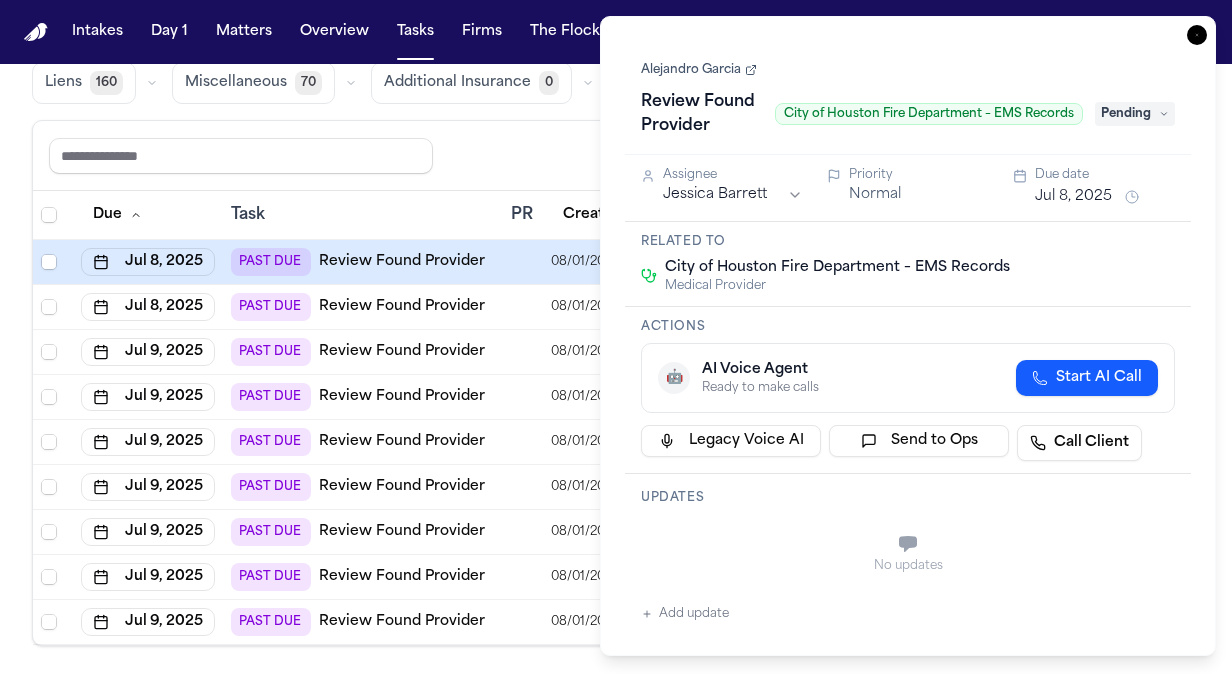 type 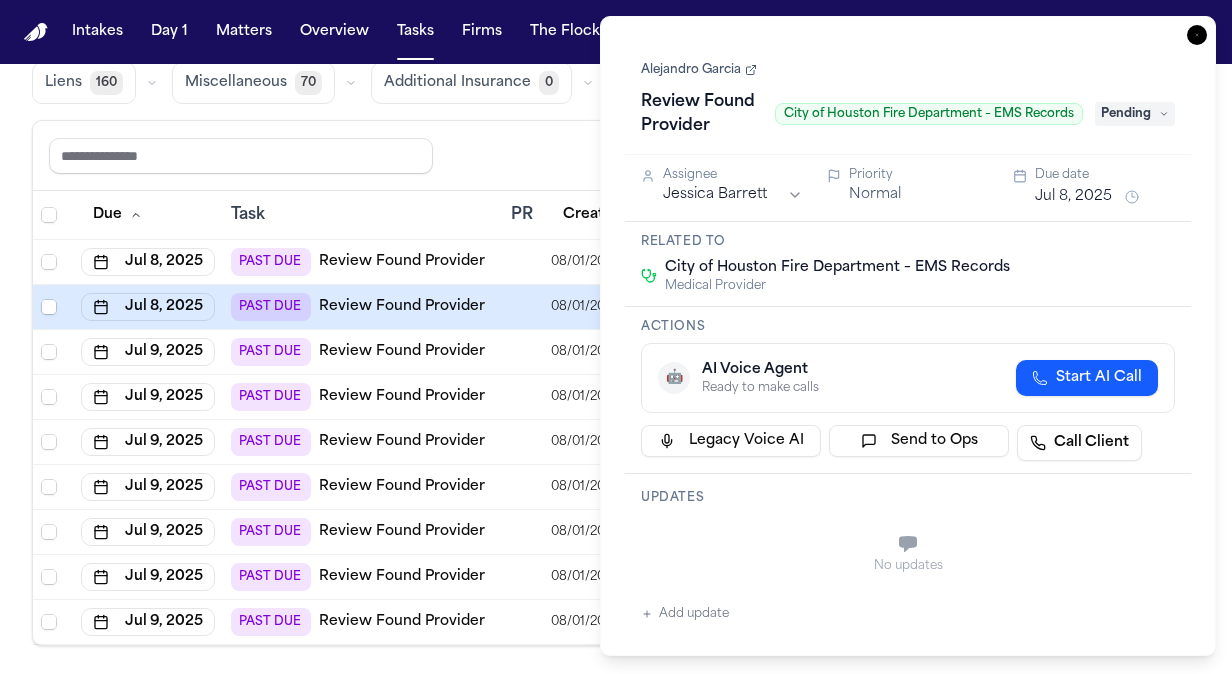 click on "Alejandro Garcia" at bounding box center [699, 70] 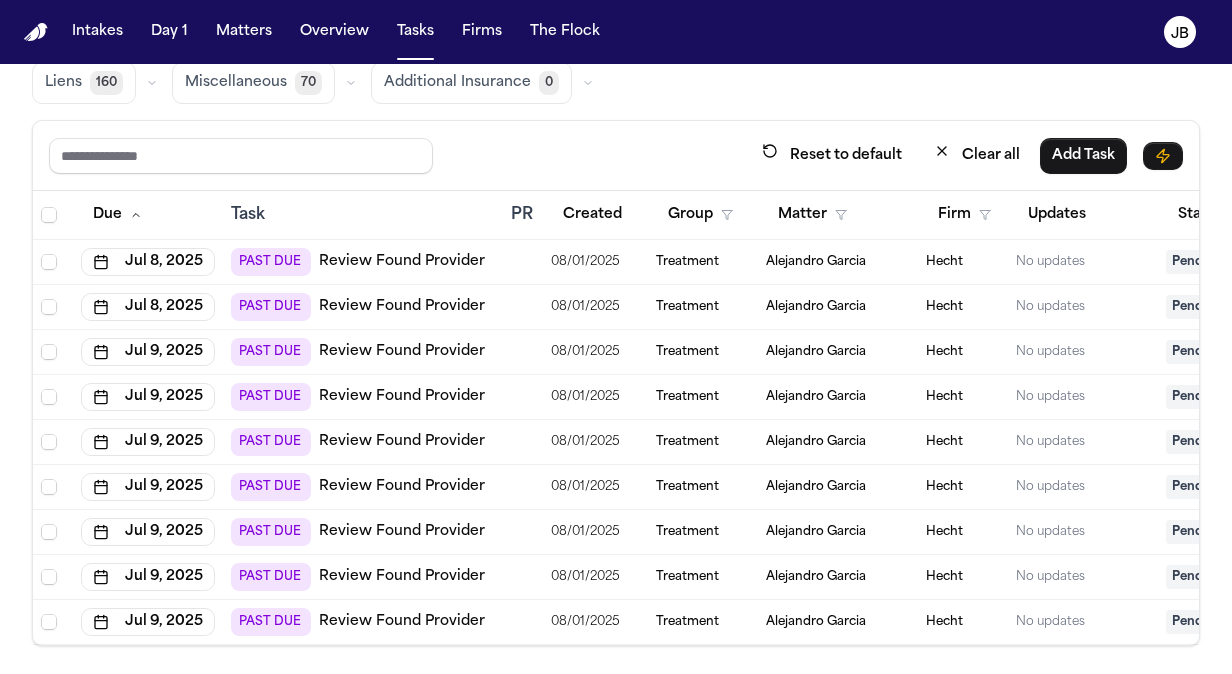 scroll, scrollTop: 0, scrollLeft: 0, axis: both 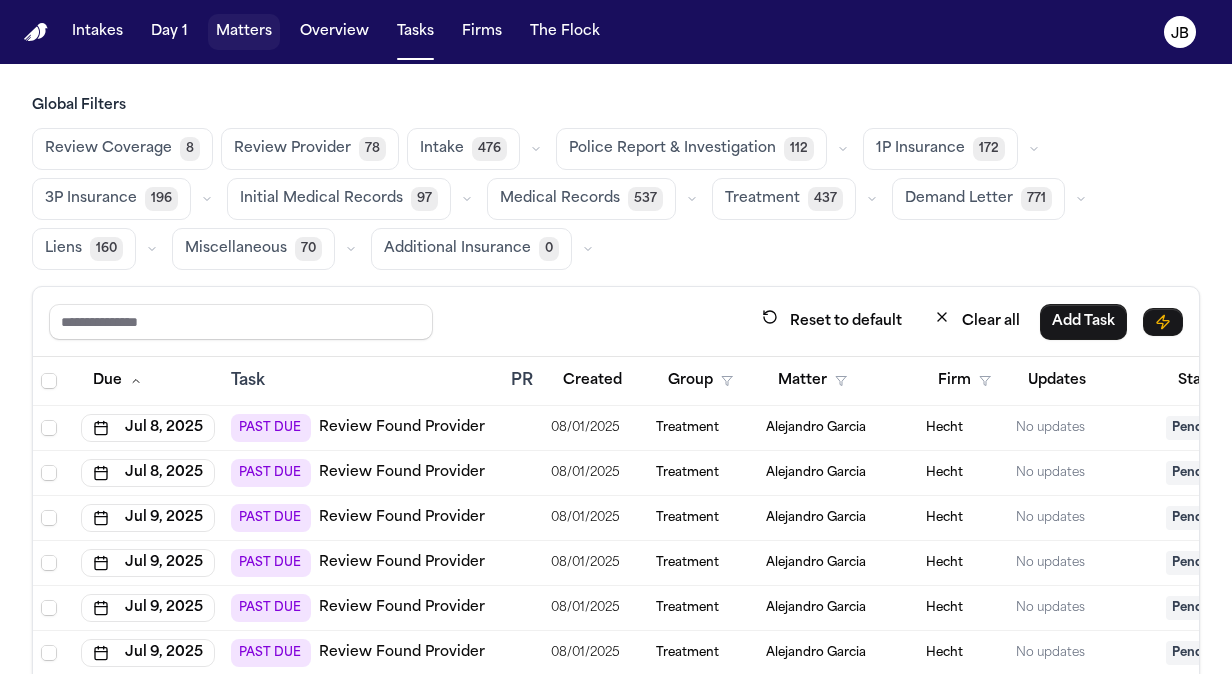 click on "Matters" at bounding box center [244, 32] 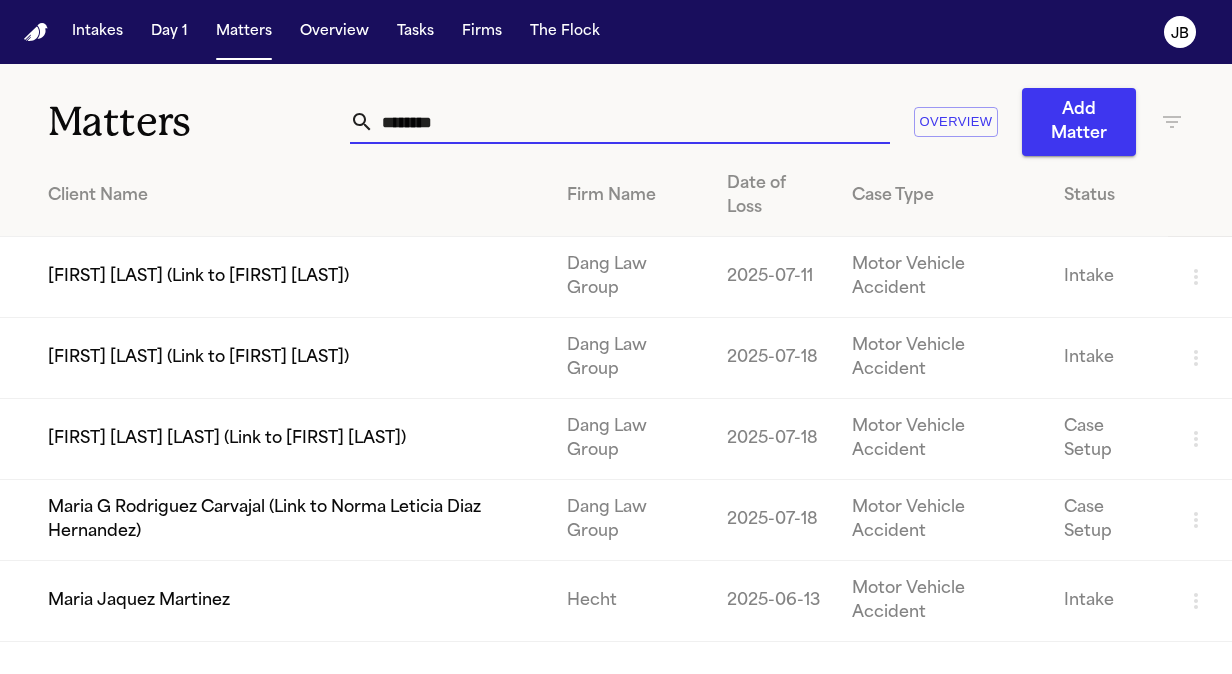 drag, startPoint x: 477, startPoint y: 106, endPoint x: 248, endPoint y: 98, distance: 229.1397 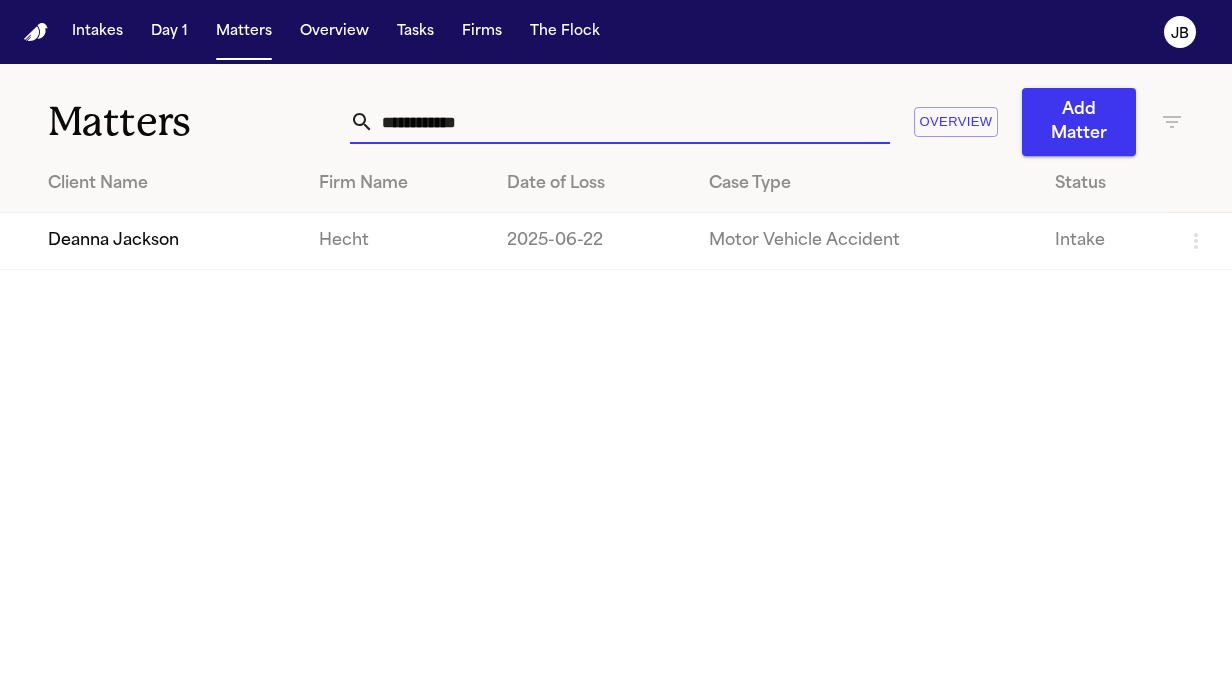 type on "**********" 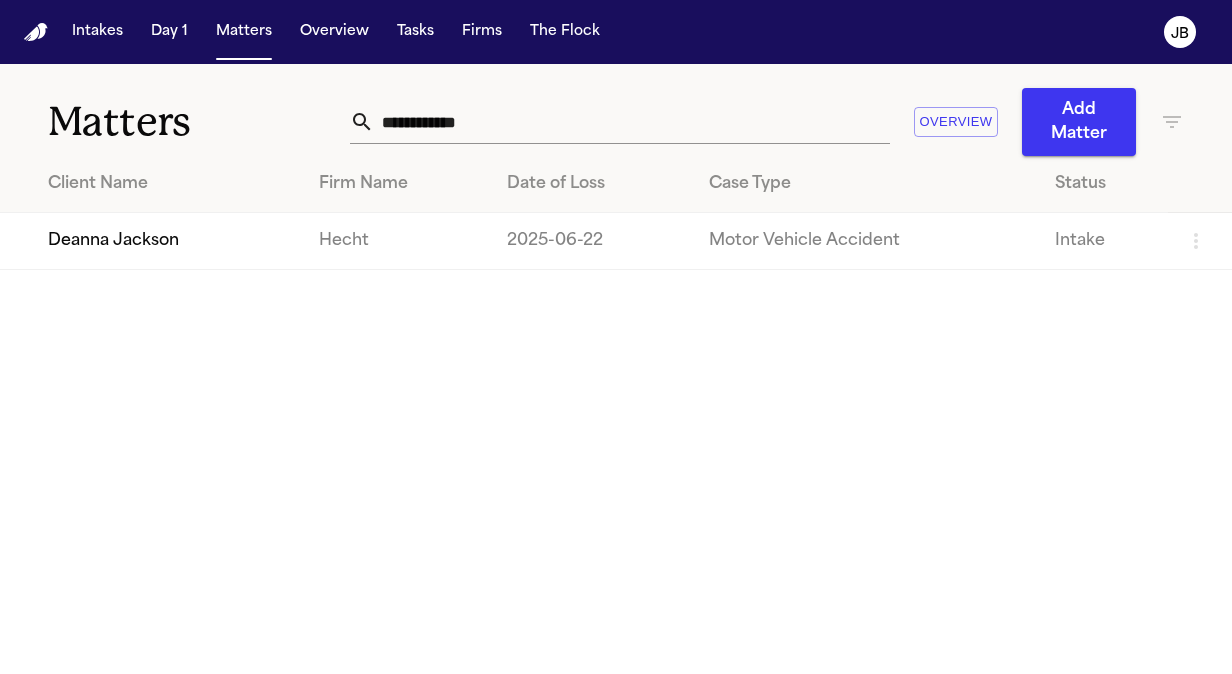 click on "Deanna Jackson" at bounding box center (151, 241) 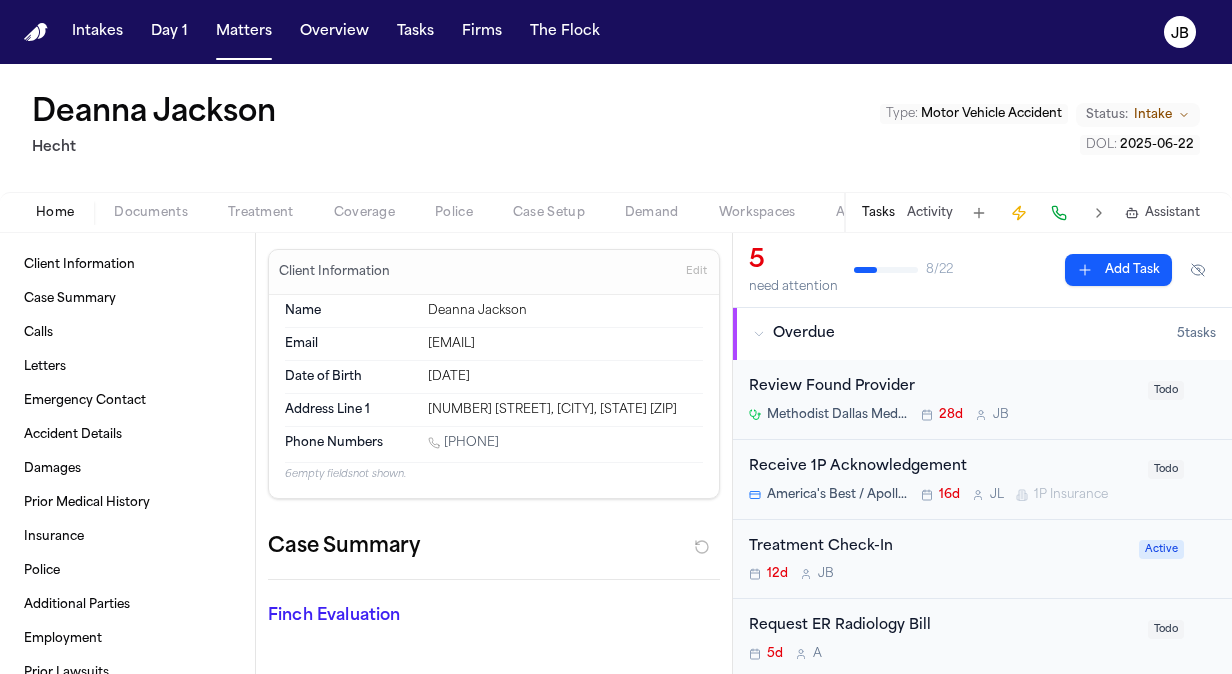 click on "Documents" at bounding box center [151, 213] 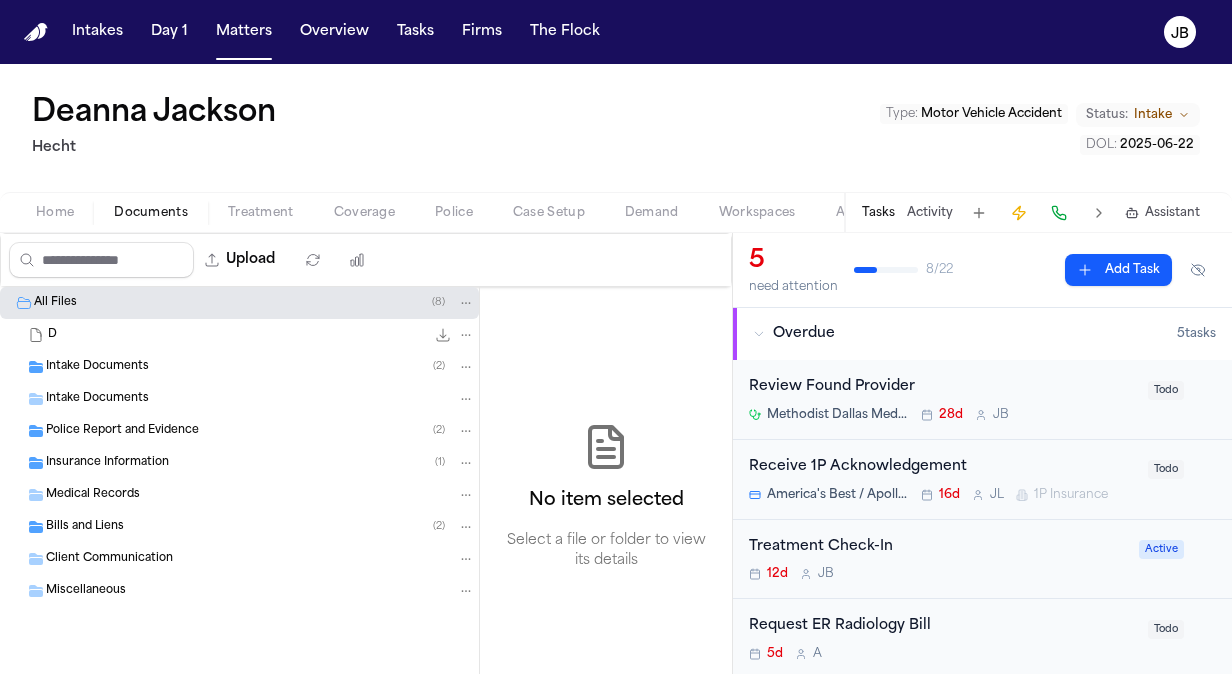 click on "Police Report and Evidence" at bounding box center [122, 431] 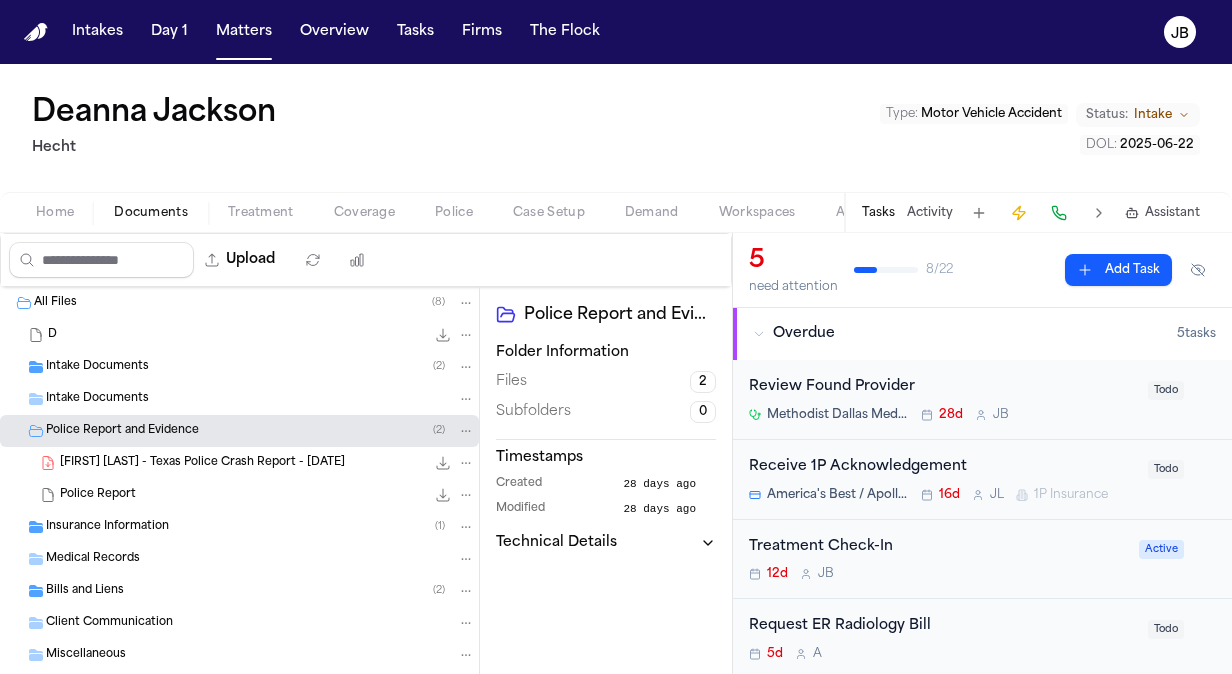 click on "[FIRST] [LAST] - Texas Police Crash Report - [DATE]" at bounding box center [202, 463] 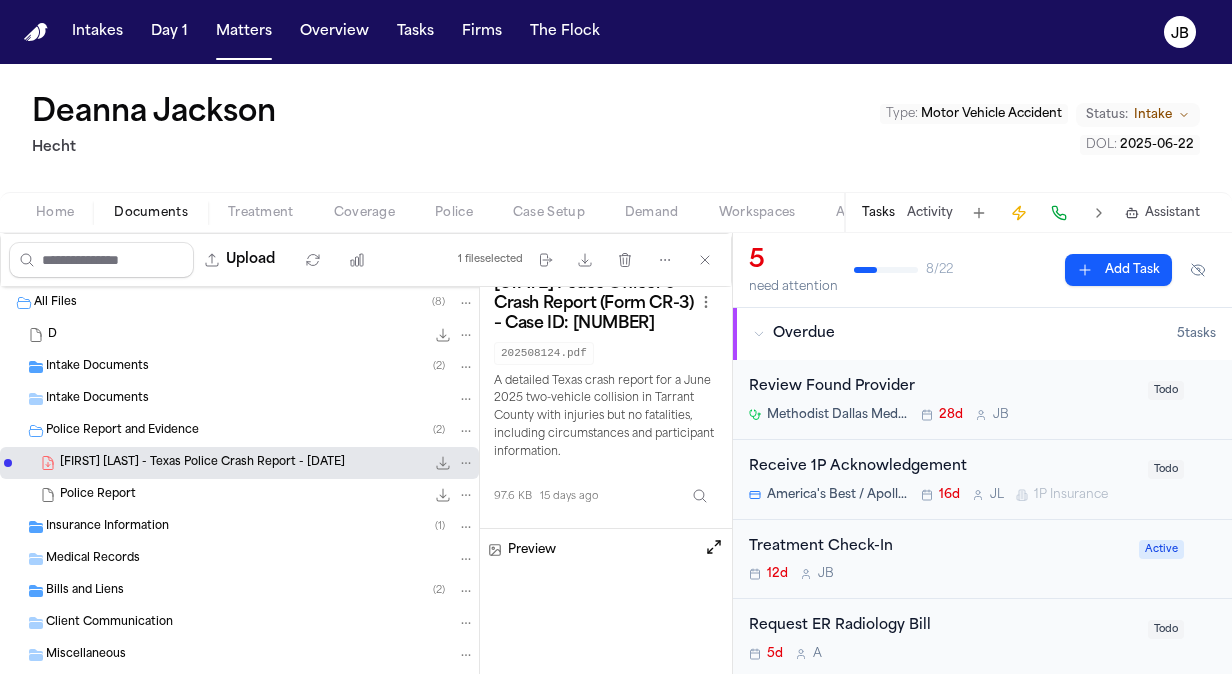 scroll, scrollTop: 0, scrollLeft: 0, axis: both 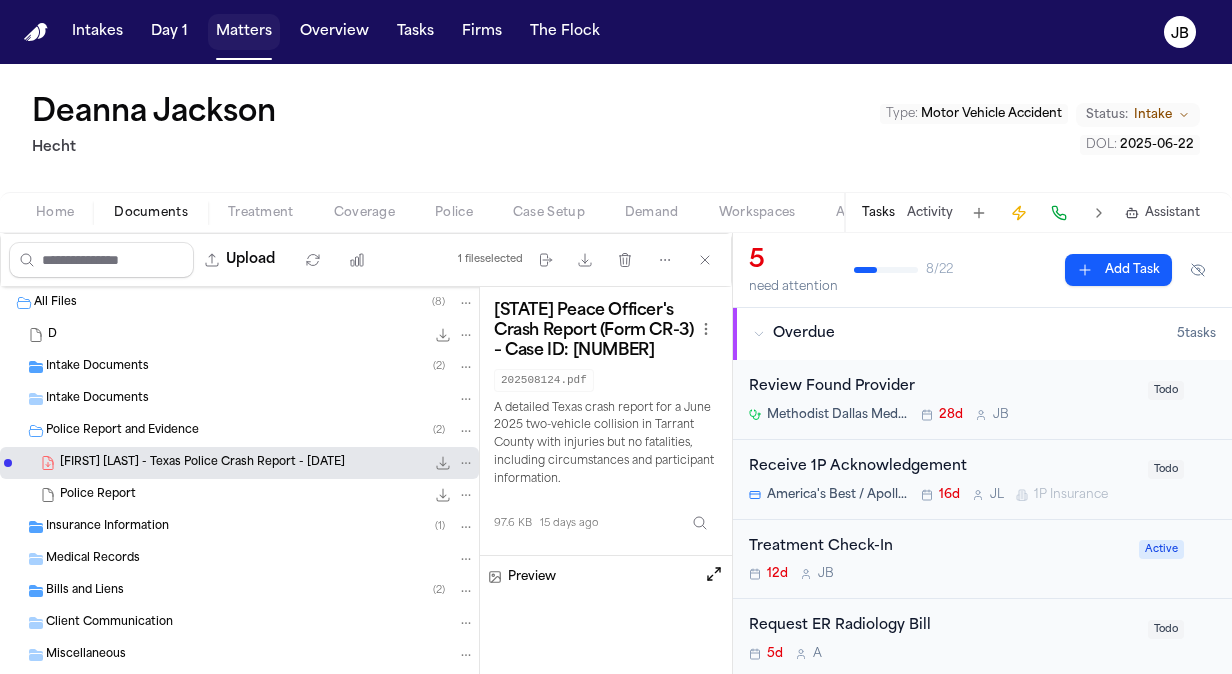 click on "Matters" at bounding box center (244, 32) 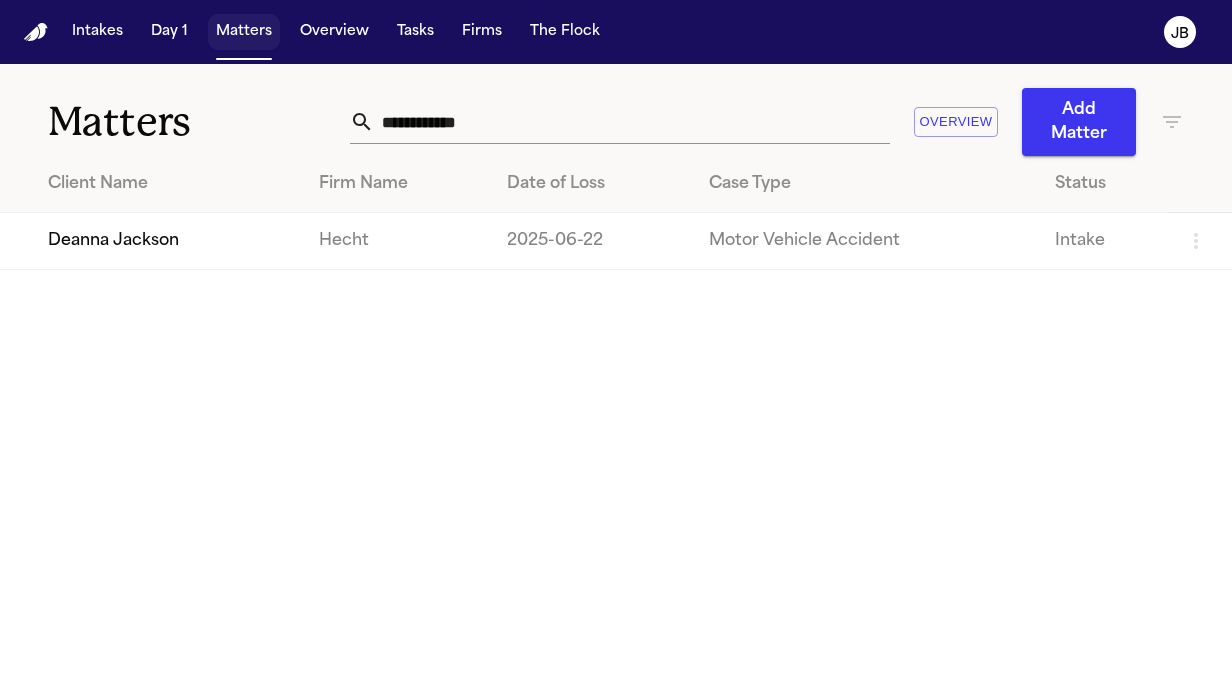 click on "Matters" at bounding box center (244, 32) 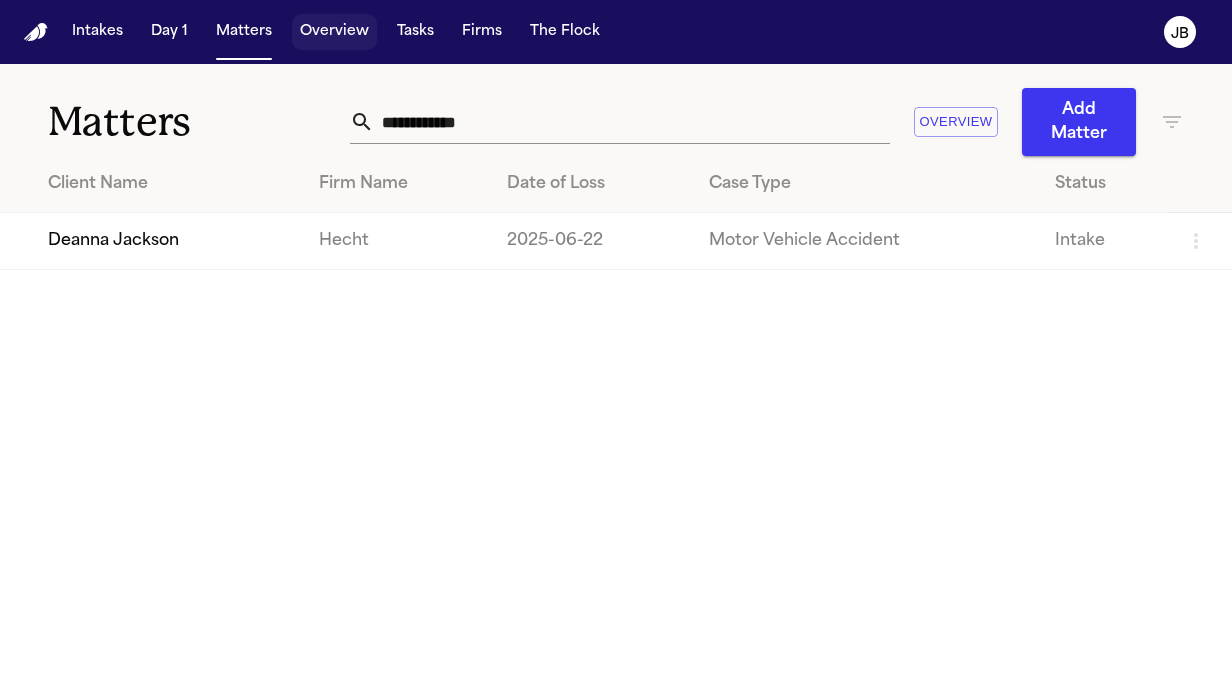 click on "Overview" at bounding box center [334, 32] 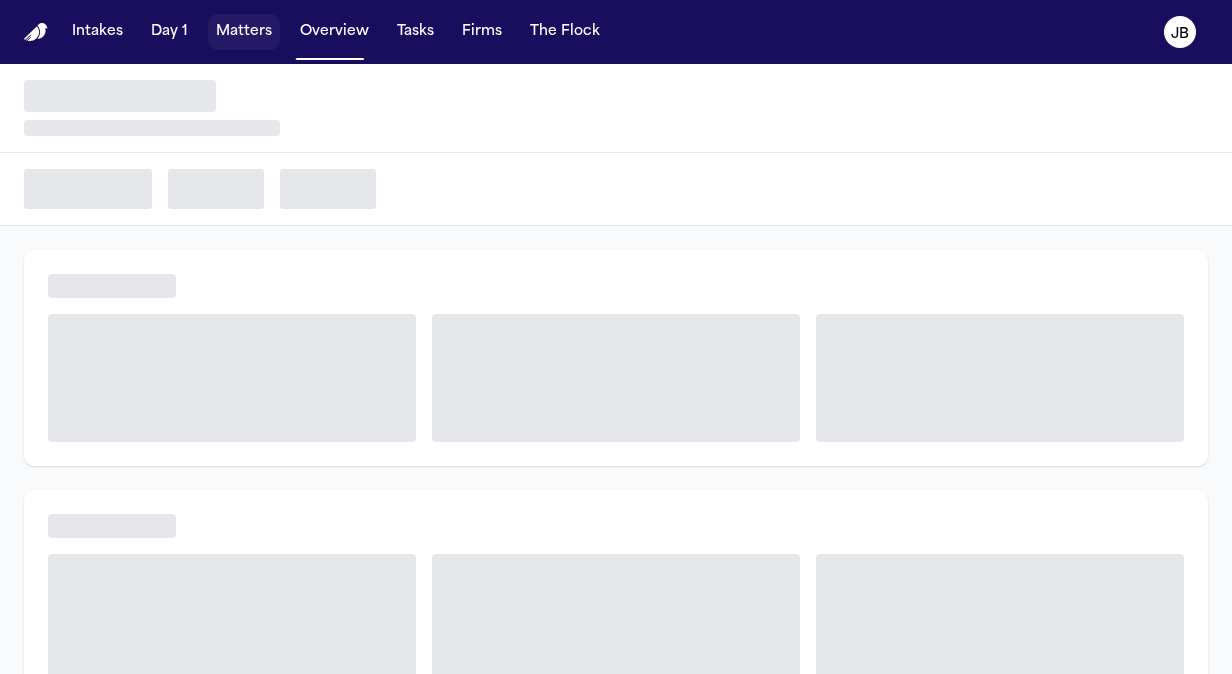 click on "Matters" at bounding box center (244, 32) 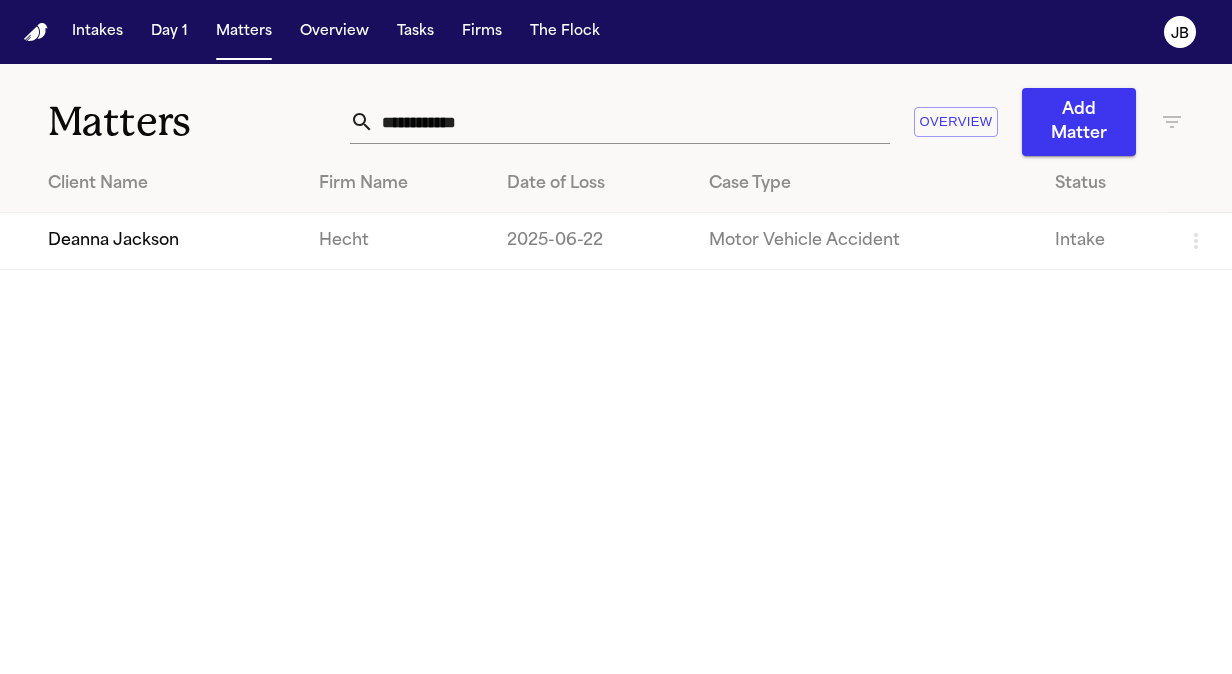 click 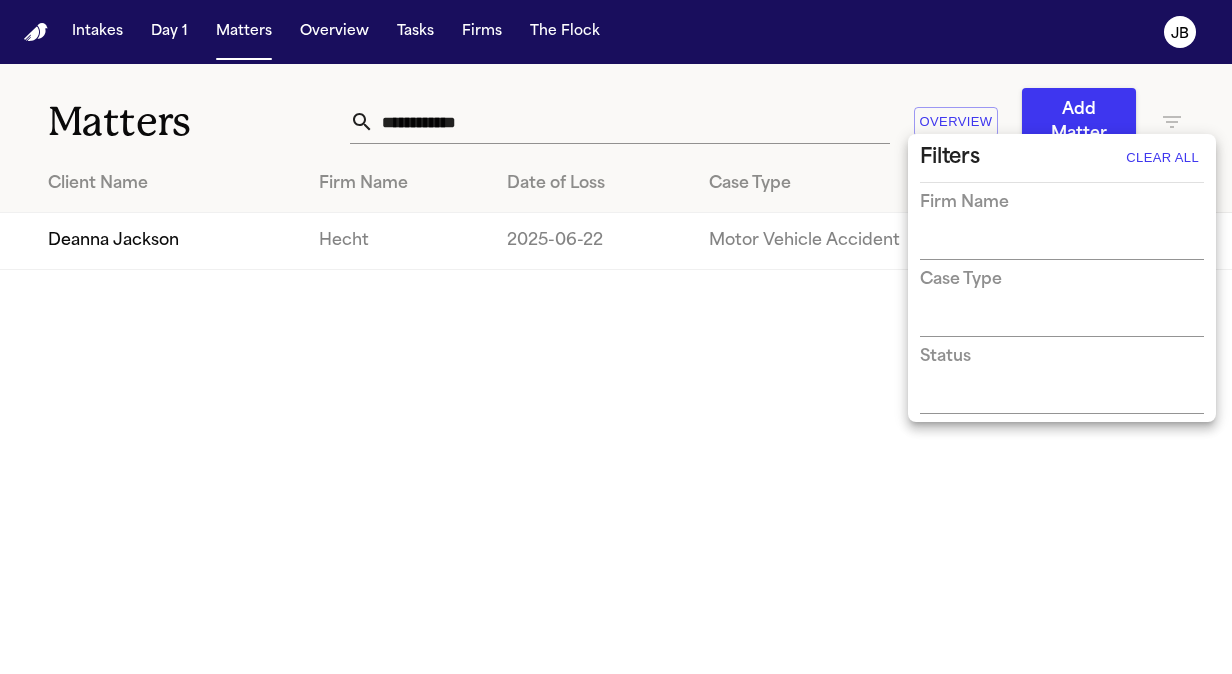 drag, startPoint x: 706, startPoint y: 122, endPoint x: 401, endPoint y: 121, distance: 305.00165 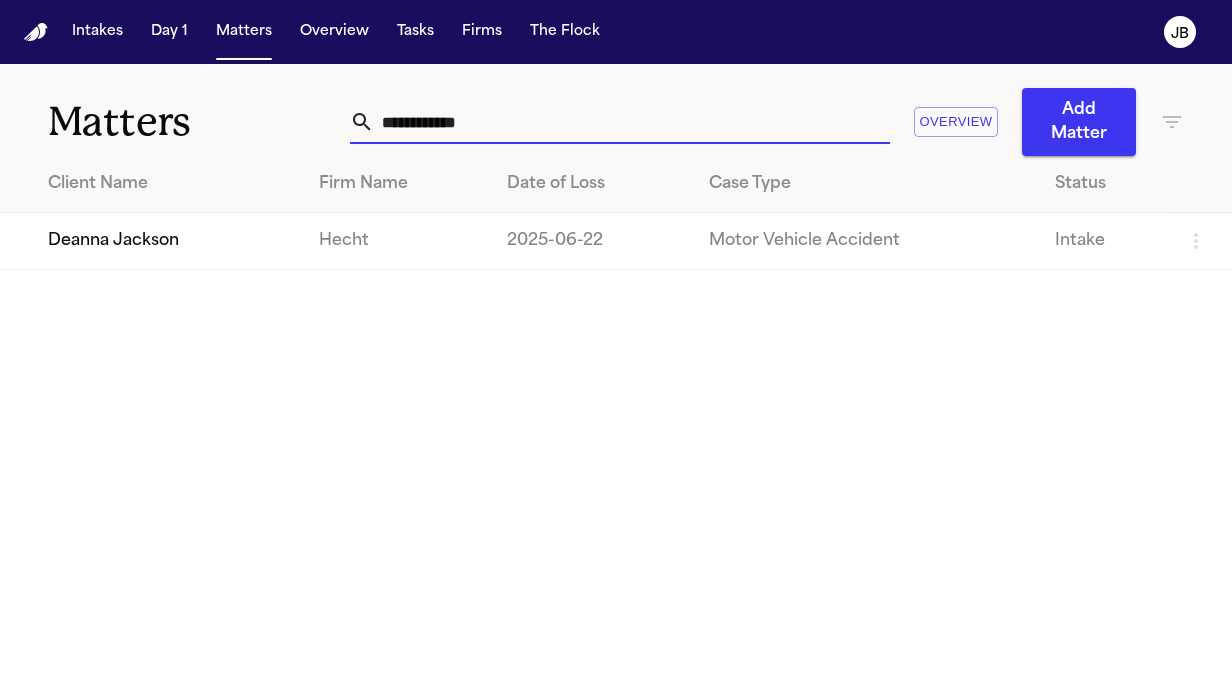 click on "**********" at bounding box center [632, 122] 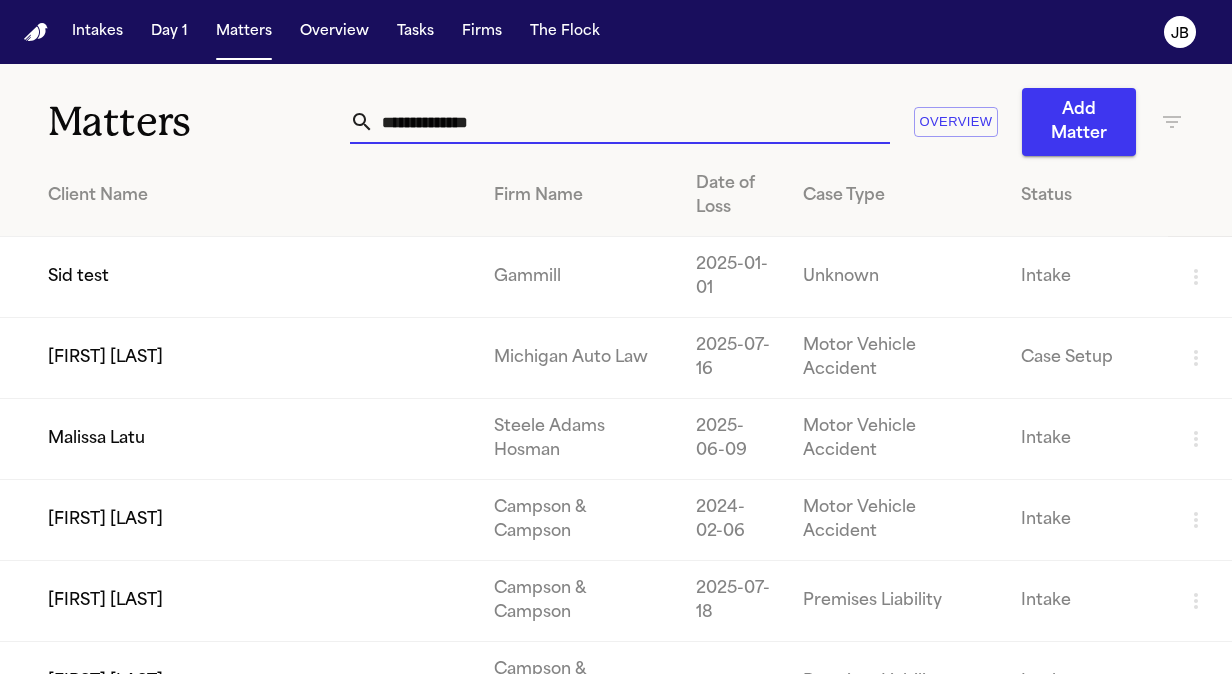 type 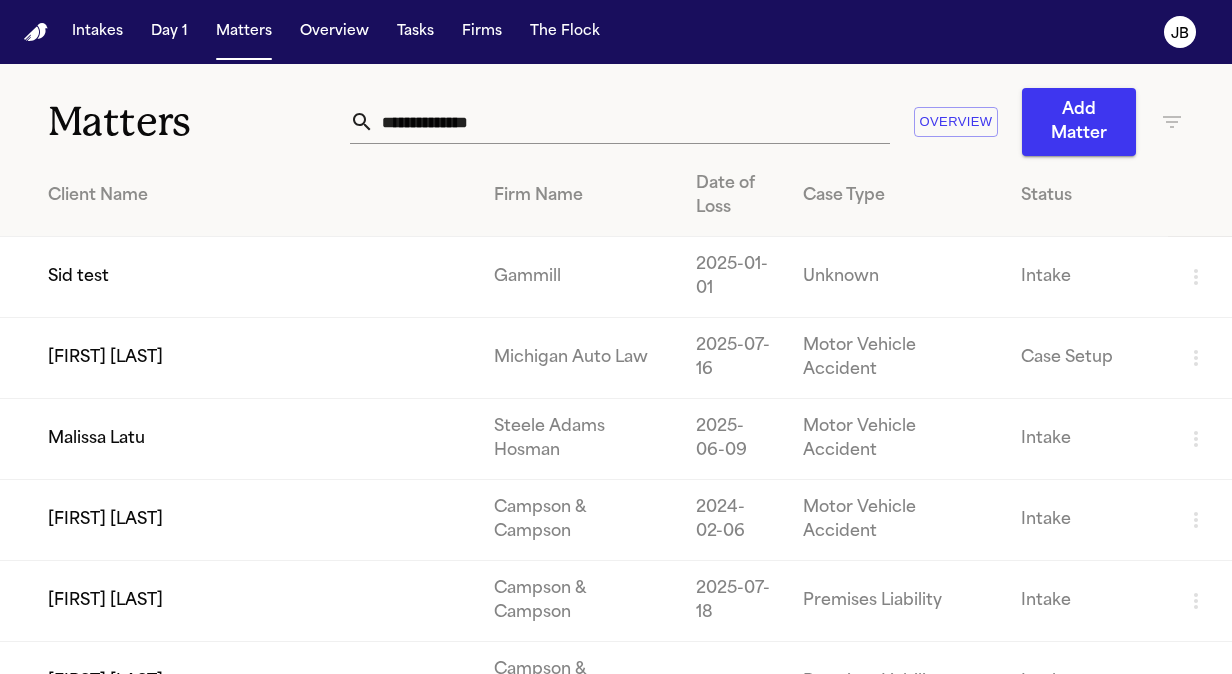 click 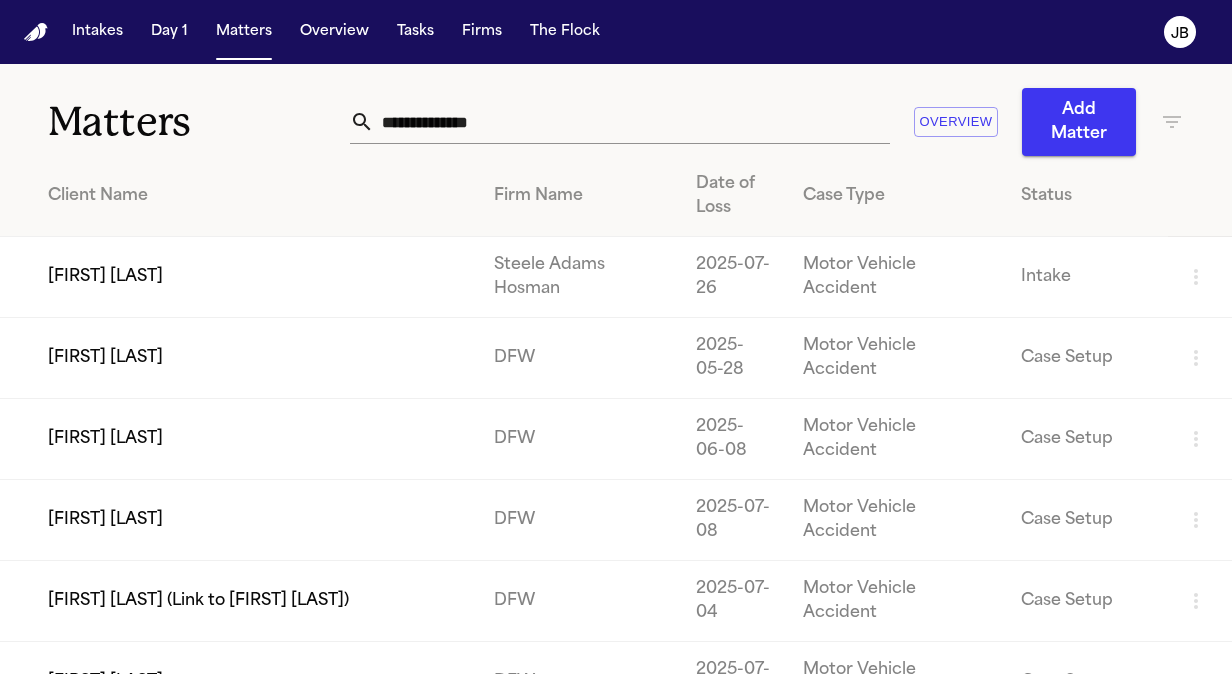 click 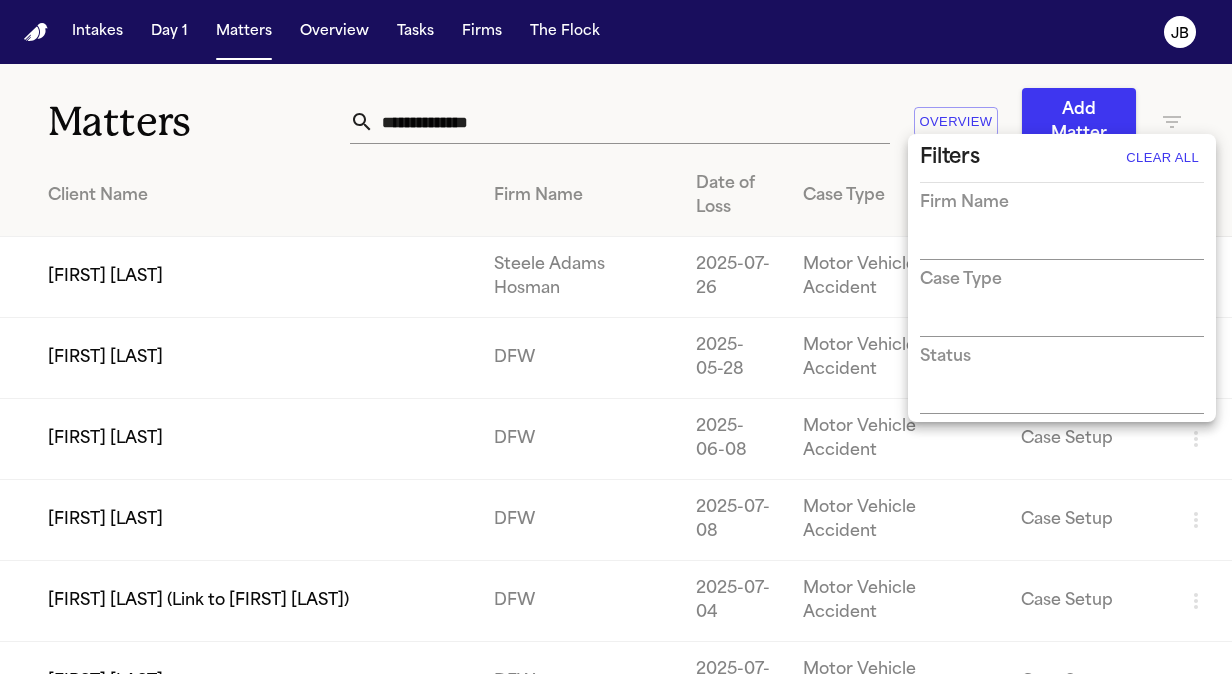 click at bounding box center (1047, 245) 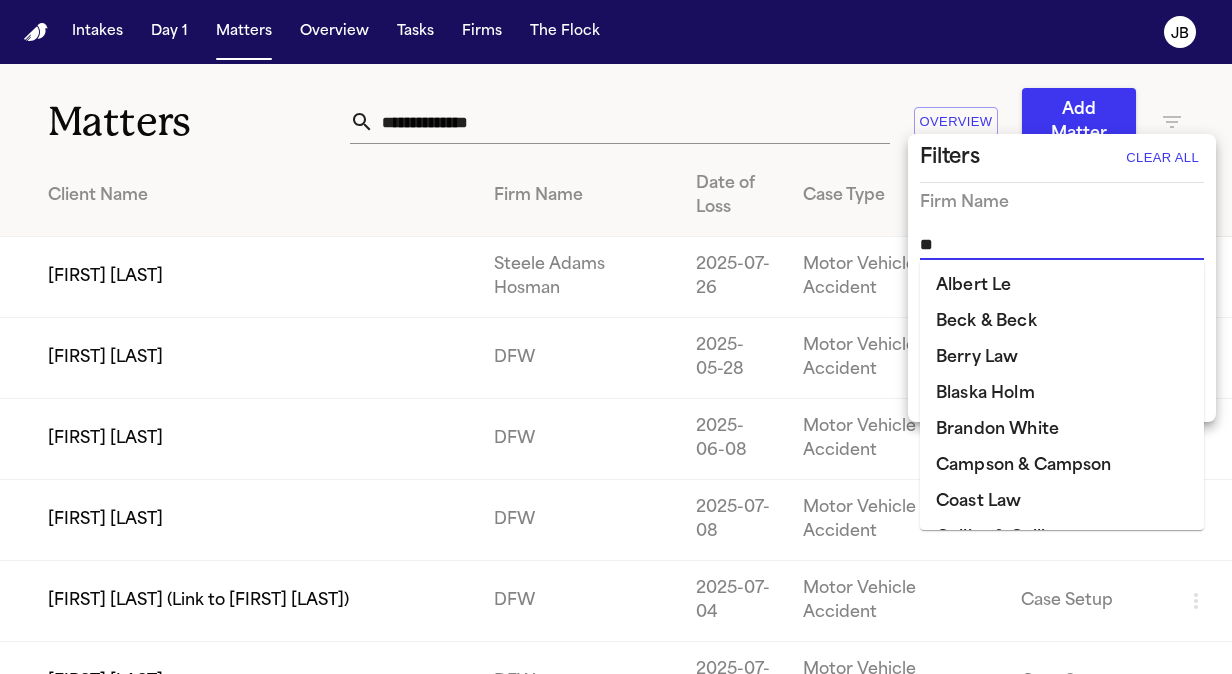 type on "***" 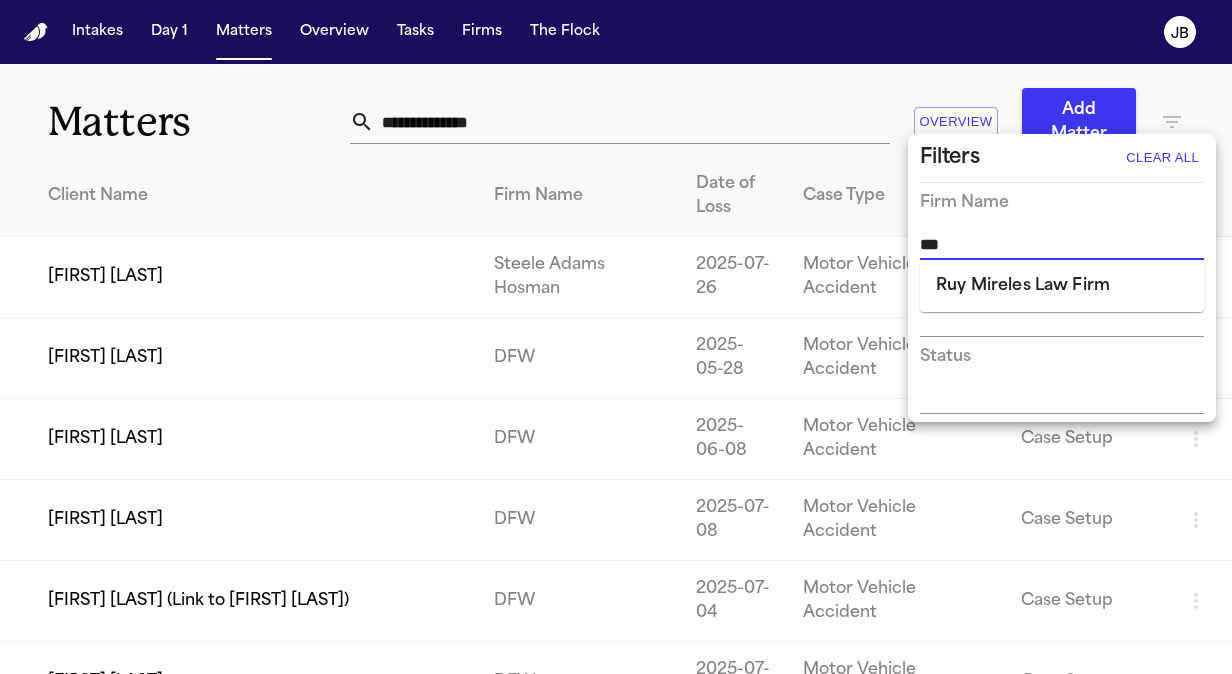 click on "Ruy Mireles Law Firm" at bounding box center [1062, 286] 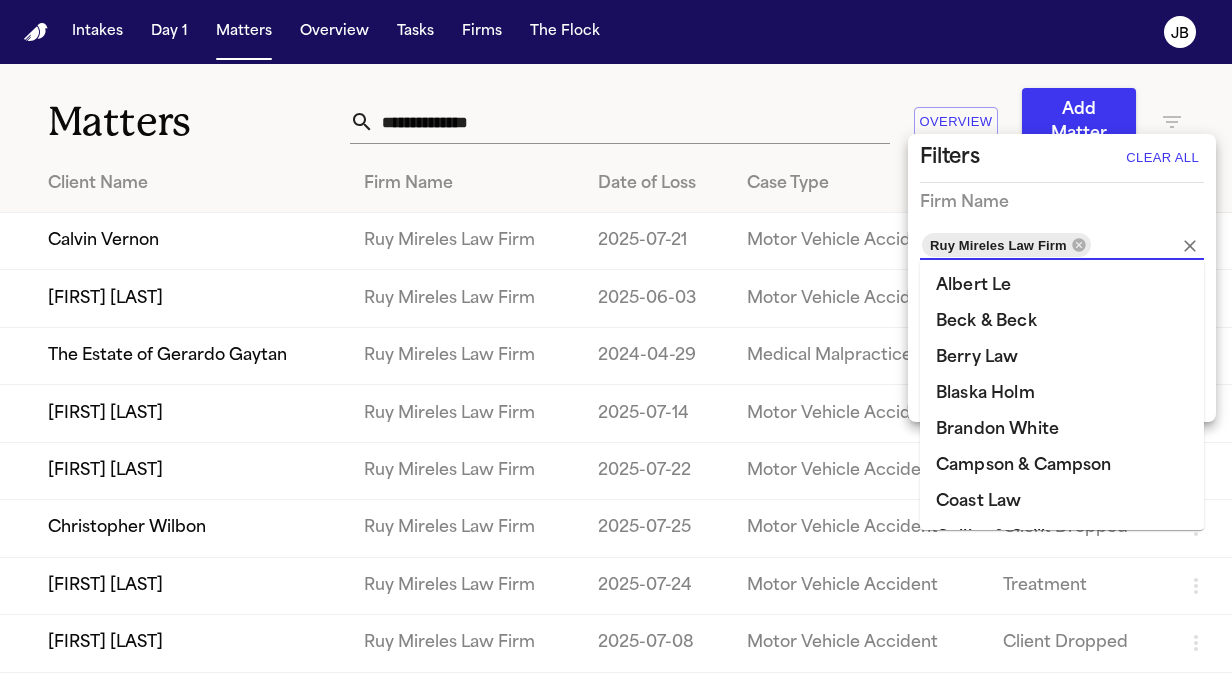 scroll, scrollTop: 1226, scrollLeft: 0, axis: vertical 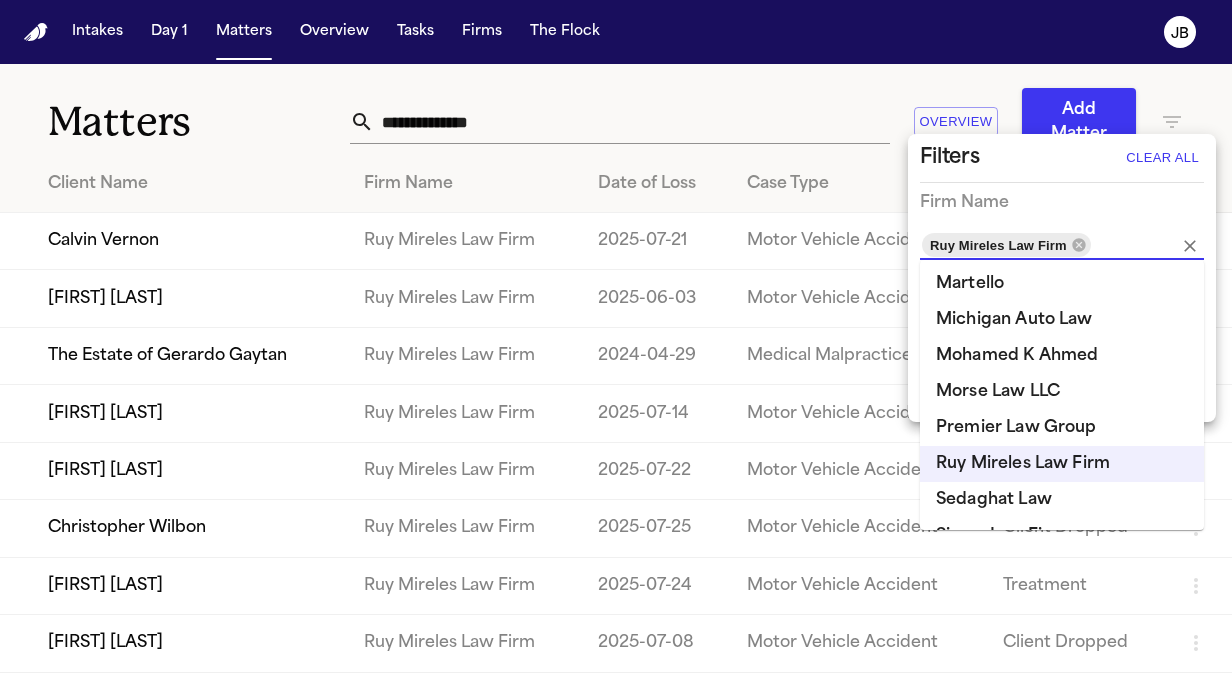 click at bounding box center [616, 337] 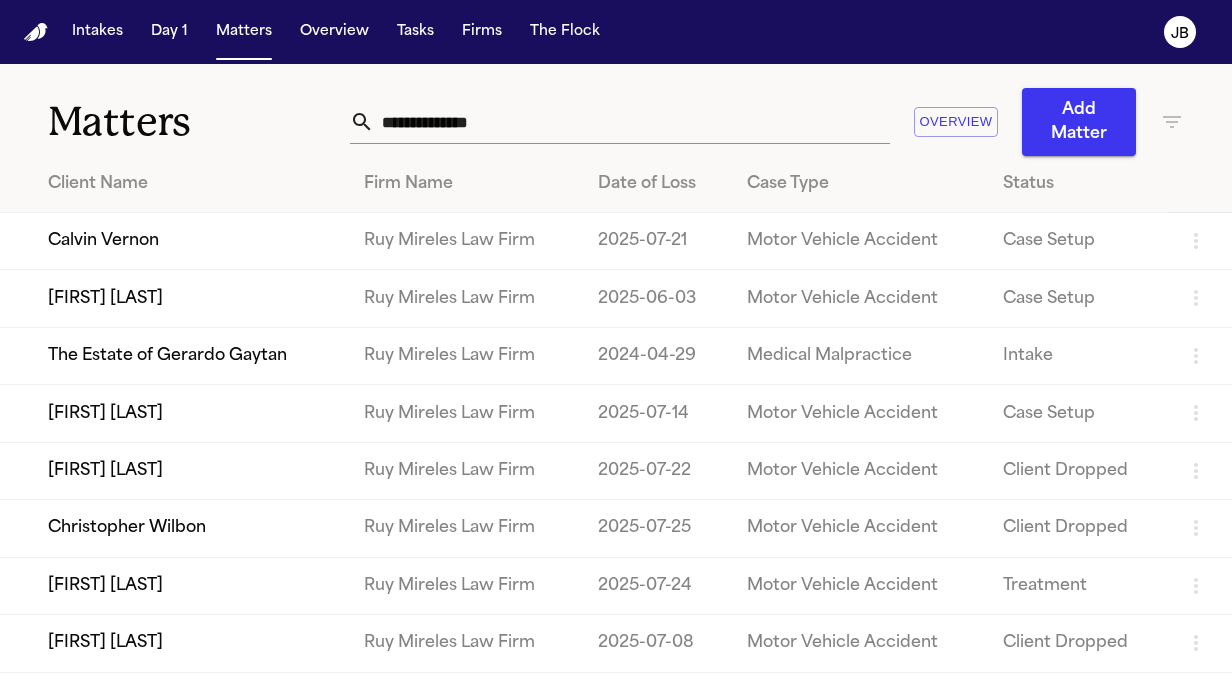 click on "Calvin Vernon" at bounding box center [174, 241] 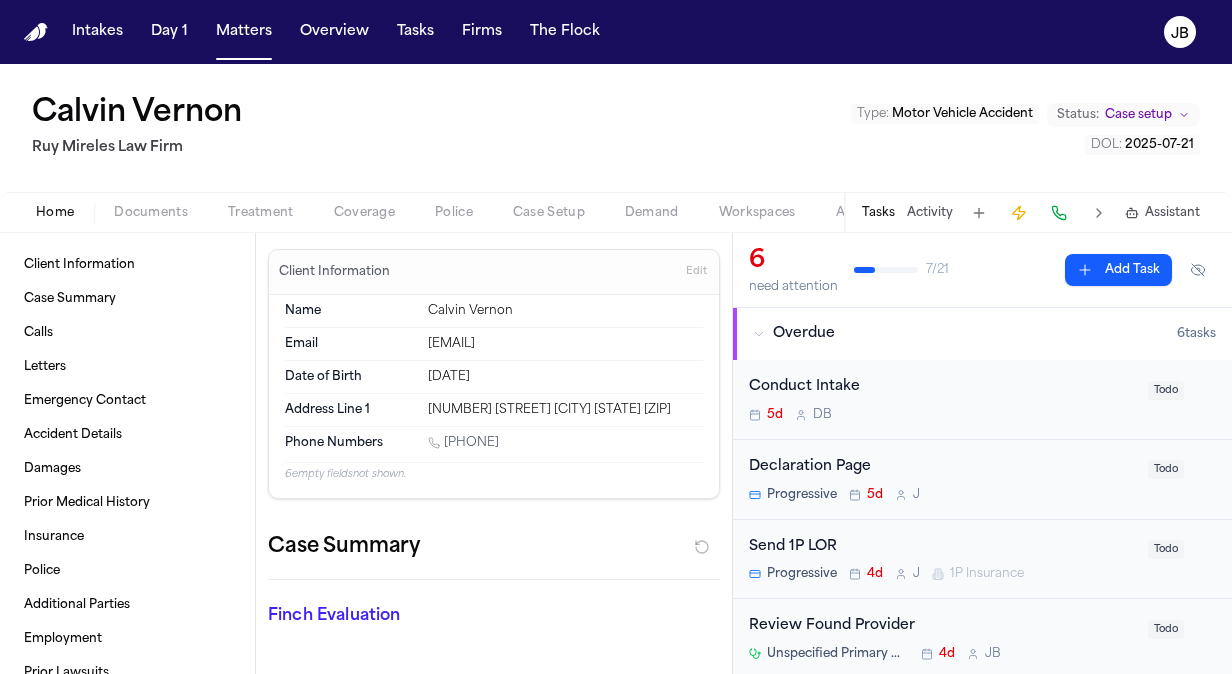 click on "Documents" at bounding box center (151, 213) 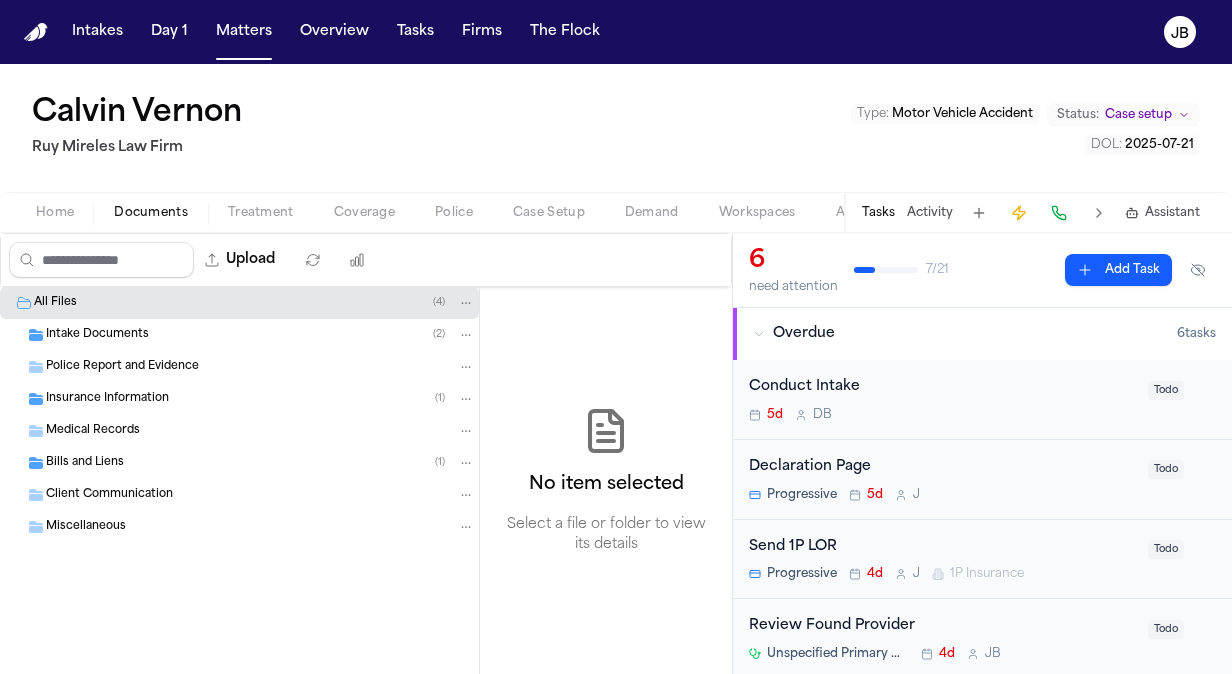 click on "Treatment" at bounding box center (261, 213) 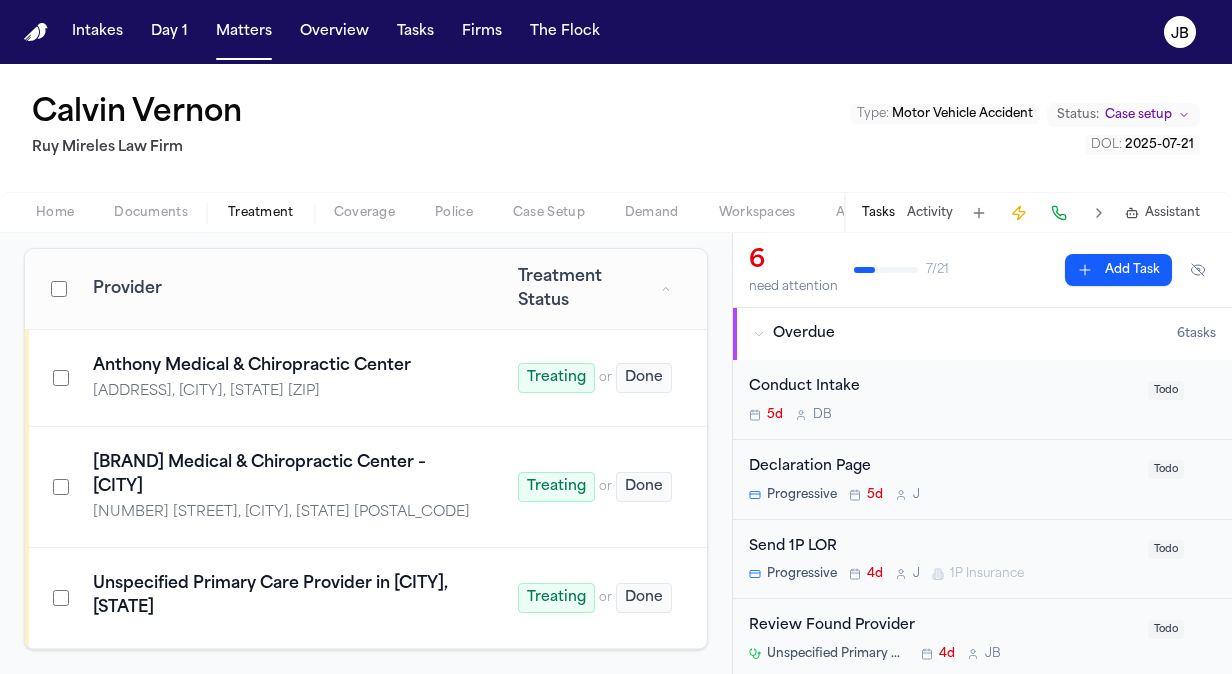 scroll, scrollTop: 229, scrollLeft: 0, axis: vertical 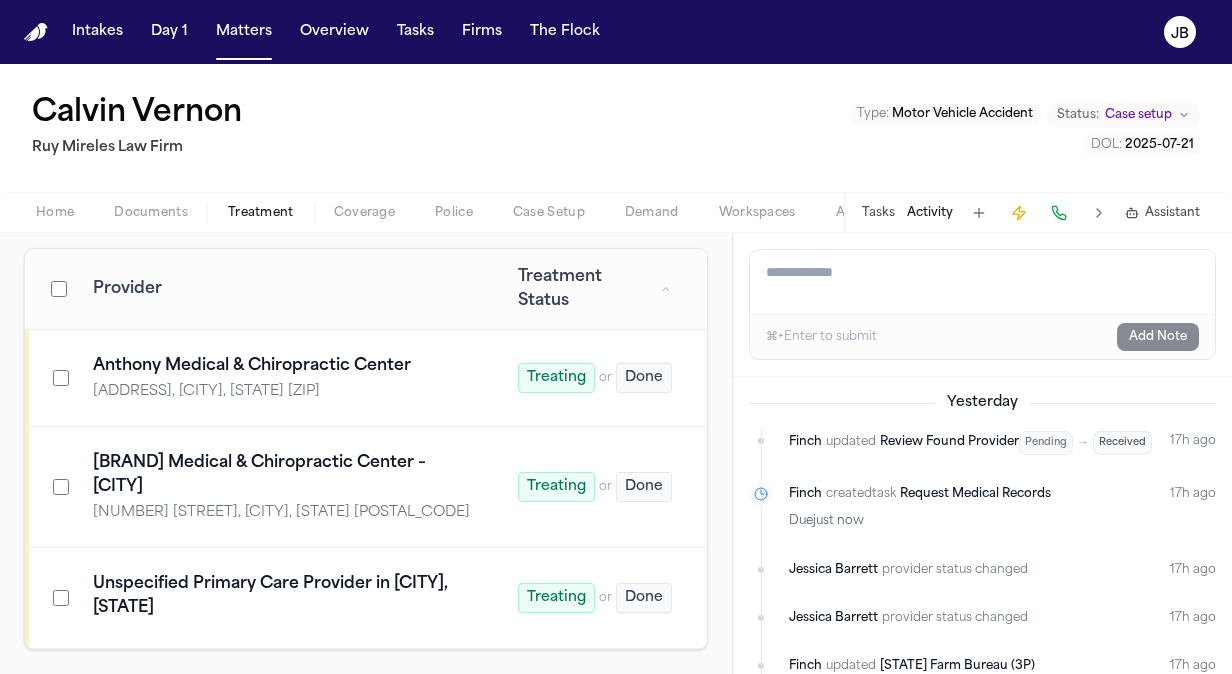 click on "Anthony Medical & Chiropractic Center" at bounding box center [281, 366] 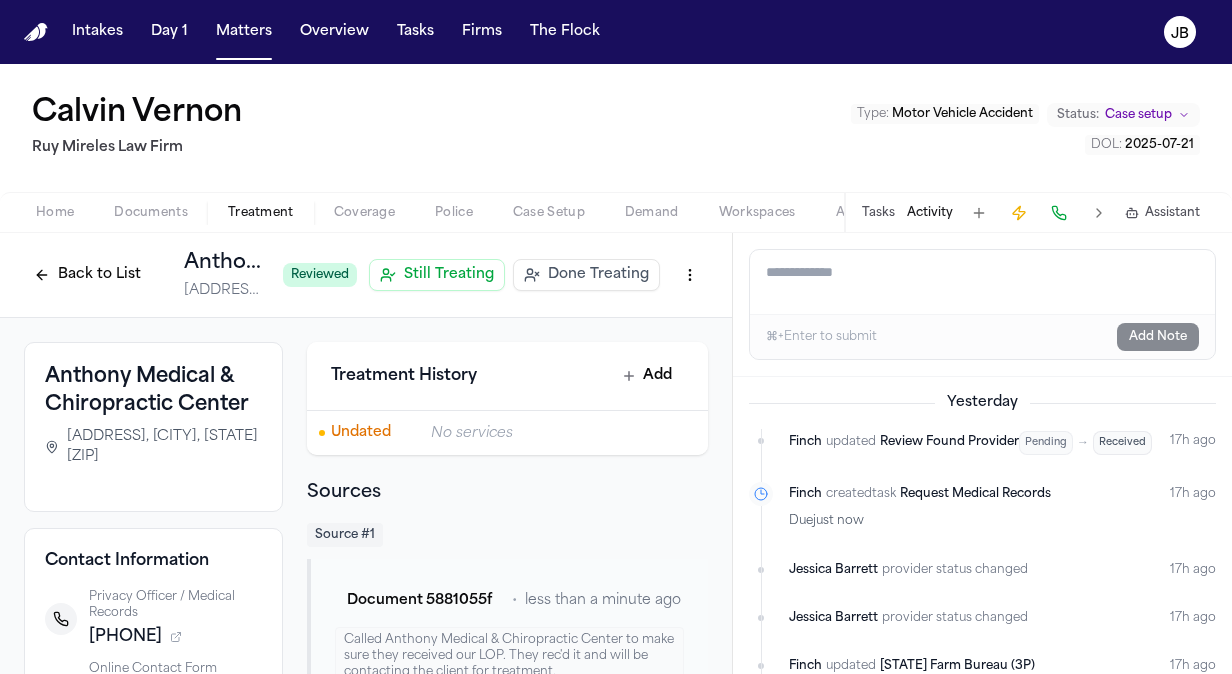 click 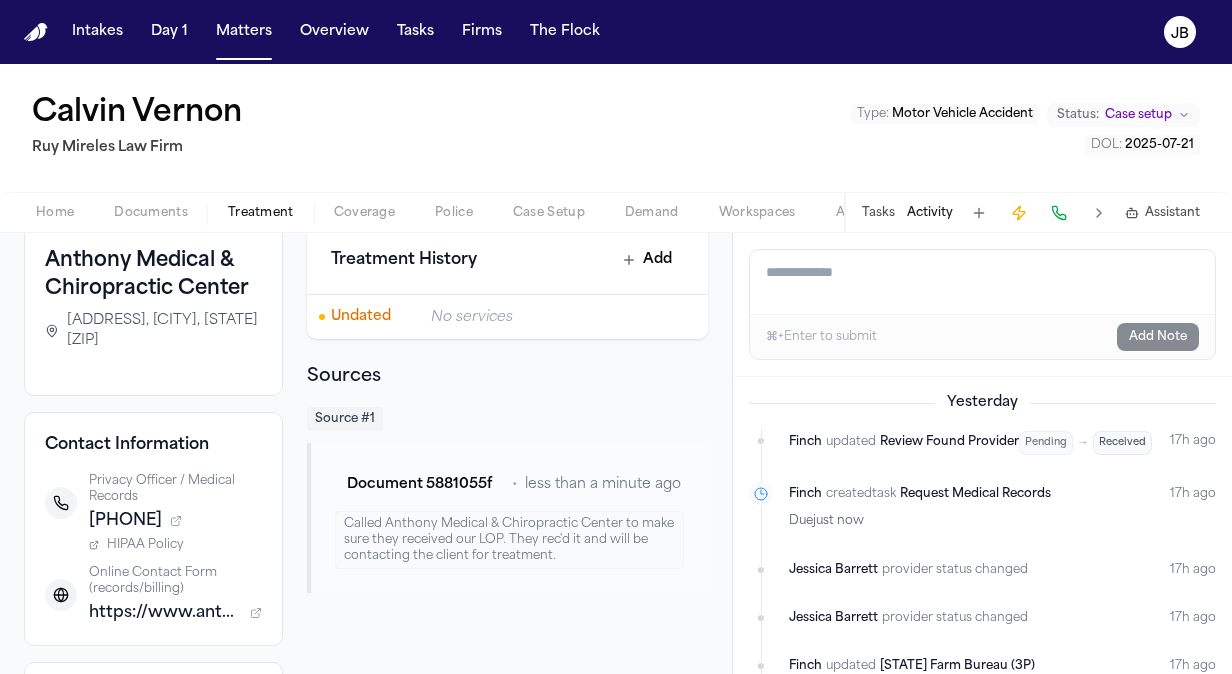 scroll, scrollTop: 124, scrollLeft: 0, axis: vertical 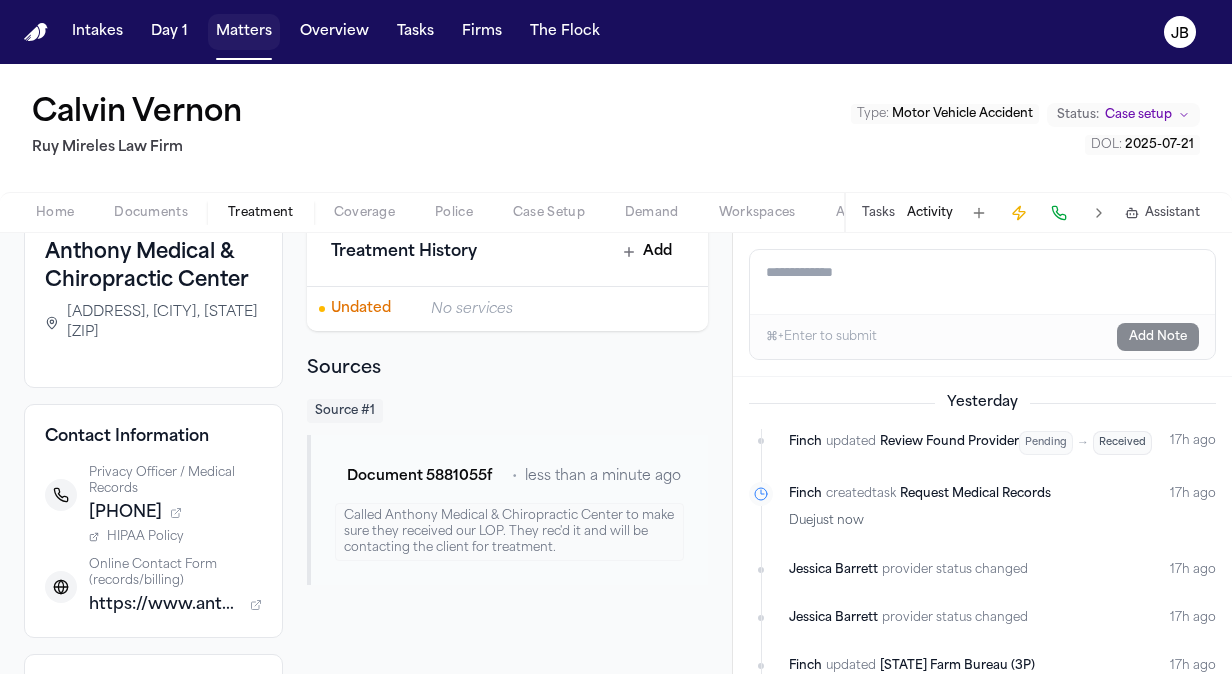 click on "Matters" at bounding box center [244, 32] 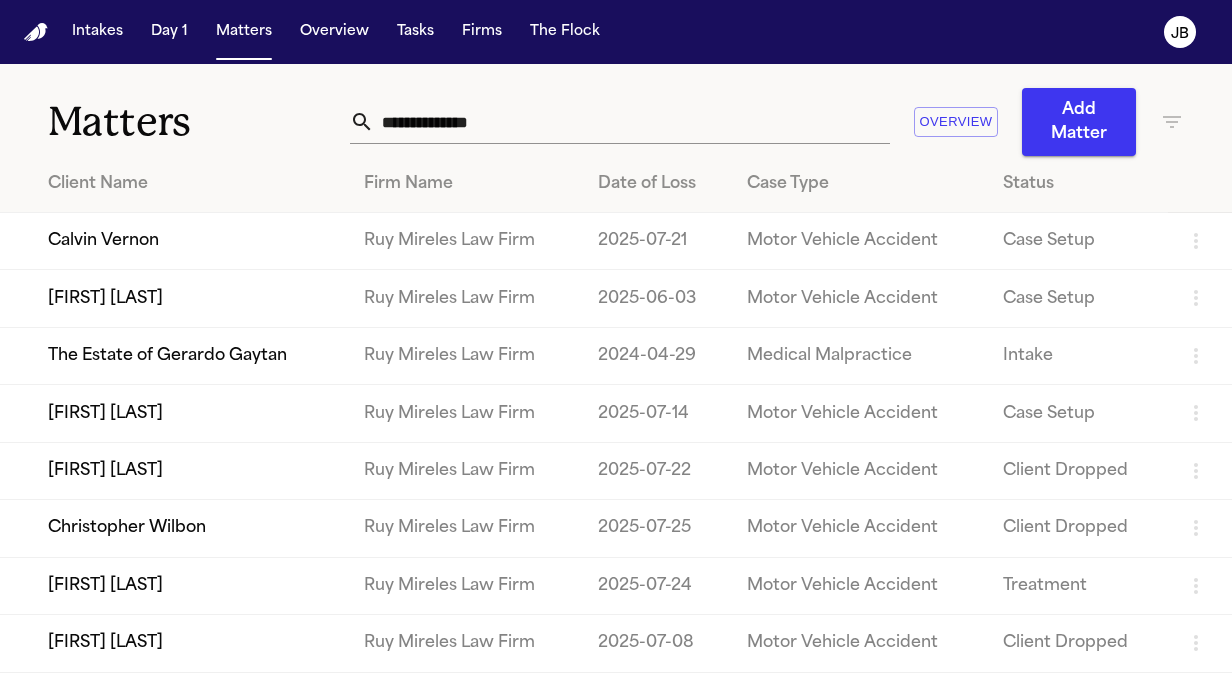 click at bounding box center [632, 122] 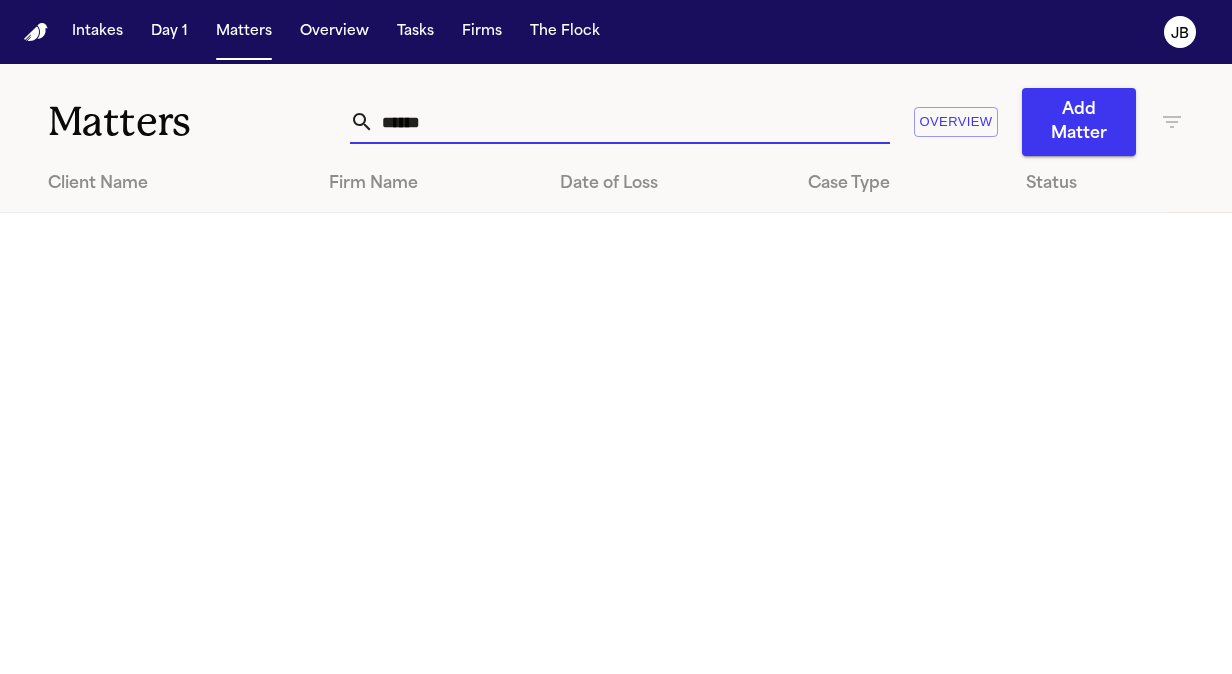 drag, startPoint x: 442, startPoint y: 127, endPoint x: 230, endPoint y: 101, distance: 213.5884 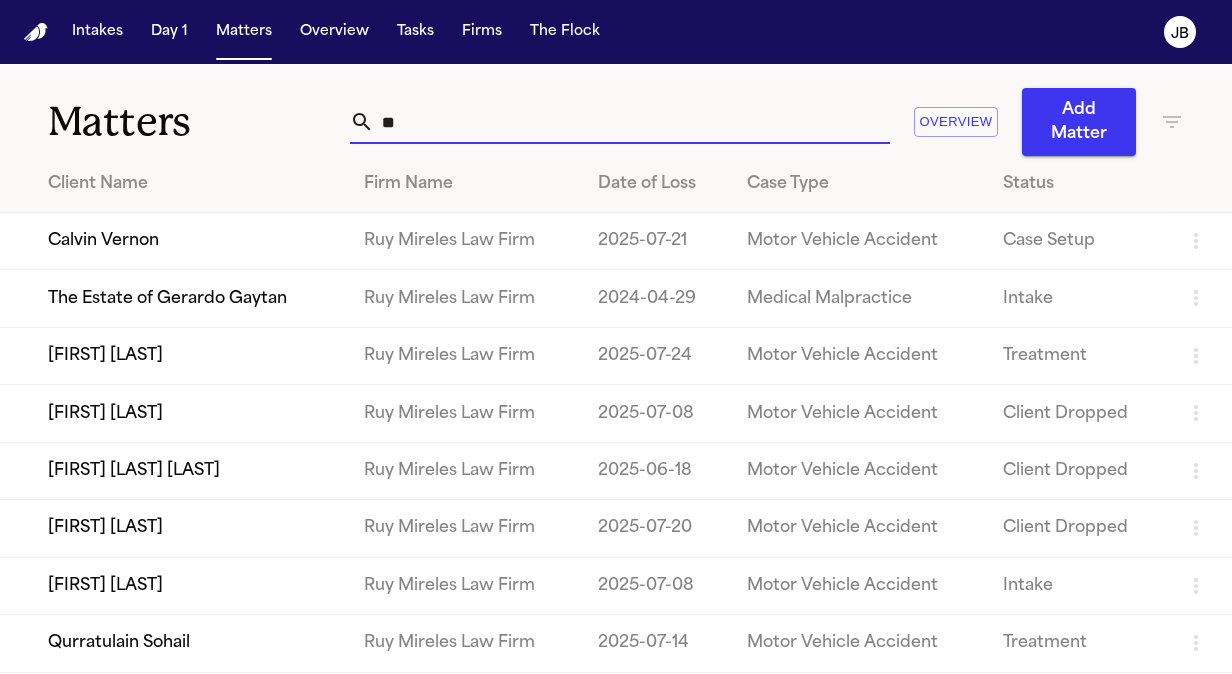 type on "*" 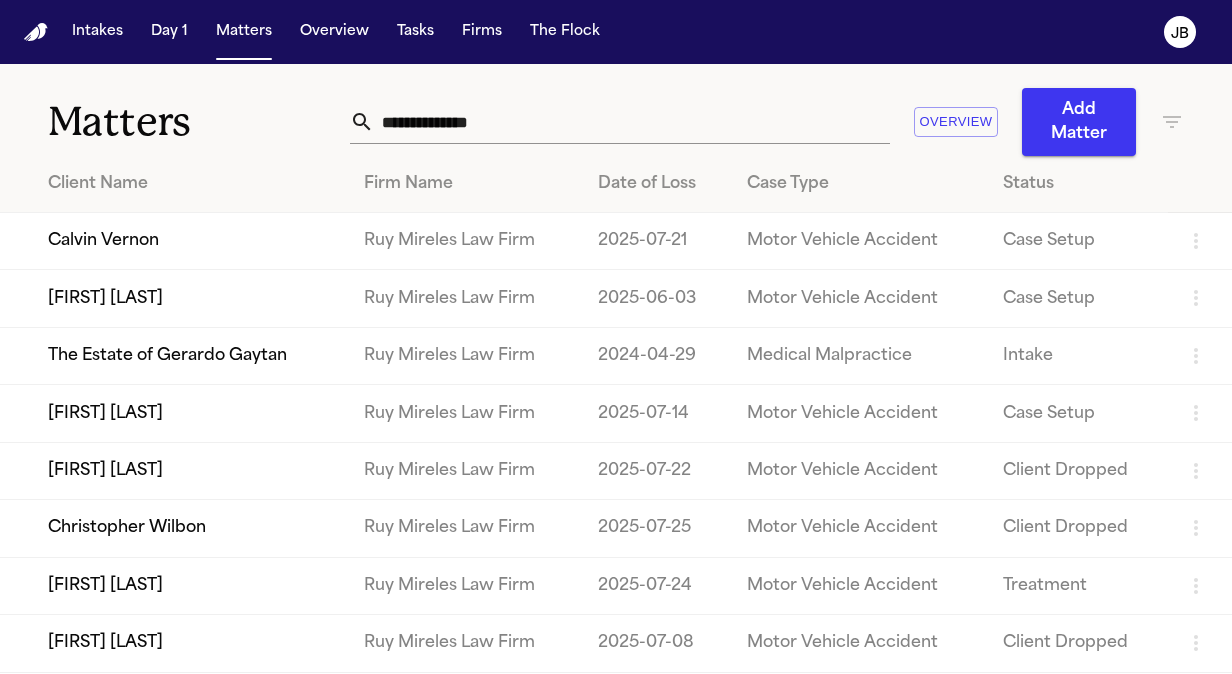 click 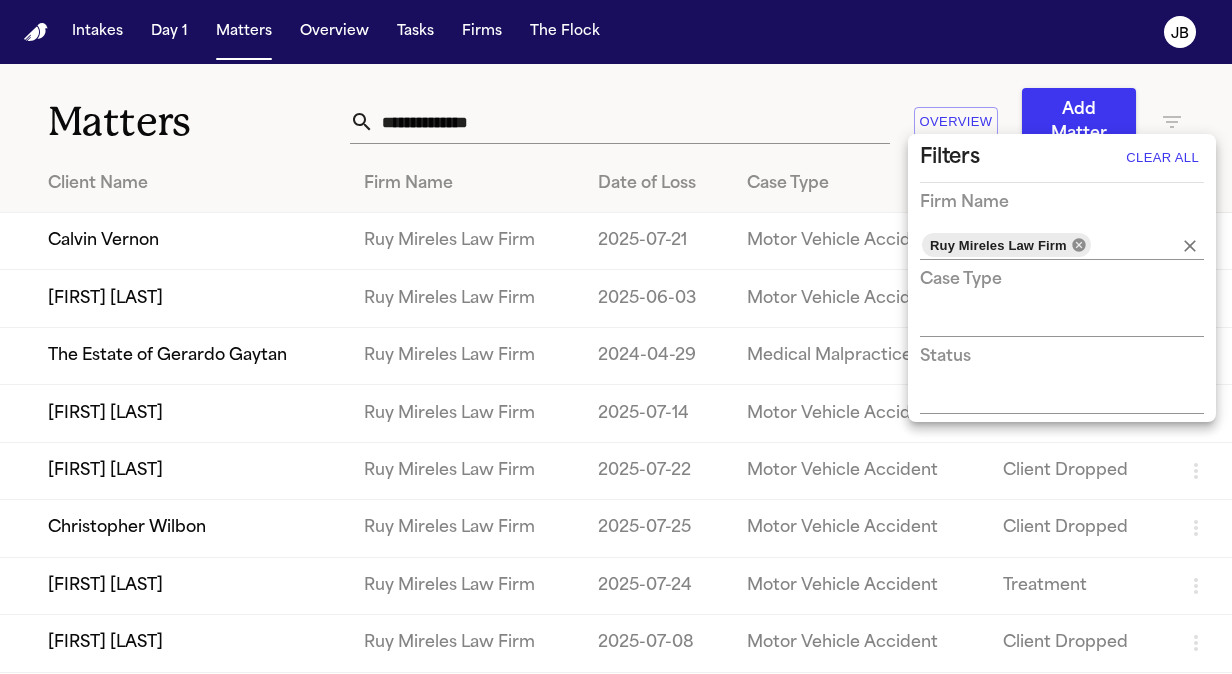 click 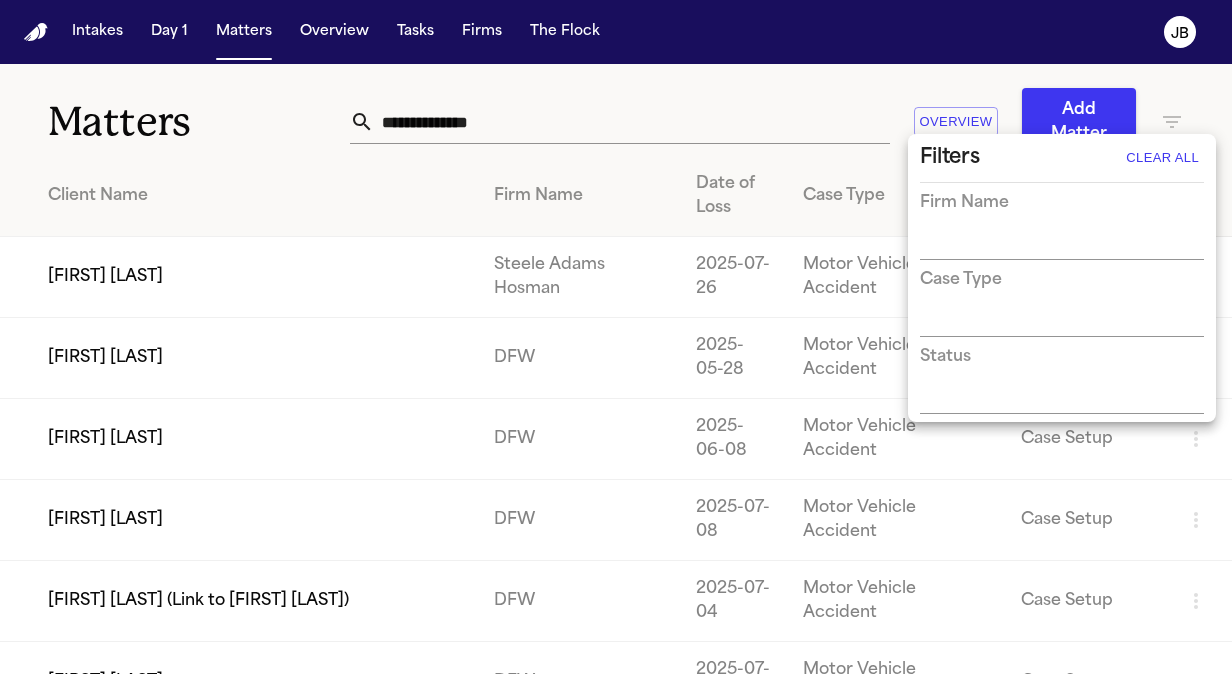 click at bounding box center (616, 337) 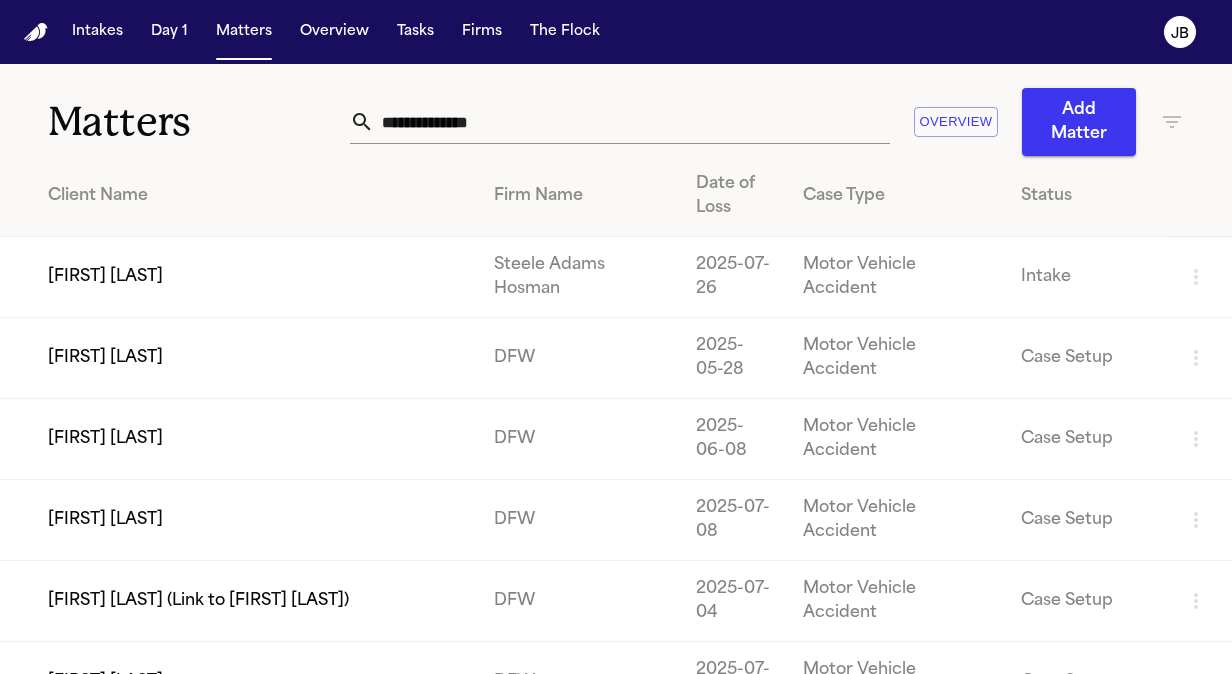 click at bounding box center [632, 122] 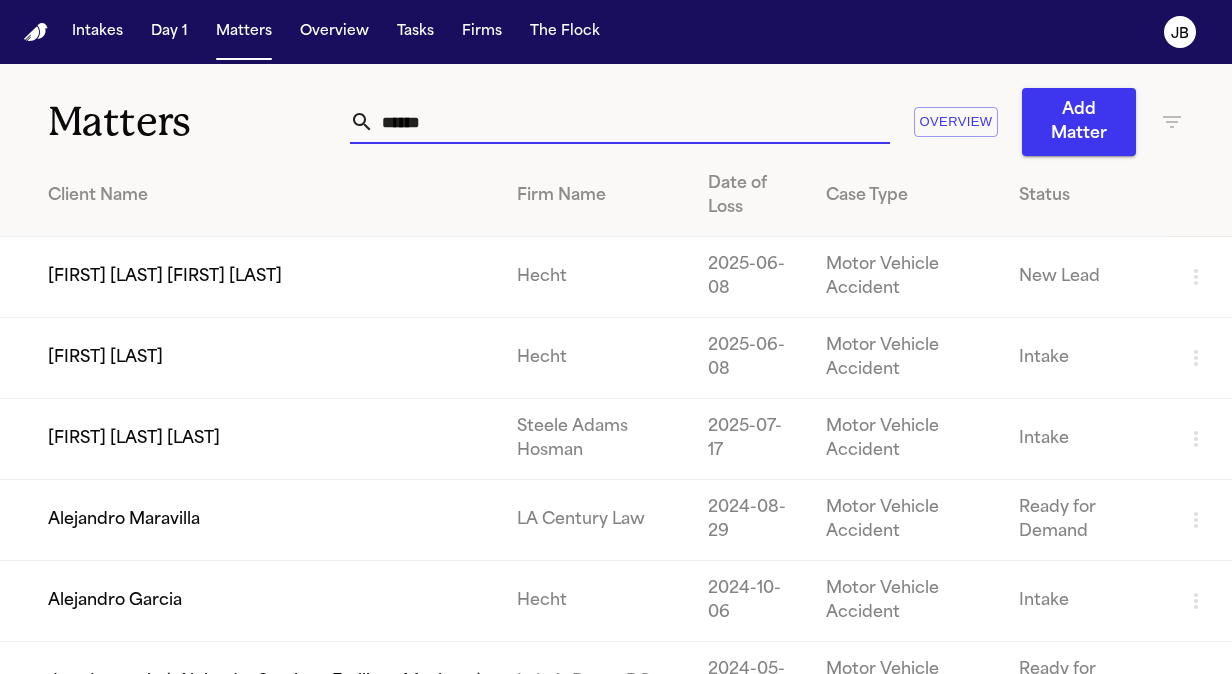 type on "******" 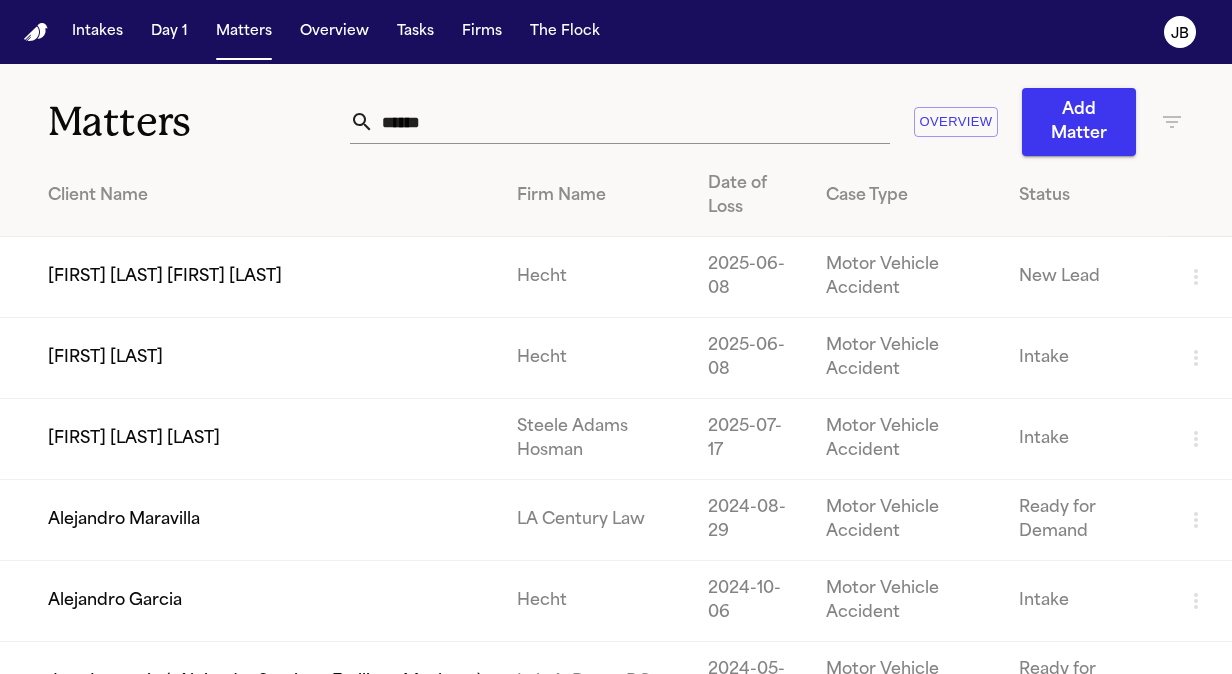 click on "[FIRST] [LAST]" at bounding box center (250, 358) 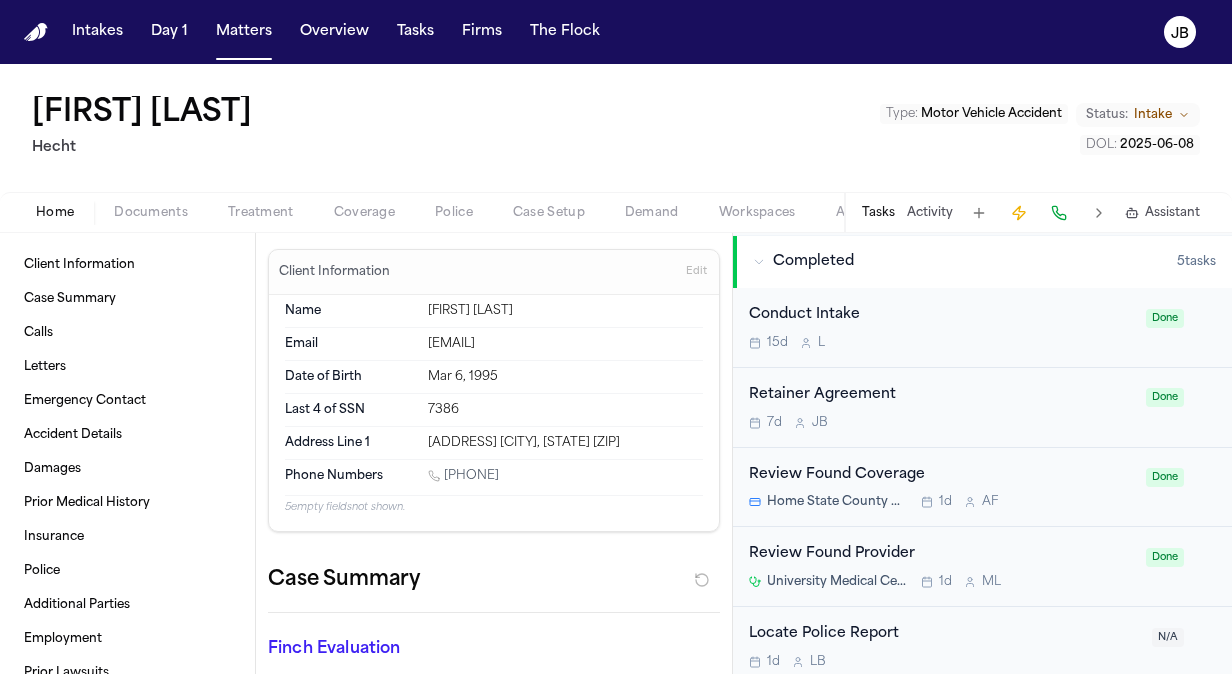 scroll, scrollTop: 925, scrollLeft: 0, axis: vertical 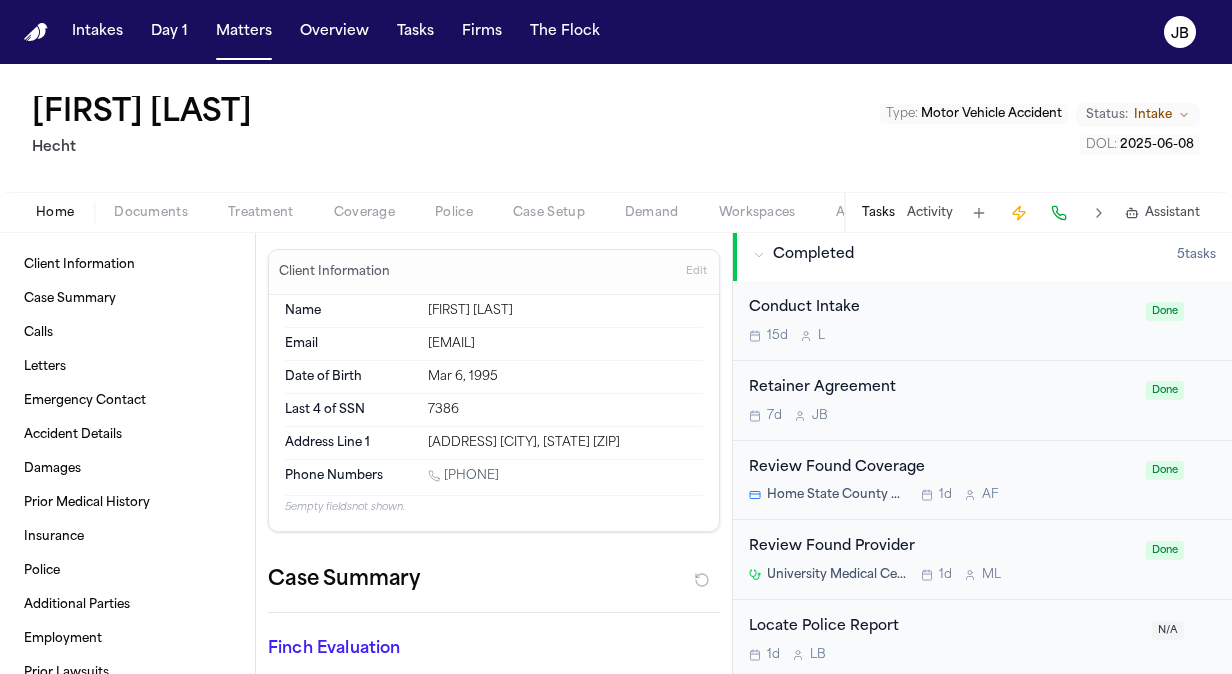 click at bounding box center (151, 224) 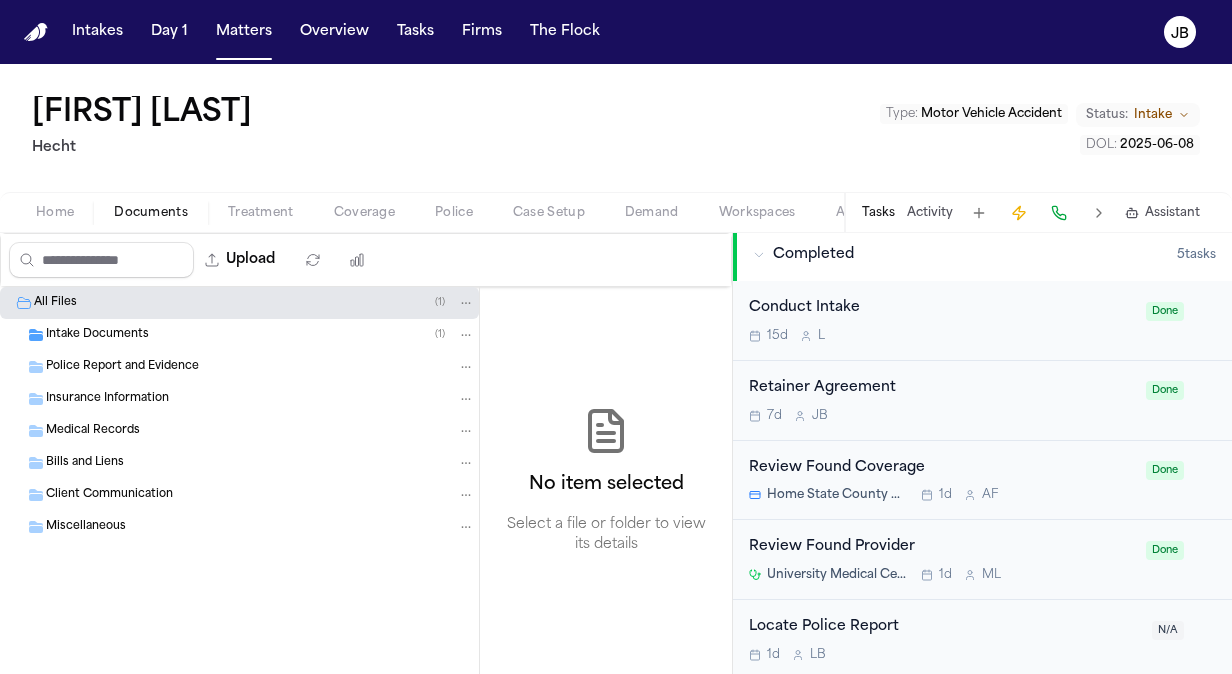 click on "Intake Documents" at bounding box center [97, 335] 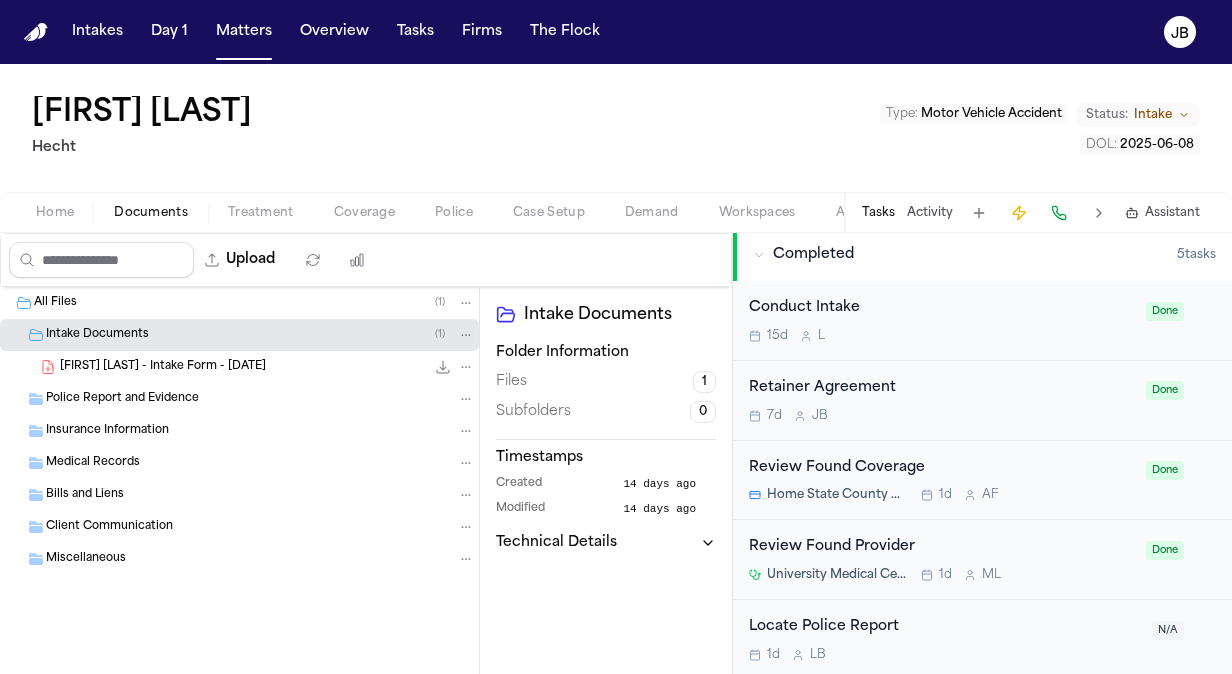 click on "[FIRST] [LAST] - Intake Form - [DATE]" at bounding box center (163, 367) 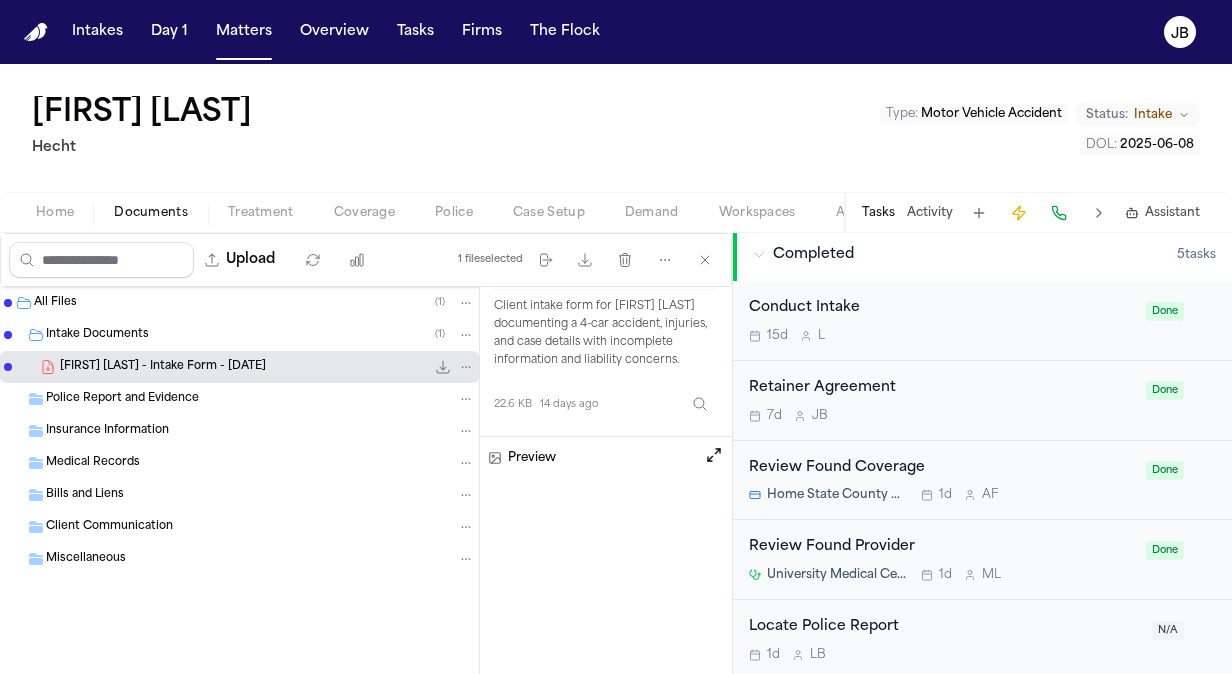 scroll, scrollTop: 129, scrollLeft: 0, axis: vertical 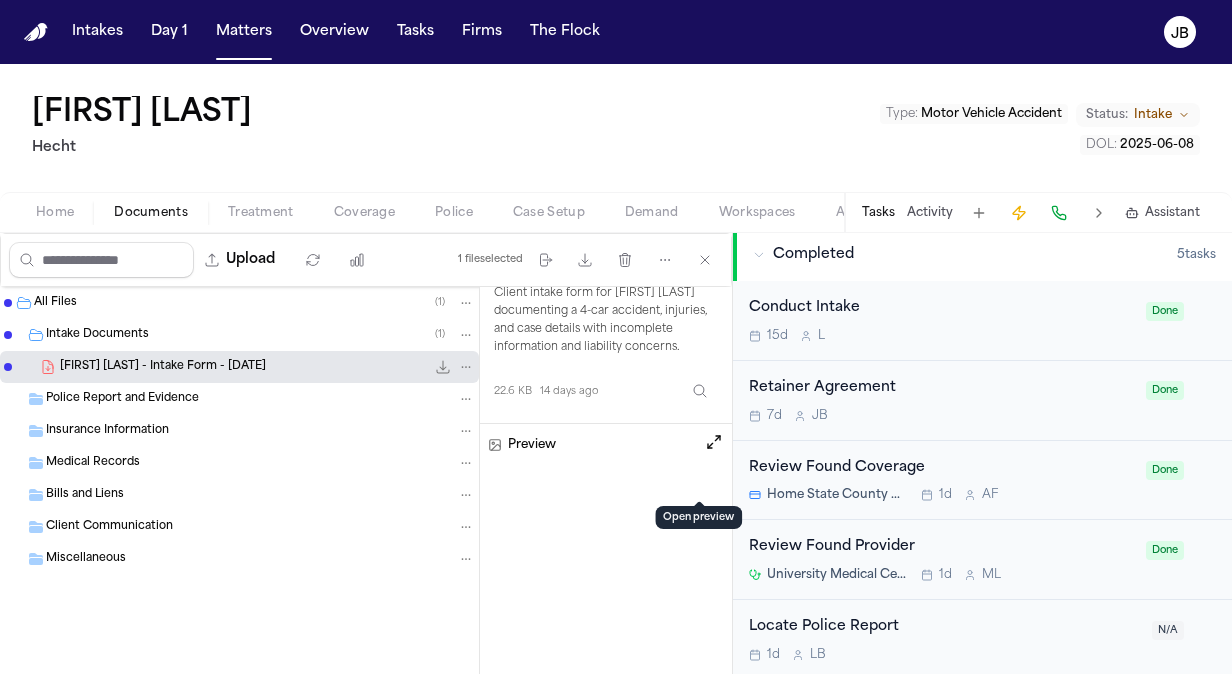 click at bounding box center [714, 442] 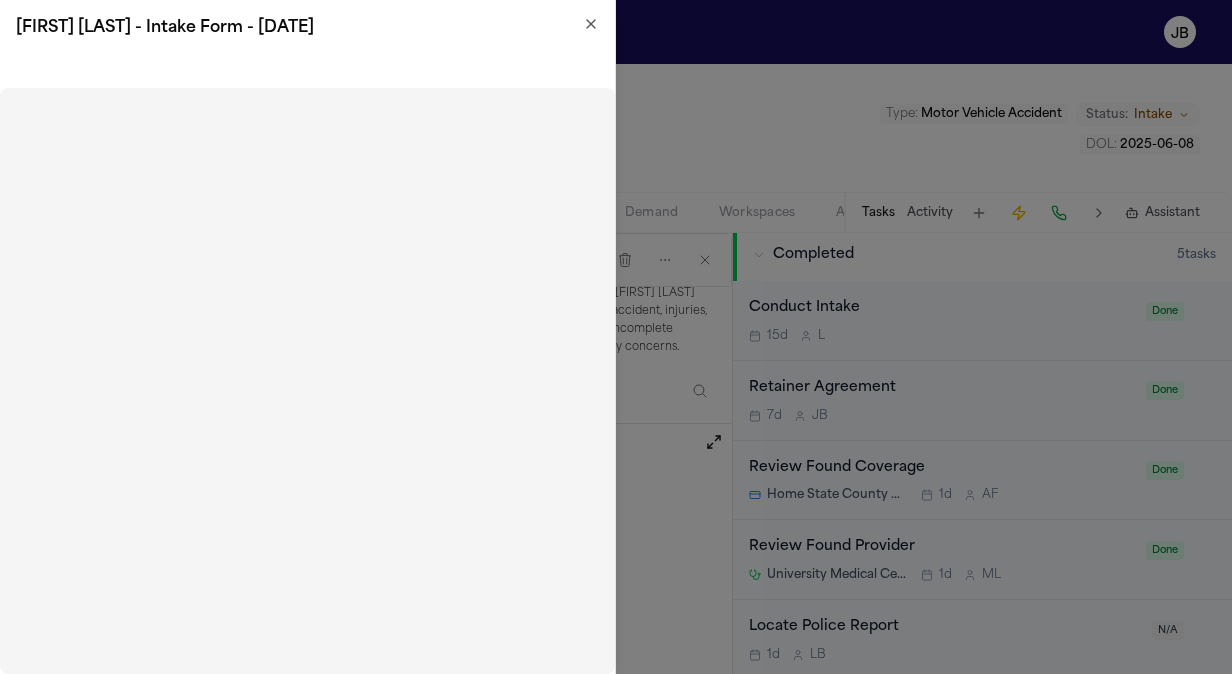click on "[FIRST] [LAST] - Intake Form - [DATE]" at bounding box center (307, 28) 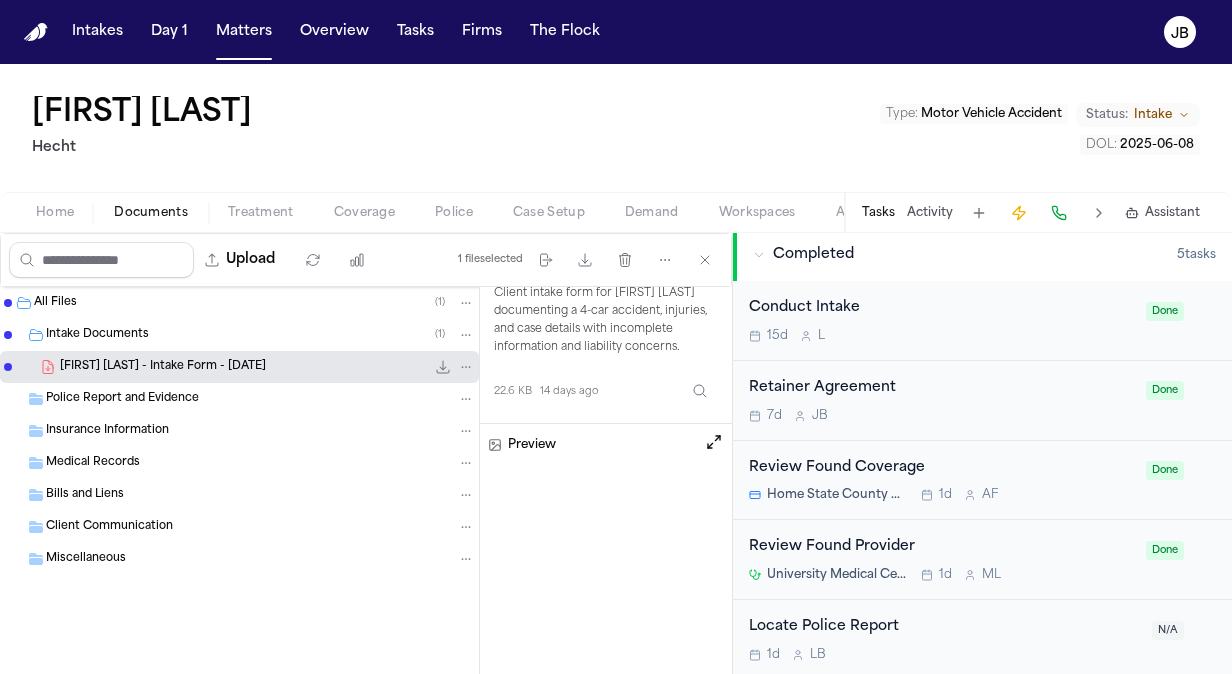 drag, startPoint x: 338, startPoint y: 100, endPoint x: 17, endPoint y: 103, distance: 321.014 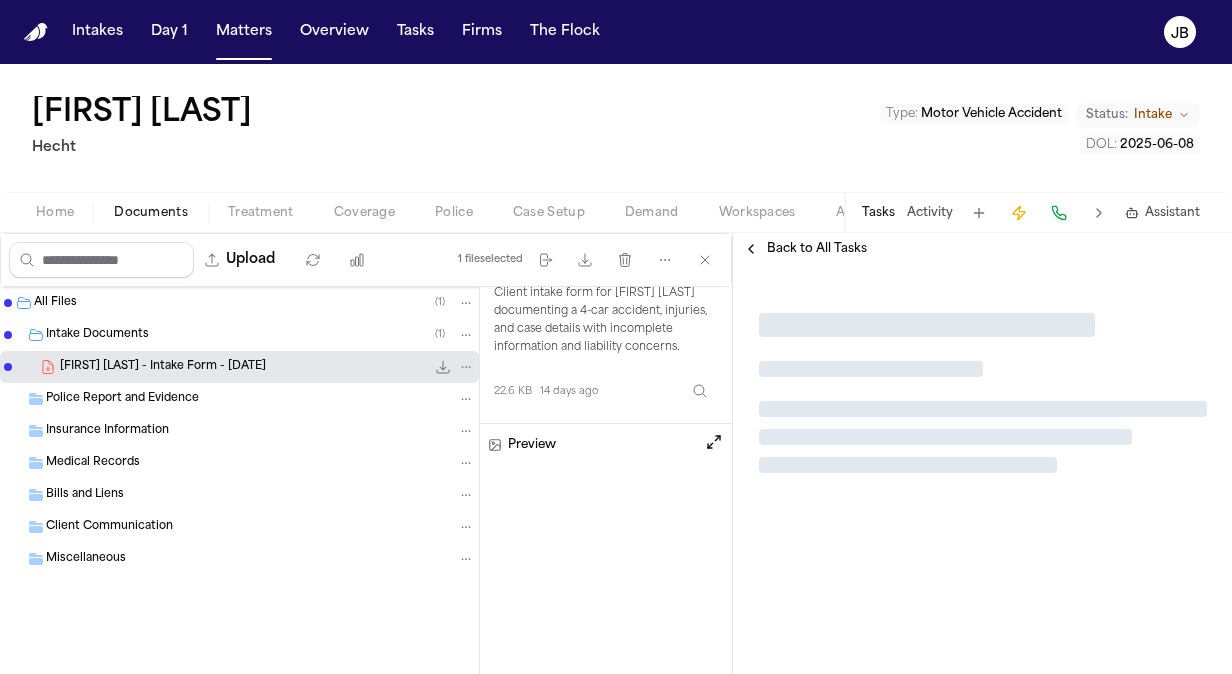 scroll, scrollTop: 0, scrollLeft: 0, axis: both 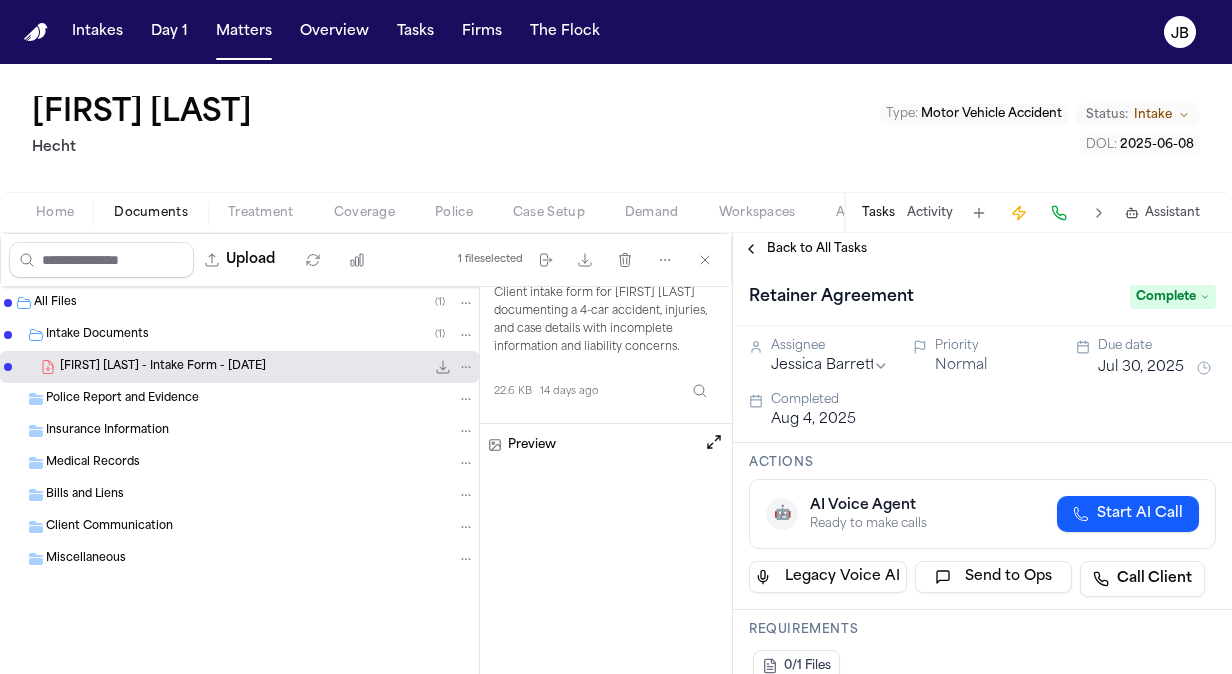 click on "Tasks" at bounding box center (878, 213) 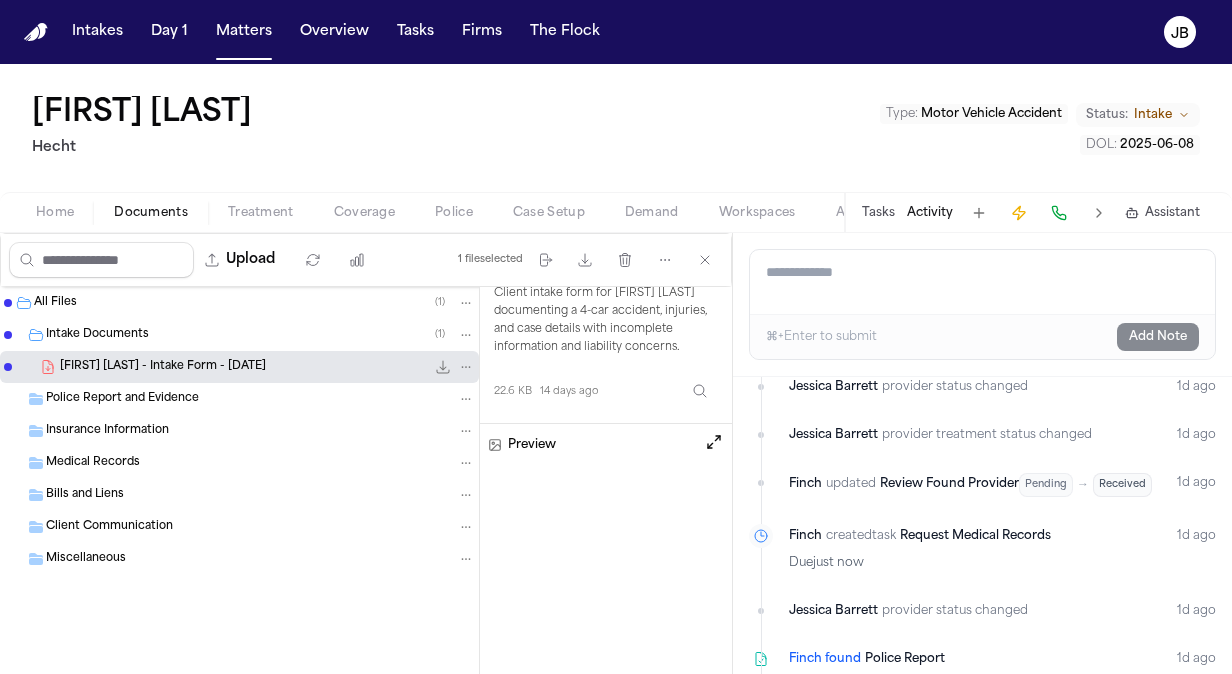 scroll, scrollTop: 1278, scrollLeft: 0, axis: vertical 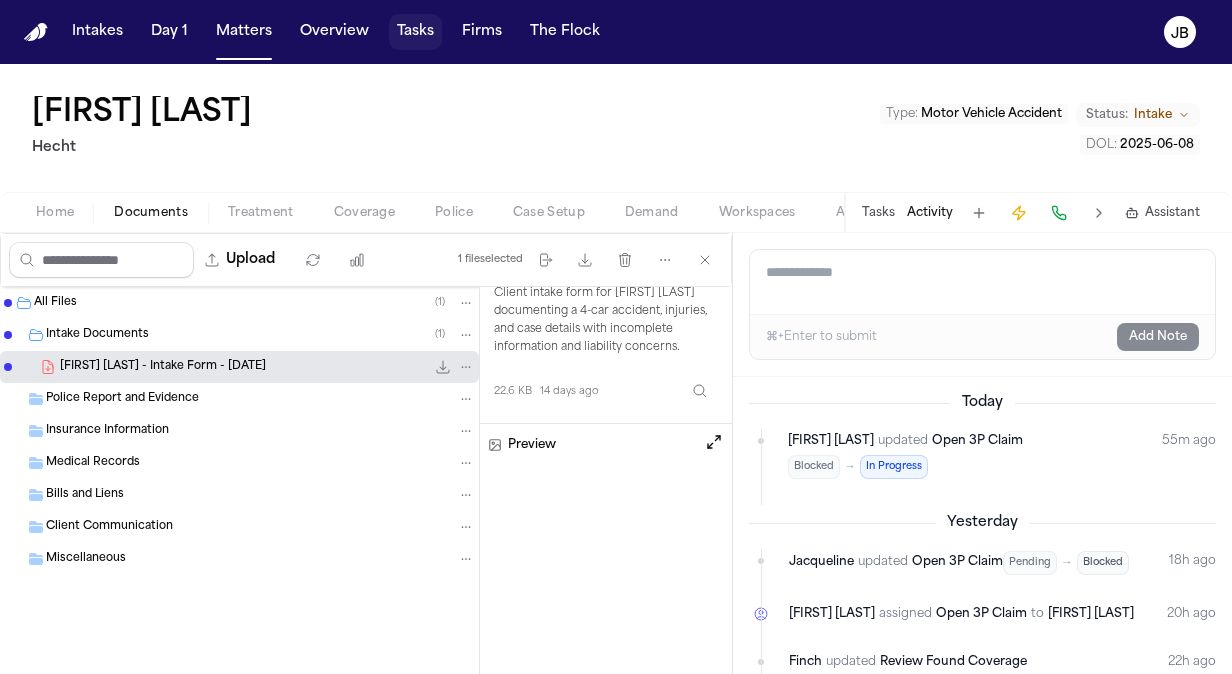 click on "Tasks" at bounding box center (415, 32) 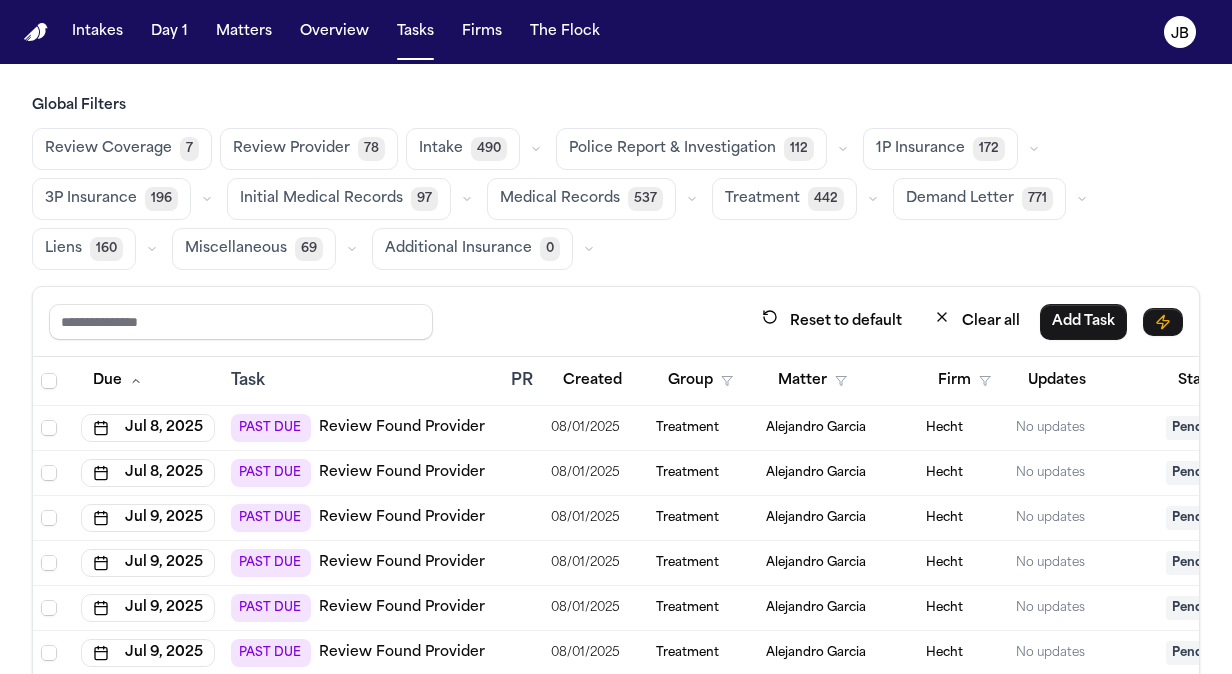 click on "Global Filters Review Coverage [NUMBER] Review Provider [NUMBER] Intake [NUMBER] Police Report & Investigation [NUMBER] 1P Insurance [NUMBER] 3P Insurance [NUMBER] Initial Medical Records [NUMBER] Medical Records [NUMBER] Treatment [NUMBER] Demand Letter [NUMBER] Liens [NUMBER] Miscellaneous [NUMBER] Additional Insurance [NUMBER] Reset to default Clear all Add Task Due Task PR Created Group Matter Firm Updates Status [NUMBER] Assignee [NUMBER] [DATE] PAST DUE Review Found Provider [DATE] Treatment [FIRST] [LAST] No updates Pending JB [DATE] PAST DUE Review Found Provider [DATE] Treatment [FIRST] [LAST] No updates Pending JB [DATE] PAST DUE Review Found Provider [DATE] Treatment [FIRST] [LAST] No updates Pending JB [DATE] PAST DUE Review Found Provider [DATE] Treatment [FIRST] [LAST] No updates Pending JB [DATE] PAST DUE Review Found Provider [DATE] Treatment [FIRST] [LAST] No updates Pending JB PAST DUE" at bounding box center [616, 369] 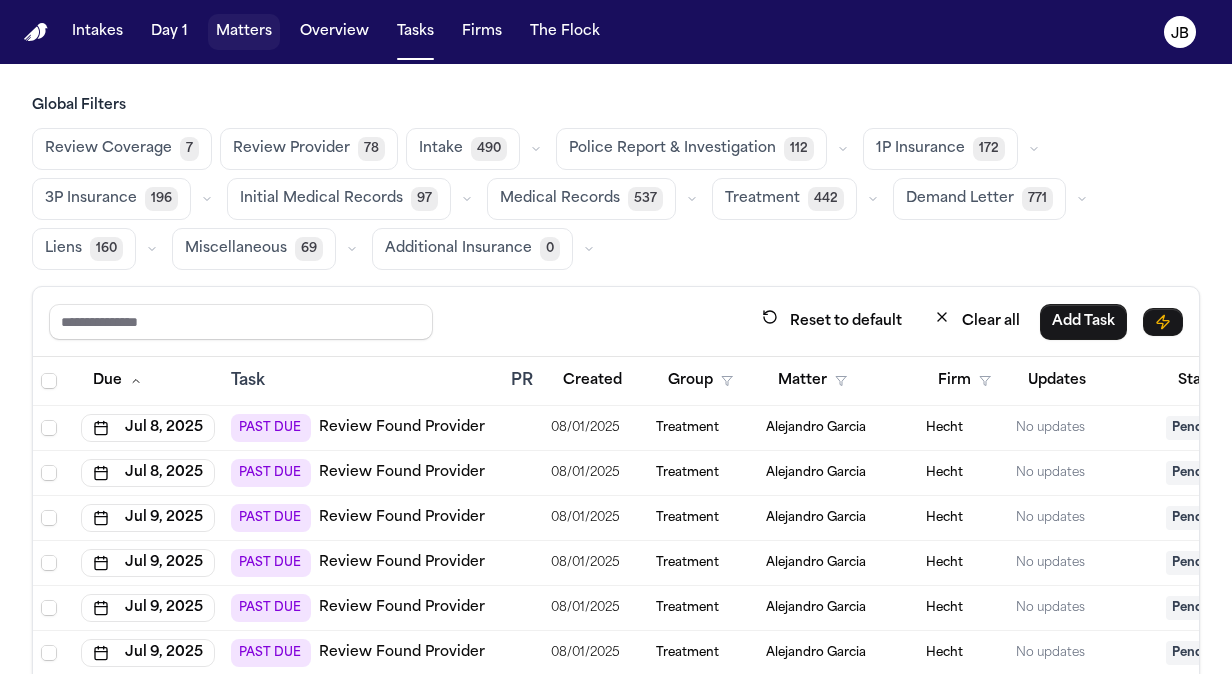click on "Matters" at bounding box center (244, 32) 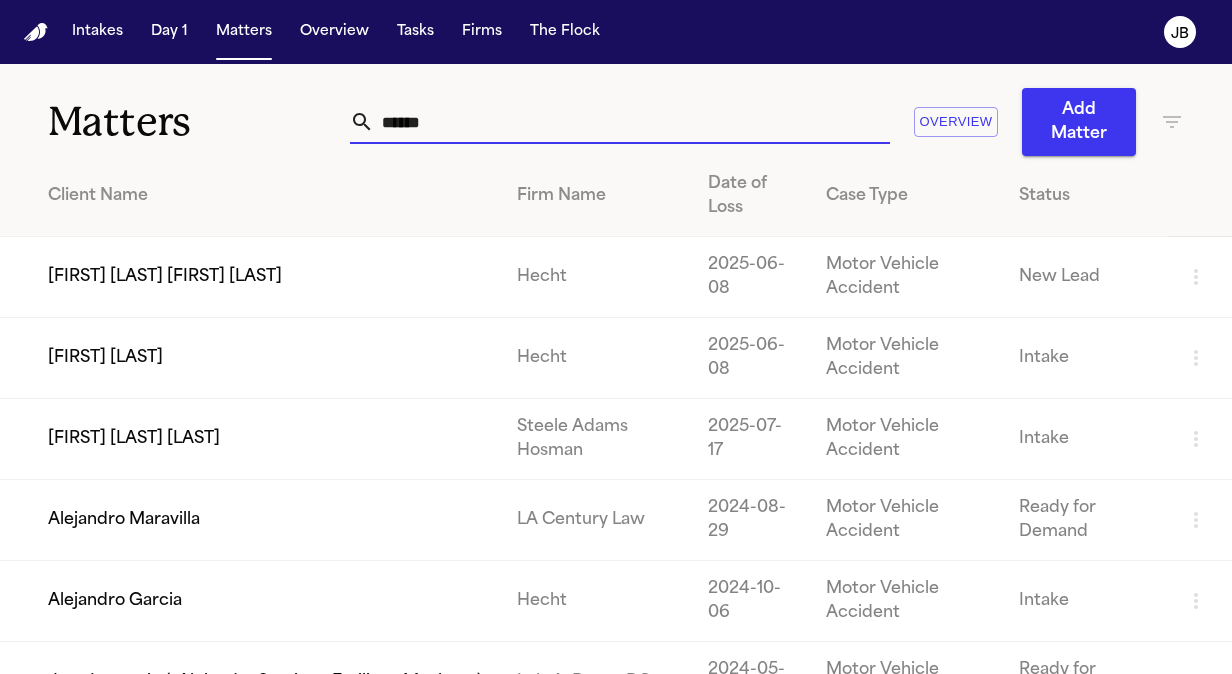 drag, startPoint x: 472, startPoint y: 108, endPoint x: 248, endPoint y: 132, distance: 225.28204 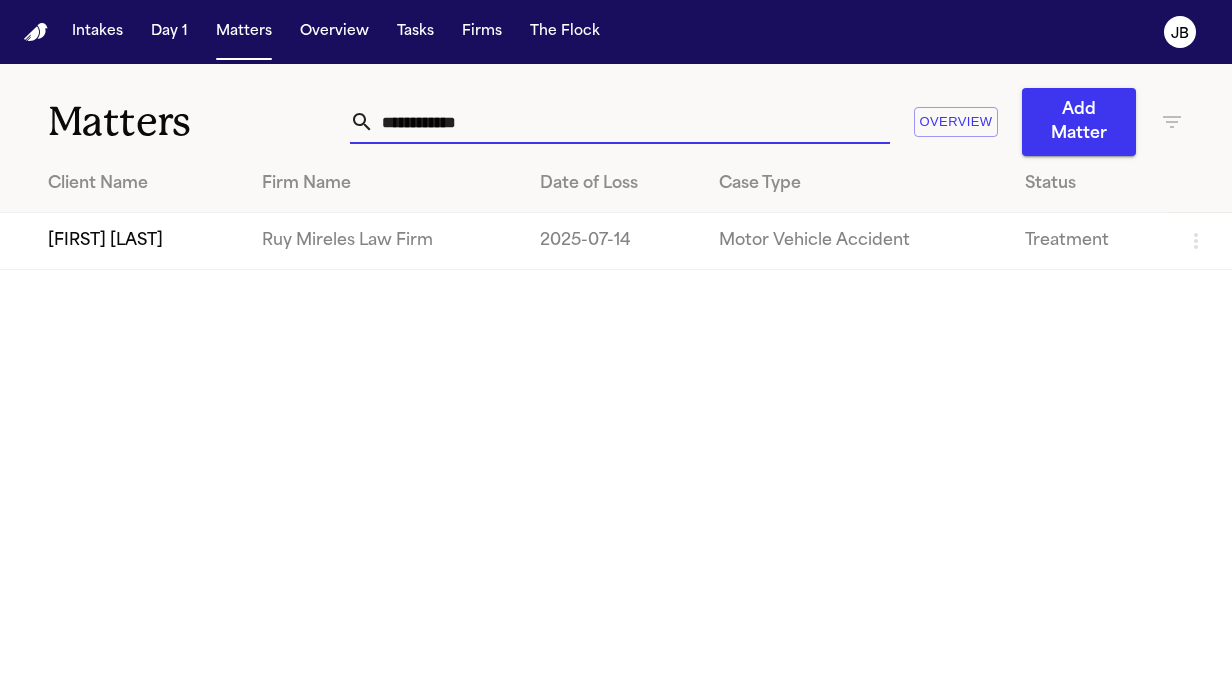 type on "**********" 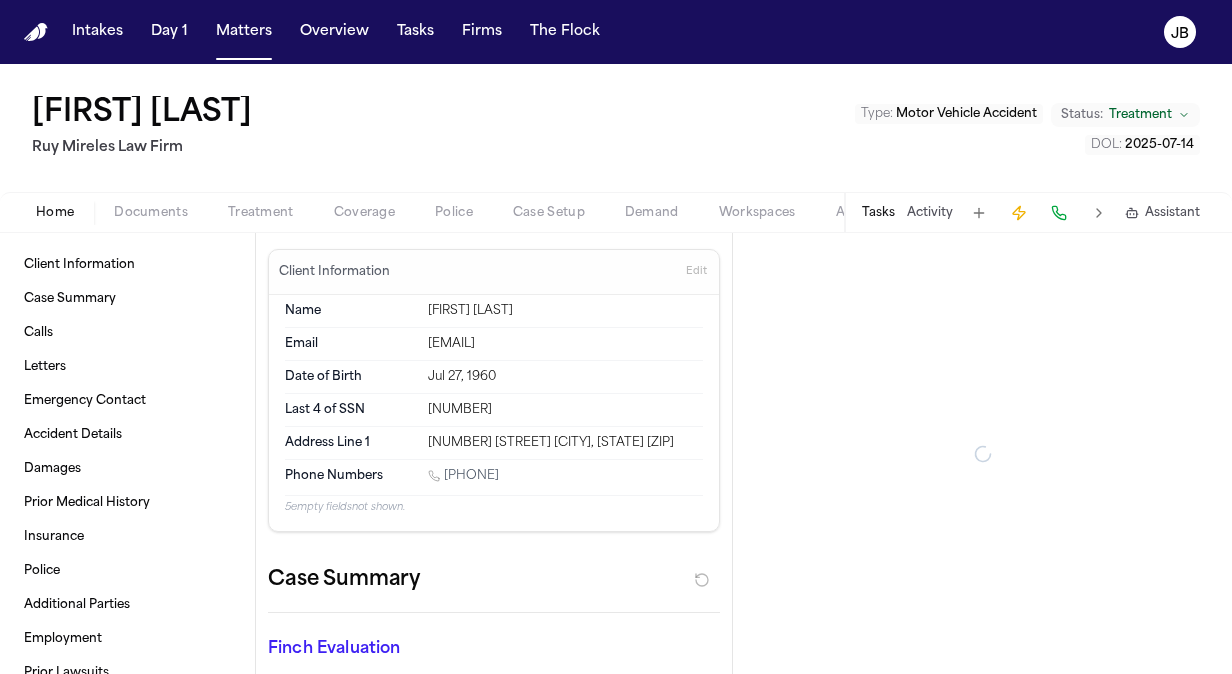 click on "Activity" at bounding box center [930, 213] 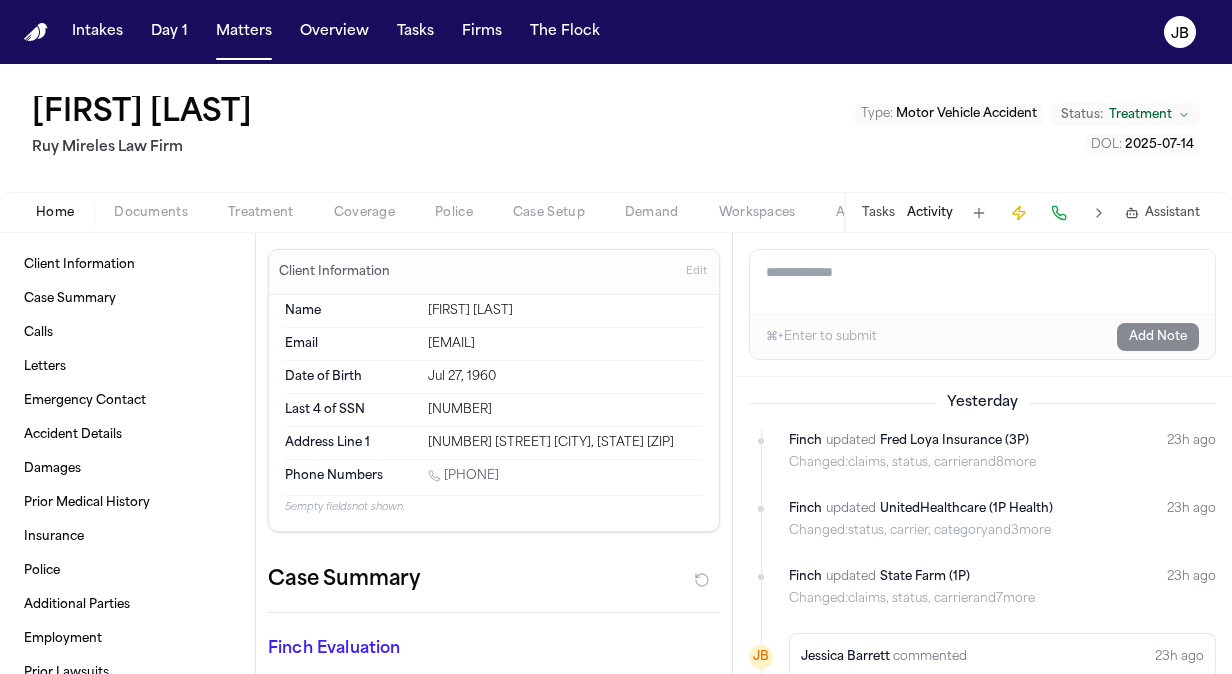 click on "Add a note to this matter" at bounding box center [982, 282] 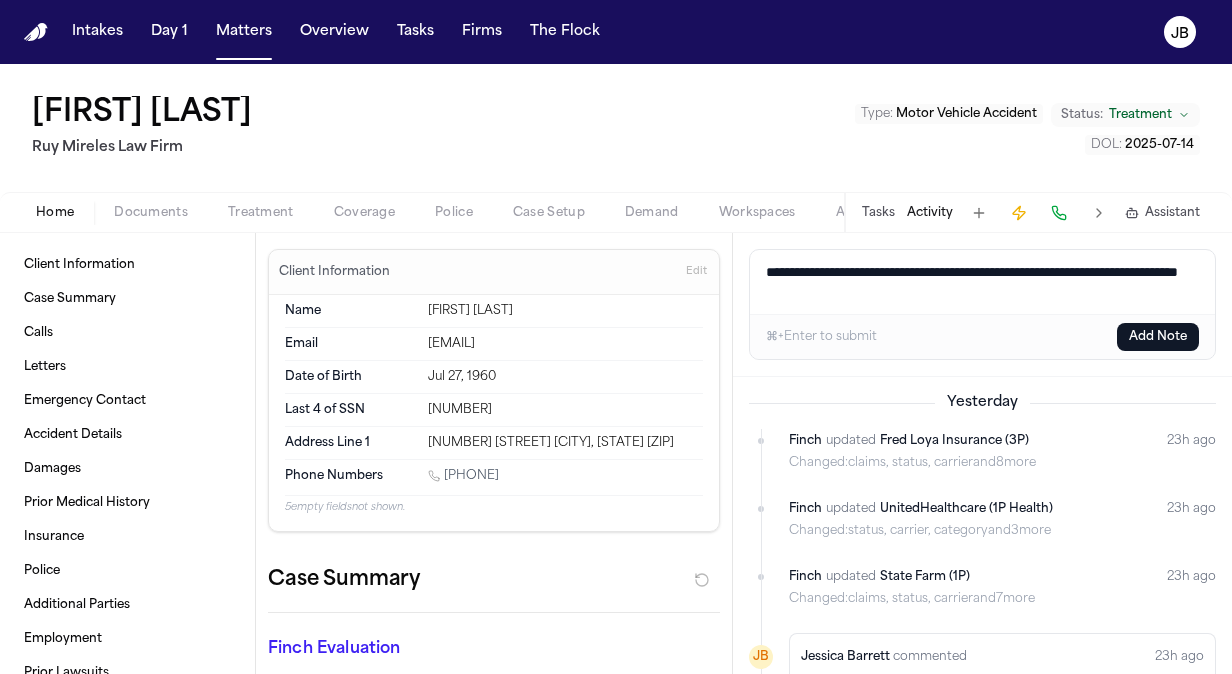 type on "**********" 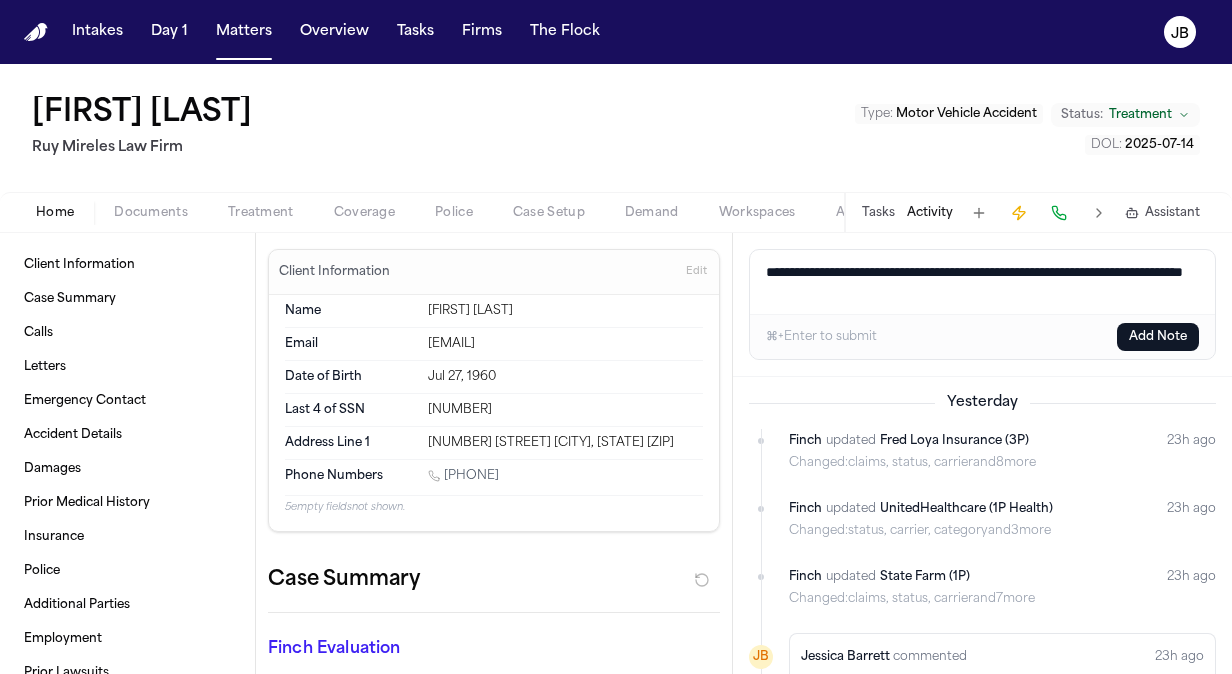 drag, startPoint x: 900, startPoint y: 290, endPoint x: 654, endPoint y: 251, distance: 249.07228 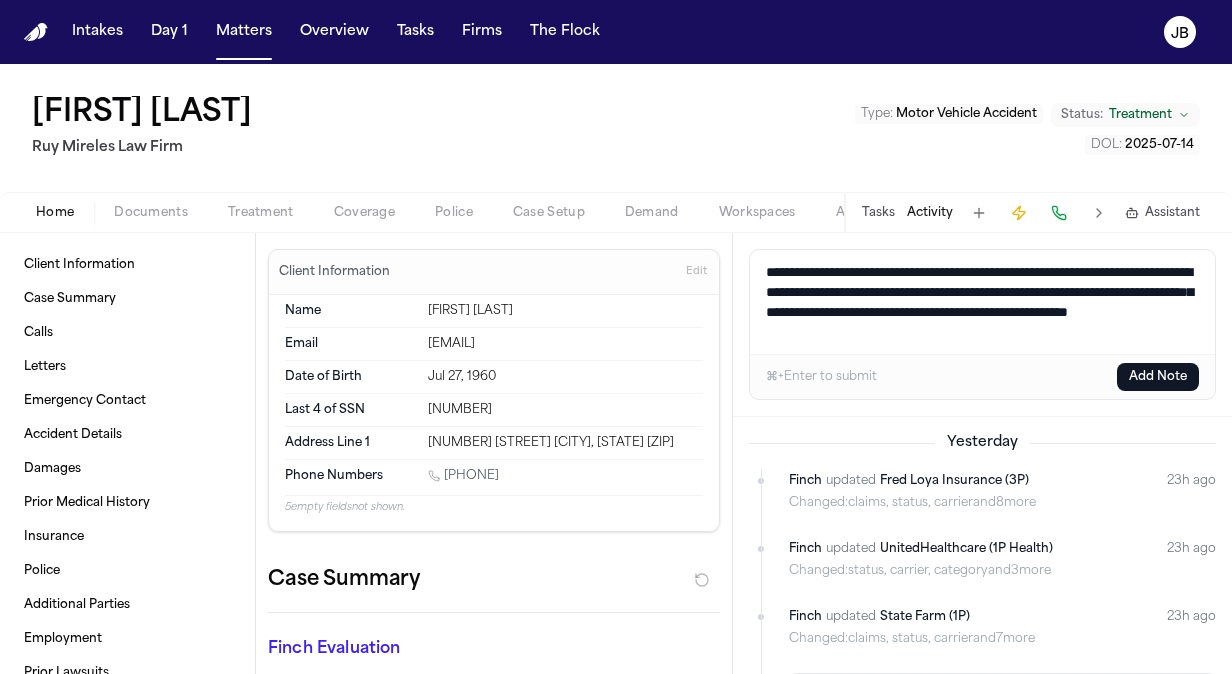 click on "**********" at bounding box center [983, 302] 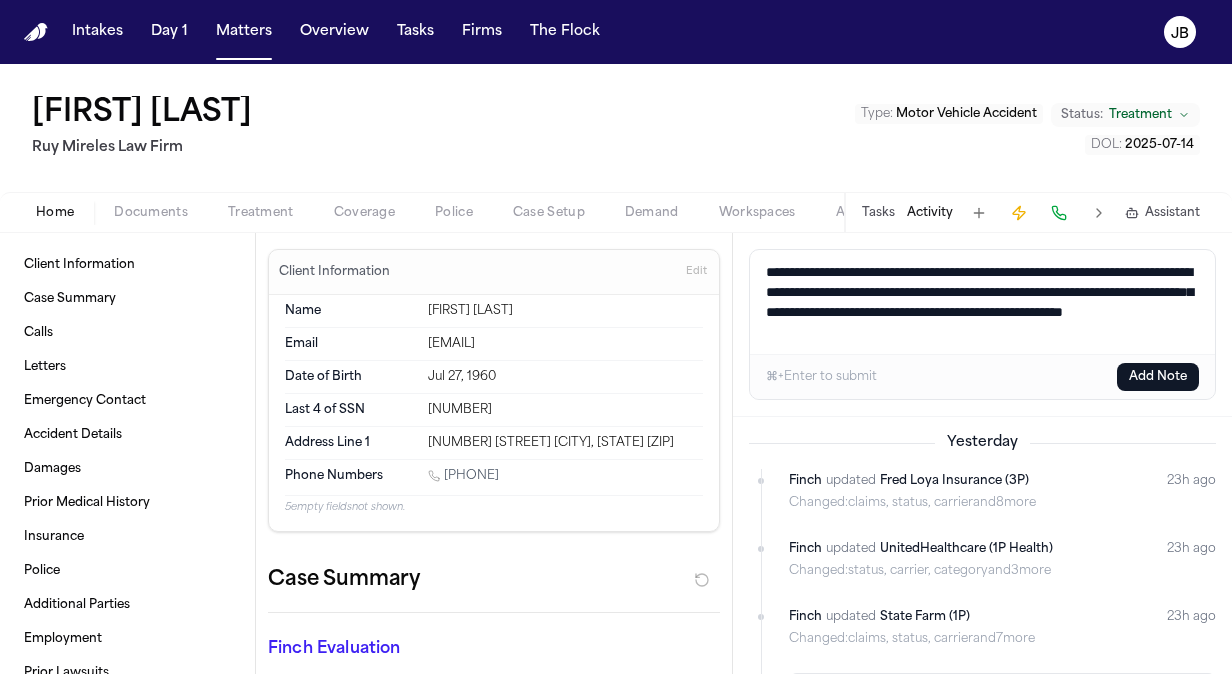 click on "**********" at bounding box center (983, 302) 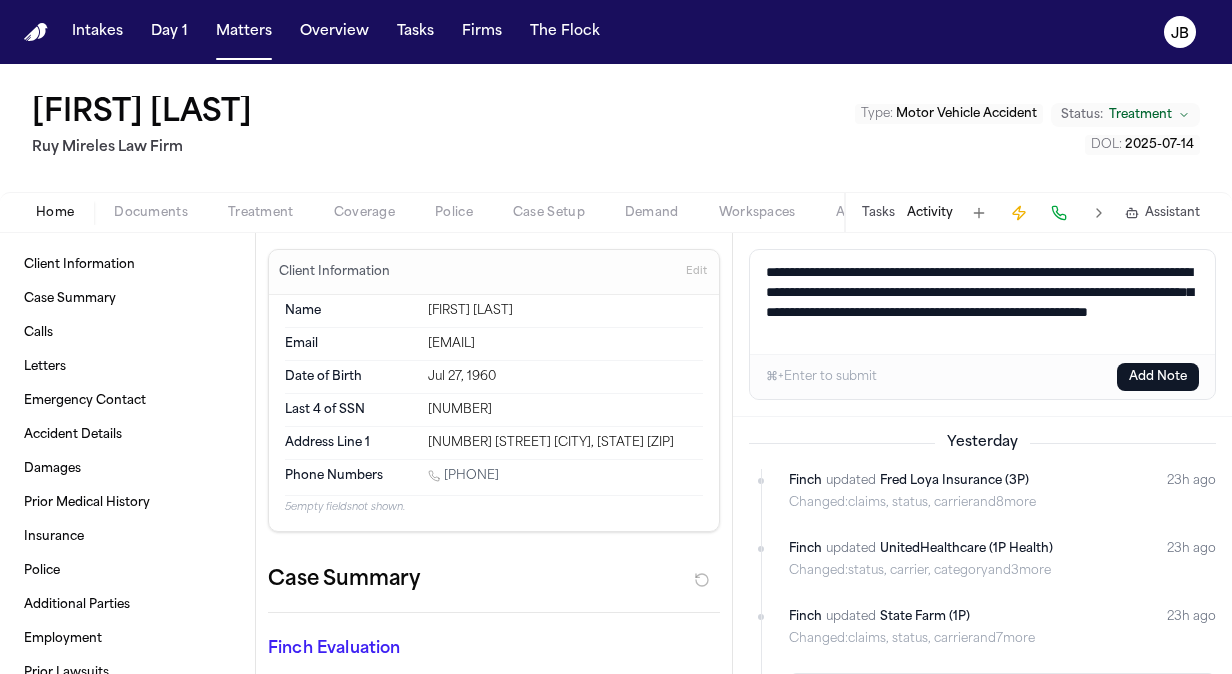 type on "**********" 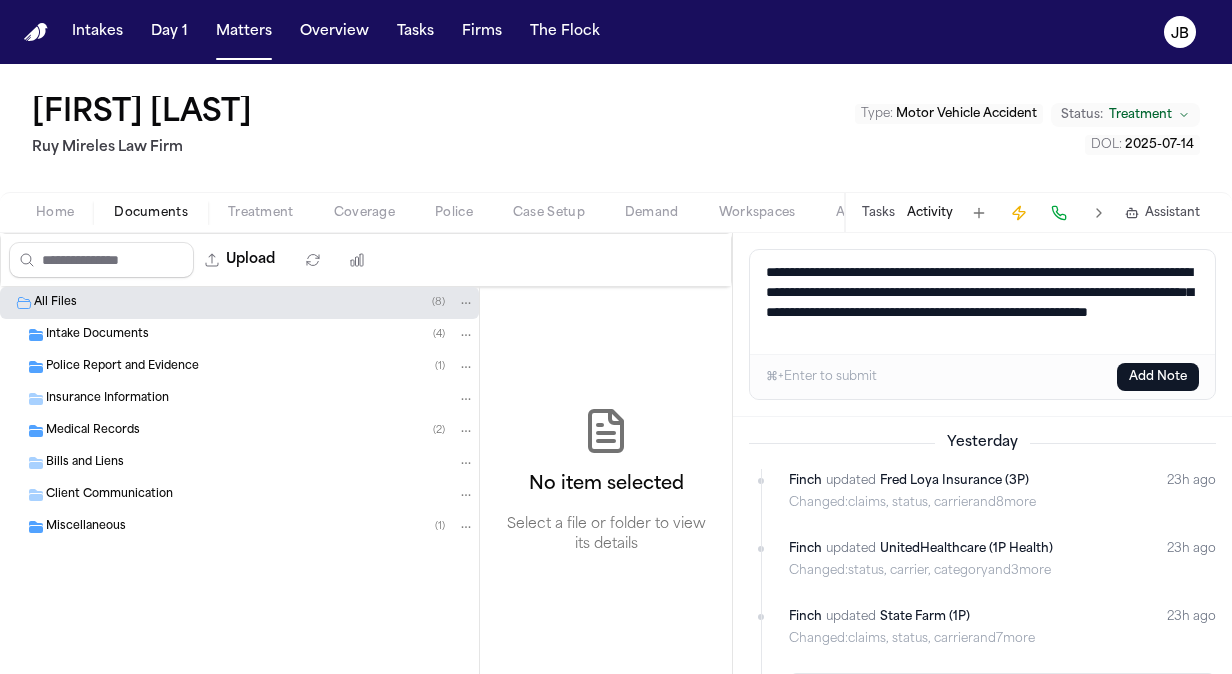 click on "Coverage" at bounding box center (364, 213) 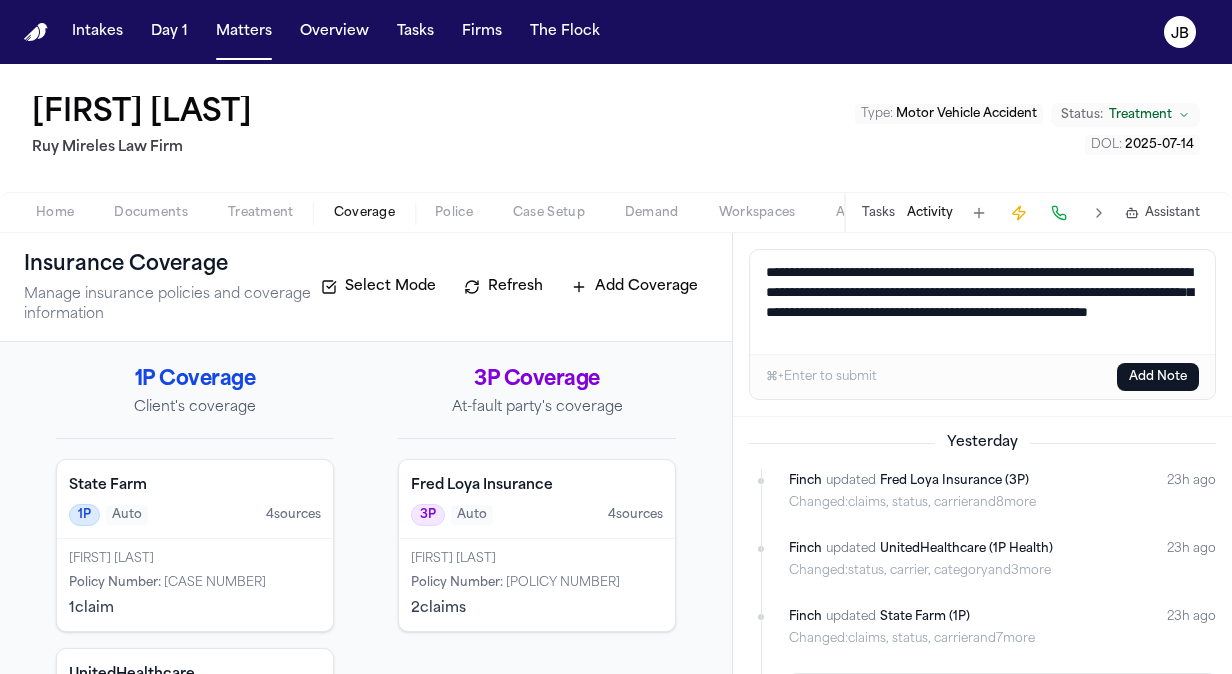 click on "Policy Number :   1318732-A29-43KSFTT1072632208" at bounding box center [195, 583] 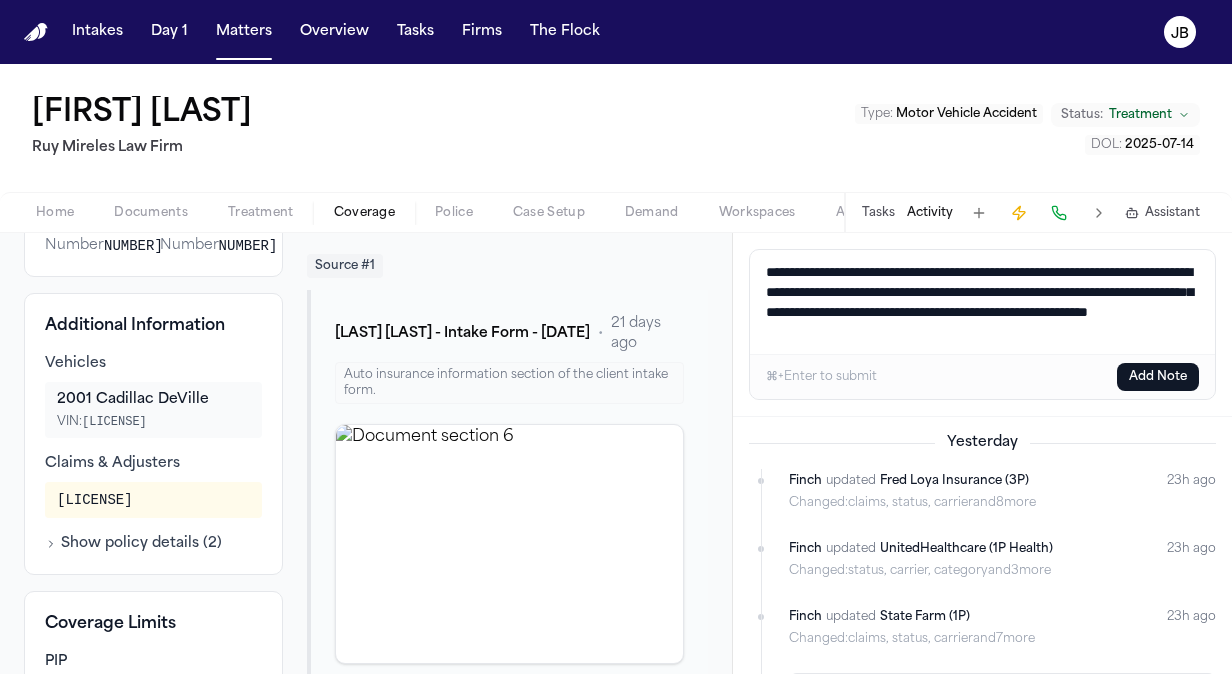 scroll, scrollTop: 468, scrollLeft: 0, axis: vertical 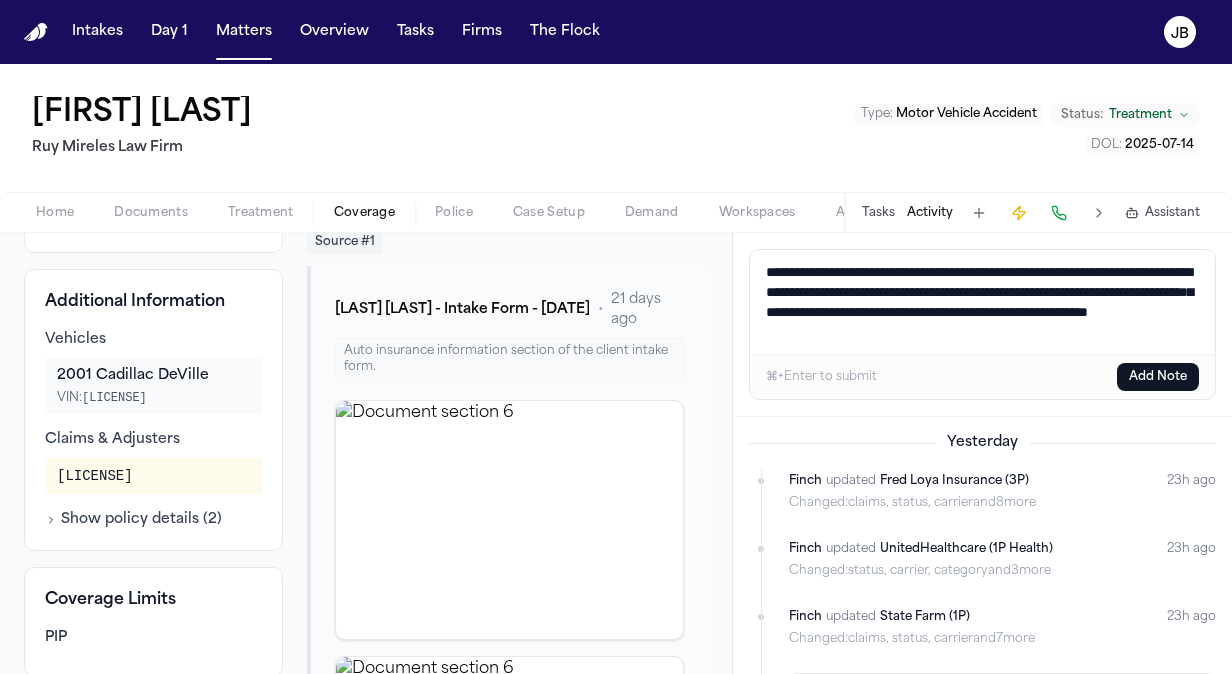 click on "Show policy details ( 2 )" at bounding box center (133, 520) 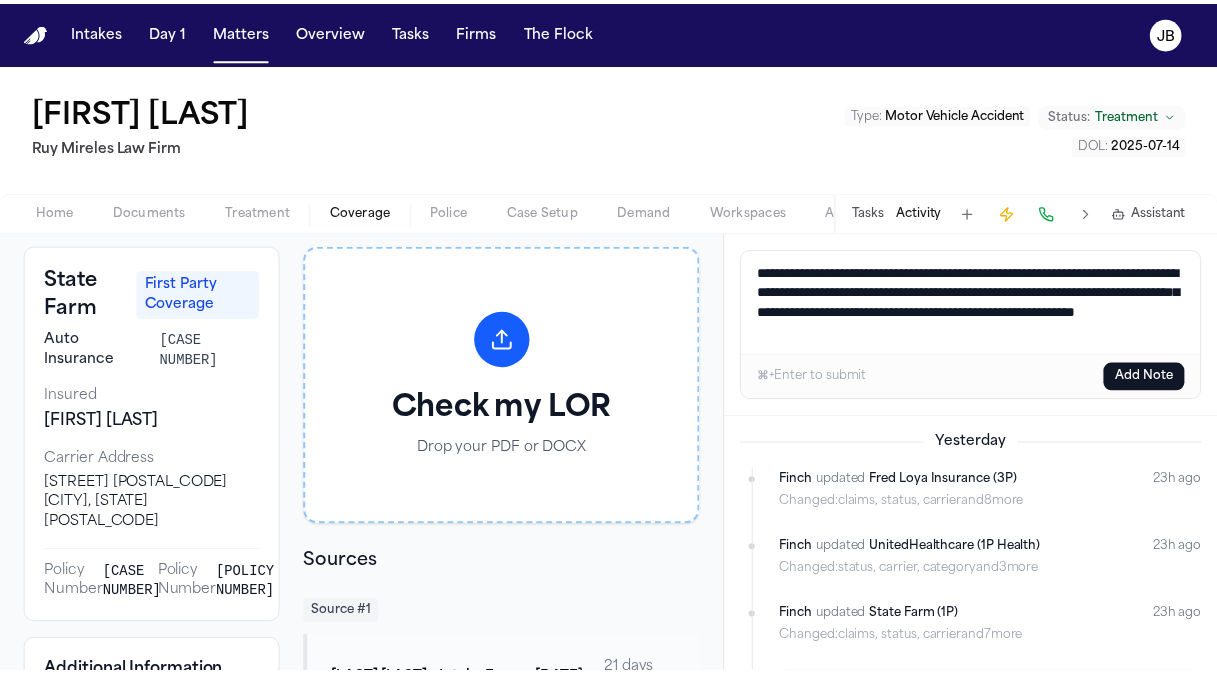 scroll, scrollTop: 0, scrollLeft: 0, axis: both 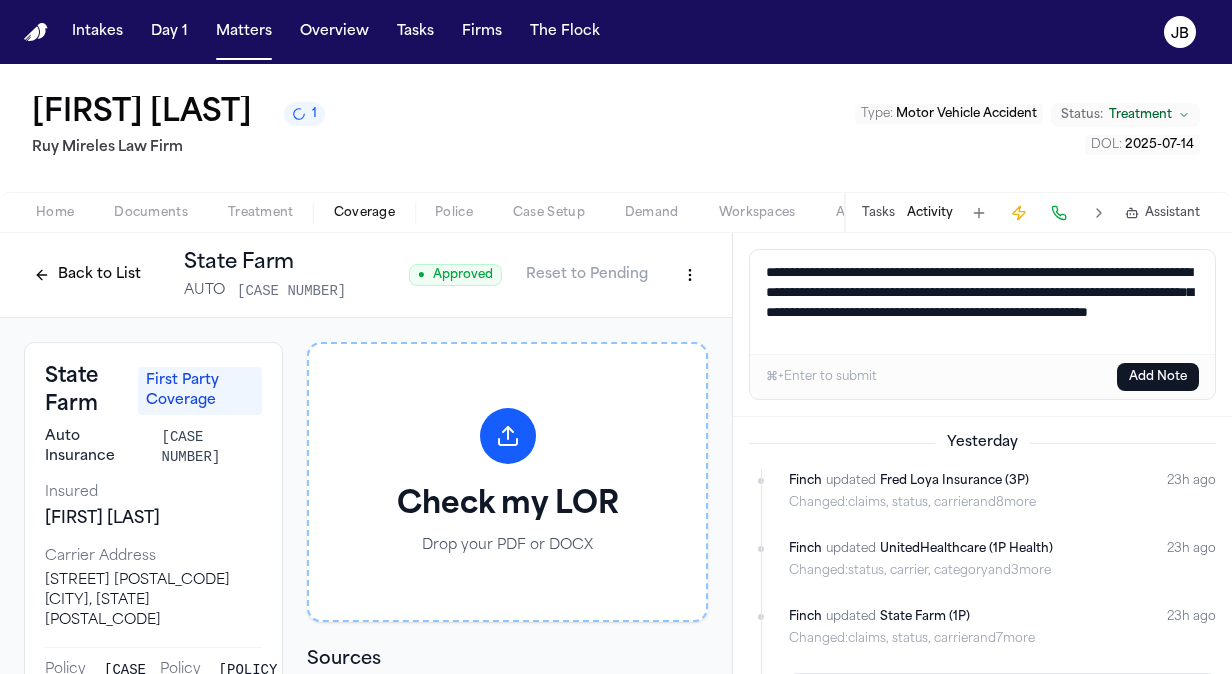 click on "Intakes Day 1 Matters Overview Tasks Firms The Flock JB [FIRST] [LAST] 1 [LAST] Law Firm Type :   Motor Vehicle Accident Status: Treatment DOL :   [DATE] Home Documents Treatment Coverage Police Case Setup Demand Workspaces Artifacts Tasks Activity Assistant Back to List State Farm AUTO [POLICY_NUMBER] ● Approved Reset to Pending State Farm First Party Coverage Auto Insurance [POLICY_NUMBER] Insured [FIRST] [LAST] Carrier Address [ADDRESS] [CITY], [STATE] [POSTAL_CODE] Policy Number [POLICY_NUMBER] Policy Number [POLICY_NUMBER] Additional Information Vehicles 2001 Cadillac DeVille VIN:  [VIN] Claims & Adjusters [CLAIM_ID] Hide policy details Insured Address [NUMBER] [STREET], [CITY], [STATE] [POSTAL_CODE] Date of Accident [DATE] Coverage Limits PIP Check my LOR Drop your PDF or DOCX Sources Source # 1 L. [LAST] - Intake Form - [DATE] • [TIME] ago Auto insurance information section of the client intake form. Click to expand 2 3" at bounding box center [616, 337] 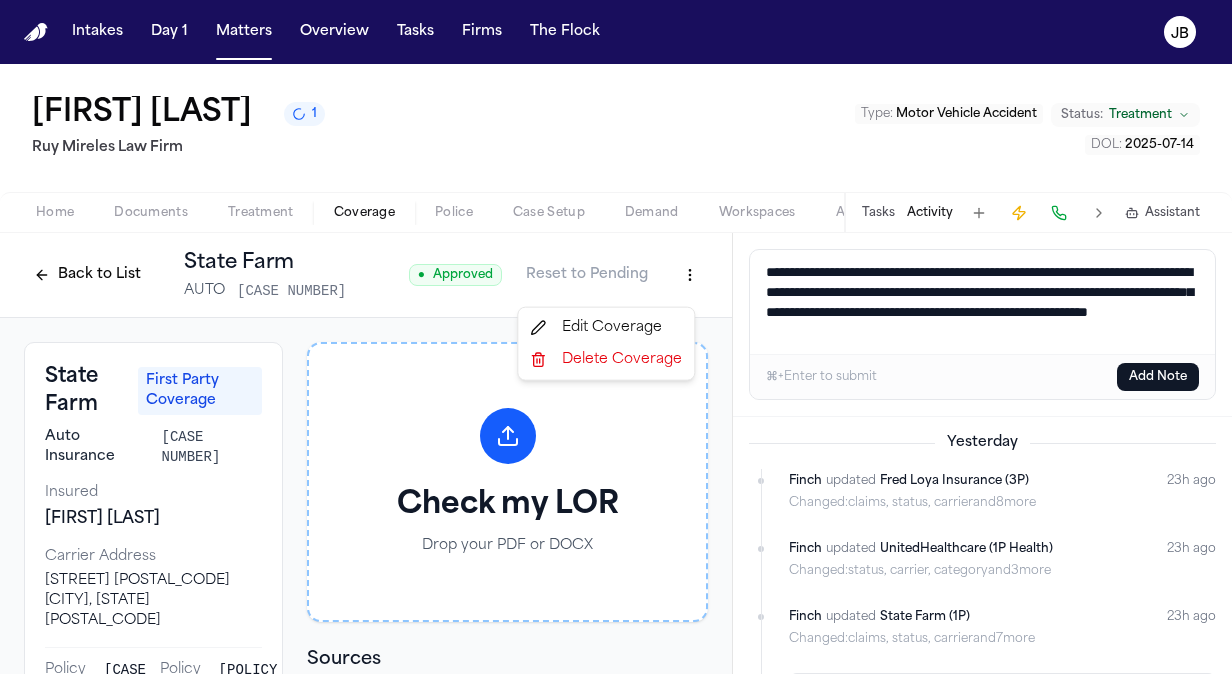 click on "Edit Coverage" at bounding box center (606, 328) 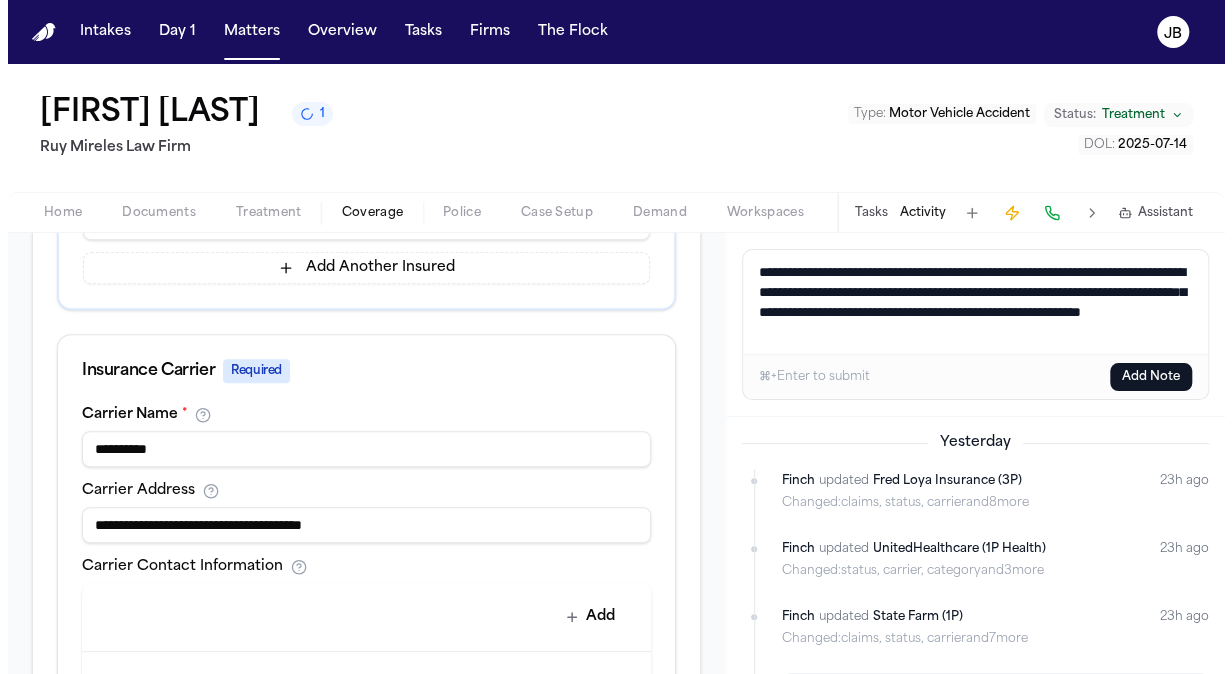 scroll, scrollTop: 1280, scrollLeft: 0, axis: vertical 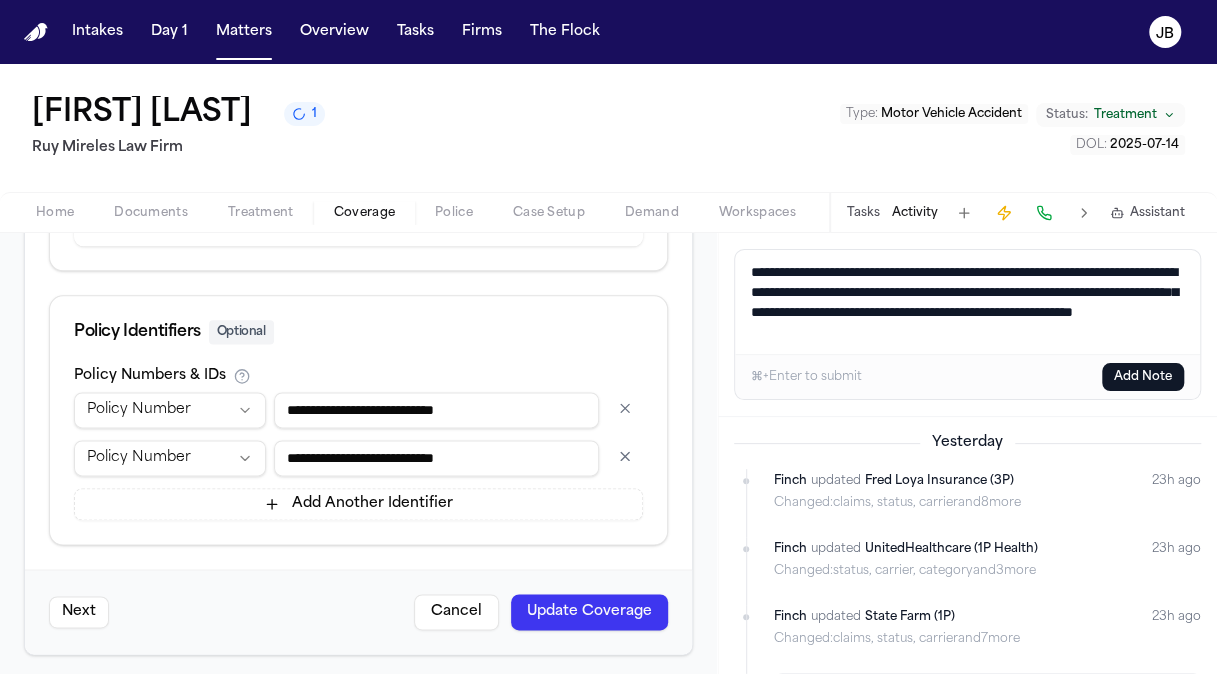 click on "Next" at bounding box center [79, 612] 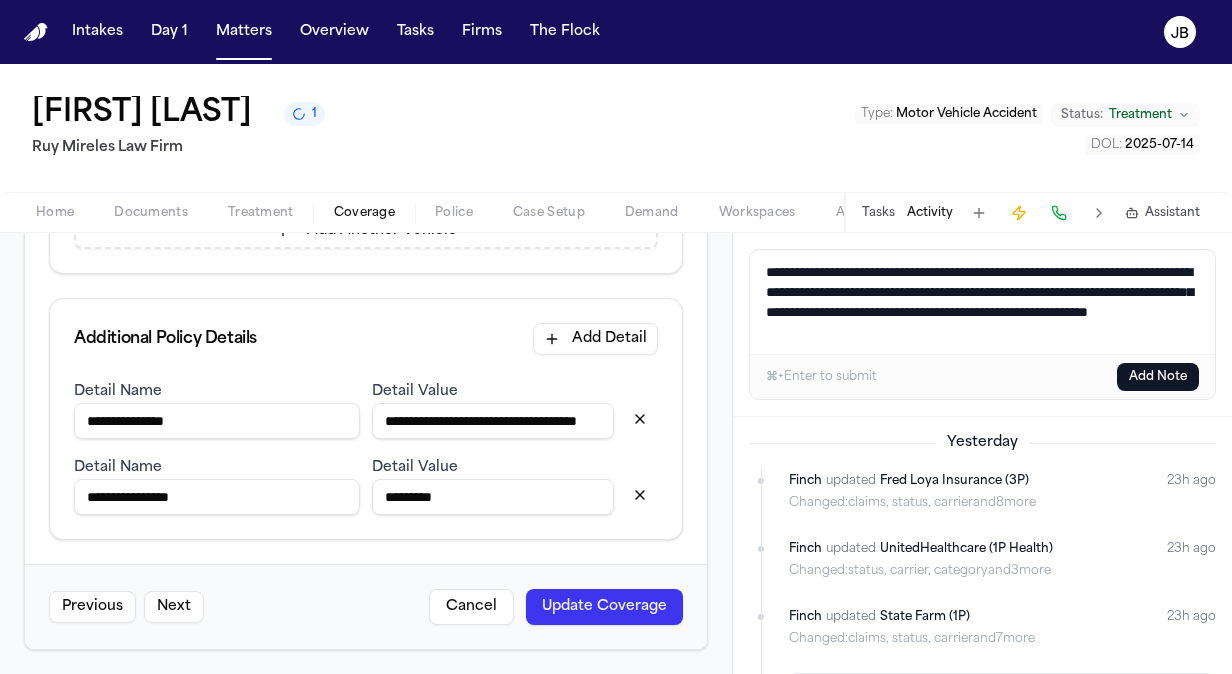 scroll, scrollTop: 861, scrollLeft: 0, axis: vertical 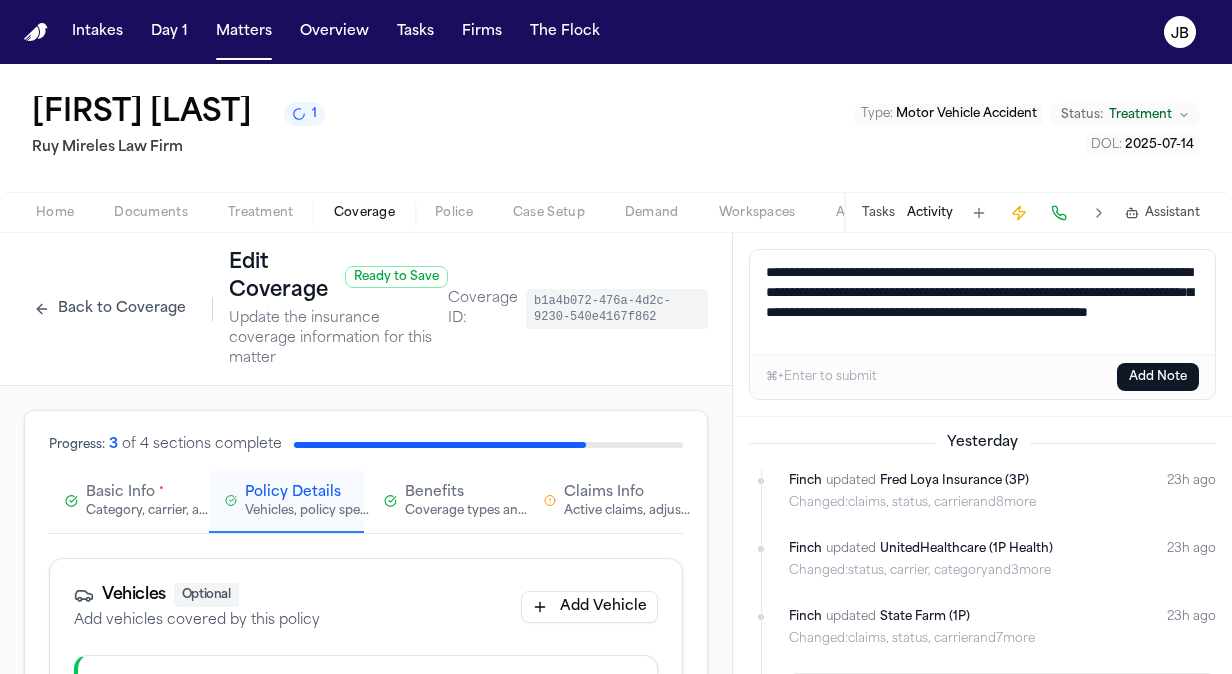 click on "Active claims, adjusters, and subrogation details" at bounding box center (628, 511) 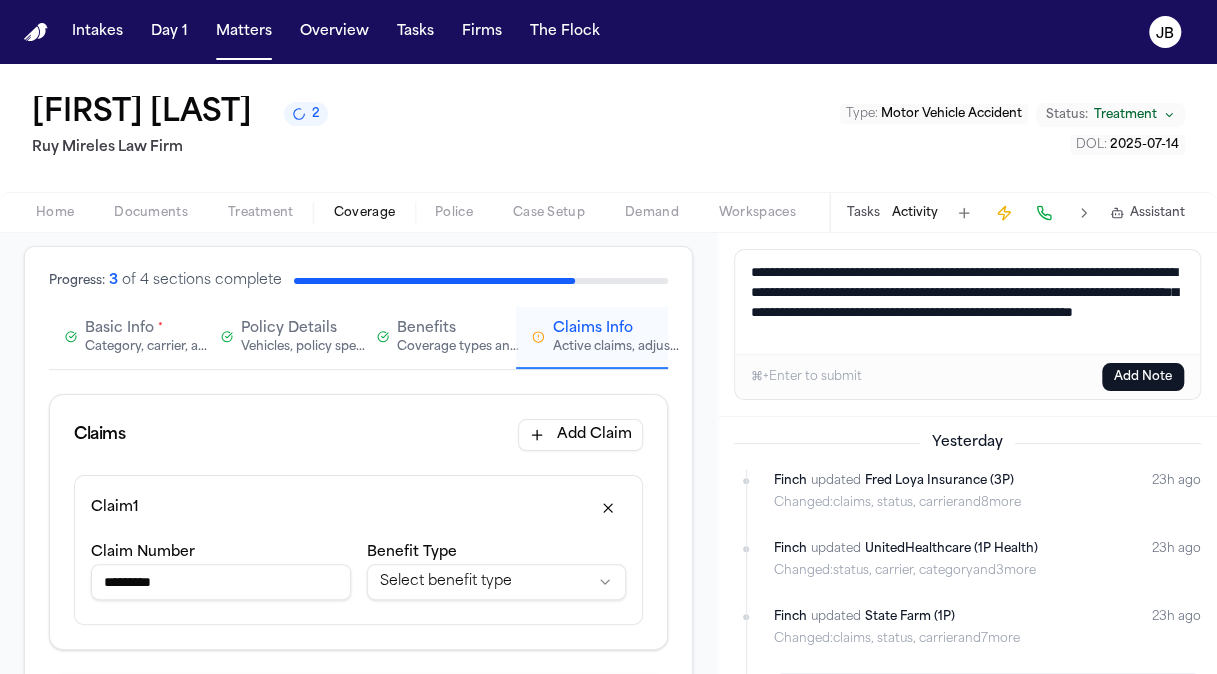 scroll, scrollTop: 169, scrollLeft: 0, axis: vertical 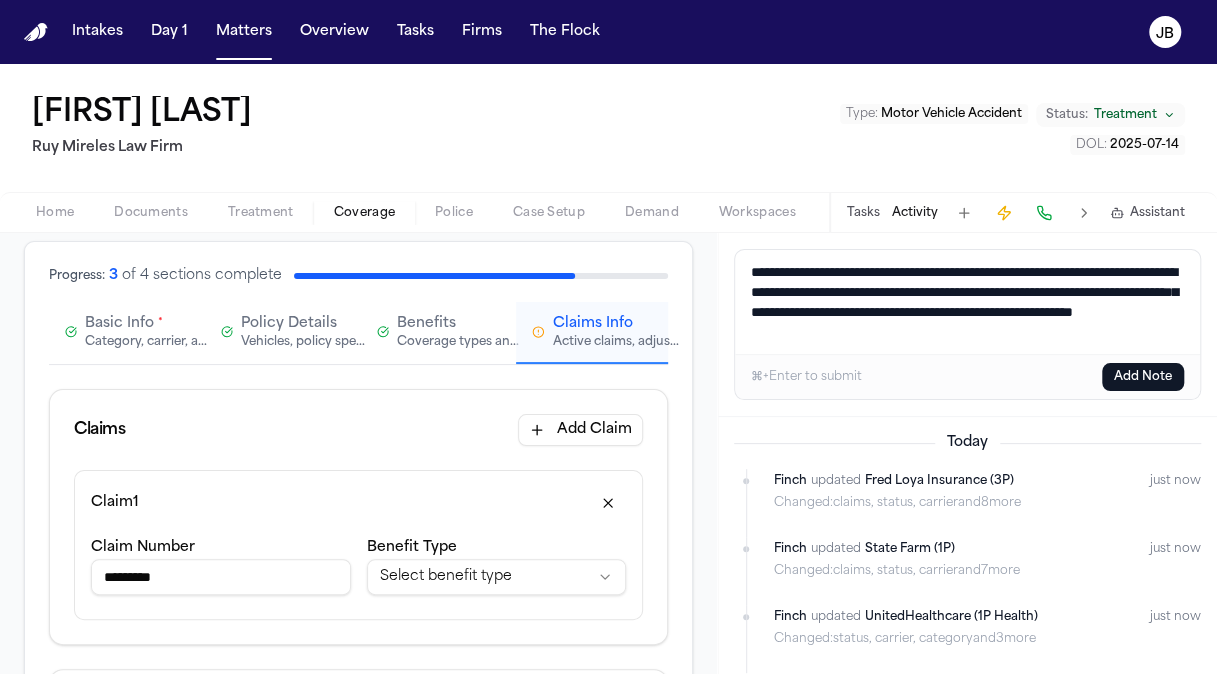 type 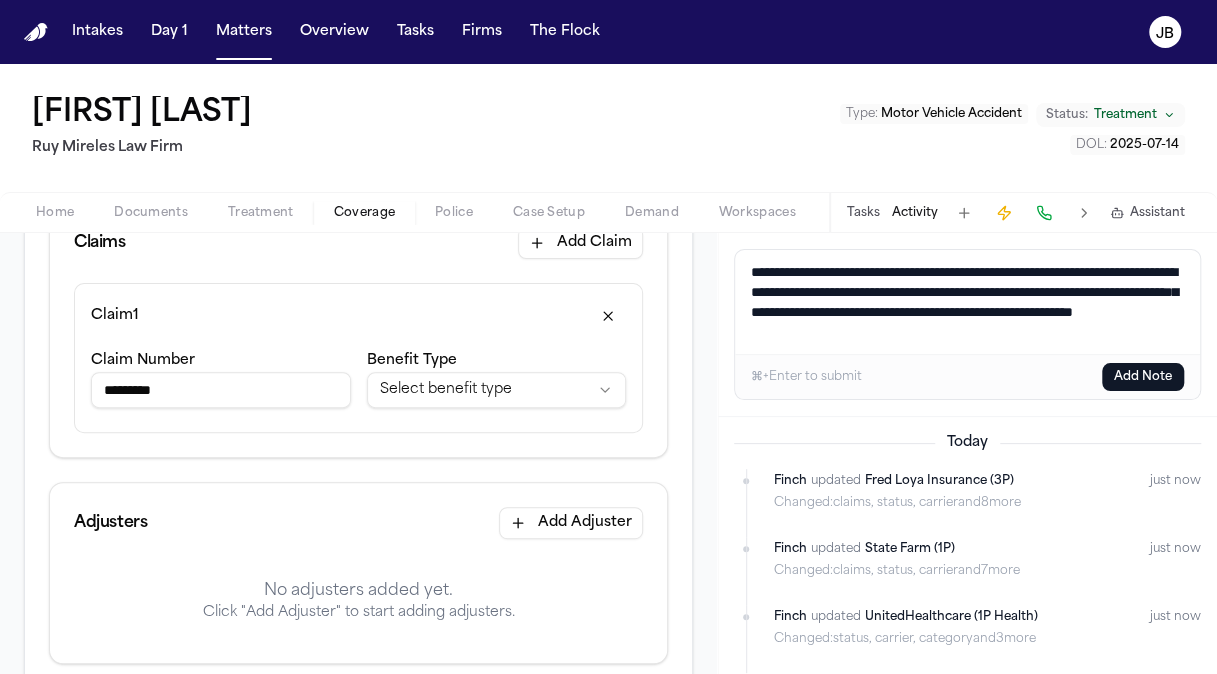 scroll, scrollTop: 363, scrollLeft: 0, axis: vertical 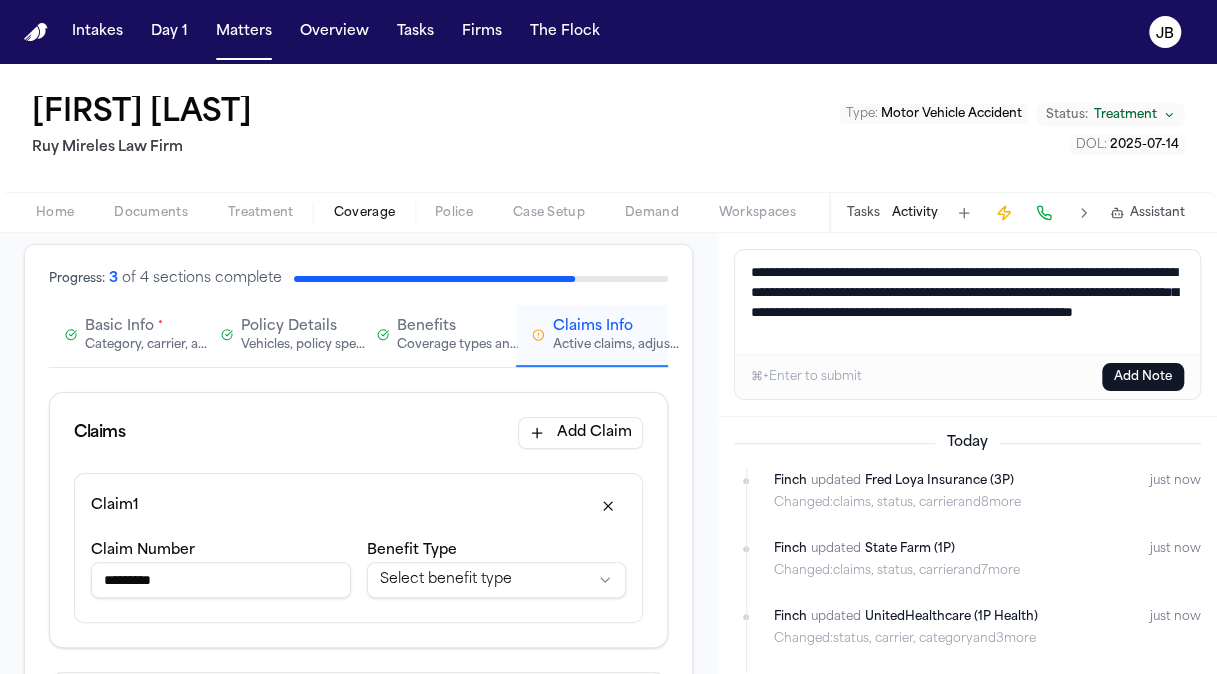 click on "Police" at bounding box center (454, 213) 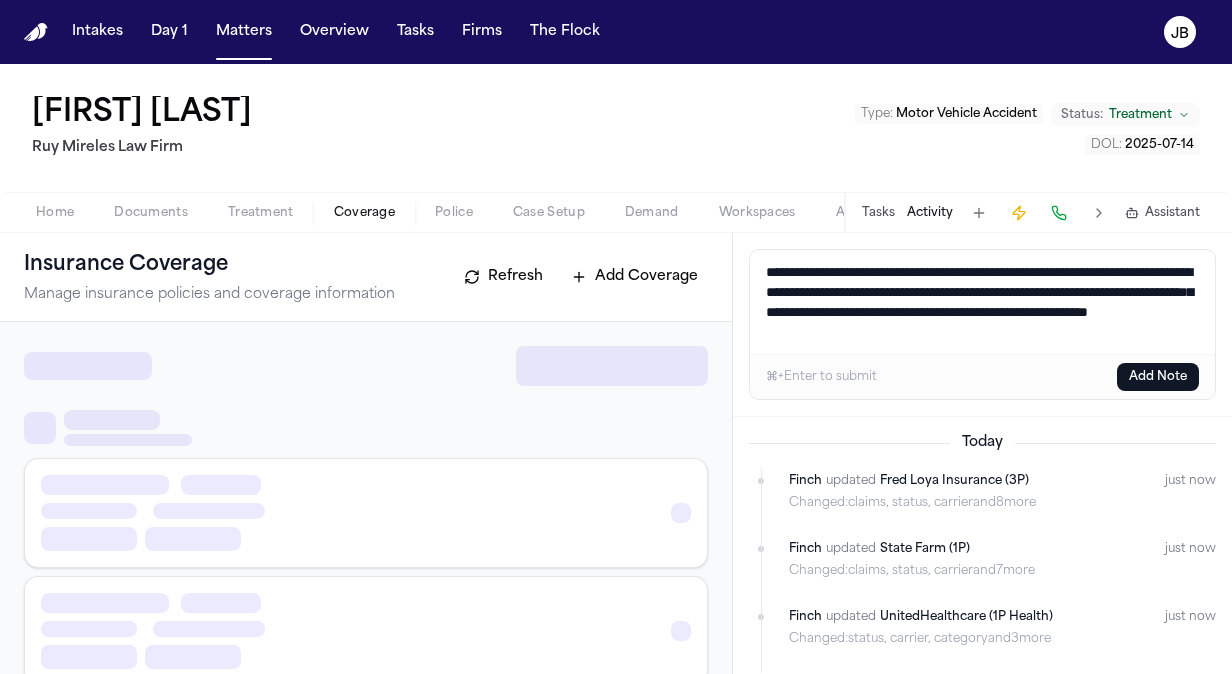 click on "Coverage" at bounding box center [364, 213] 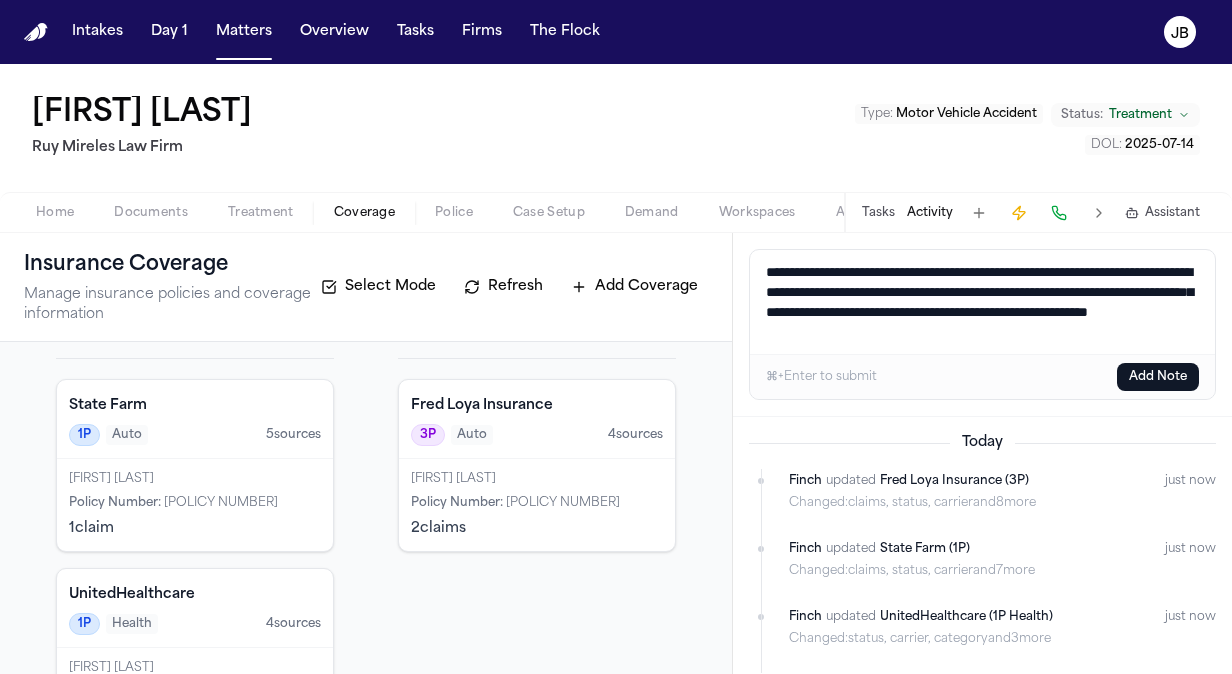 scroll, scrollTop: 0, scrollLeft: 0, axis: both 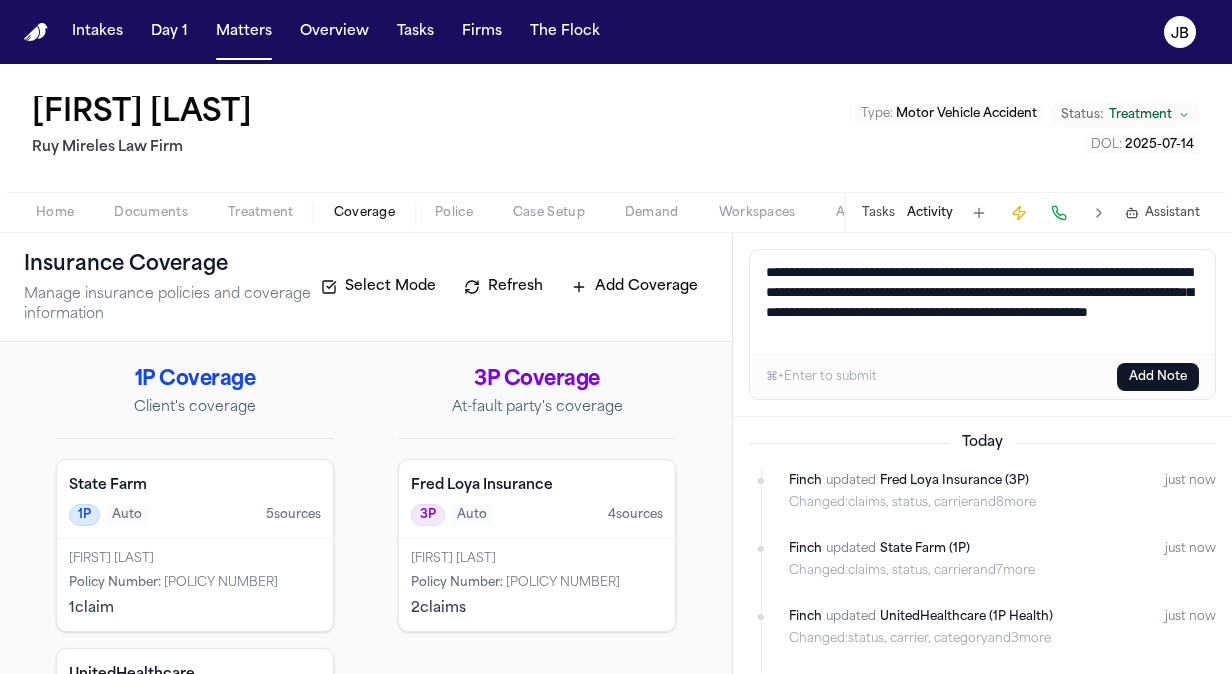 drag, startPoint x: 722, startPoint y: 468, endPoint x: 274, endPoint y: 132, distance: 560 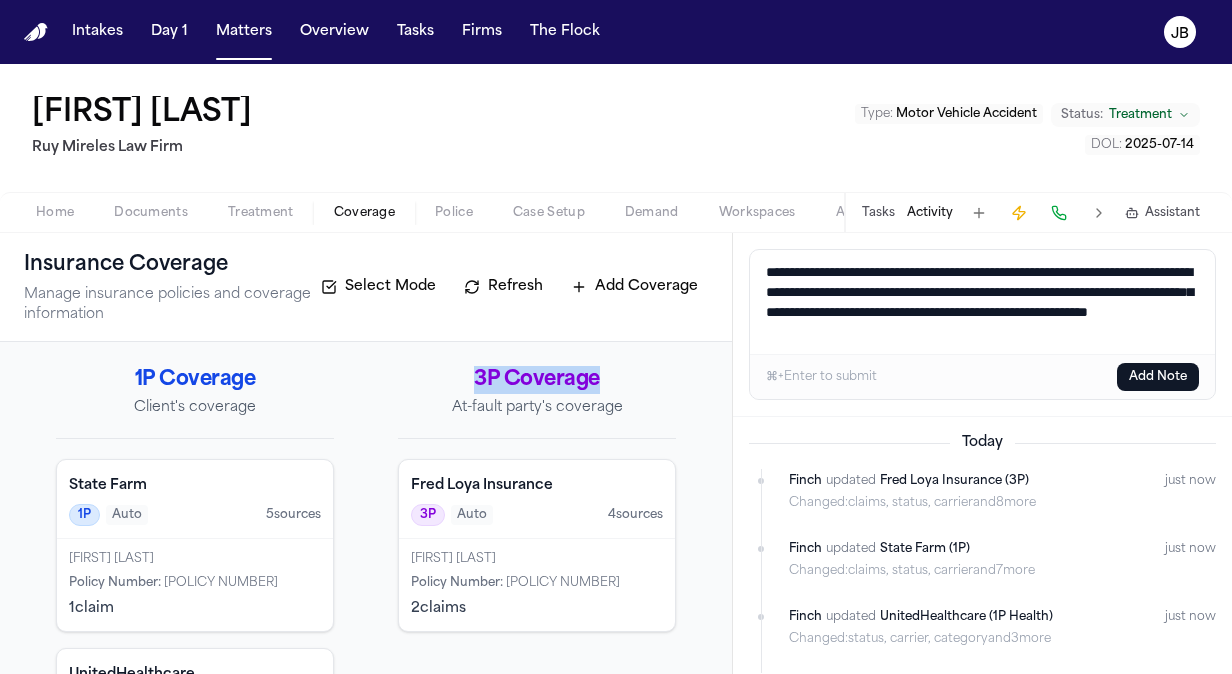 drag, startPoint x: 589, startPoint y: 381, endPoint x: 465, endPoint y: 378, distance: 124.036285 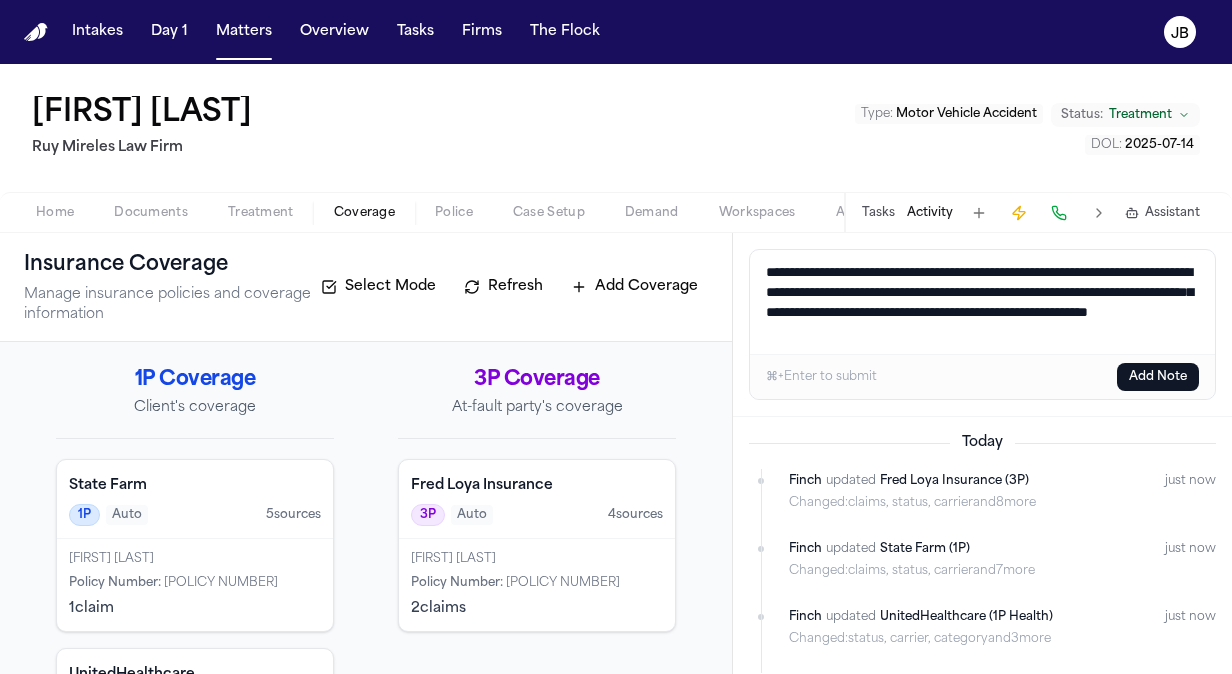 click on "Insurance Coverage Manage insurance policies and coverage information Select Mode Refresh Add Coverage" at bounding box center [366, 287] 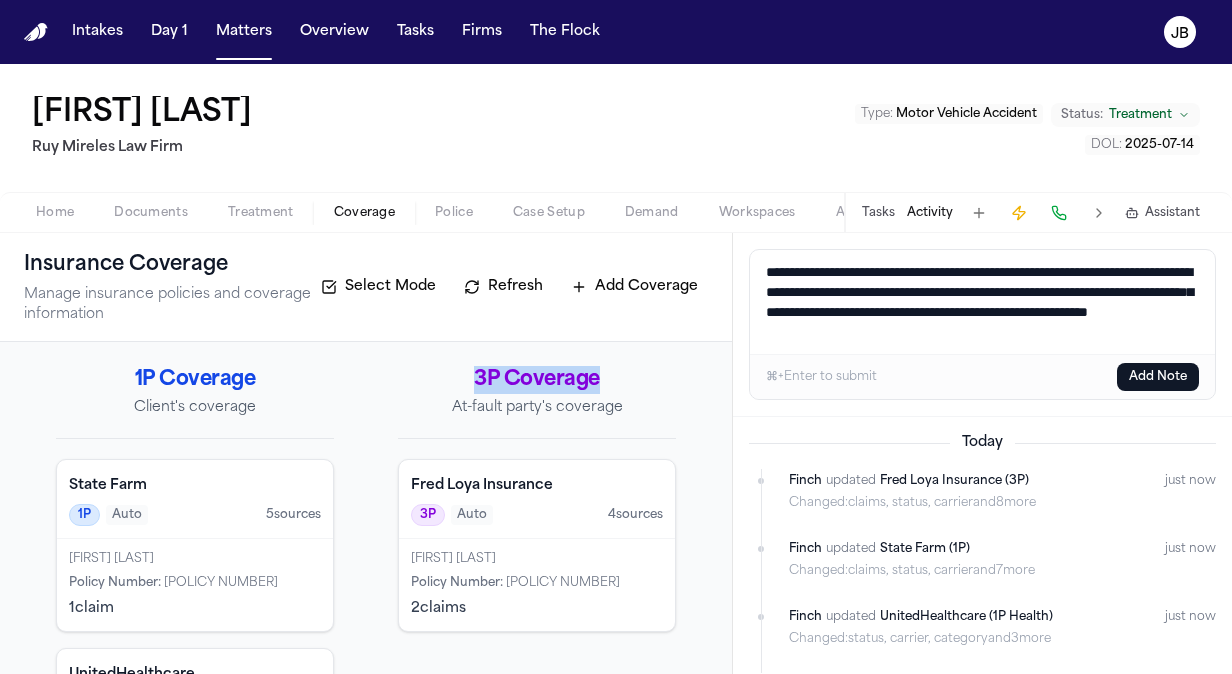 drag, startPoint x: 462, startPoint y: 374, endPoint x: 618, endPoint y: 373, distance: 156.0032 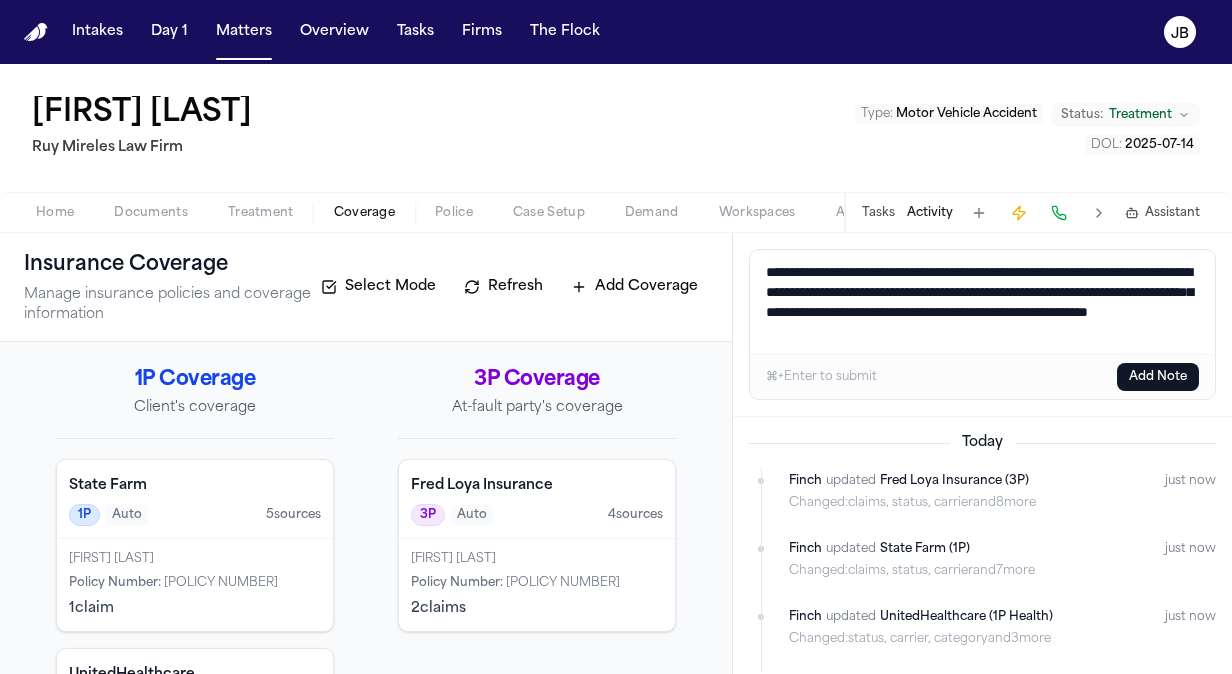 click on "1P Coverage Client's coverage [INSURER] 1P Auto 5 source s [FIRST] [LAST] Policy Number : [POLICY NUMBER] 1 claim [INSURER] 1P Health 4 source s [FIRST] [LAST] Member ID : [MEMBER ID] 3P Coverage At-fault party's coverage [INSURER] 3P Auto 4 source s [FIRST] [LAST] Policy Number : [POLICY NUMBER] 2 claim s" at bounding box center (366, 587) 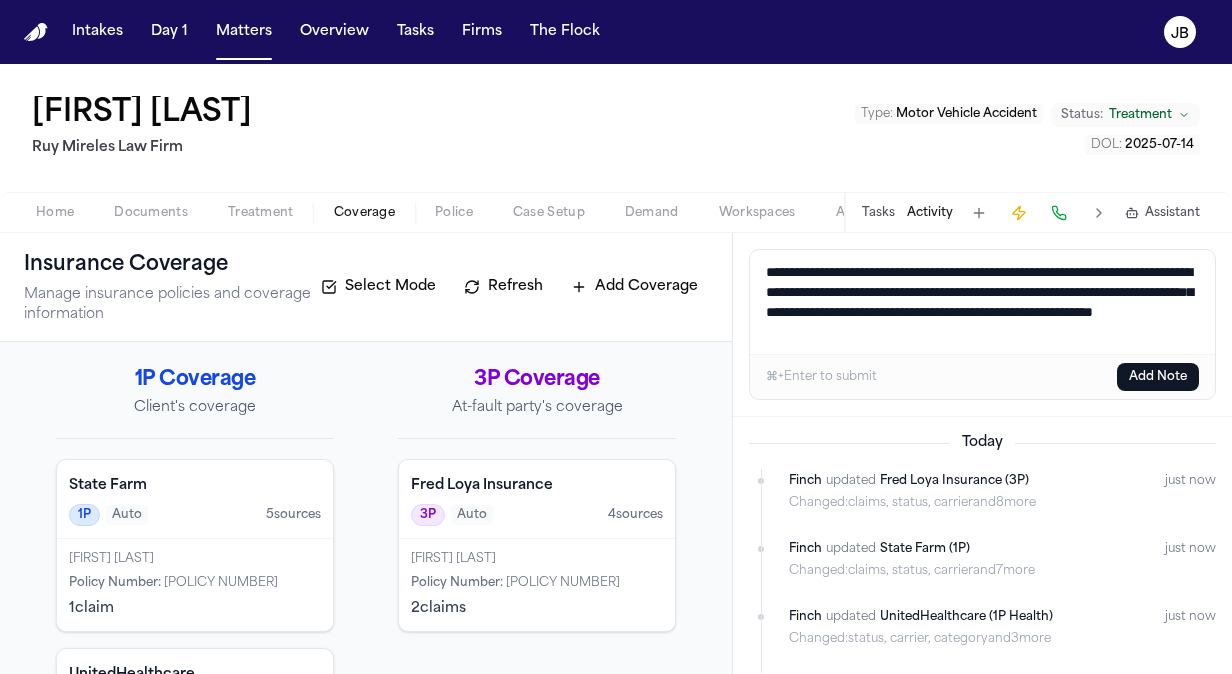 type on "**********" 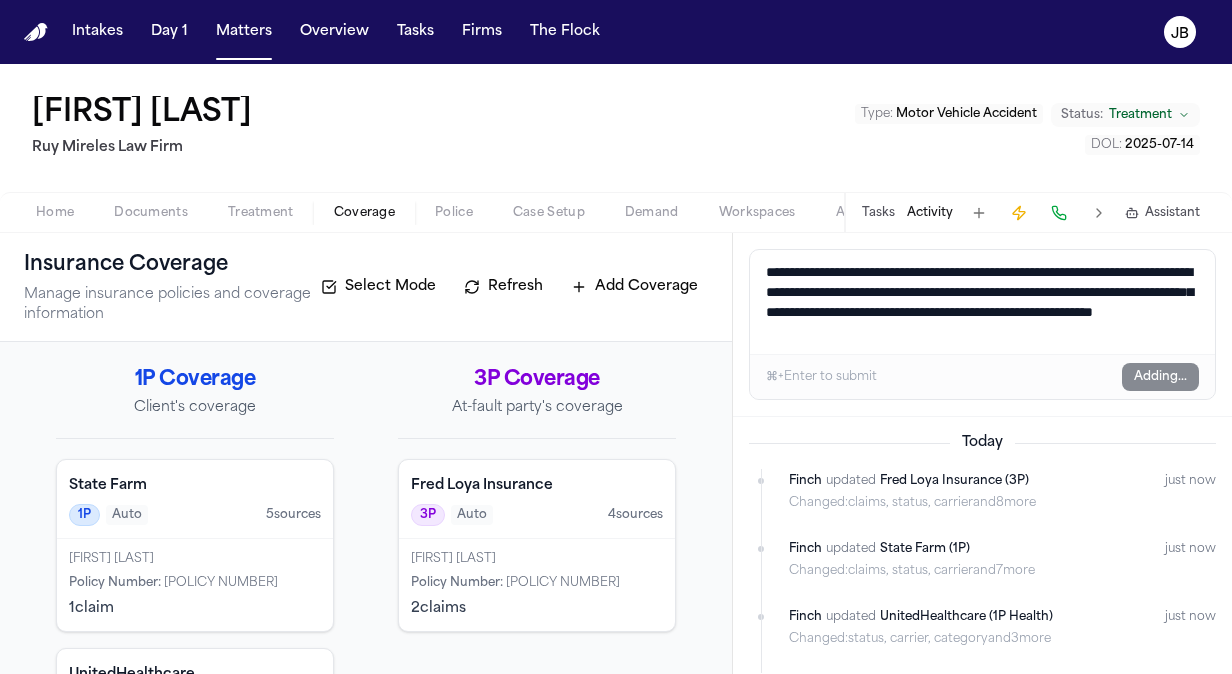type 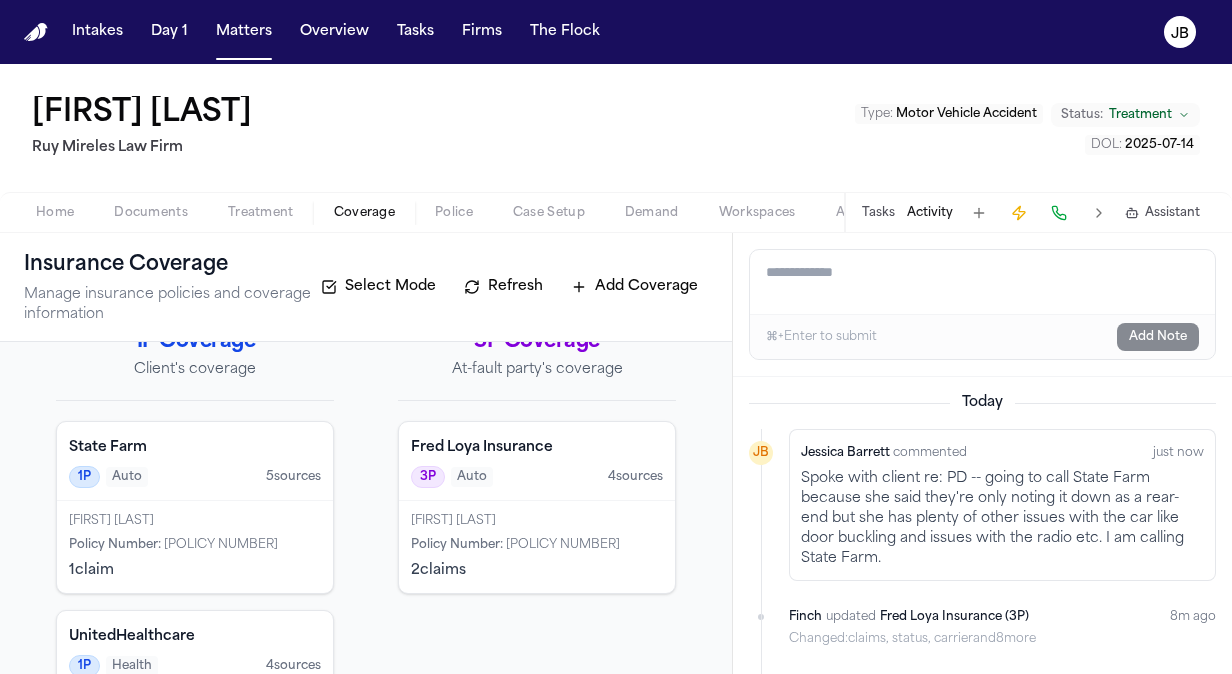 scroll, scrollTop: 40, scrollLeft: 0, axis: vertical 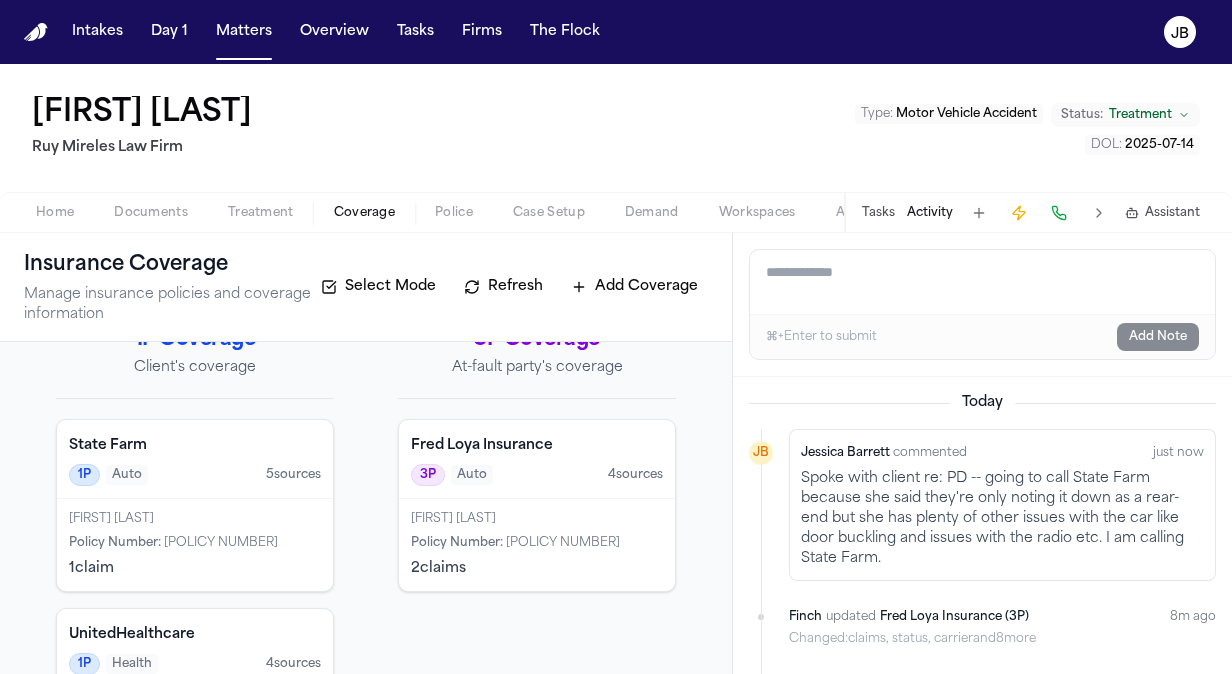 click on "[FIRST] [LAST]" at bounding box center [537, 519] 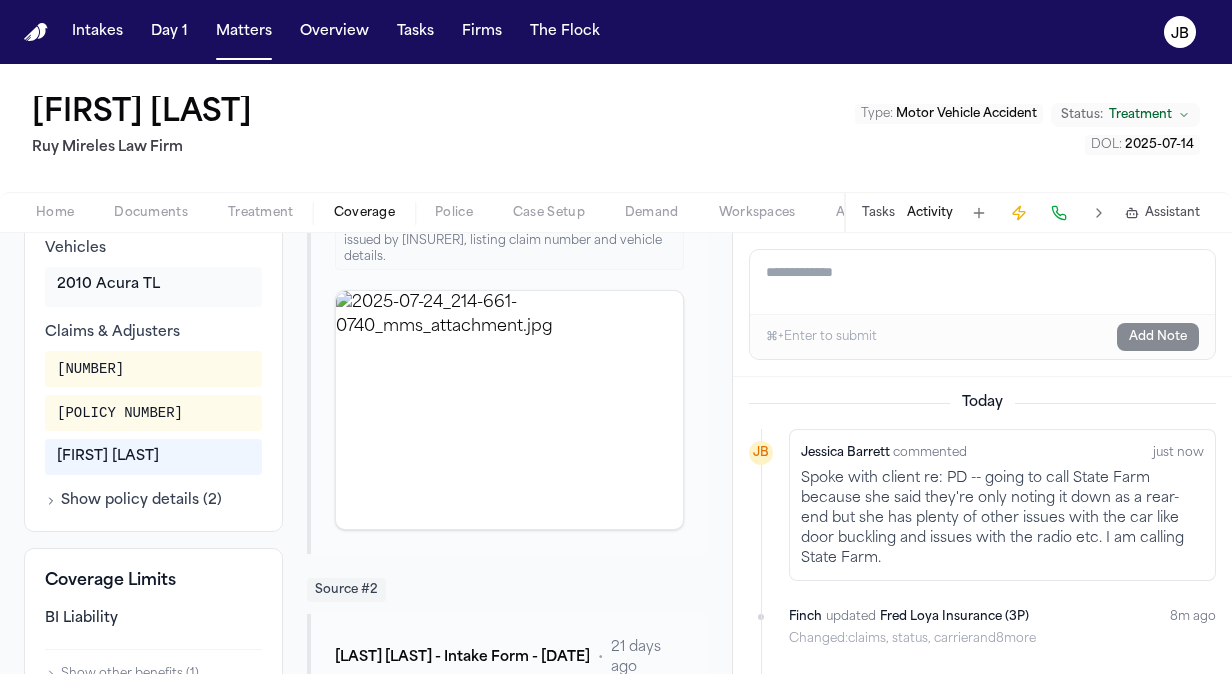 scroll, scrollTop: 600, scrollLeft: 0, axis: vertical 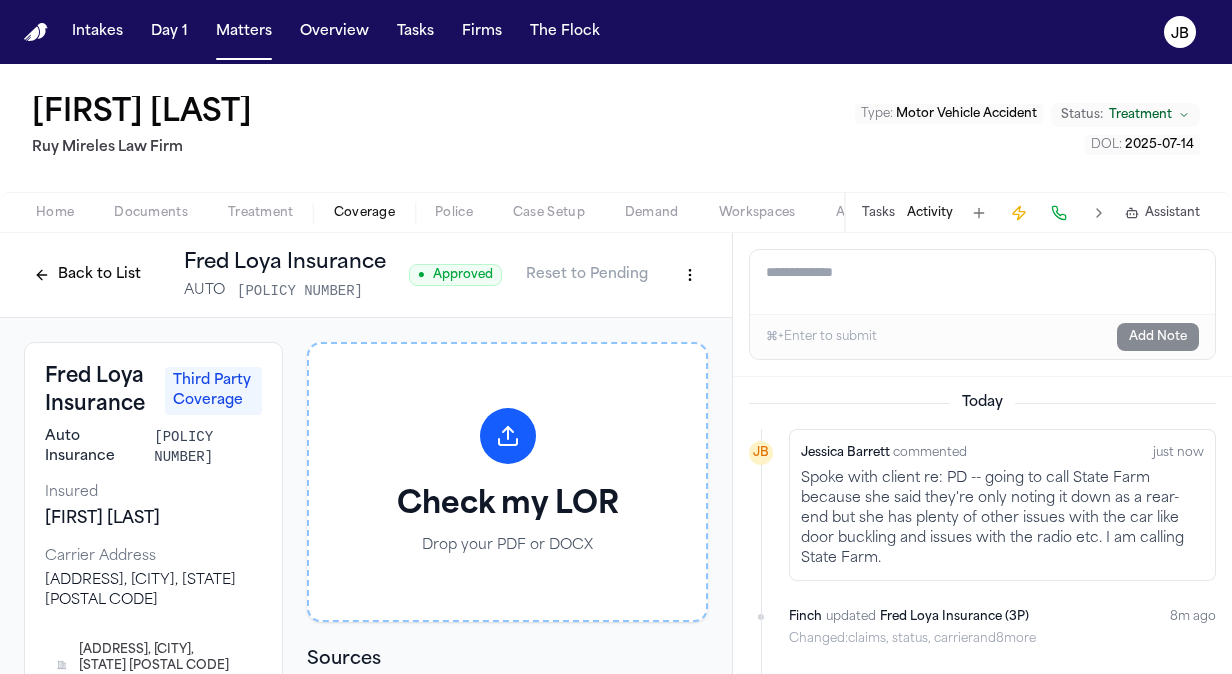 click on "Intakes Day 1 Matters Overview Tasks Firms The Flock JB [FIRST] [LAST] [FIRST] [LAST] Law Firm Type :   Motor Vehicle Accident Status: Treatment DOL :   [DATE] Home Documents Treatment Coverage Police Case Setup Demand Workspaces Artifacts Tasks Activity Assistant Back to List [COMPANY] AUTO [NUMBER] ● Approved Reset to Pending [COMPANY] Third Party Coverage Auto Insurance [NUMBER] Insured [FIRST] [LAST] Carrier Address [ADDRESS], [CITY], [STATE] [ADDRESS], [CITY], [STATE] Claims Dept. Address Policy Number [NUMBER] Policy Number [NUMBER] Additional Information Vehicles [YEAR] [MAKE] [MODEL] Claims & Adjusters [NUMBER] [NUMBER] [FIRST] [LAST] Show policy details ( 2 ) Coverage Limits BI Liability Show other benefits ( 1 ) Check my LOR Drop your PDF or DOCX Sources Source # 1 [LAST] [LAST] - EDR Consent Form from [COMPANY] - [DATE] • 13 days ago Click to expand Source # 2 [LAST] [LAST] - Intake Form - [DATE] • 21 days ago Click to expand 3 4" at bounding box center (616, 337) 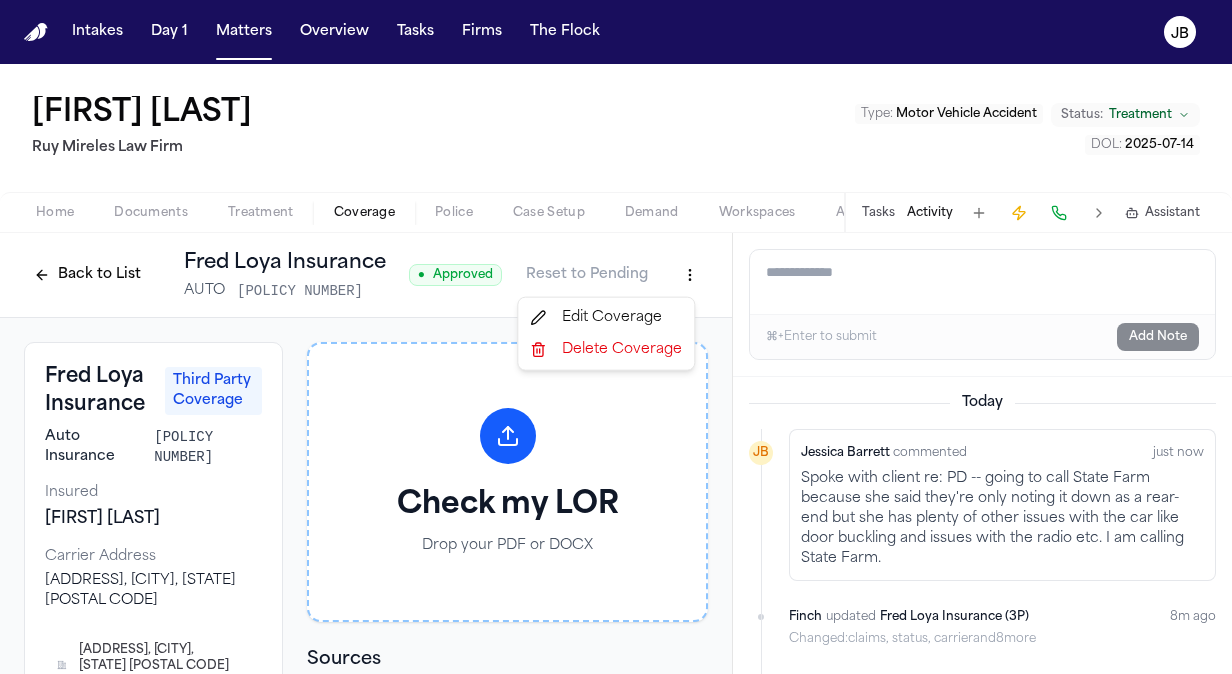 click on "Edit Coverage" at bounding box center [606, 318] 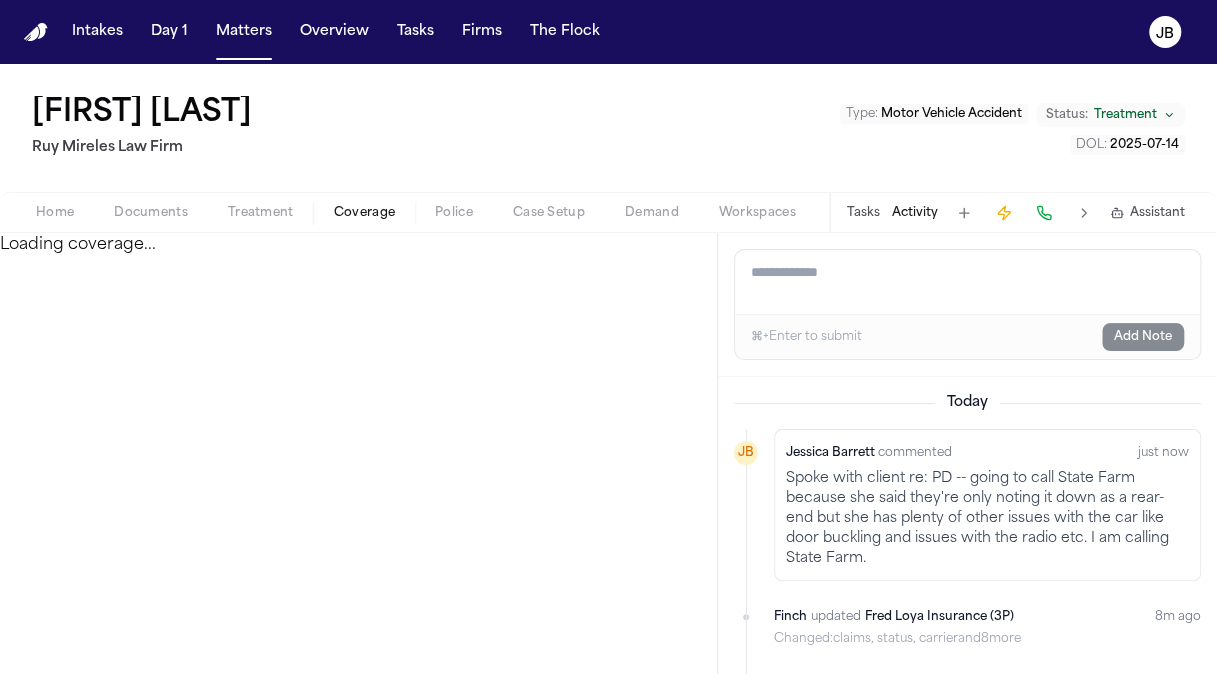 select on "**********" 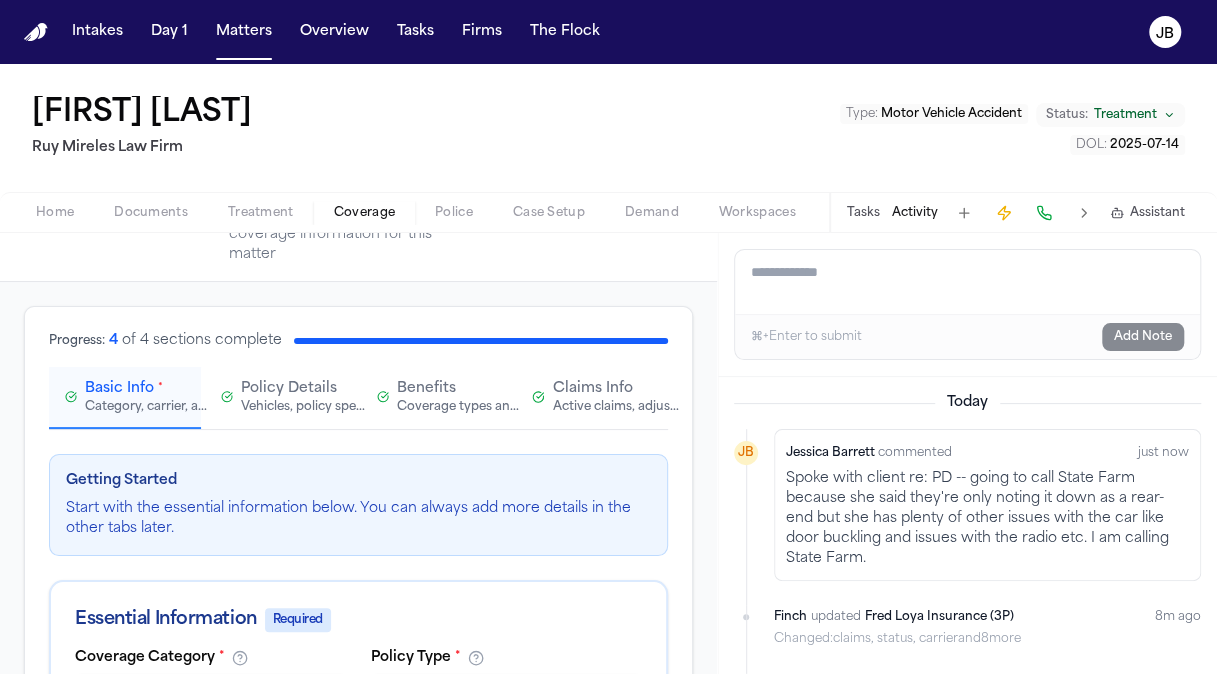 scroll, scrollTop: 116, scrollLeft: 0, axis: vertical 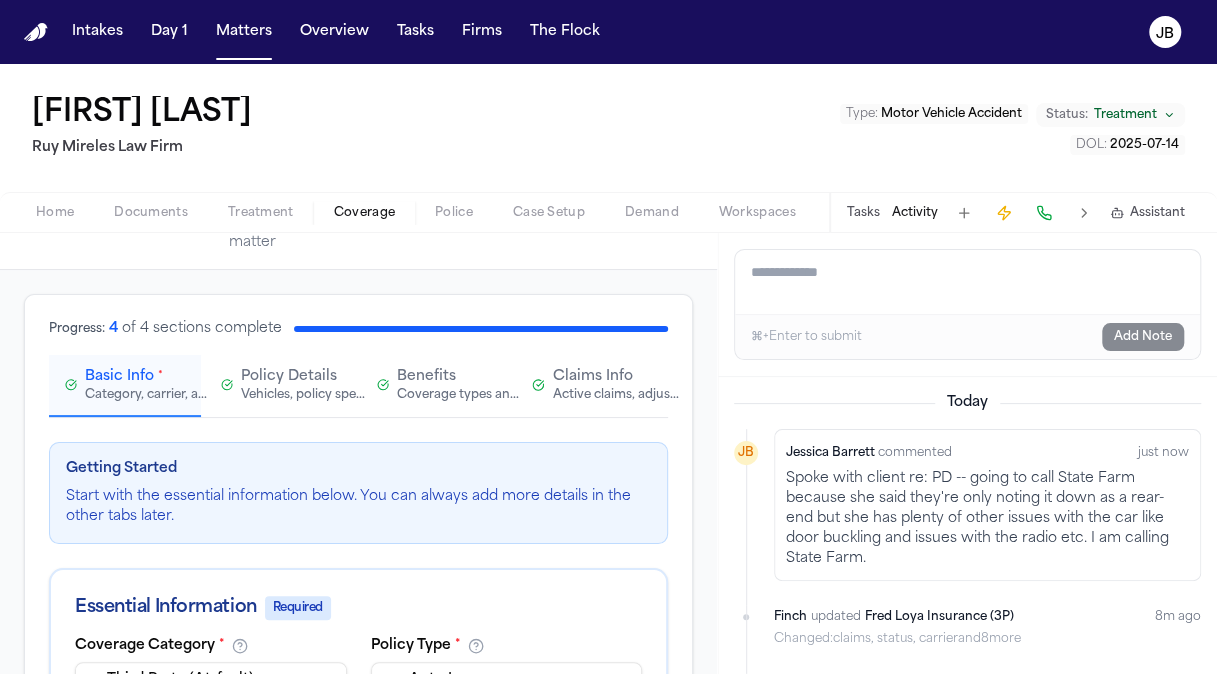 click on "Claims Info Active claims, adjusters, and subrogation details" at bounding box center (592, 386) 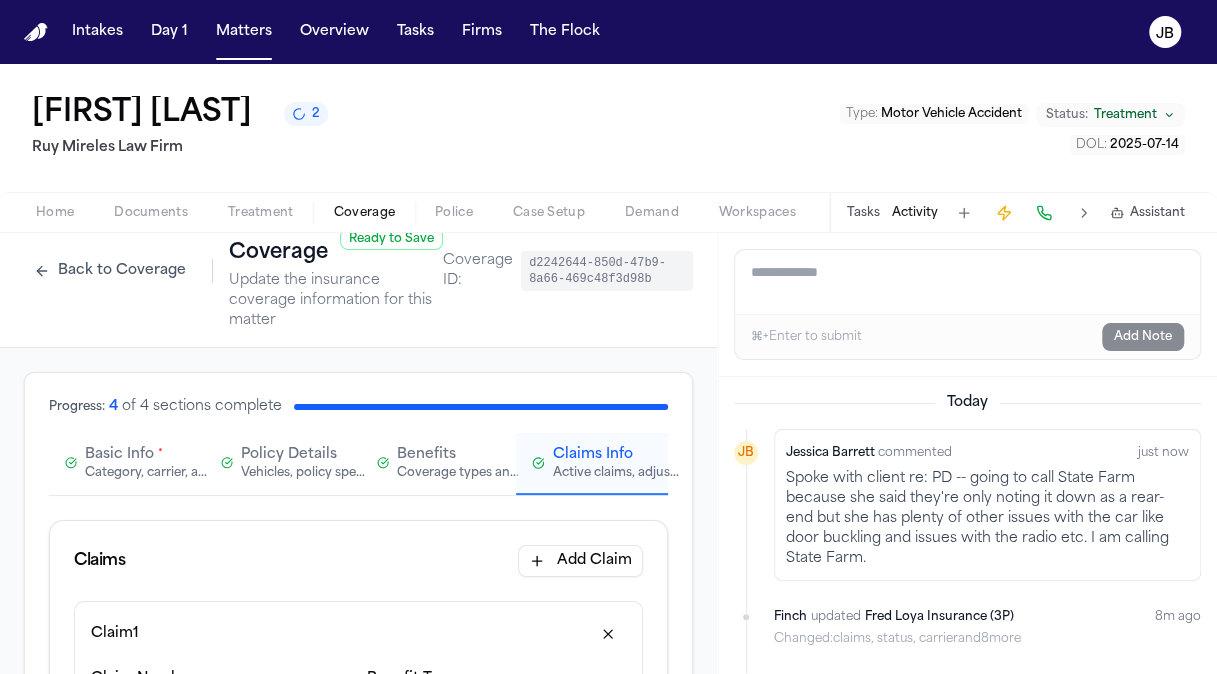 scroll, scrollTop: 0, scrollLeft: 0, axis: both 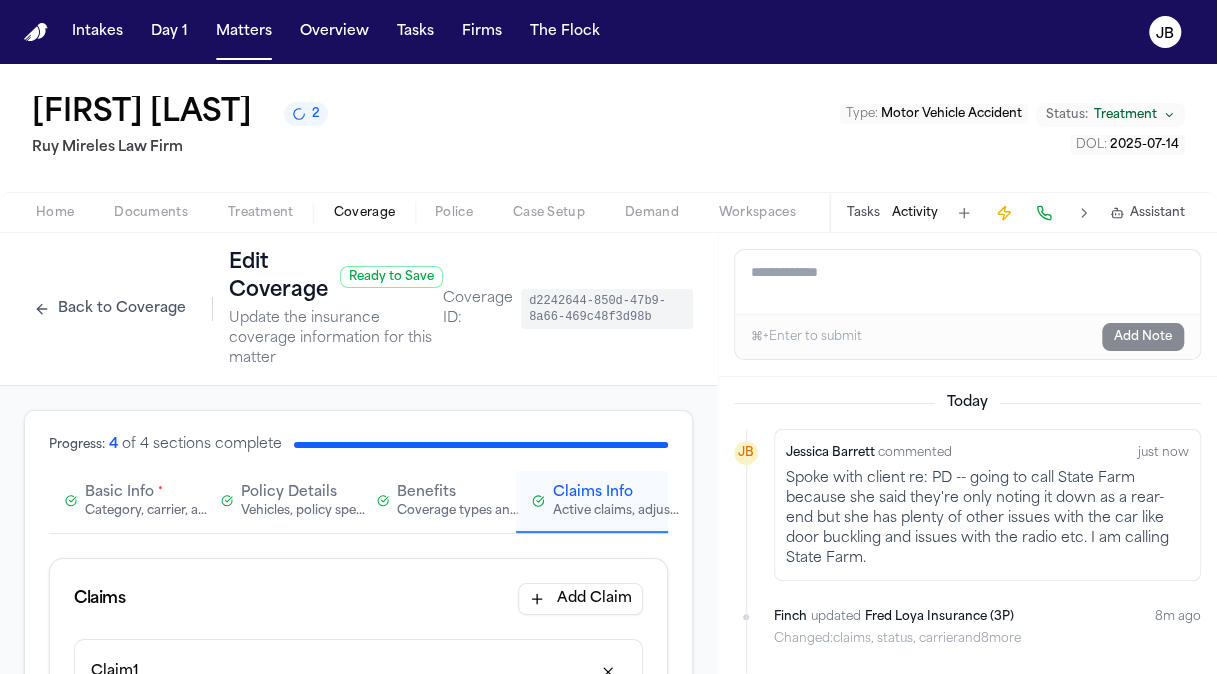 click on "Policy Details" at bounding box center (289, 493) 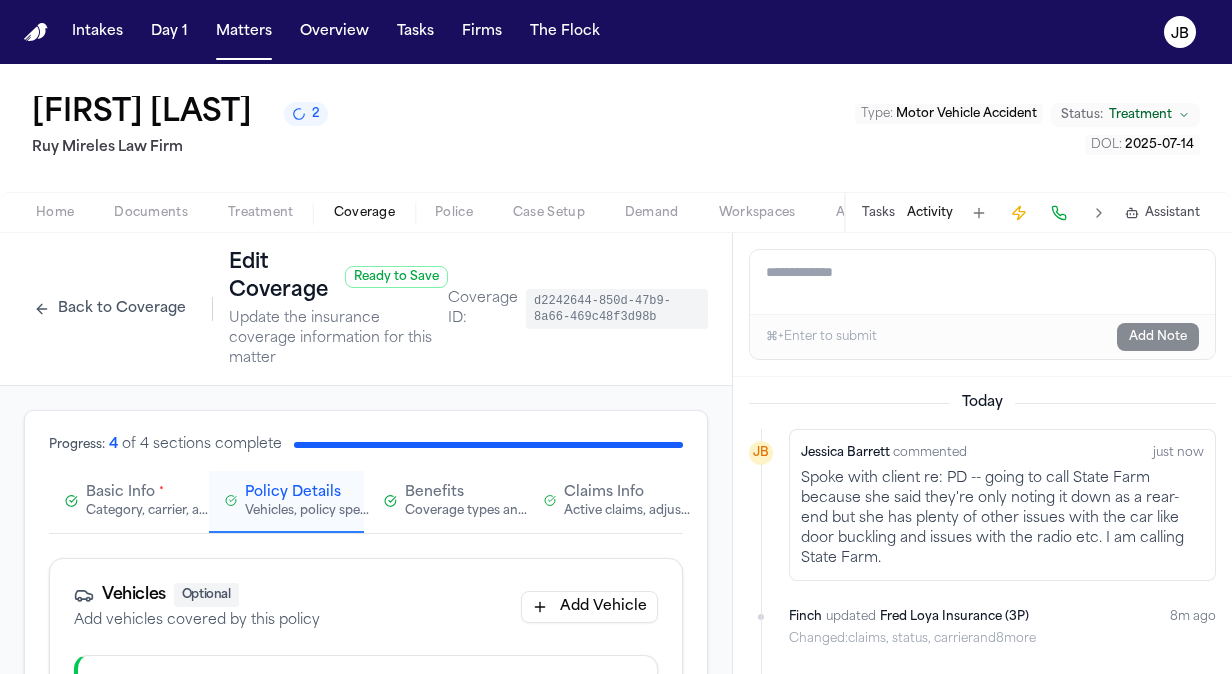 click on "Basic Info * Category, carrier, and policy holder information" at bounding box center (127, 502) 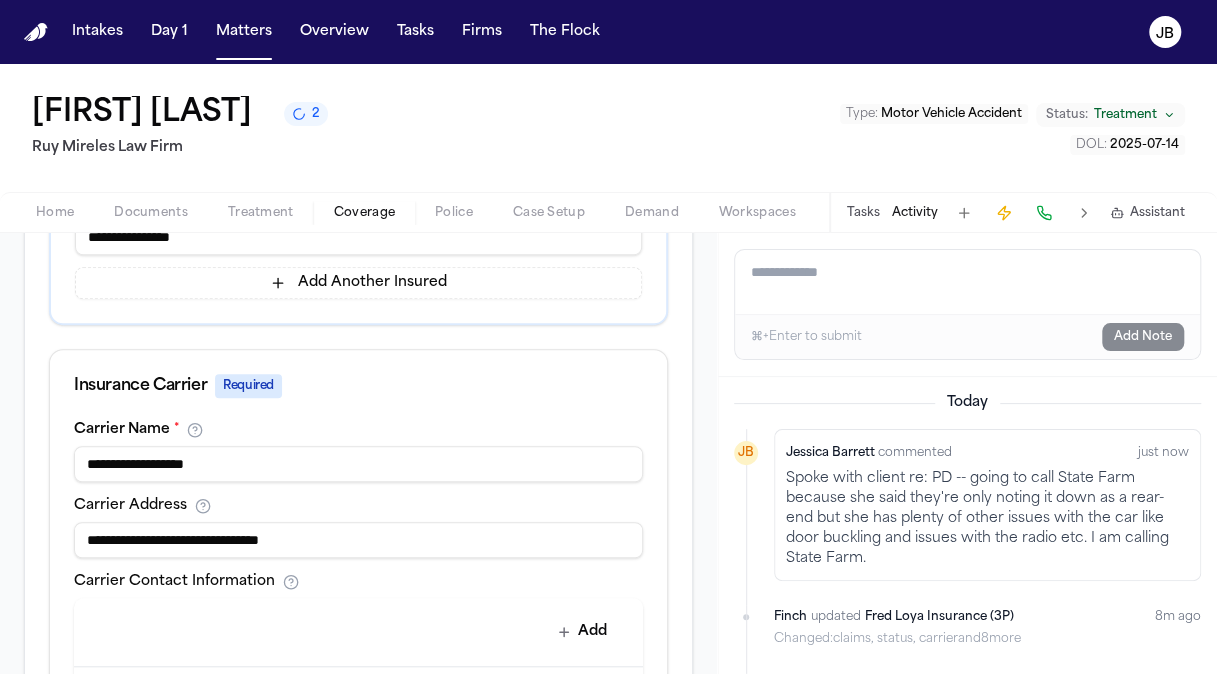 scroll, scrollTop: 656, scrollLeft: 0, axis: vertical 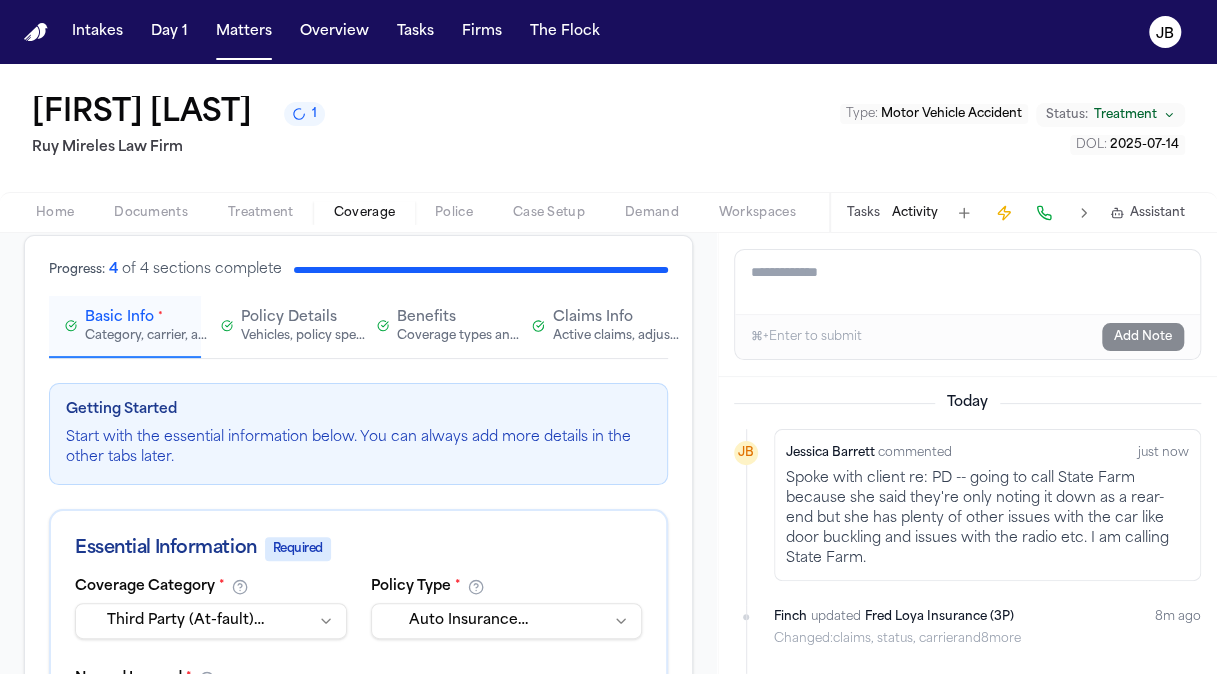 click on "Claims Info" at bounding box center [593, 318] 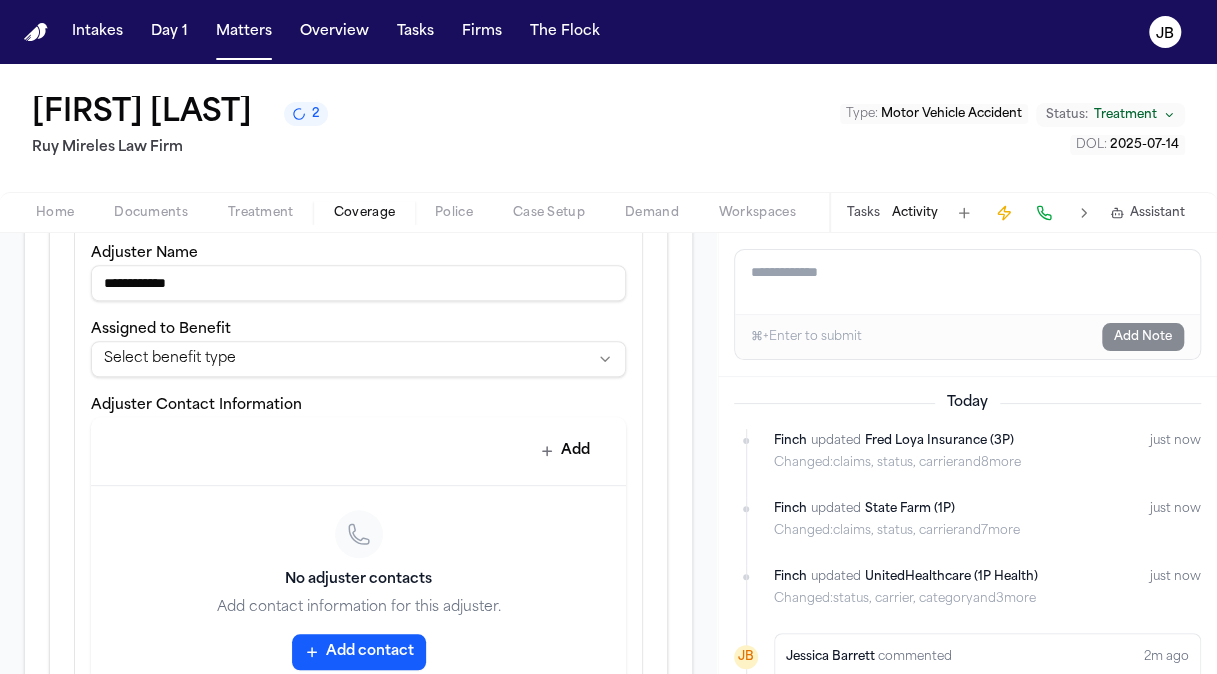 scroll, scrollTop: 916, scrollLeft: 0, axis: vertical 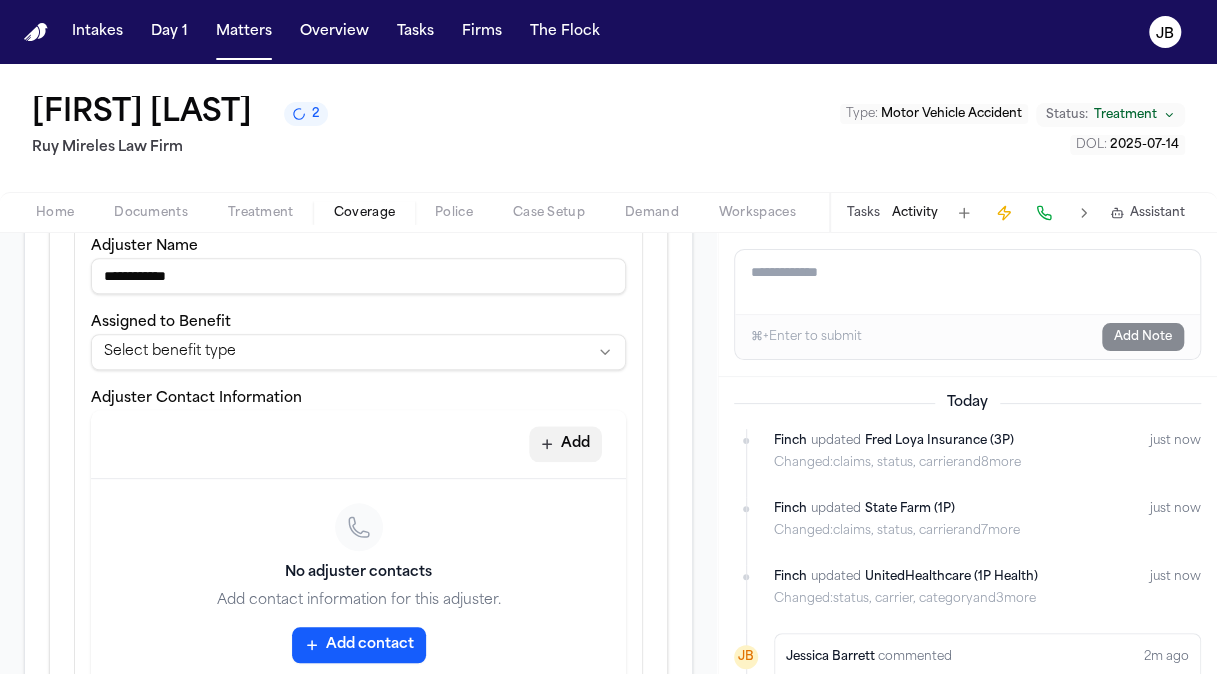 click on "Add" at bounding box center [565, 444] 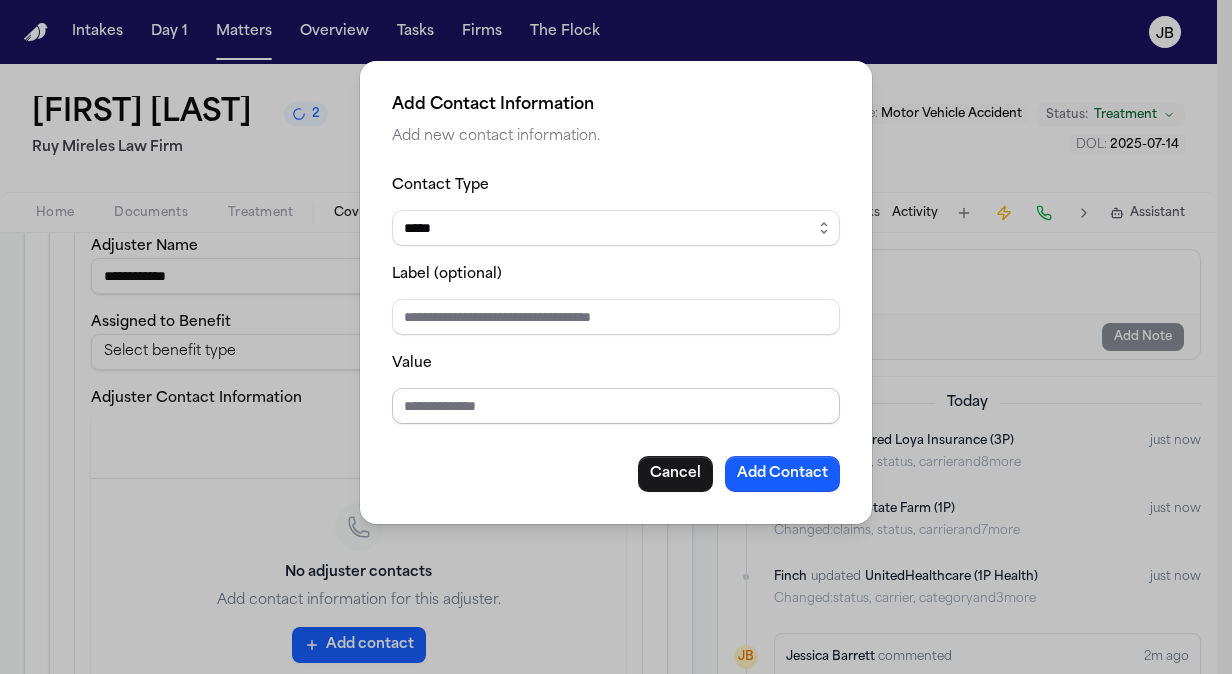 click on "Value" at bounding box center (616, 406) 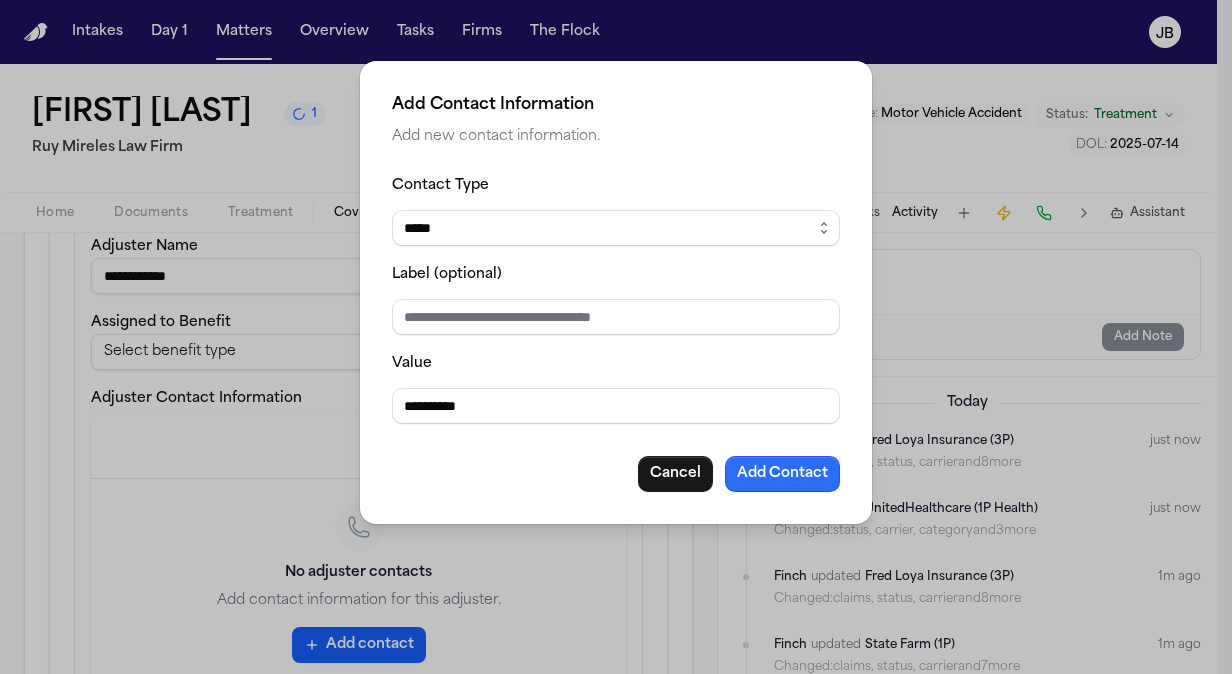 type on "**********" 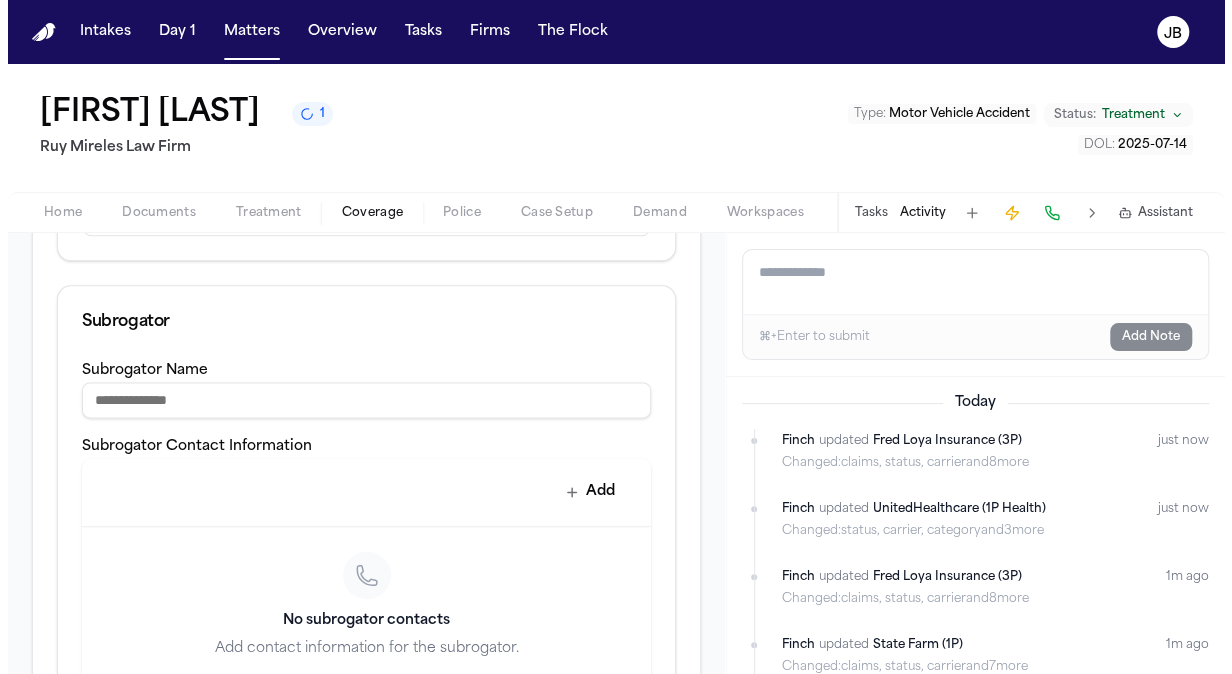 scroll, scrollTop: 1500, scrollLeft: 0, axis: vertical 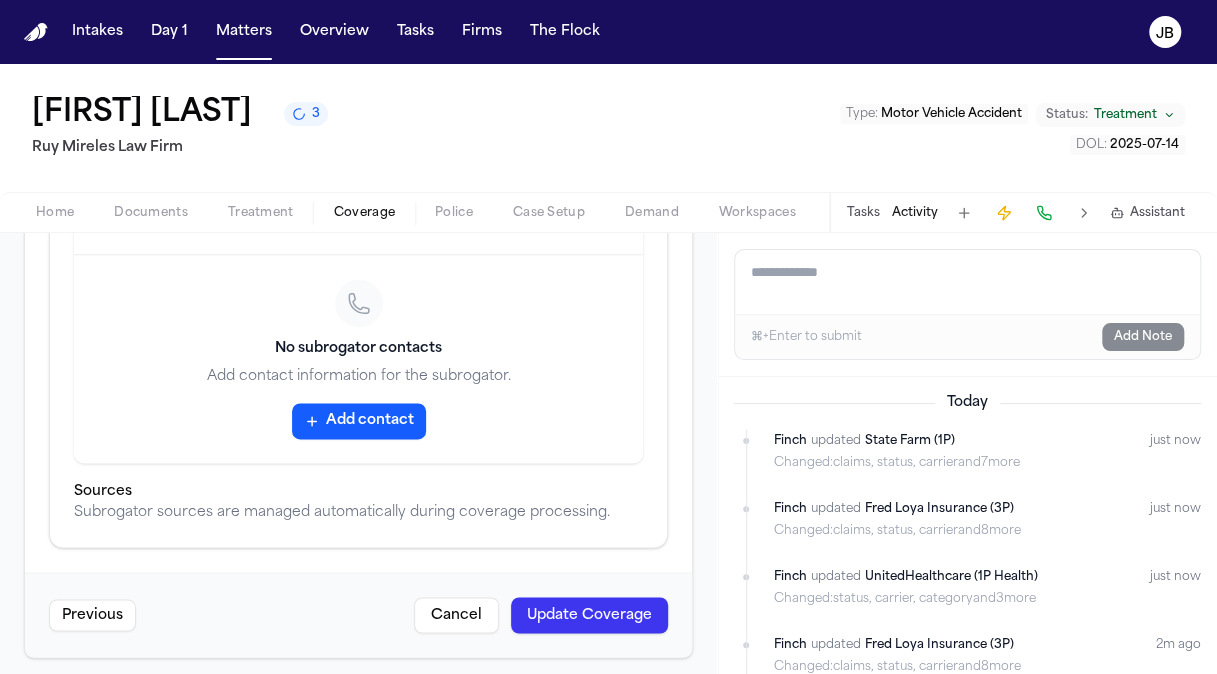 click on "Update Coverage" at bounding box center (589, 615) 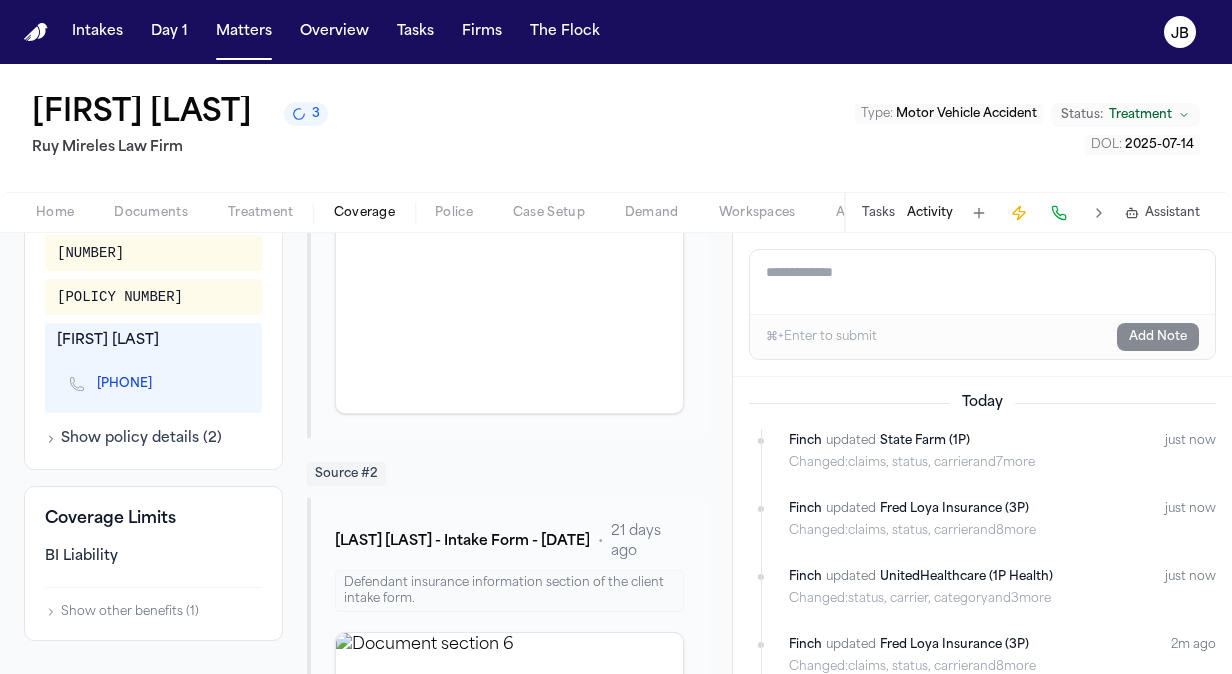 scroll, scrollTop: 614, scrollLeft: 0, axis: vertical 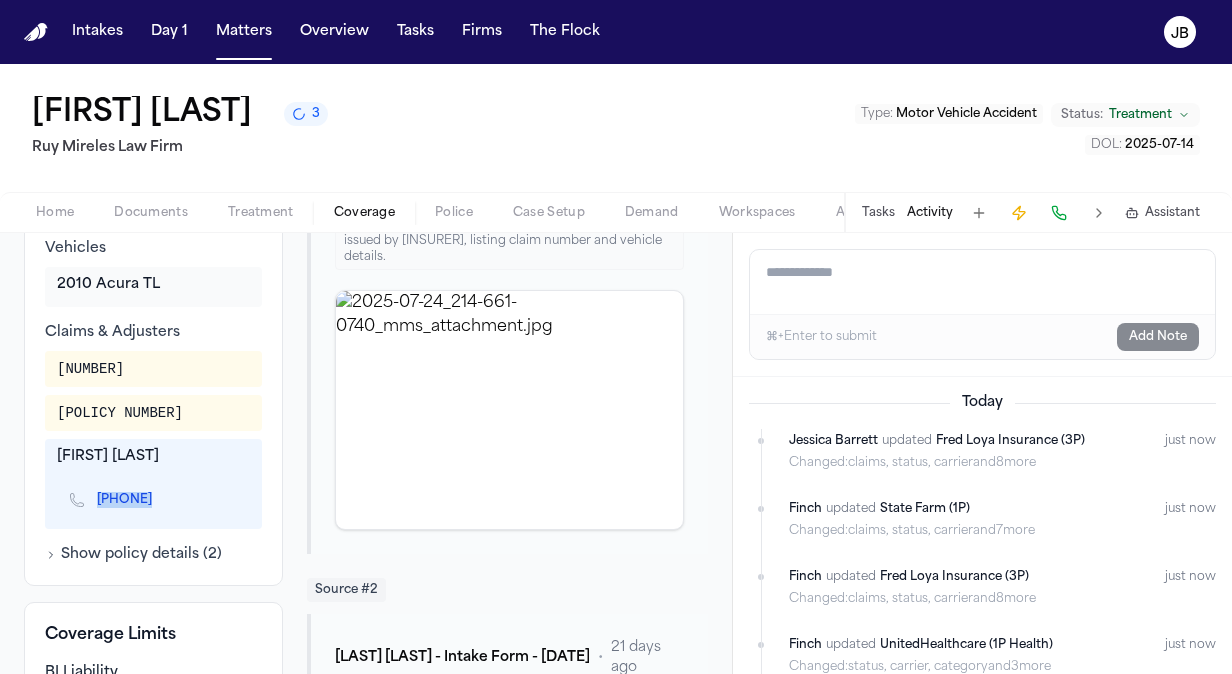 drag, startPoint x: 195, startPoint y: 491, endPoint x: 94, endPoint y: 504, distance: 101.8332 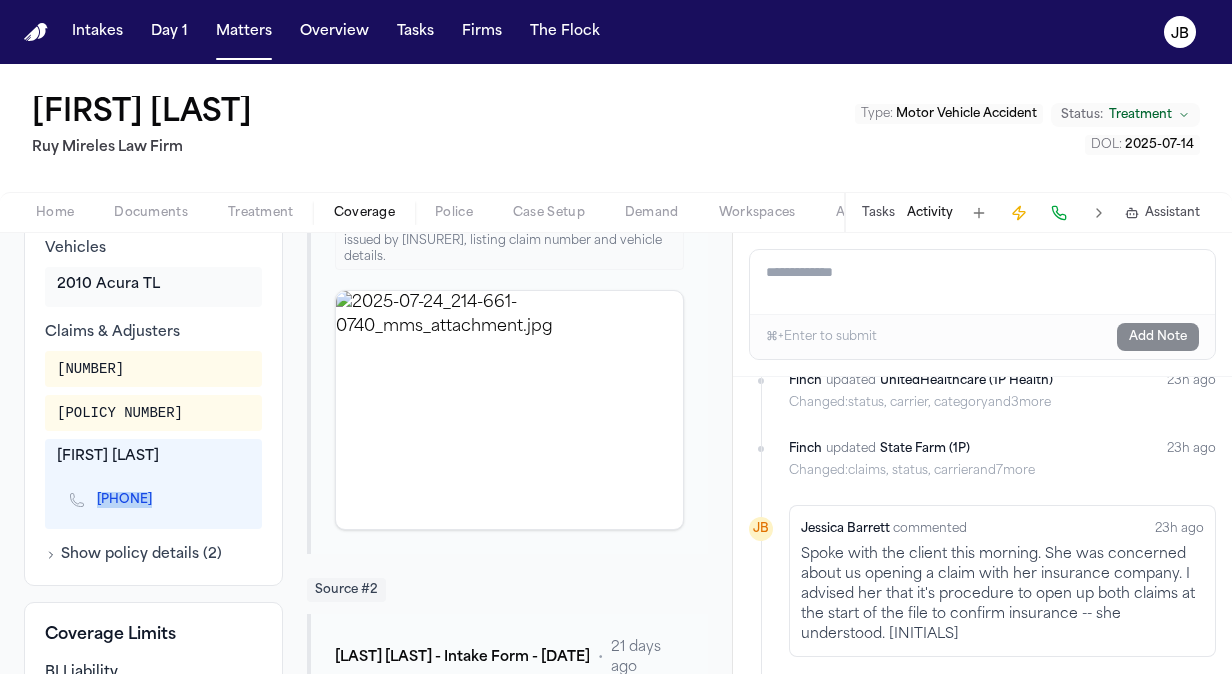 scroll, scrollTop: 1048, scrollLeft: 0, axis: vertical 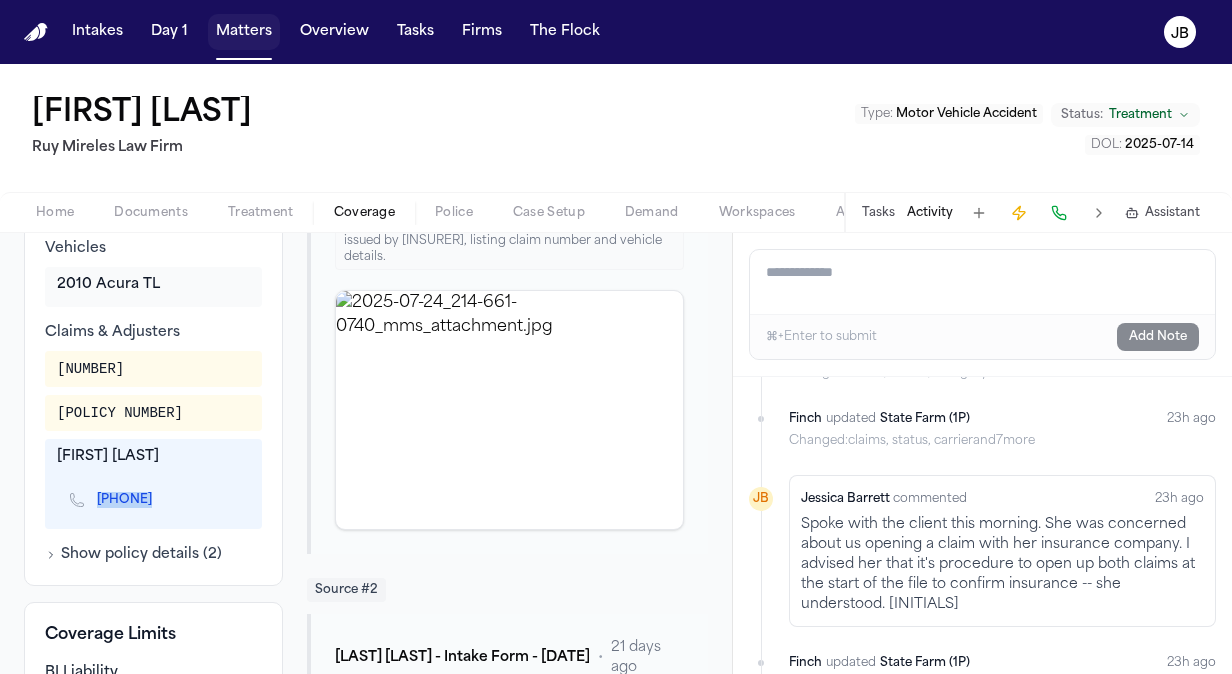 click on "Matters" at bounding box center (244, 32) 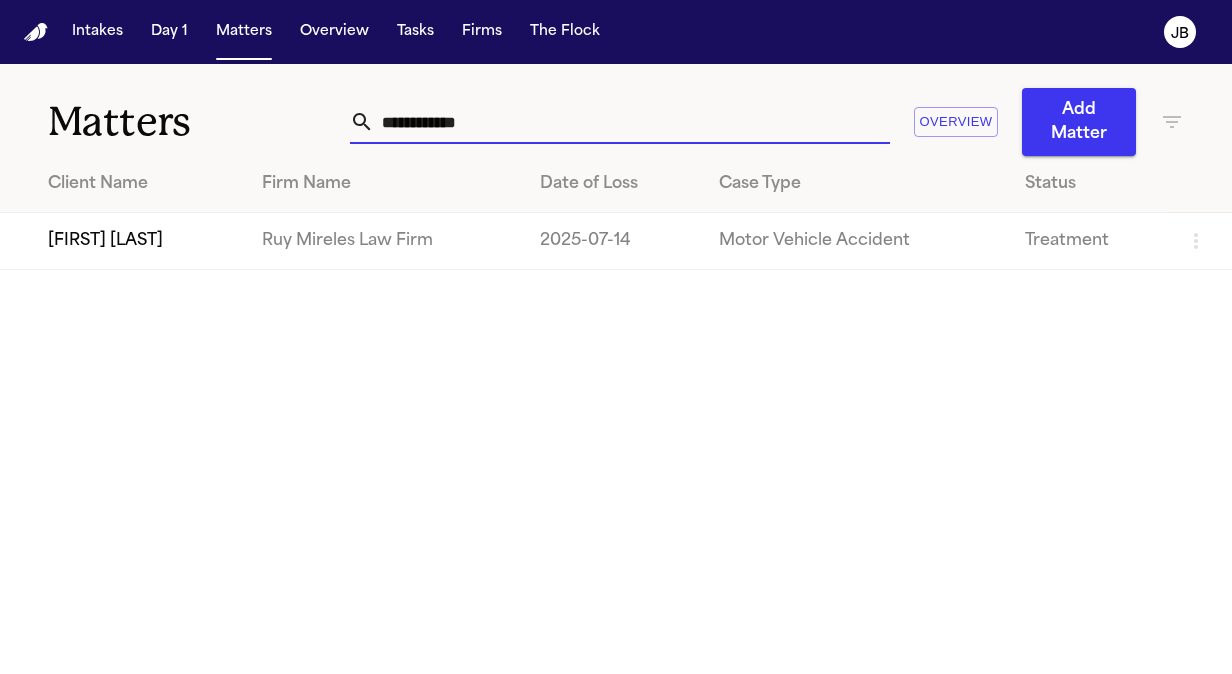 drag, startPoint x: 490, startPoint y: 130, endPoint x: 238, endPoint y: 144, distance: 252.3886 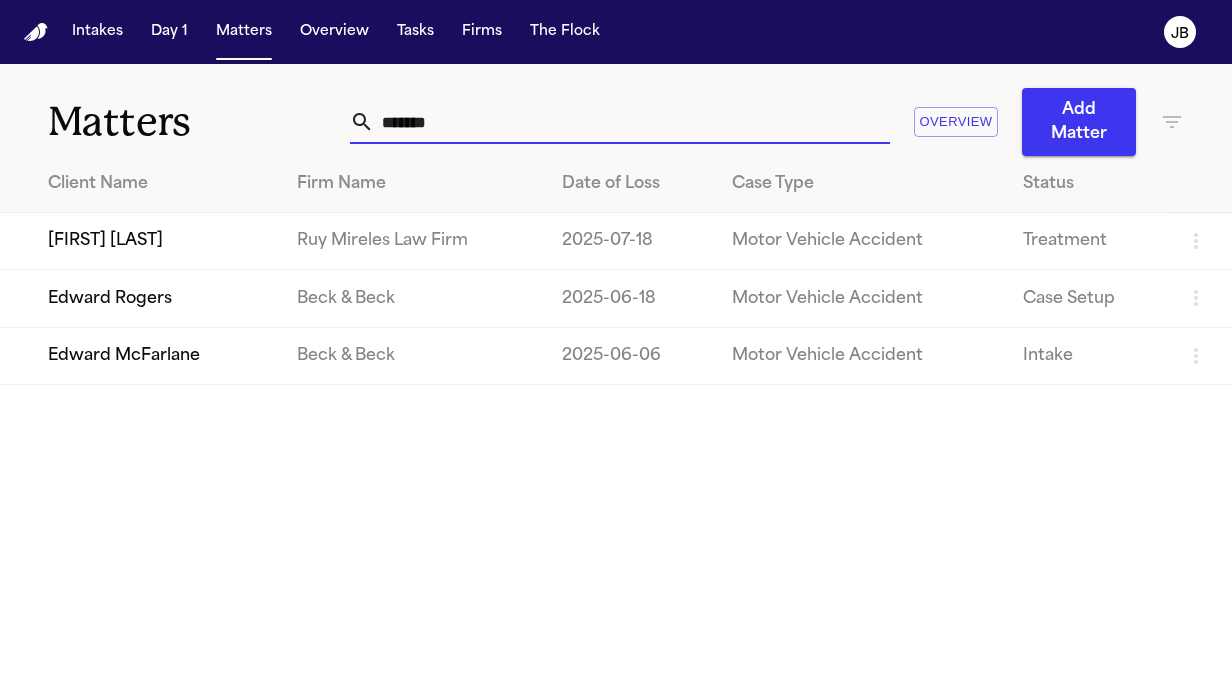 type on "******" 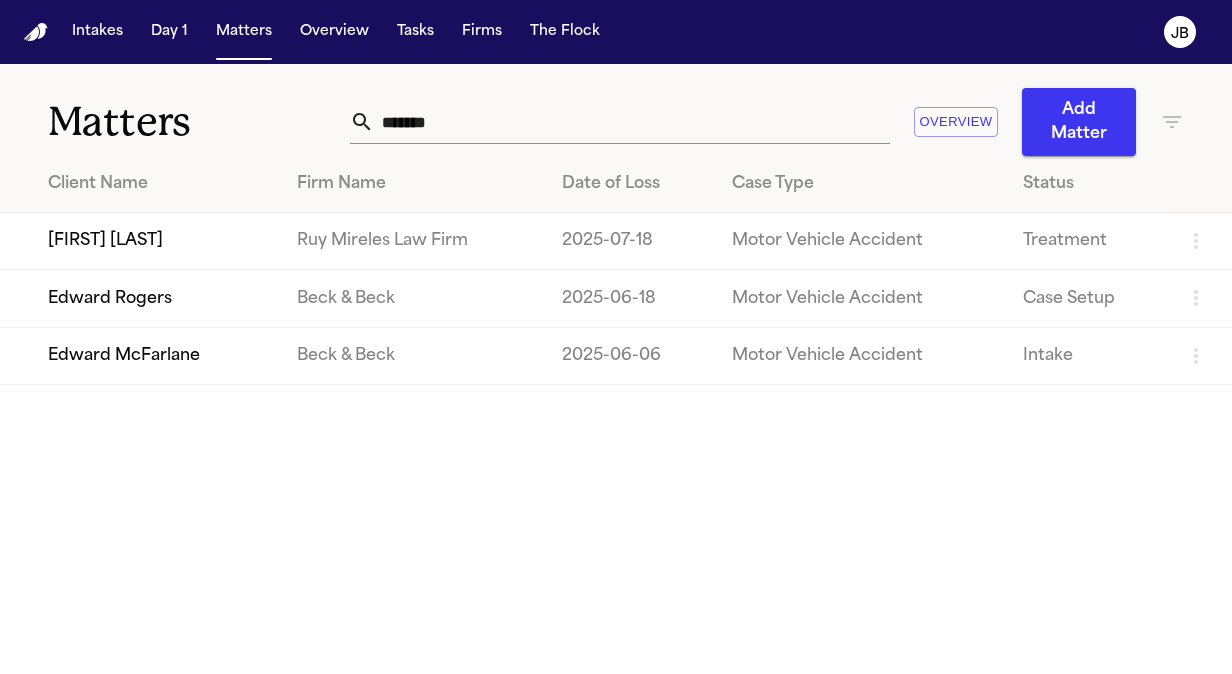 click on "[FIRST] [LAST]" at bounding box center (140, 241) 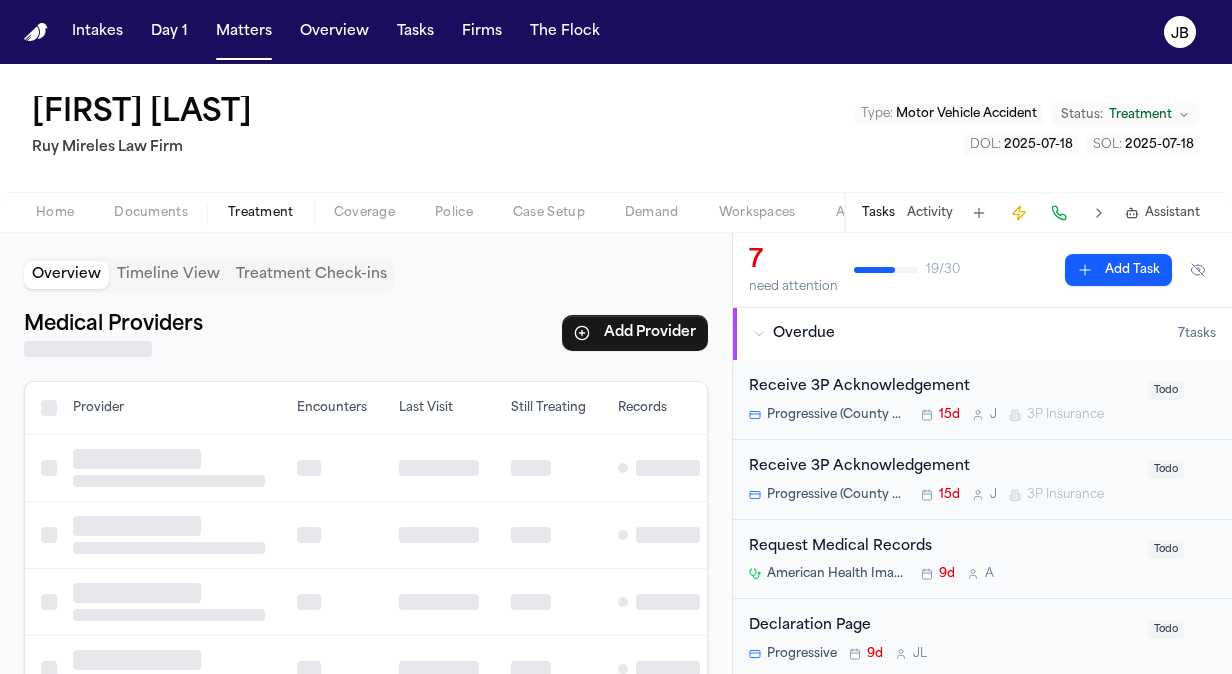 click on "Treatment" at bounding box center [261, 213] 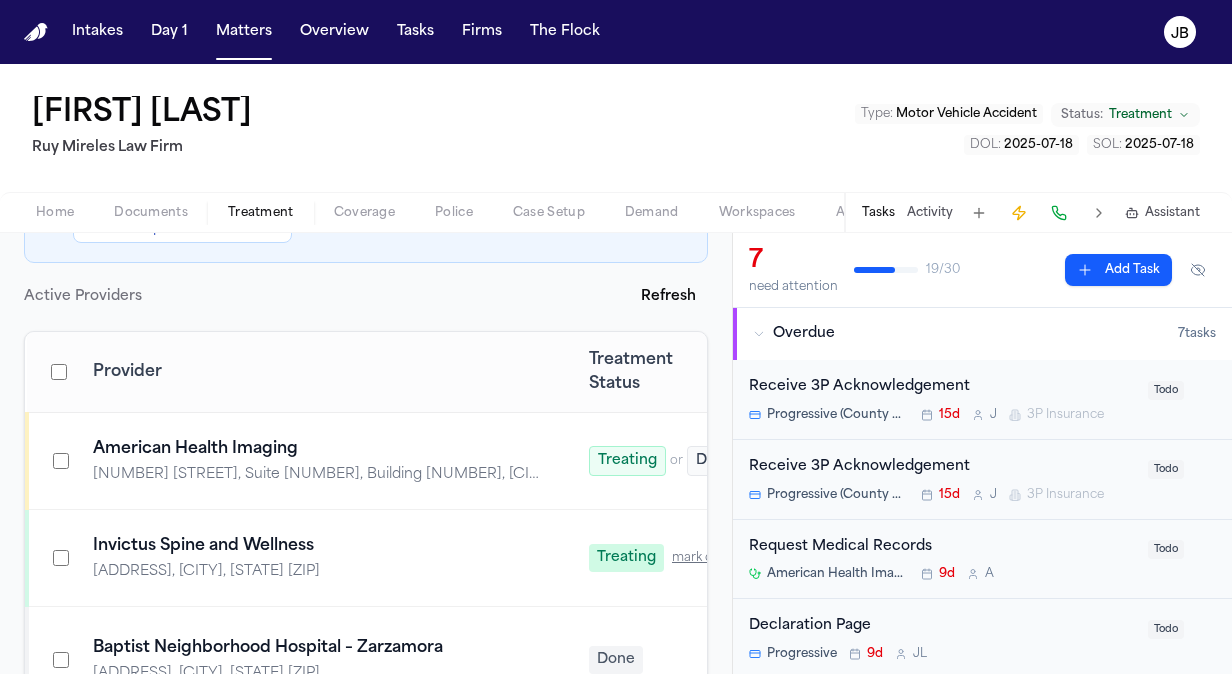 scroll, scrollTop: 324, scrollLeft: 0, axis: vertical 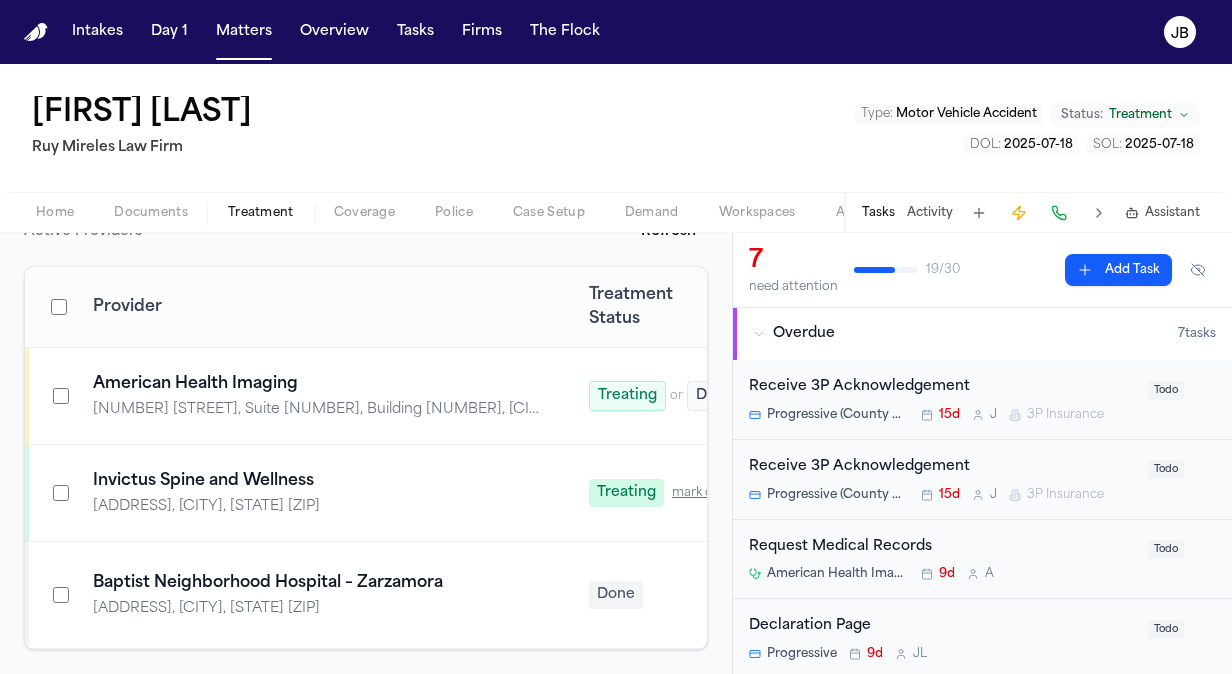 click on "Documents" at bounding box center [151, 213] 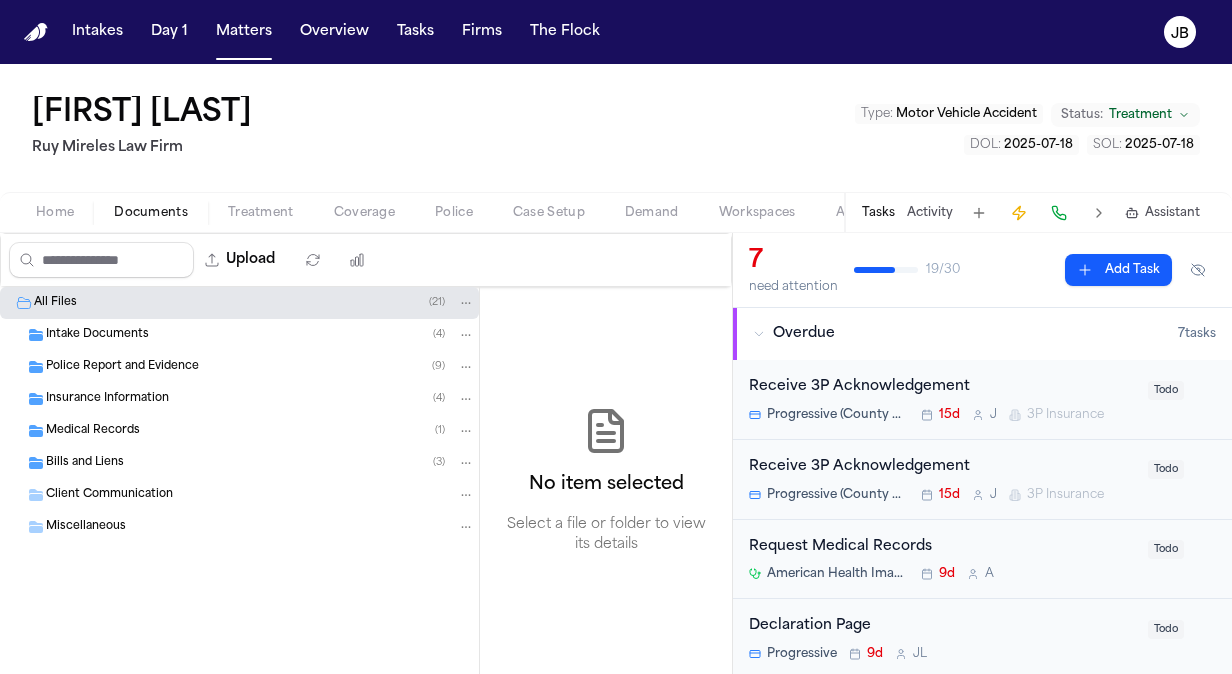 click on "Home" at bounding box center (55, 213) 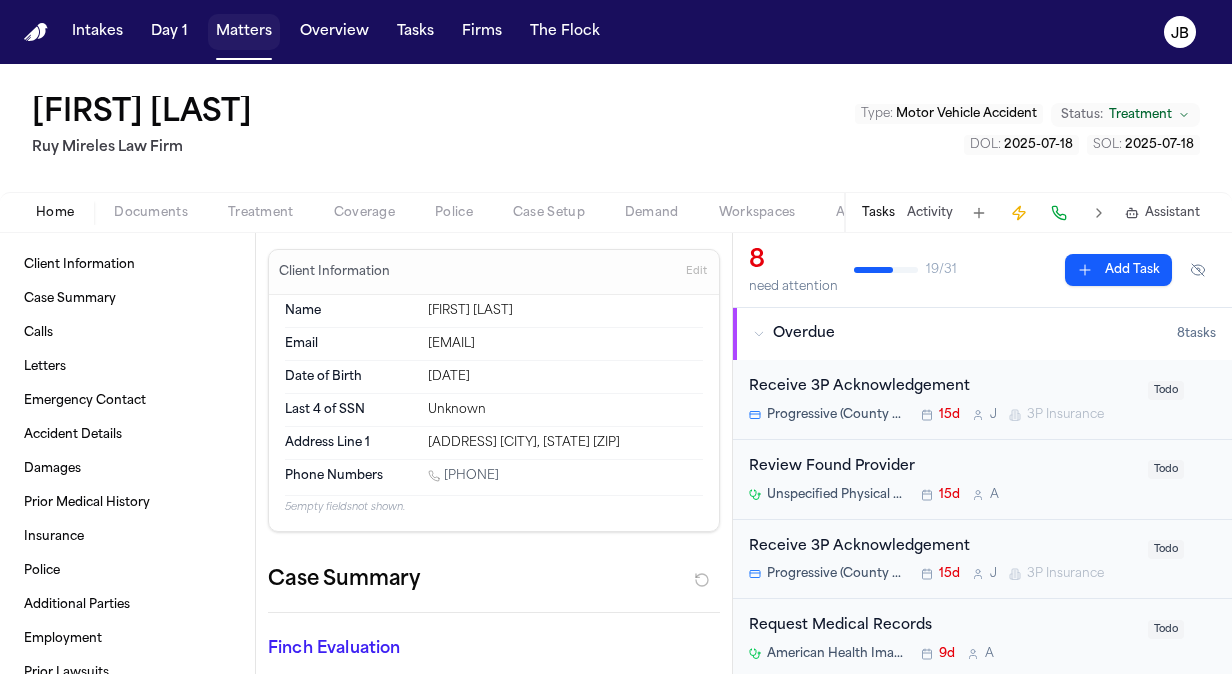 click on "Matters" at bounding box center (244, 32) 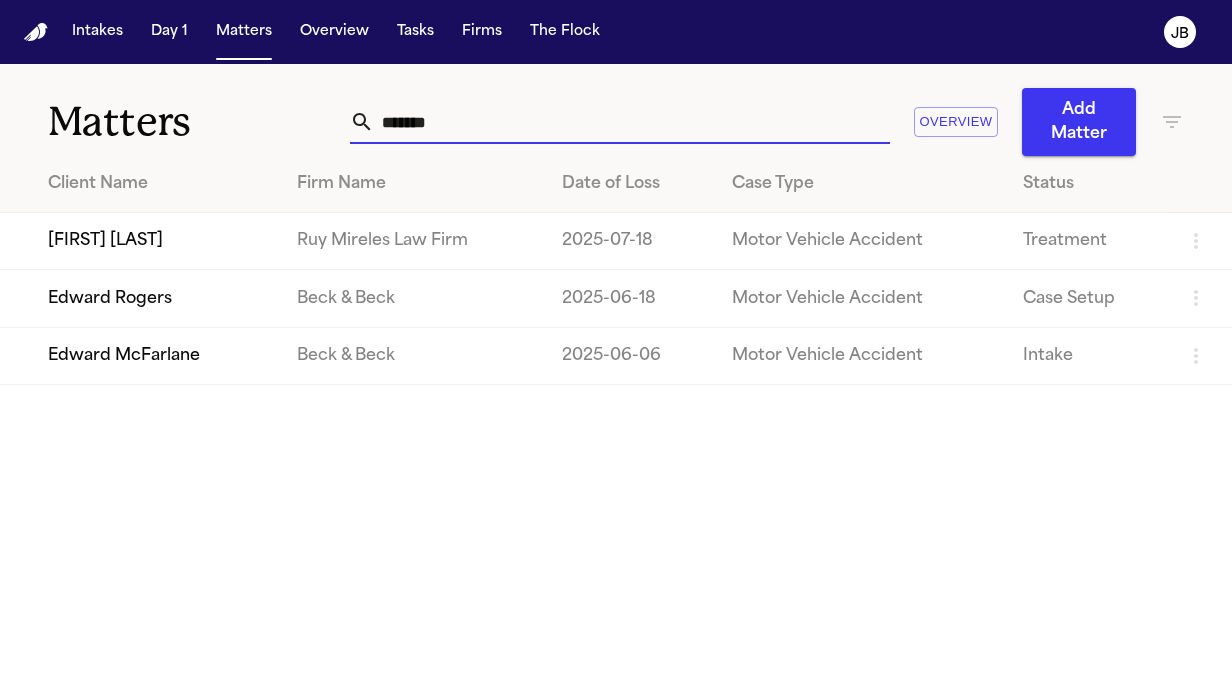 drag, startPoint x: 466, startPoint y: 128, endPoint x: 235, endPoint y: 138, distance: 231.21635 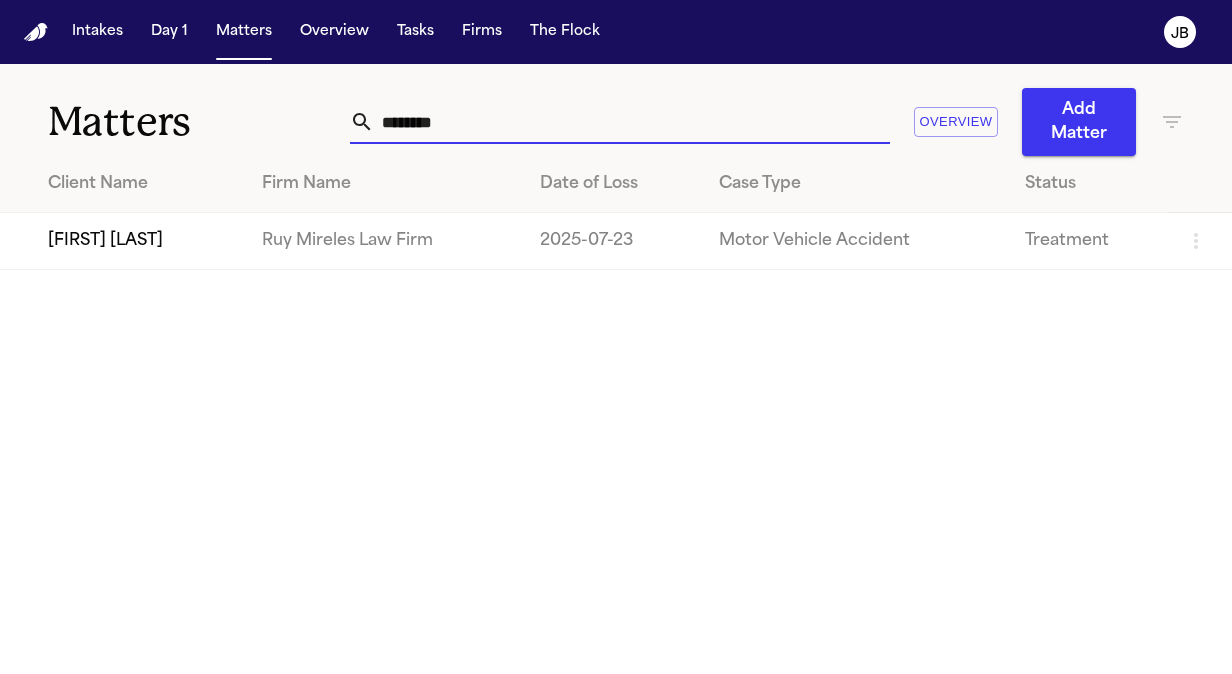 type on "********" 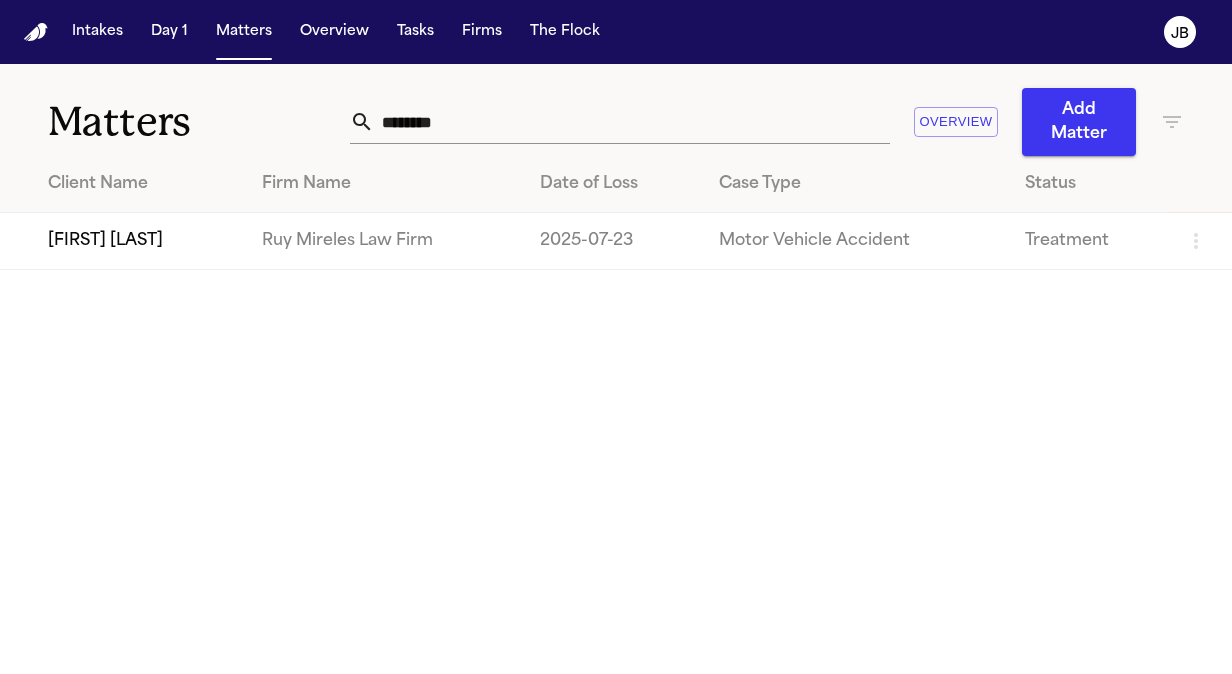 click on "[FIRST] [LAST]" at bounding box center [123, 241] 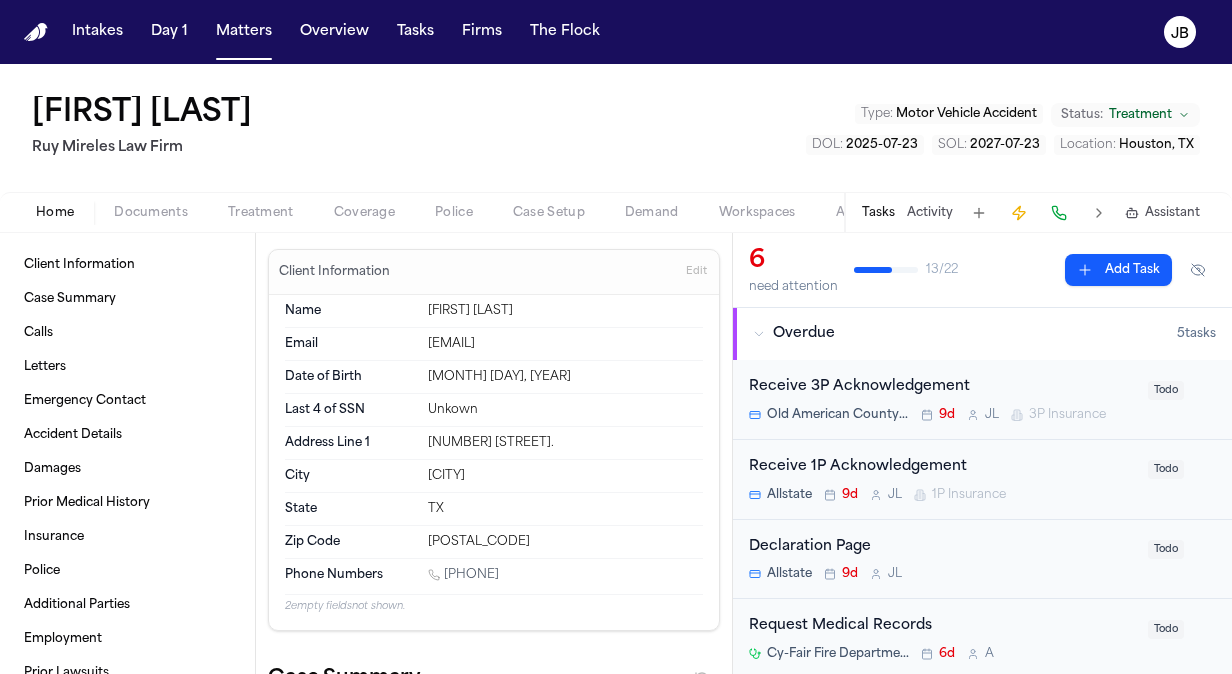 click on "Coverage" at bounding box center [364, 213] 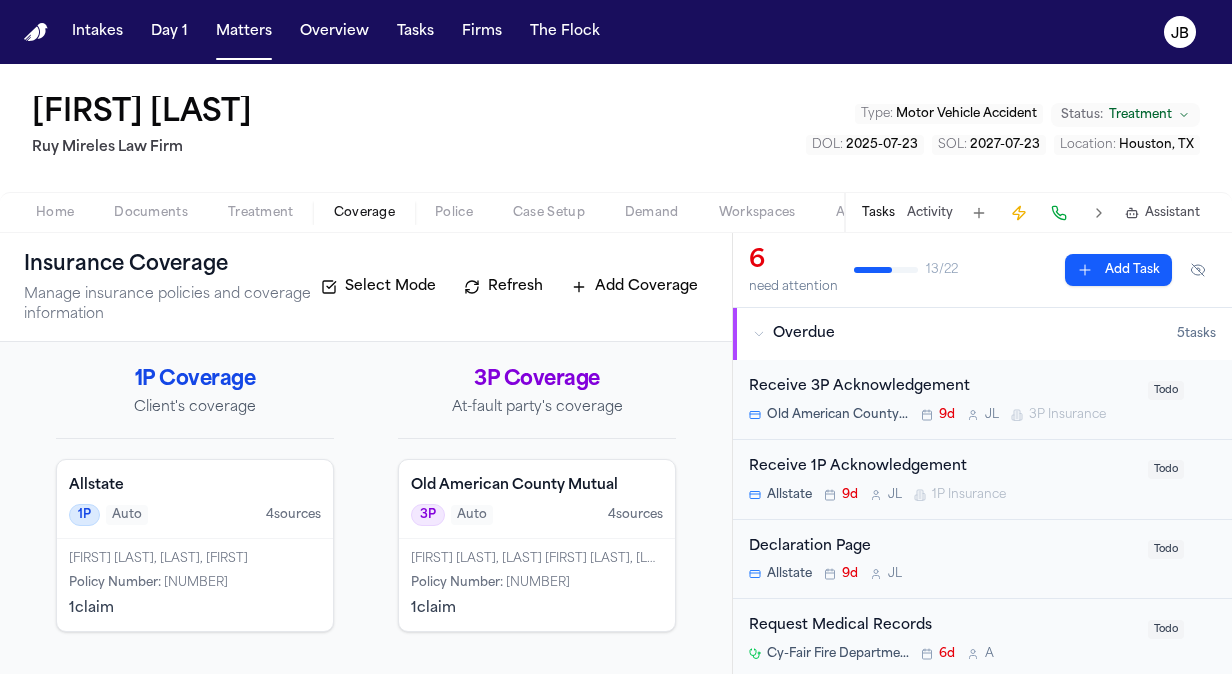click on "[FIRST] [LAST], [LAST] [FIRST] [LAST] Policy Number :   [NUMBER] 1  claim" at bounding box center (537, 585) 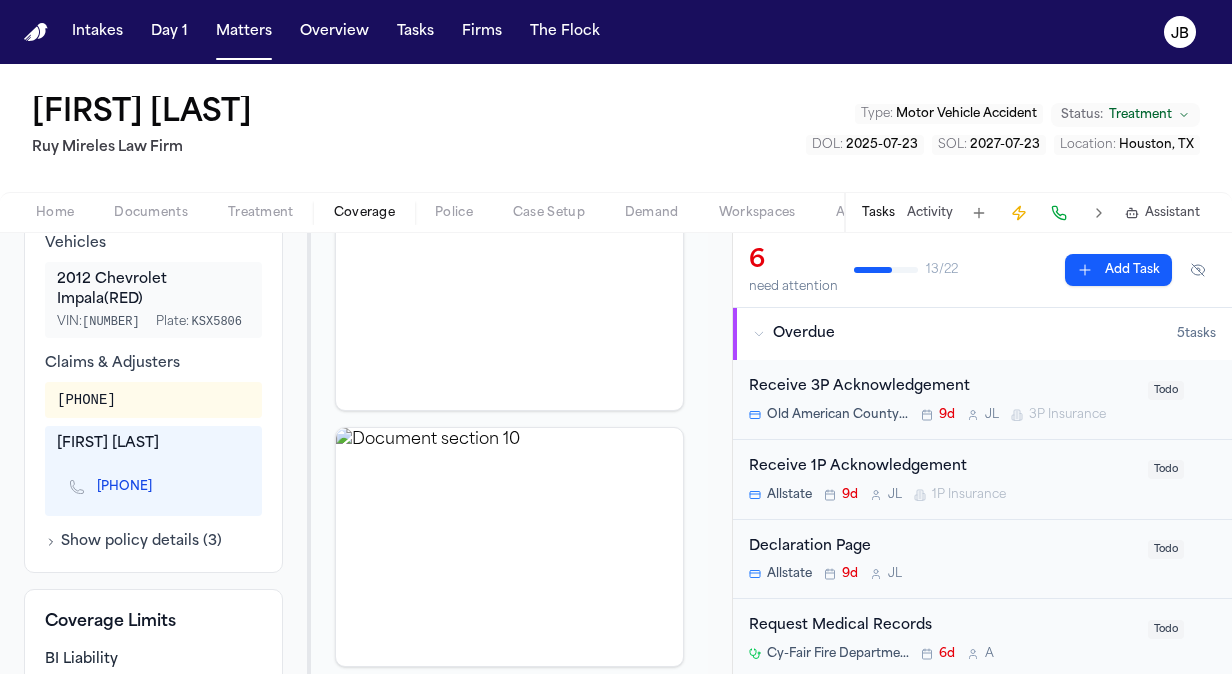 scroll, scrollTop: 757, scrollLeft: 0, axis: vertical 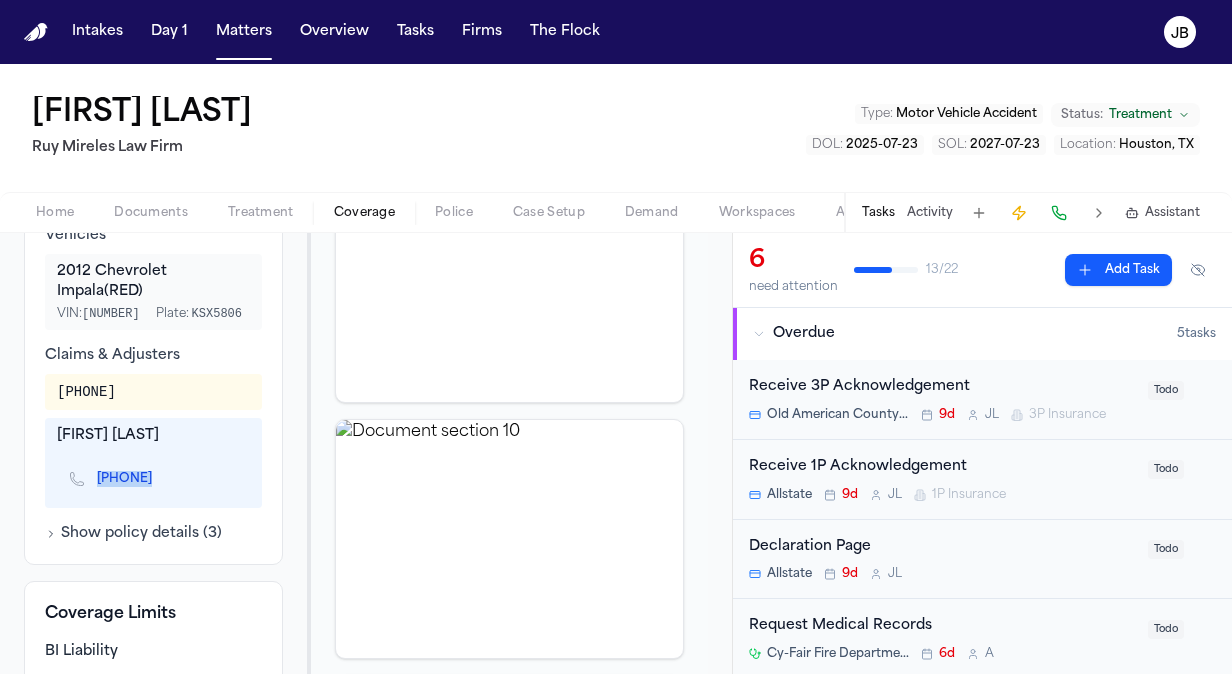 drag, startPoint x: 196, startPoint y: 520, endPoint x: 91, endPoint y: 517, distance: 105.04285 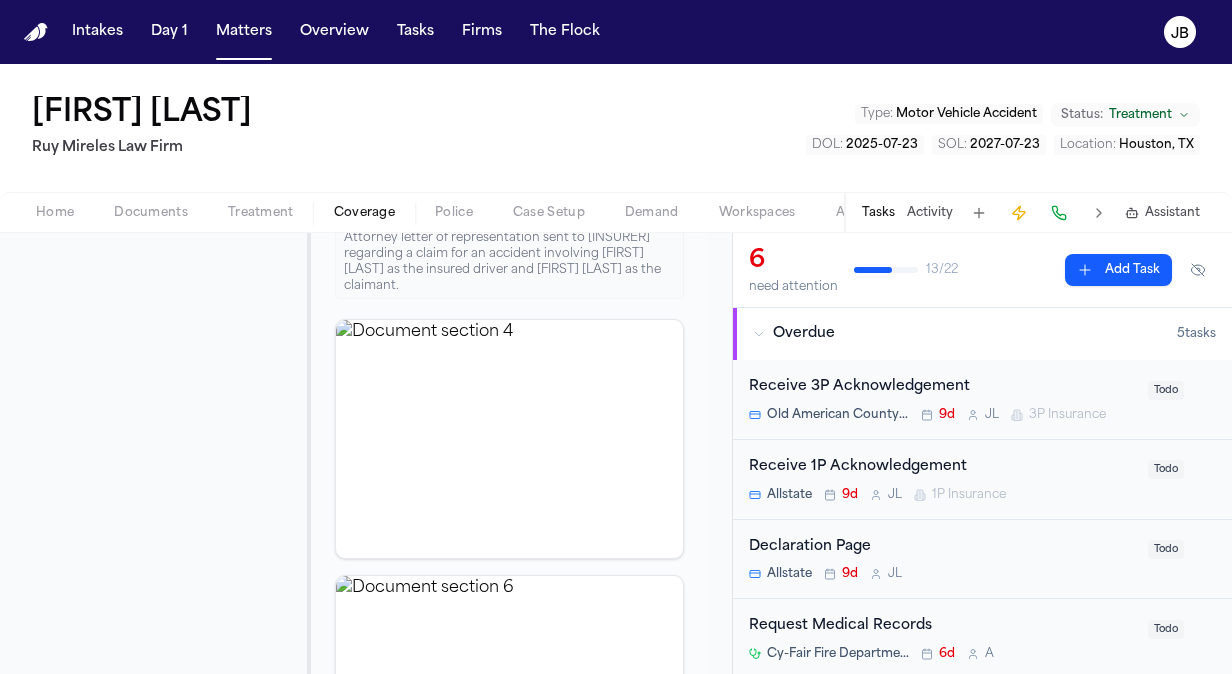 scroll, scrollTop: 1625, scrollLeft: 0, axis: vertical 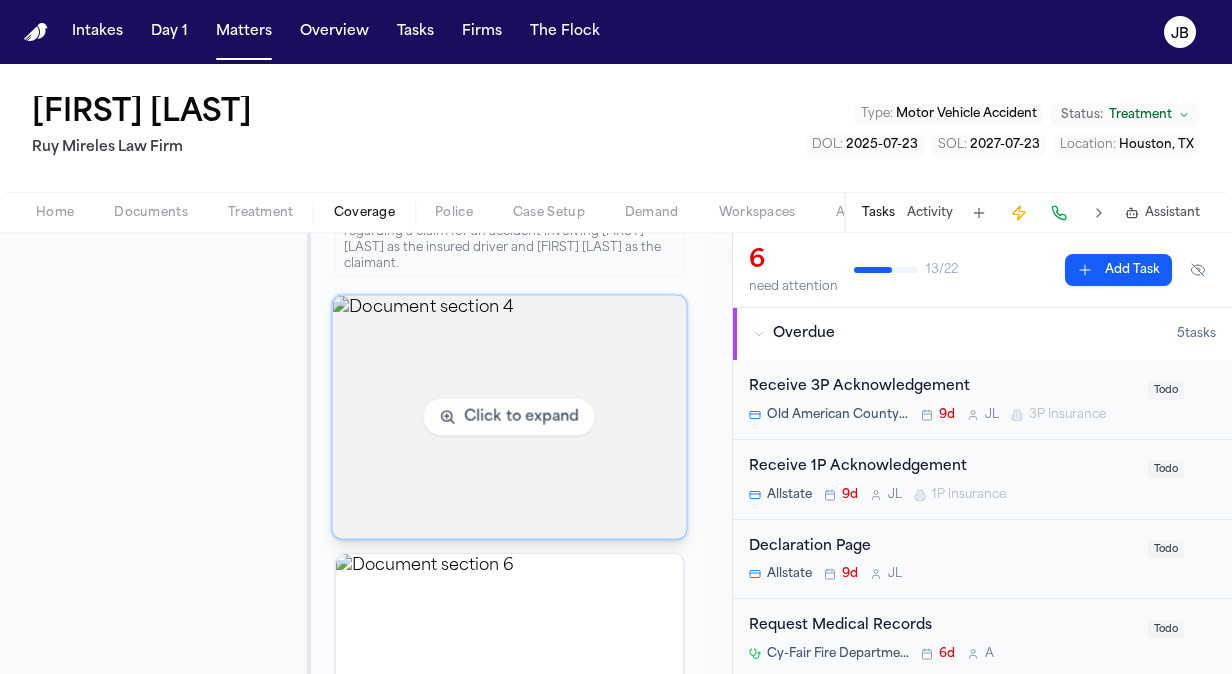 click at bounding box center (510, 417) 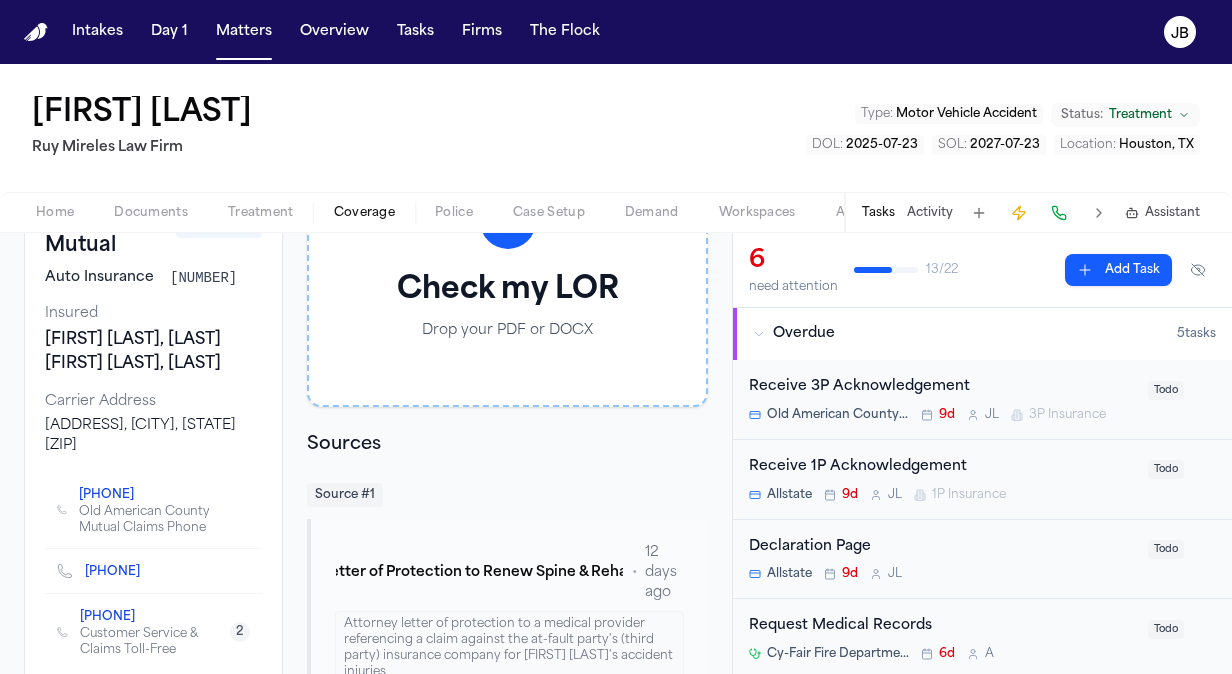 scroll, scrollTop: 319, scrollLeft: 0, axis: vertical 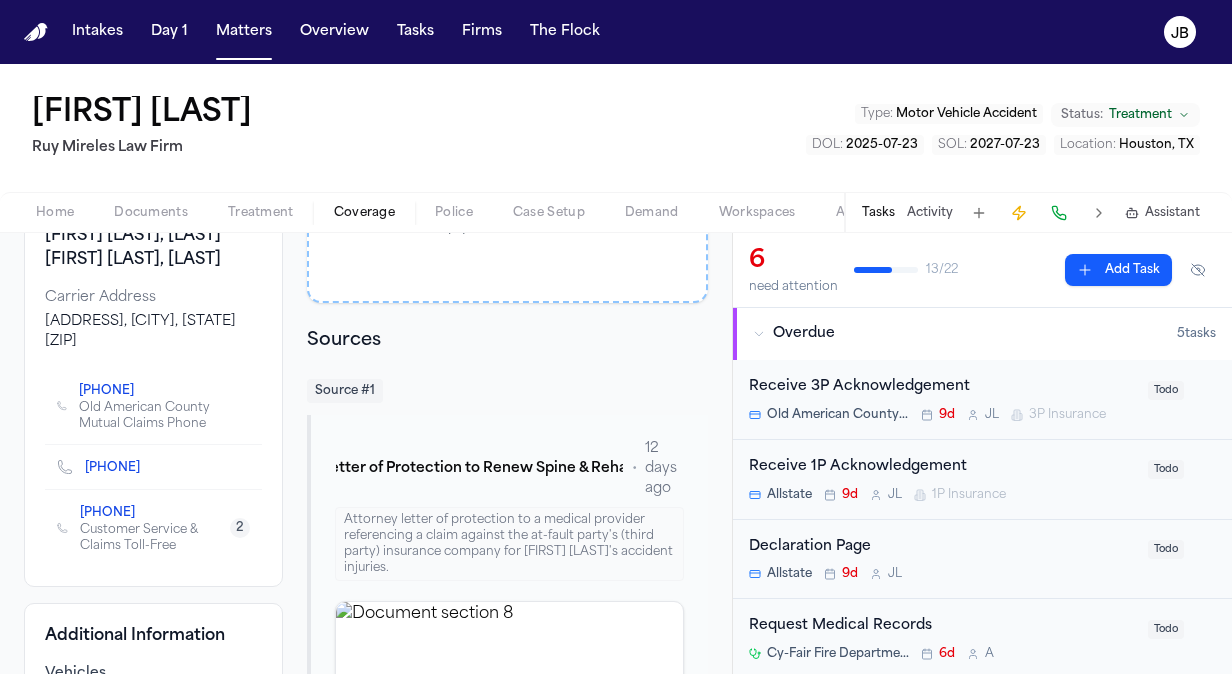 drag, startPoint x: 172, startPoint y: 406, endPoint x: 62, endPoint y: 404, distance: 110.01818 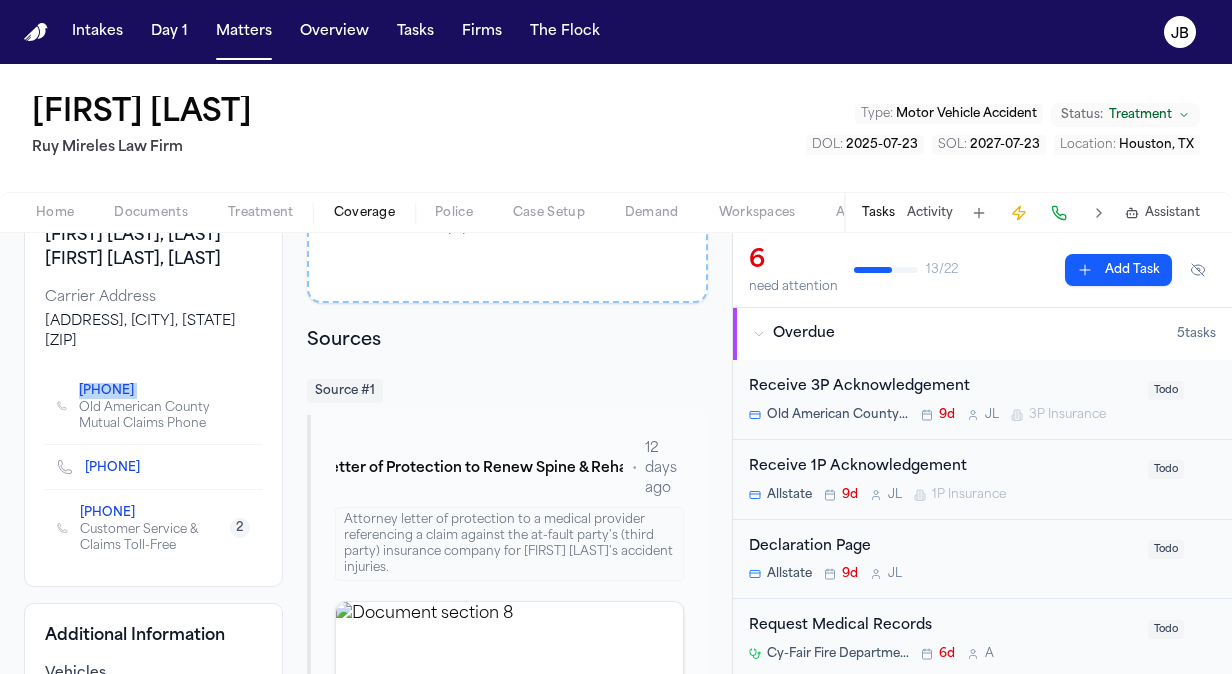 drag, startPoint x: 69, startPoint y: 404, endPoint x: 181, endPoint y: 405, distance: 112.00446 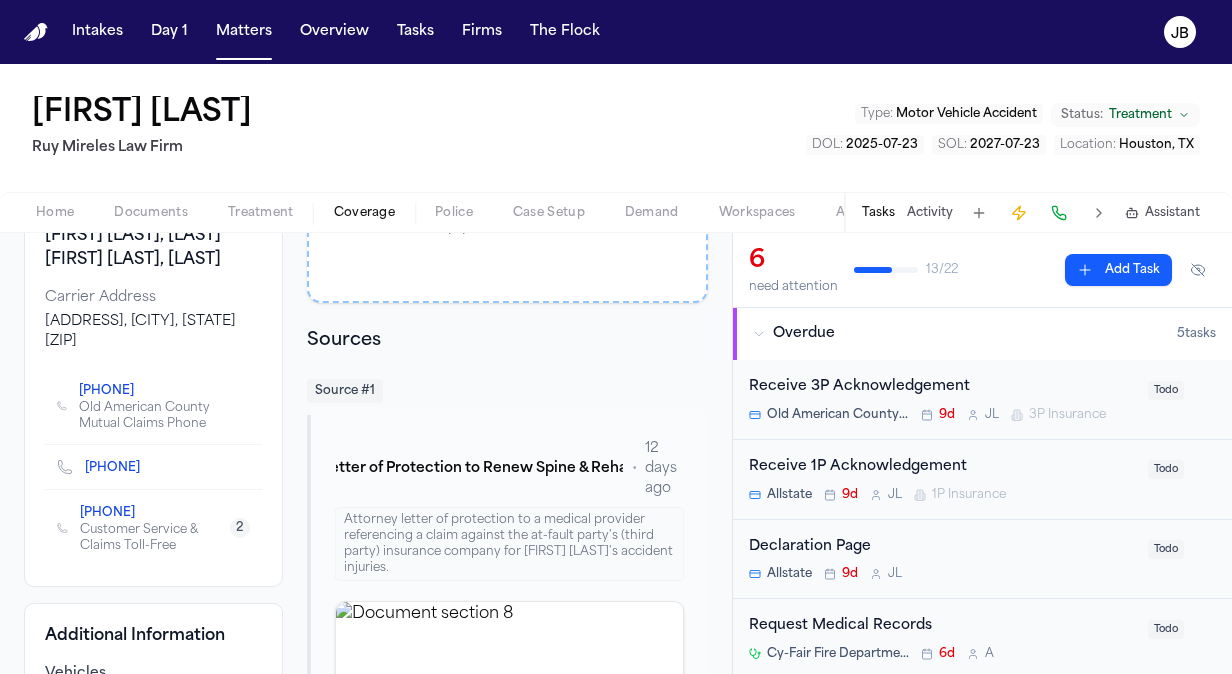 click on "[FIRST] [LAST] Law Firm Type :   Motor Vehicle Accident Status: Treatment DOL :   [DATE] SOL :   [DATE] Location :   [CITY], [STATE]" at bounding box center (616, 128) 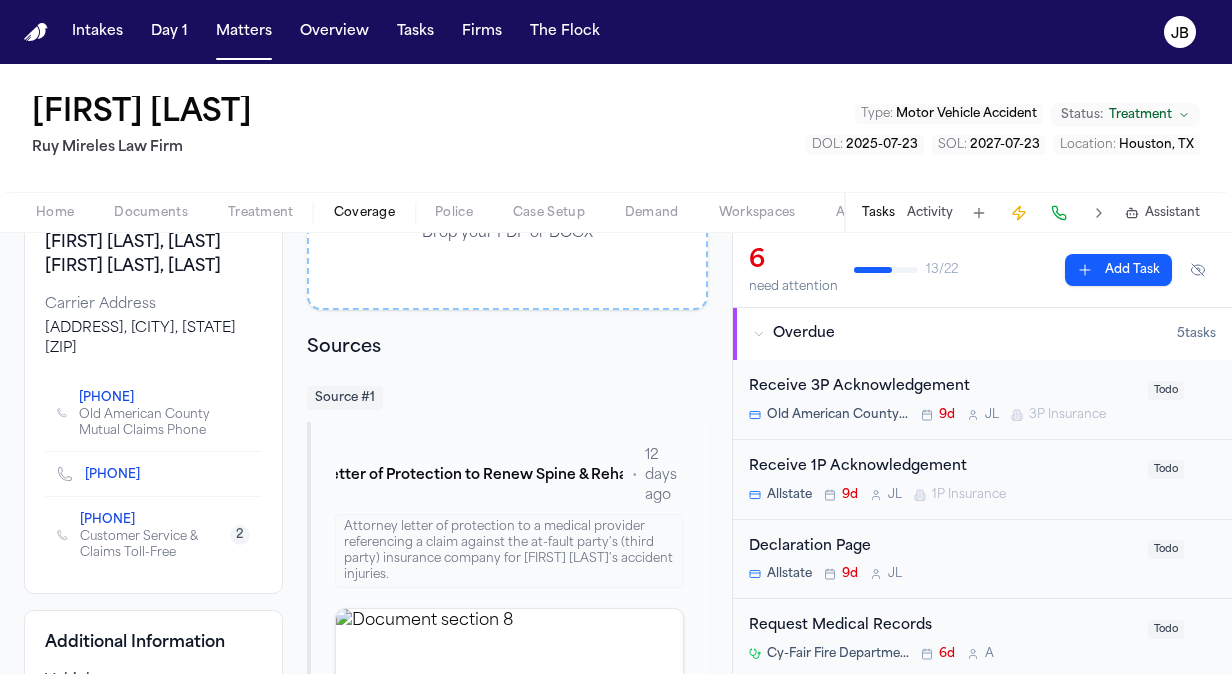 scroll, scrollTop: 319, scrollLeft: 0, axis: vertical 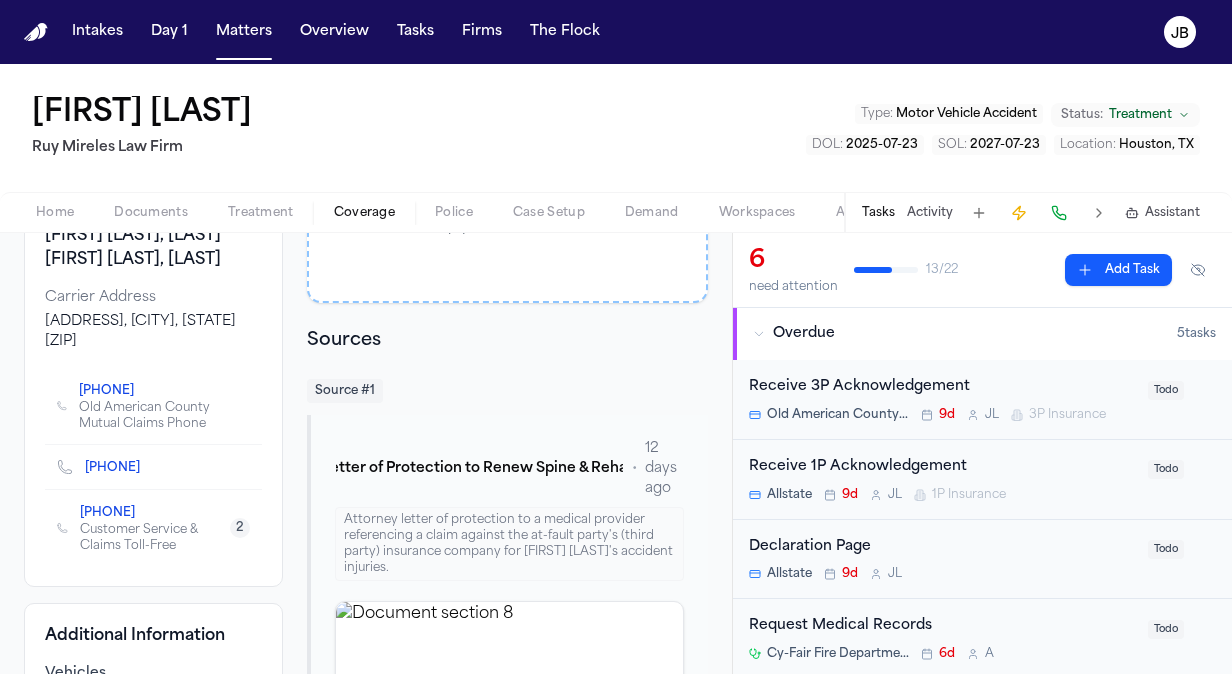 click on "Old American County Mutual Third Party Coverage Auto Insurance TXX000807437 Insured [FIRST] [LAST], [LAST] [FIRST] [LAST], [FIRST] Carrier Address [ADDRESS], [CITY], [STATE] [POSTAL CODE] ([PHONE]) Old American County Mutual Claims Phone ([PHONE]) ([PHONE]) Customer Service & Claims Toll-Free 2 Additional Information Vehicles 2012 Chevrolet Impala  (RED) VIN:  2G1WF5E37D1235233 Plate:   KSX5806 Claims & Adjusters 0800252443 [FIRST] [LAST] ([PHONE]) Hide policy details Insured Address [ADDRESS] [CITY] [POSTAL CODE] Driver [FIRST] [LAST] Date of Accident [DATE] Coverage Limits BI Liability Show other benefits ( 1 ) Check my LOR Drop your PDF or DOCX Sources Source # 1 [FIRST] [LAST] - Letter of Protection to Renew Spine & Rehabilitation - [DATE] • 12 days ago Attorney letter of protection to a medical provider referencing a claim against the at-fault party's (third party) insurance company for [FIRST] [LAST] accident injuries. Click to expand Click to expand Click to expand Source # 2 • 3 • 4" at bounding box center (366, 2061) 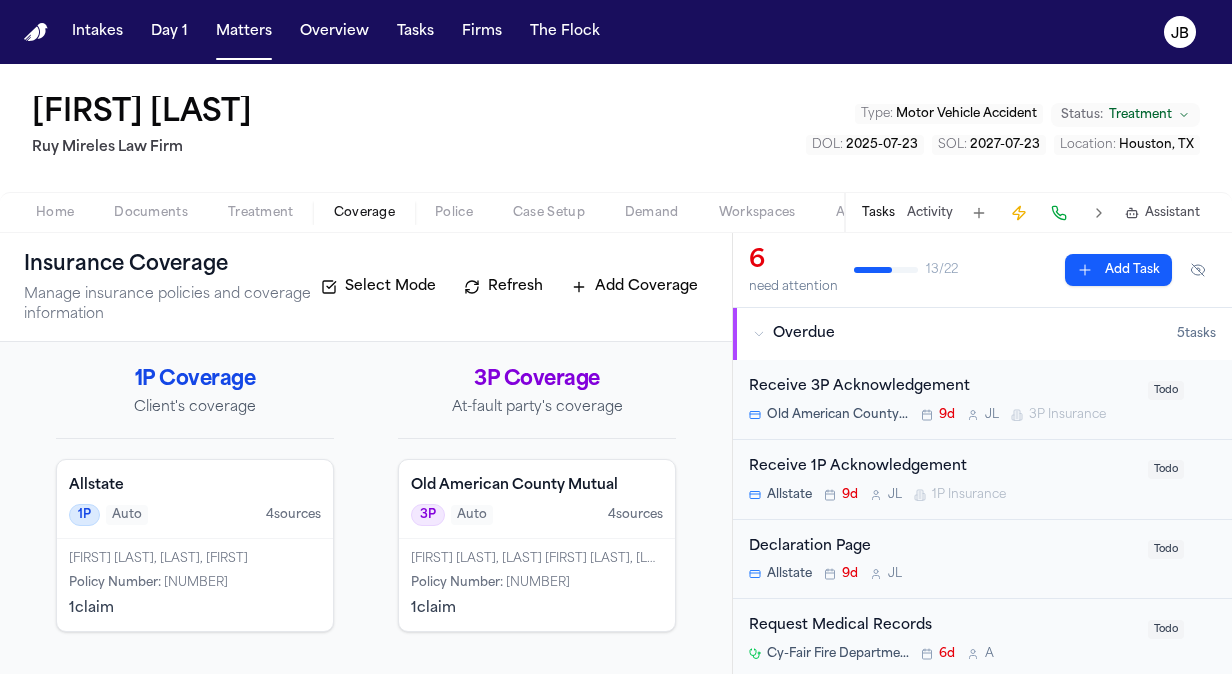 click on "Coverage" at bounding box center (364, 213) 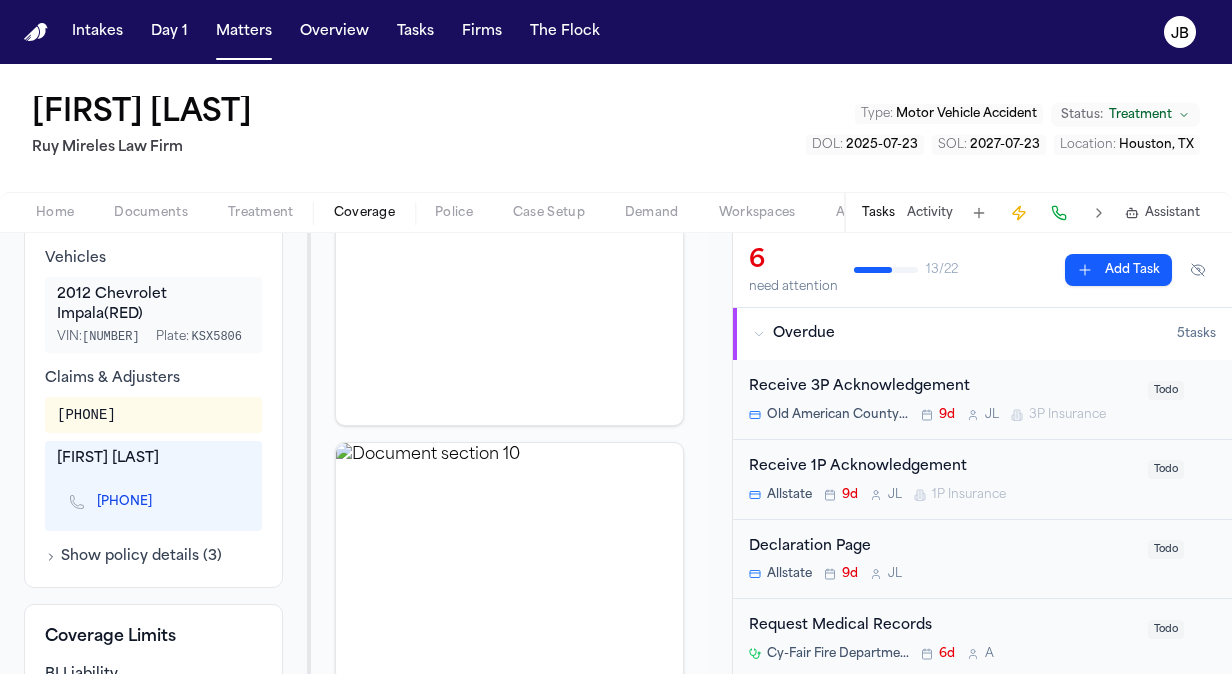 scroll, scrollTop: 742, scrollLeft: 0, axis: vertical 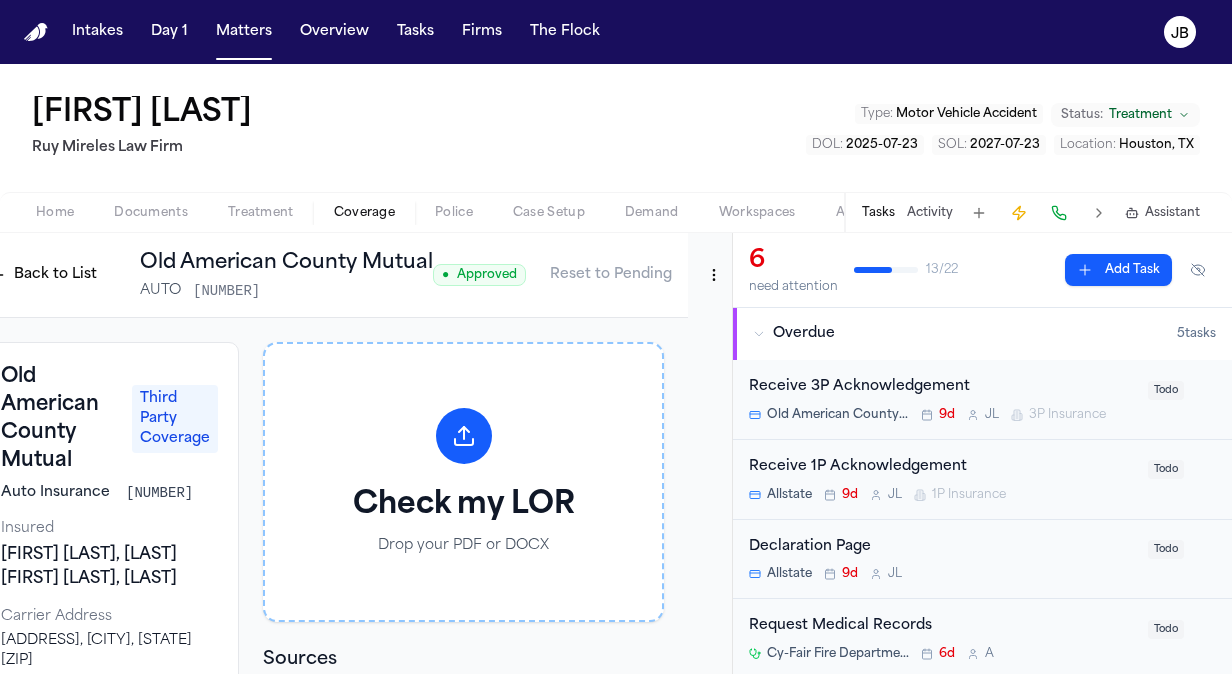 click on "Intakes Day 1 Matters Overview Tasks Firms The Flock JB Ivy Laynes Ruy Mireles Law Firm Type :   Motor Vehicle Accident Status: Treatment DOL :   [YEAR]-[MONTH]-[DAY] SOL :   [YEAR]-[MONTH]-[DAY] Location :   [CITY], [STATE] Home Documents Treatment Coverage Police Case Setup Demand Workspaces Artifacts Tasks Activity Assistant Back to List Old American County Mutual AUTO TXX000807437 ● Approved Reset to Pending Old American County Mutual Third Party Coverage Auto Insurance TXX000807437 Insured [FIRST] [LAST], [LAST] [FIRST] Rea, Estrela Carrier Address [POSTAL_CODE], [CITY], [STATE] ([PHONE]) Old American County Mutual Claims Phone ([PHONE]) ([PHONE]) Customer Service & Claims Toll-Free 2 Additional Information Vehicles 2012 Chevrolet Impala  (RED) VIN:  2G1WF5E37D1235233 Plate:   KSX5806 Claims & Adjusters 0800252443 [FIRST] [LAST] ([PHONE]) Show policy details ( 3 ) Coverage Limits BI Liability Show other benefits ( 1 ) Check my LOR Drop your PDF or DOCX Sources Source # 1 • 12 days ago Source # 2" at bounding box center (616, 337) 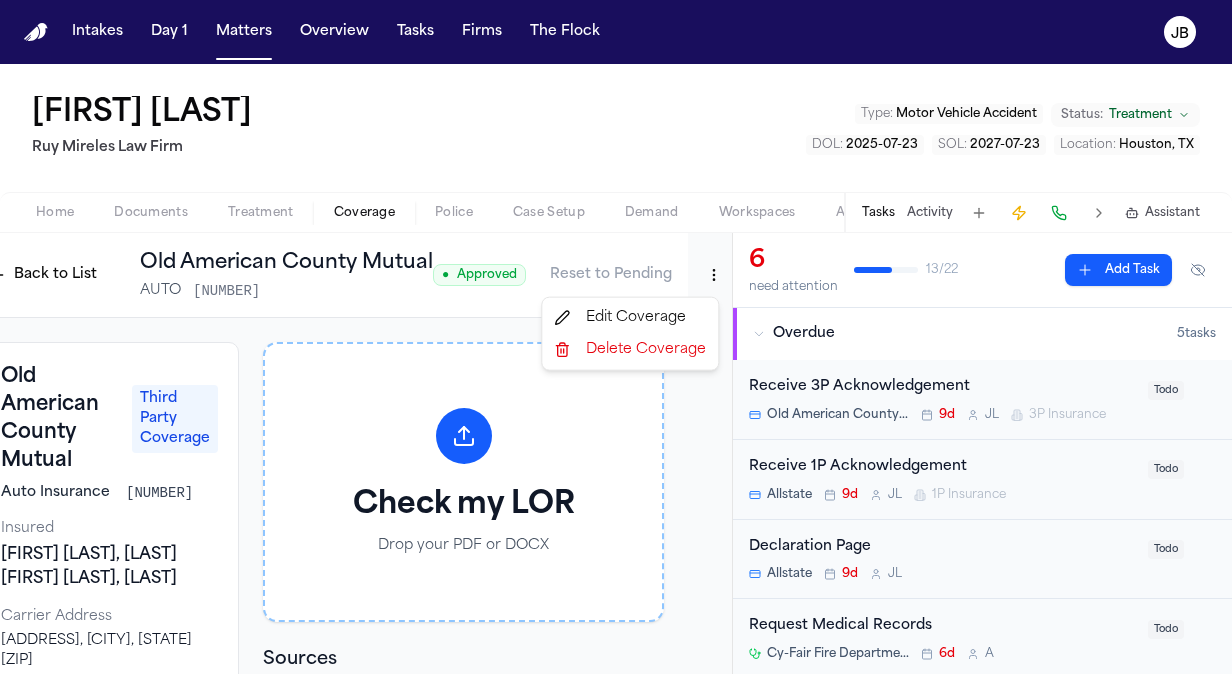 click on "Edit Coverage" at bounding box center (630, 318) 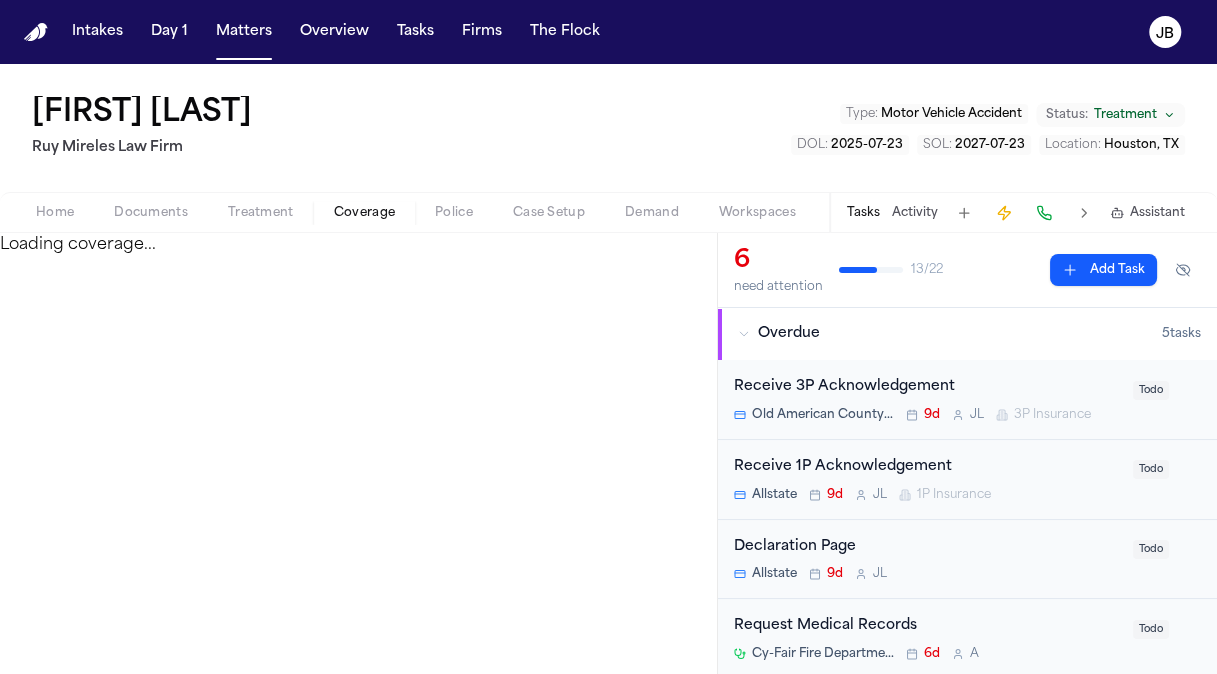 select on "**********" 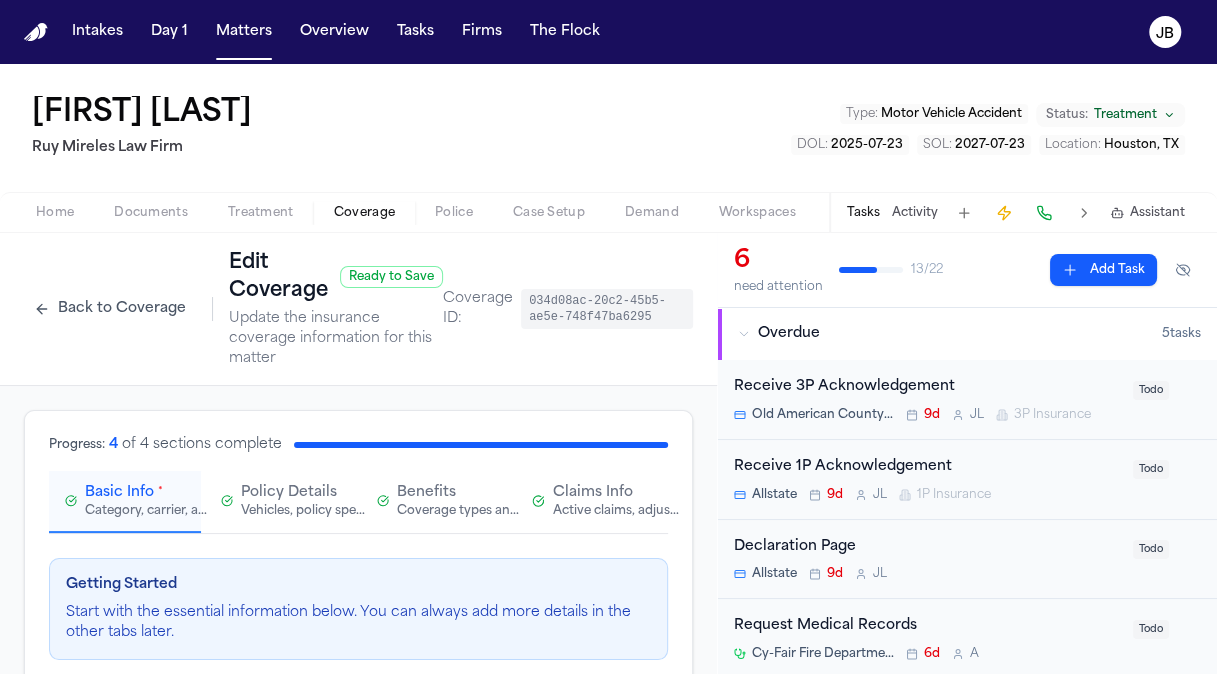 click on "Claims Info" at bounding box center [593, 493] 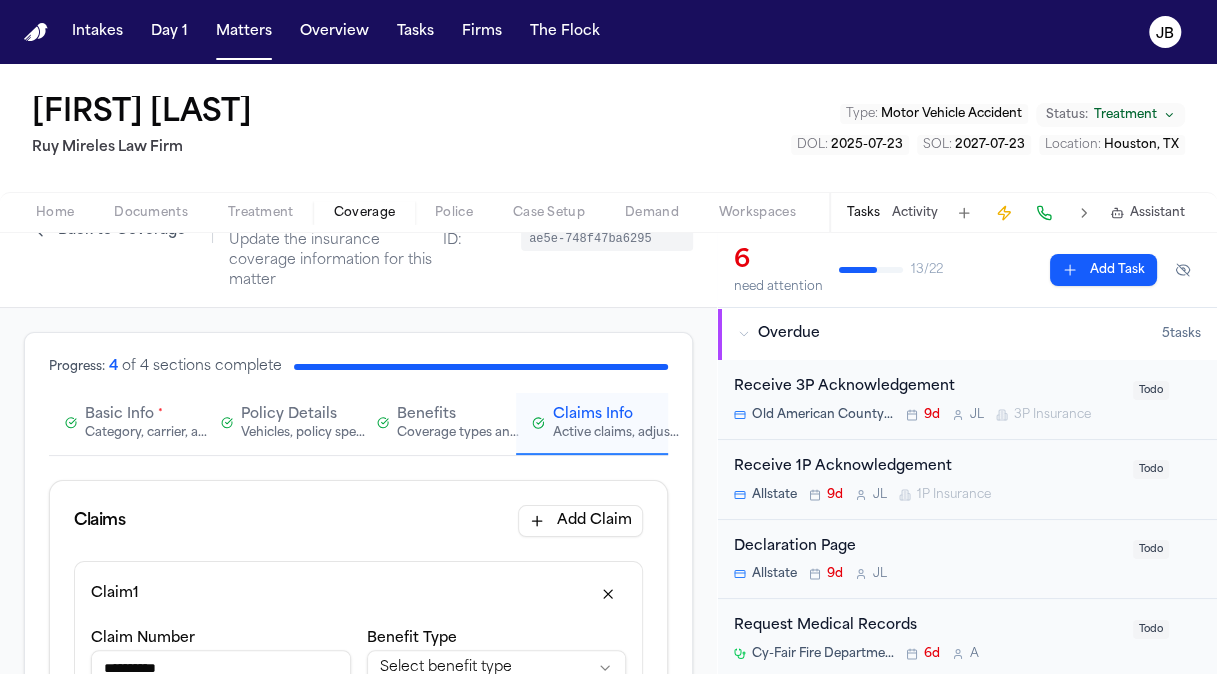 scroll, scrollTop: 0, scrollLeft: 0, axis: both 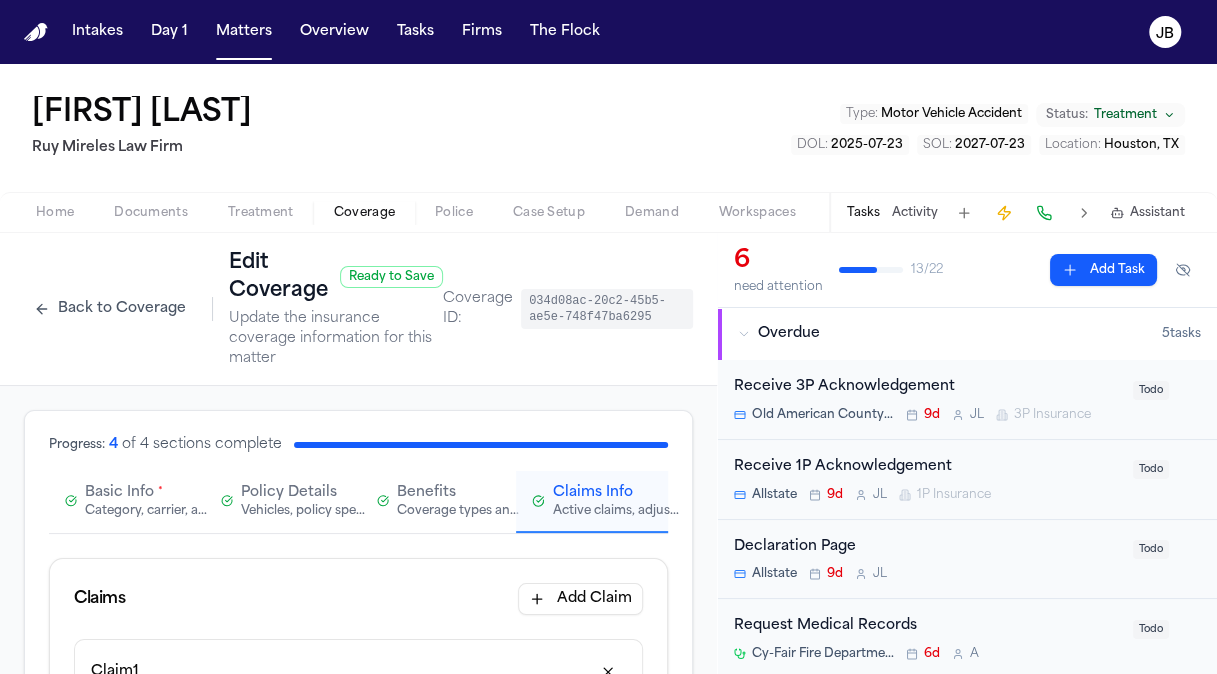 click on "Basic Info" at bounding box center [119, 493] 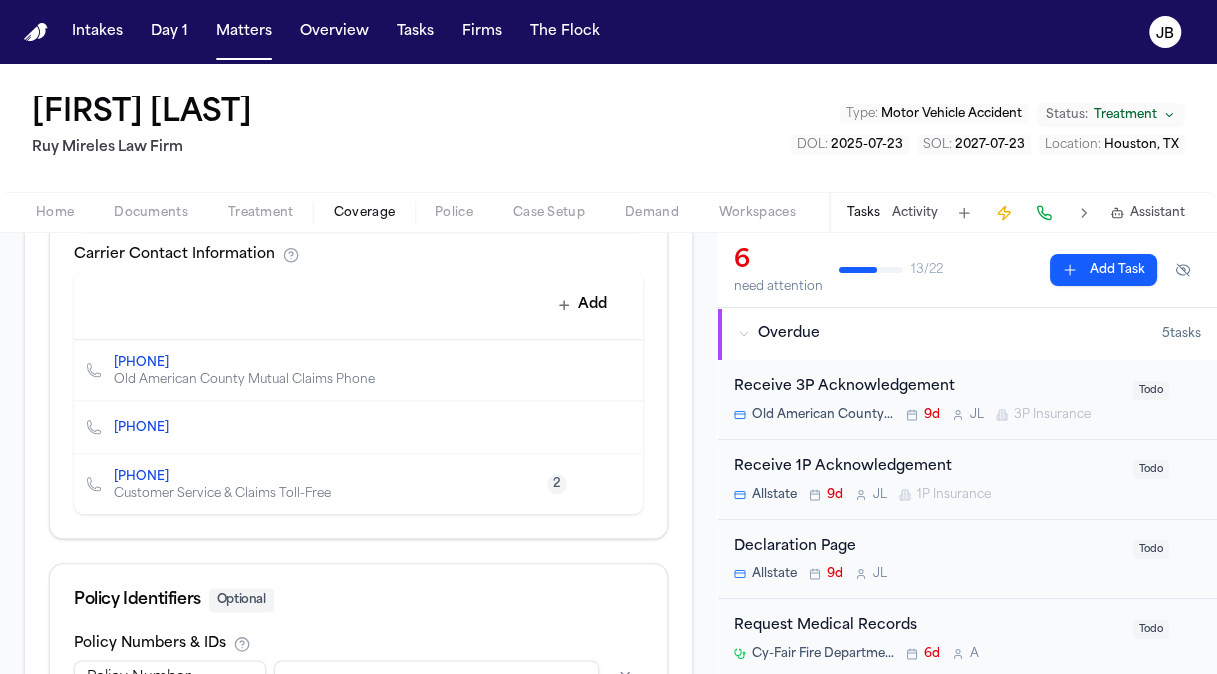 scroll, scrollTop: 1068, scrollLeft: 0, axis: vertical 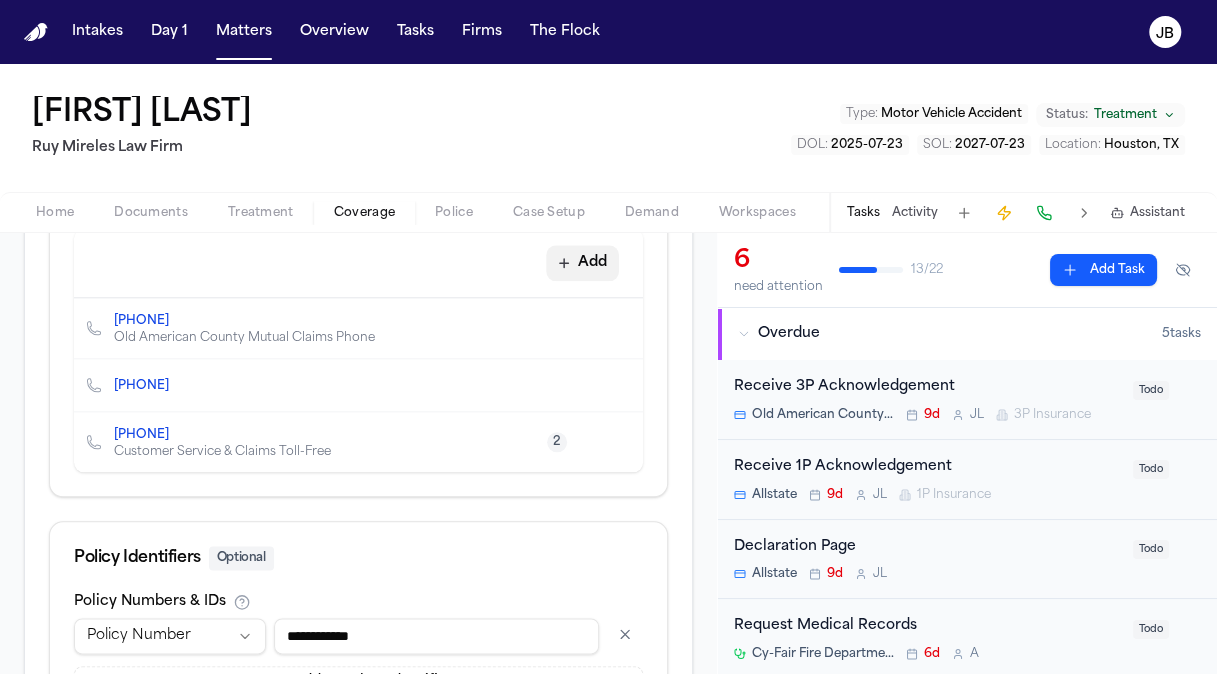 click on "Add" at bounding box center [582, 263] 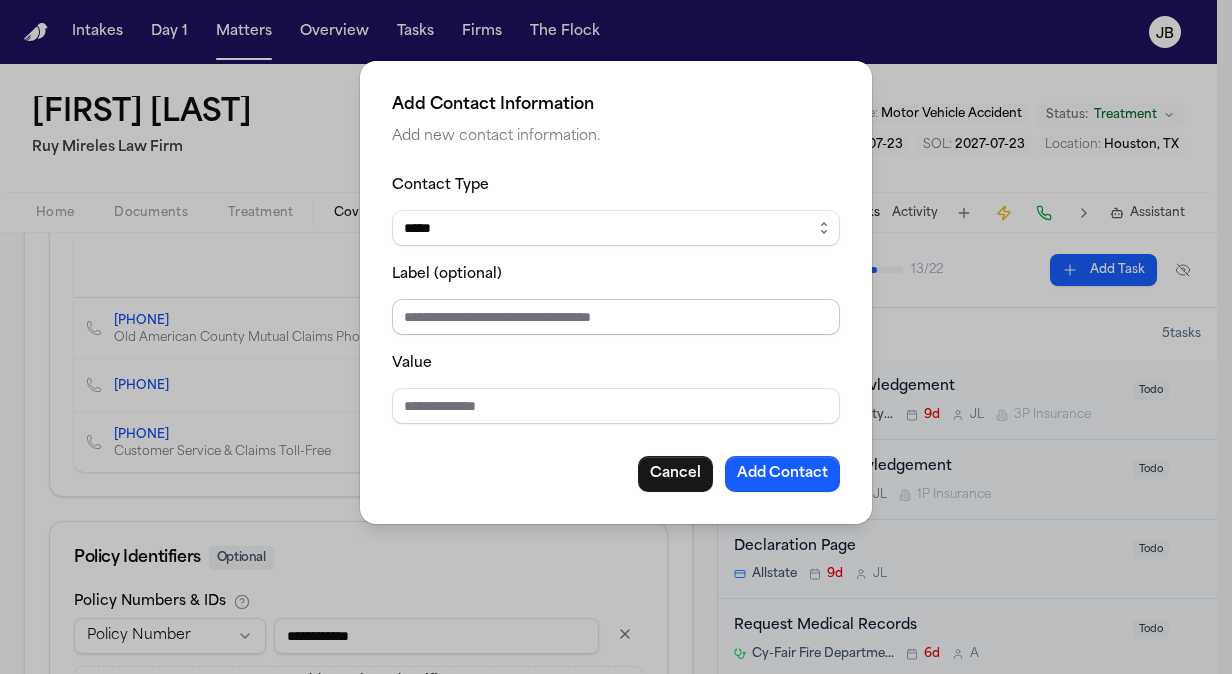 click on "Label (optional)" at bounding box center (616, 317) 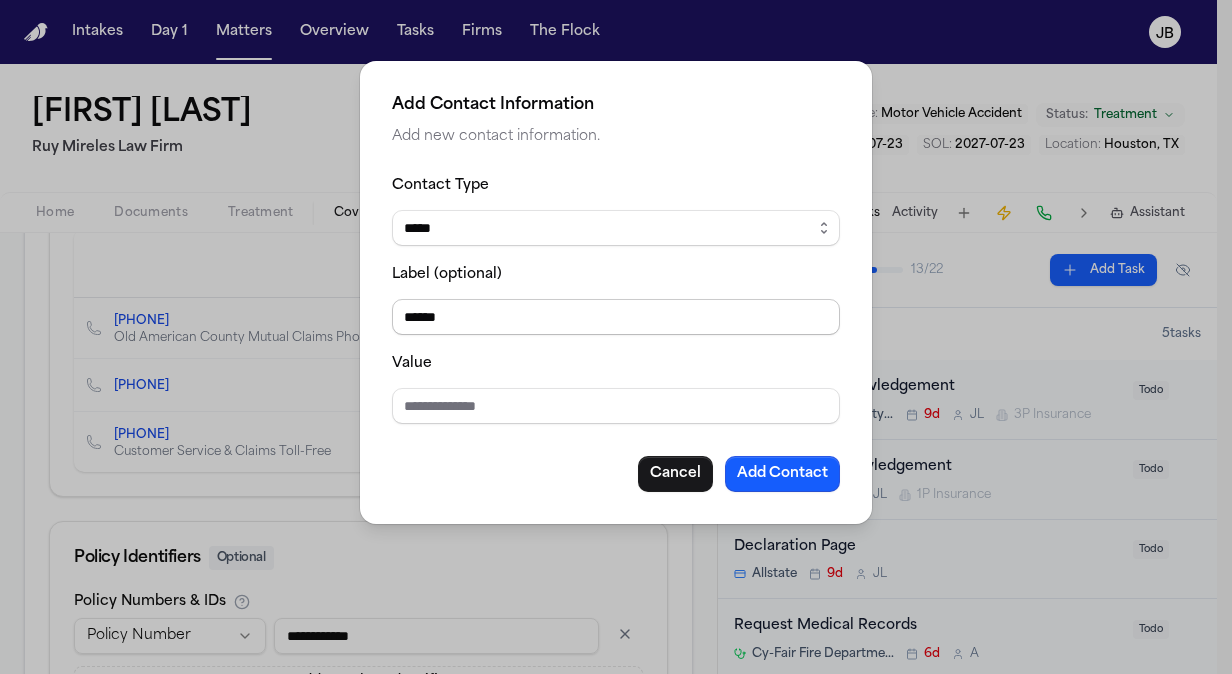 type on "******" 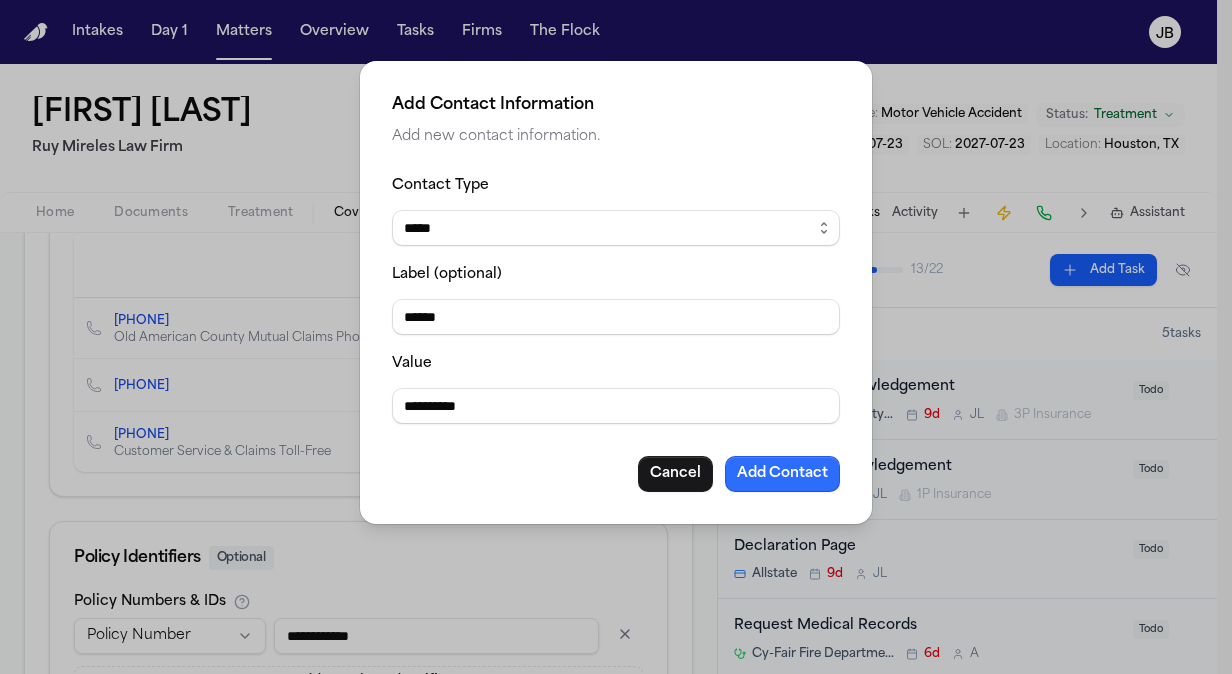 type on "**********" 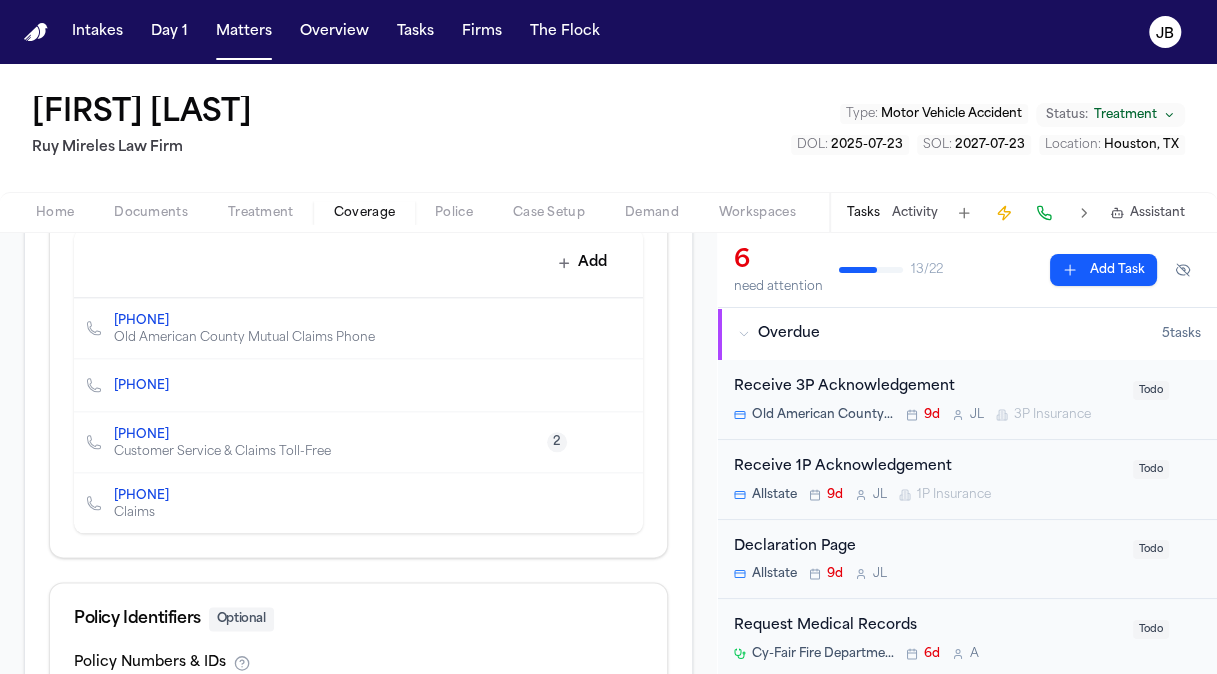 click 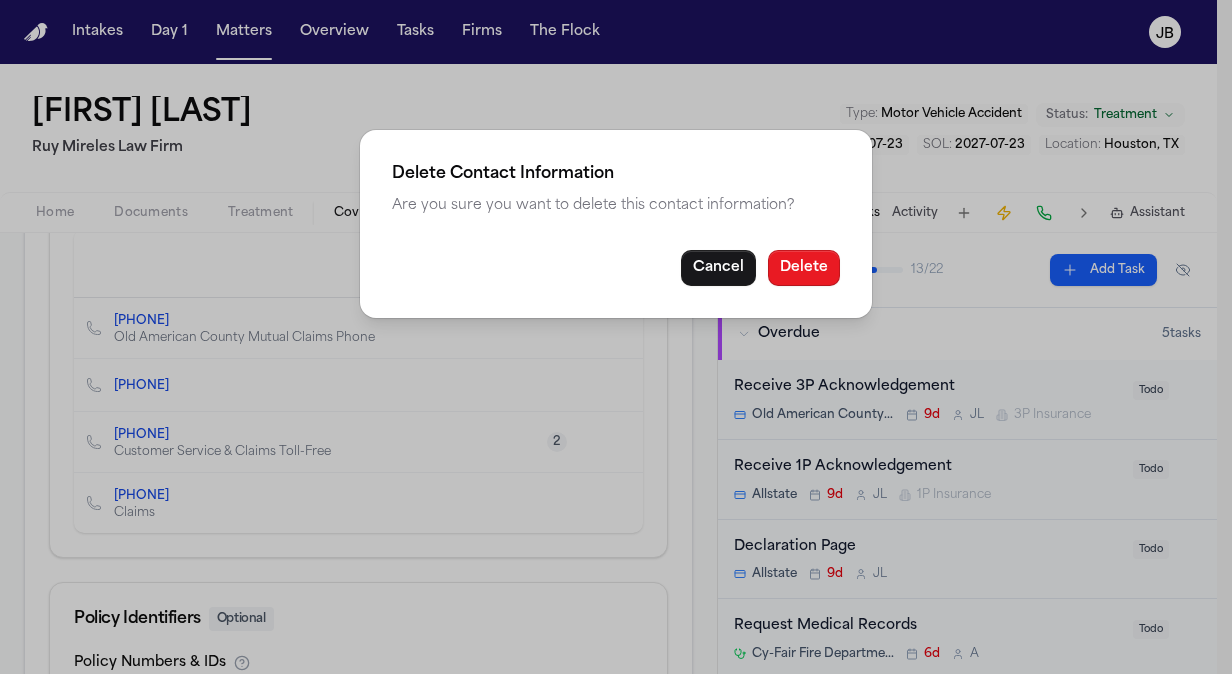 click on "Delete" at bounding box center (804, 268) 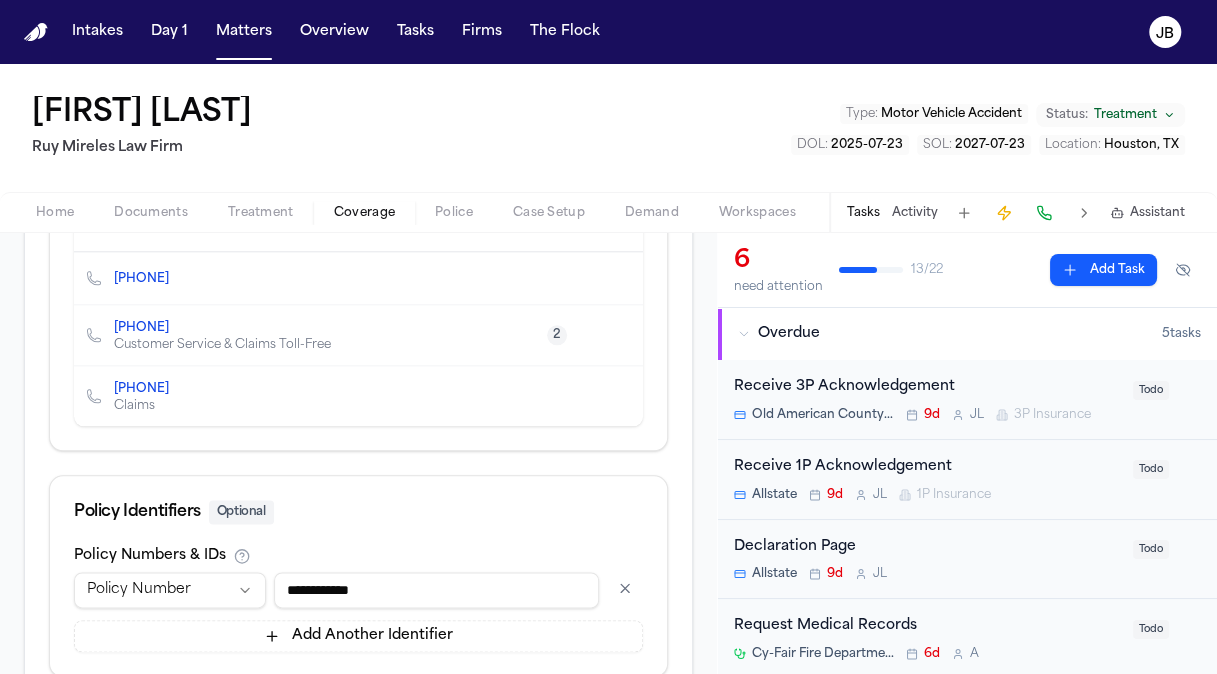 scroll, scrollTop: 1111, scrollLeft: 0, axis: vertical 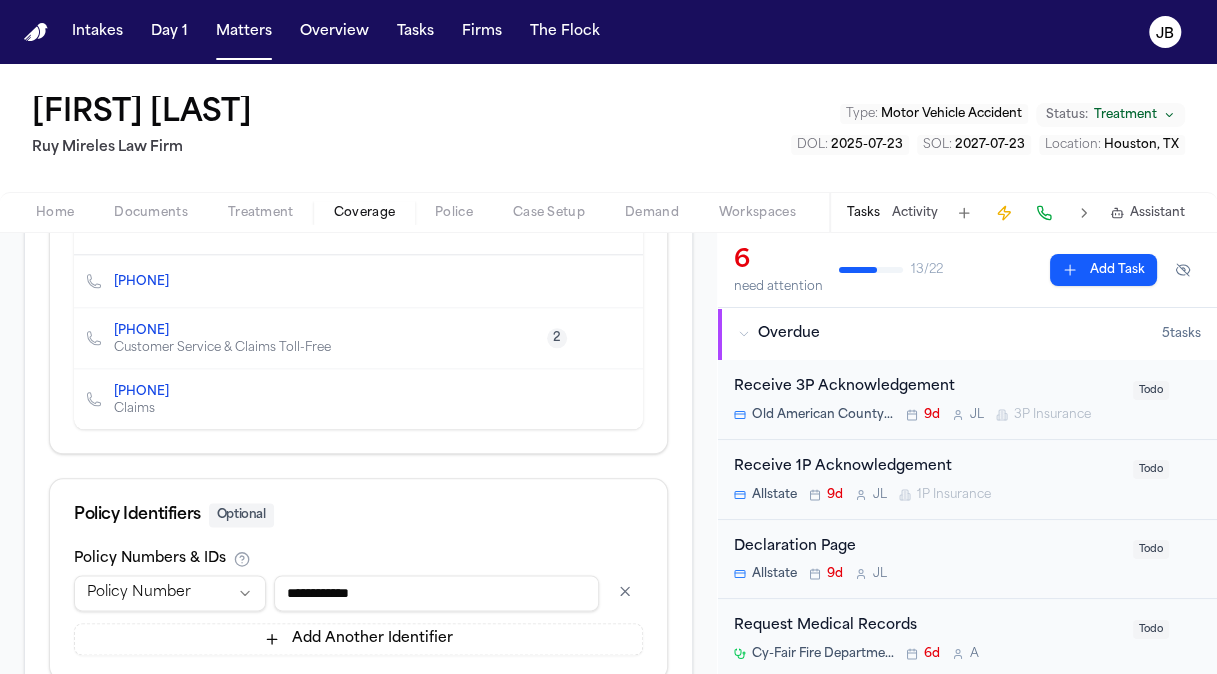 drag, startPoint x: 214, startPoint y: 384, endPoint x: 104, endPoint y: 385, distance: 110.00455 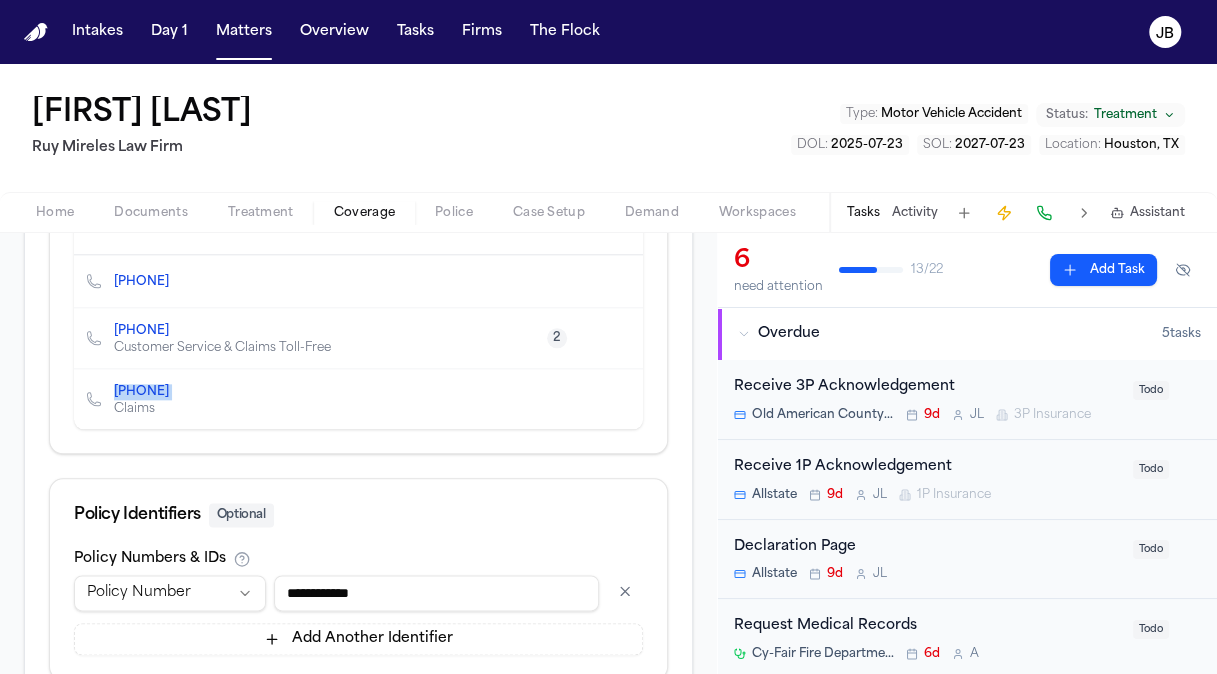 drag, startPoint x: 104, startPoint y: 385, endPoint x: 221, endPoint y: 394, distance: 117.34564 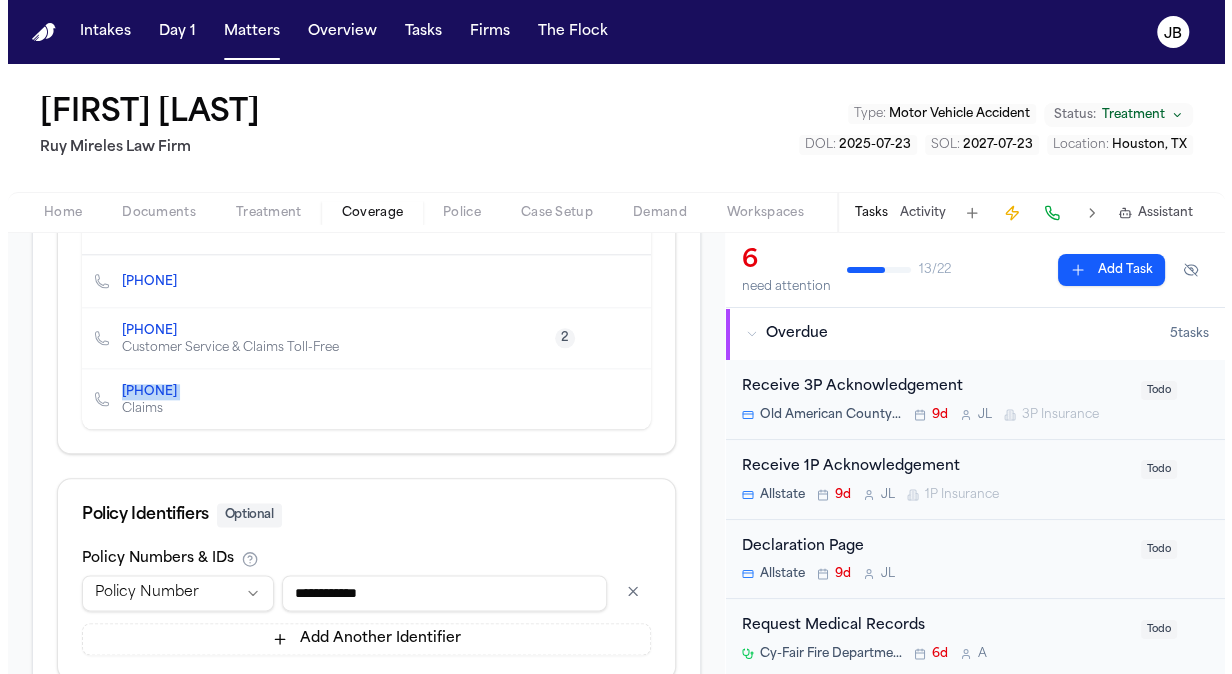scroll, scrollTop: 1245, scrollLeft: 0, axis: vertical 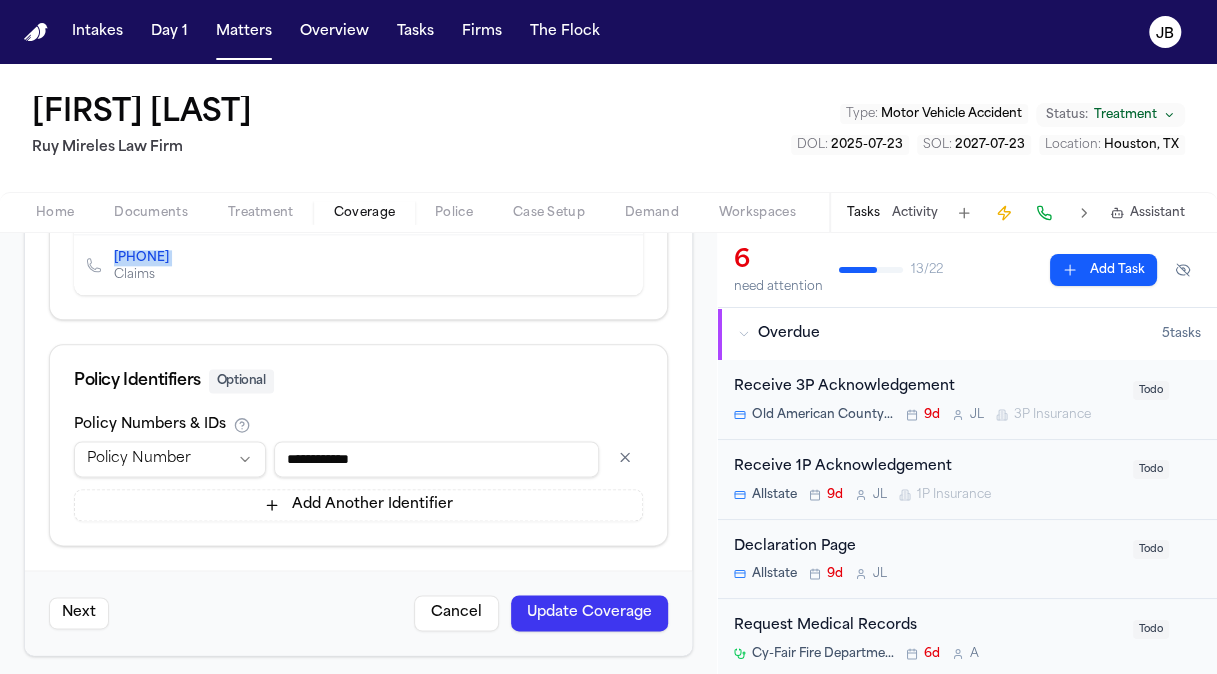 click on "Update Coverage" at bounding box center (589, 613) 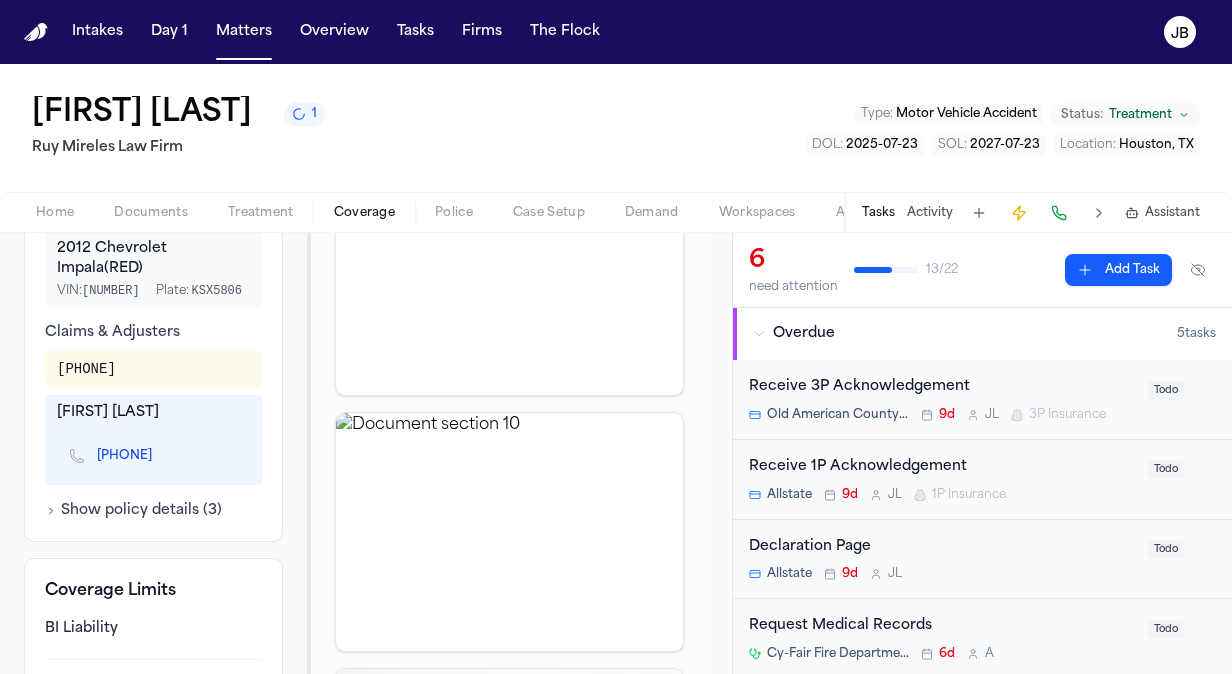 scroll, scrollTop: 853, scrollLeft: 0, axis: vertical 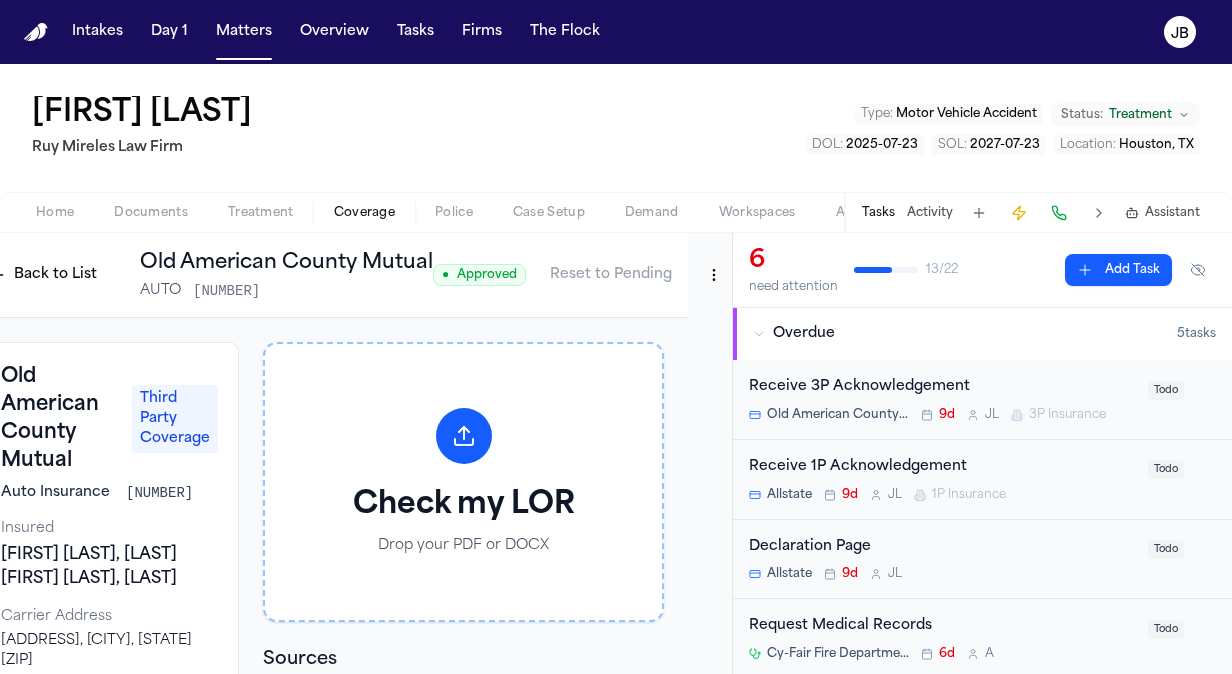 click on "Intakes Day 1 Matters Overview Tasks Firms The Flock JB [FIRST] [LAST] [LAST] Law Firm Type :   Motor Vehicle Accident Status: Treatment DOL :   [DATE] SOL :   [DATE] Location :   [CITY], [STATE] Home Documents Treatment Coverage Police Case Setup Demand Workspaces Artifacts Tasks Activity Assistant Back to List Old American County Mutual AUTO TXX000807437 ● Approved Reset to Pending Old American County Mutual Third Party Coverage Auto Insurance TXX000807437 Insured [FIRST] [LAST], [LAST] [FIRST] [LAST], [FIRST] Carrier Address [ADDRESS], [CITY], [STATE] [POSTAL CODE] ([PHONE]) ([PHONE]) Customer Service & Claims Toll-Free 2 ([PHONE]) Claims Additional Information Vehicles 2012 Chevrolet Impala  (RED) VIN:  2G1WF5E37D1235233 Plate:   KSX5806 Claims & Adjusters 0800252443 [FIRST] [LAST] ([PHONE]) Show policy details ( 3 ) Coverage Limits BI Liability Show other benefits ( 1 ) Check my LOR Drop your PDF or DOCX Sources Source # 1 • 12 days ago Click to expand Click to expand Source # 2 3" at bounding box center [616, 337] 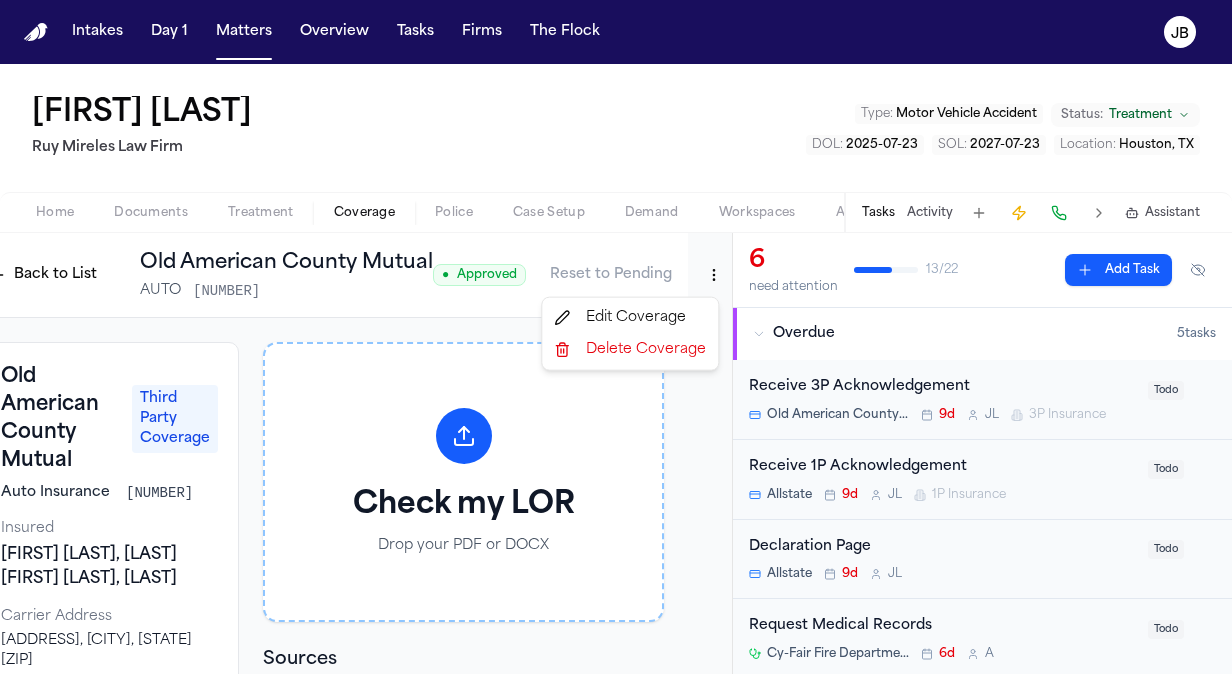 click on "Edit Coverage" at bounding box center [630, 318] 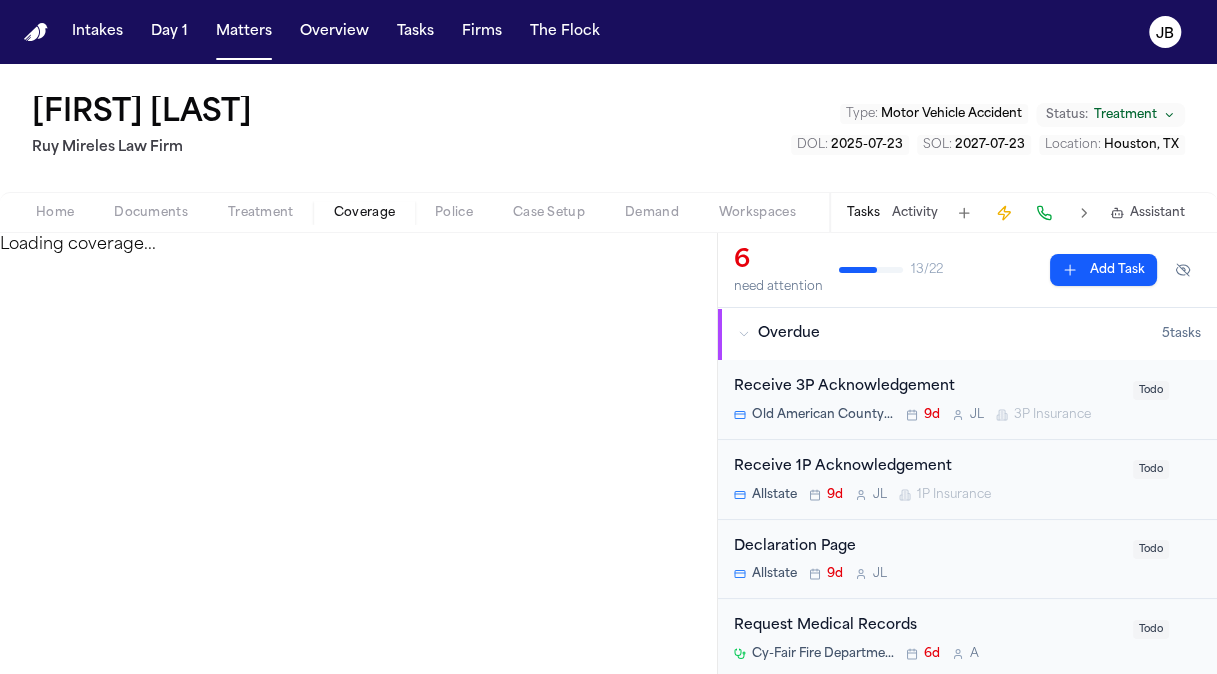 select on "**********" 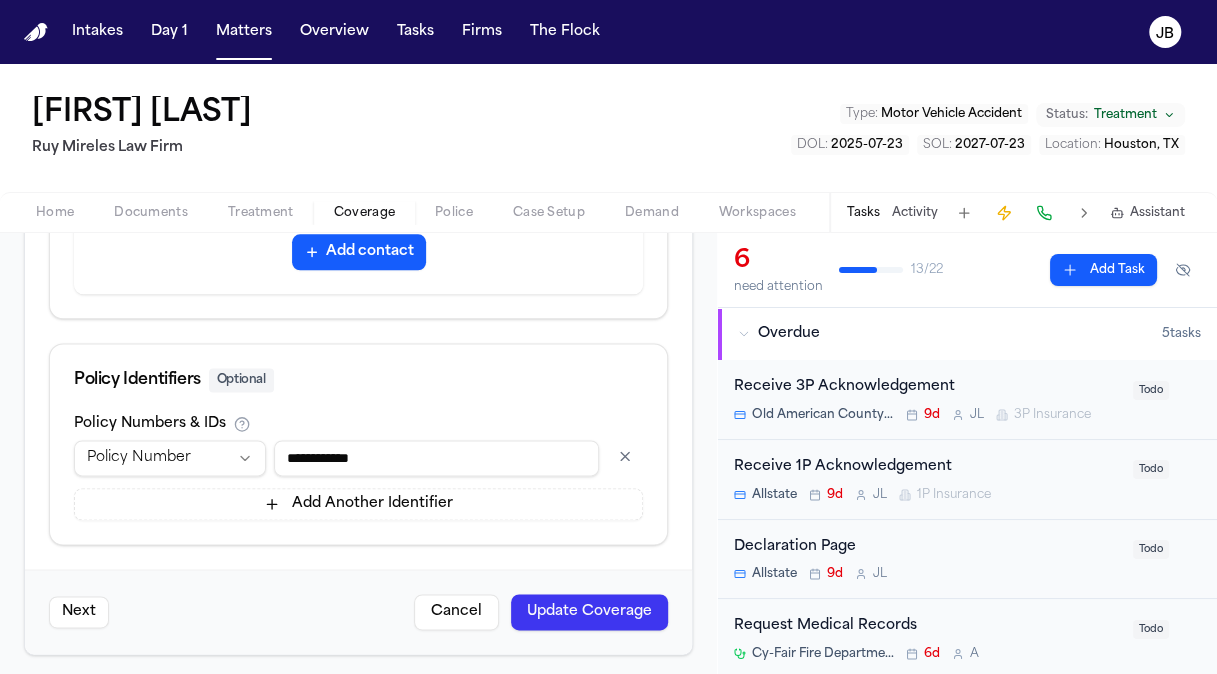 scroll, scrollTop: 0, scrollLeft: 0, axis: both 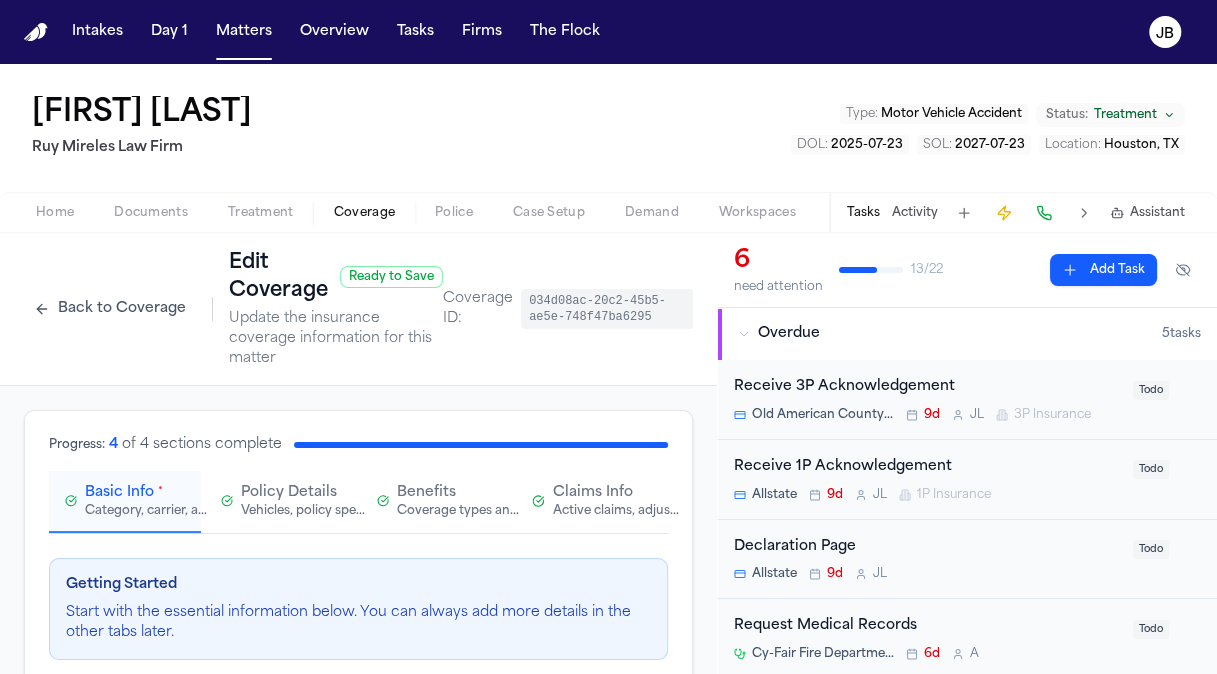 click on "Claims Info" at bounding box center (593, 493) 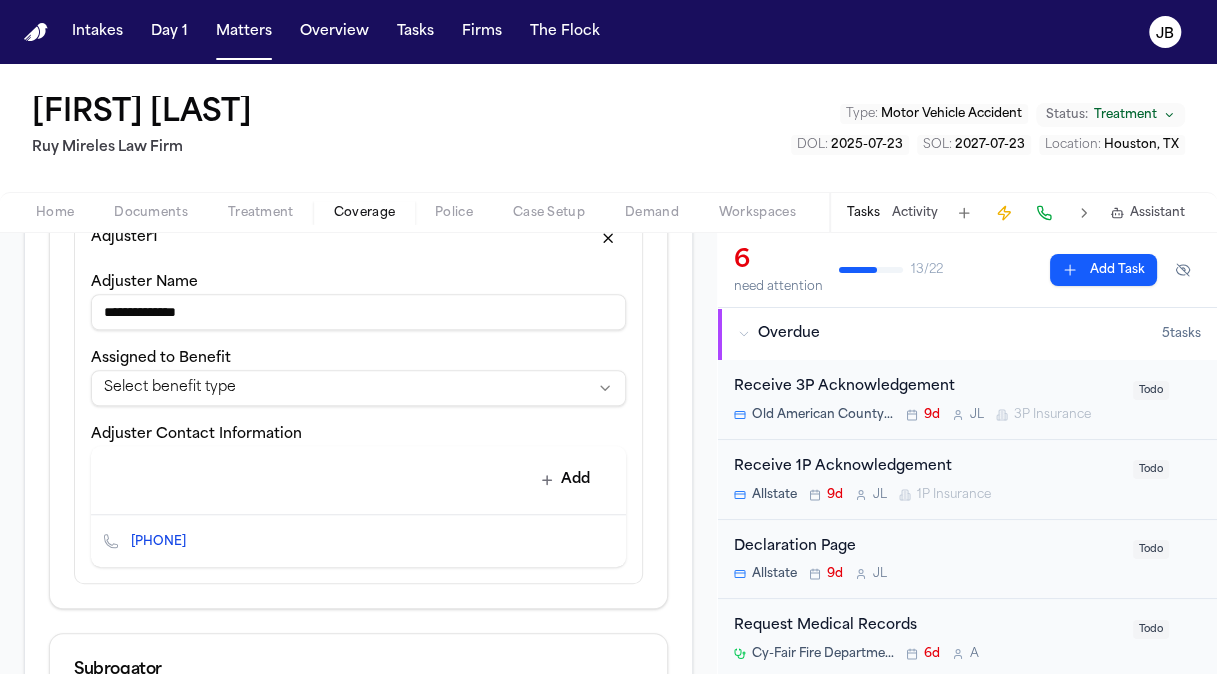 scroll, scrollTop: 758, scrollLeft: 0, axis: vertical 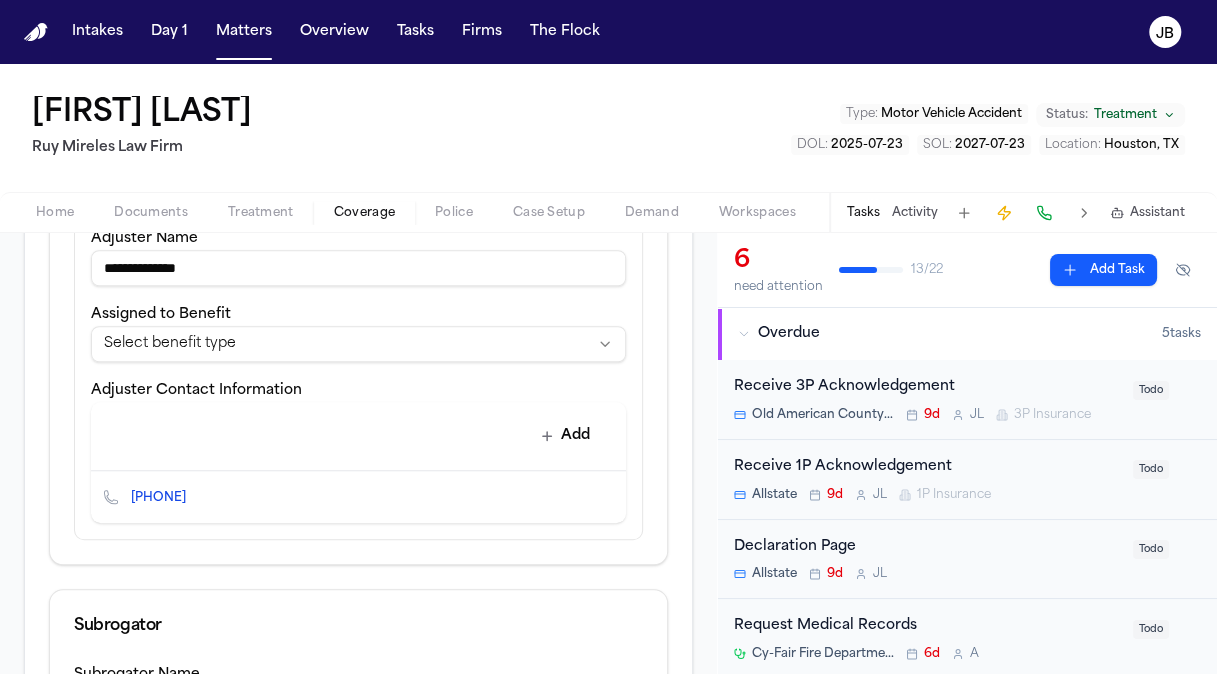 click 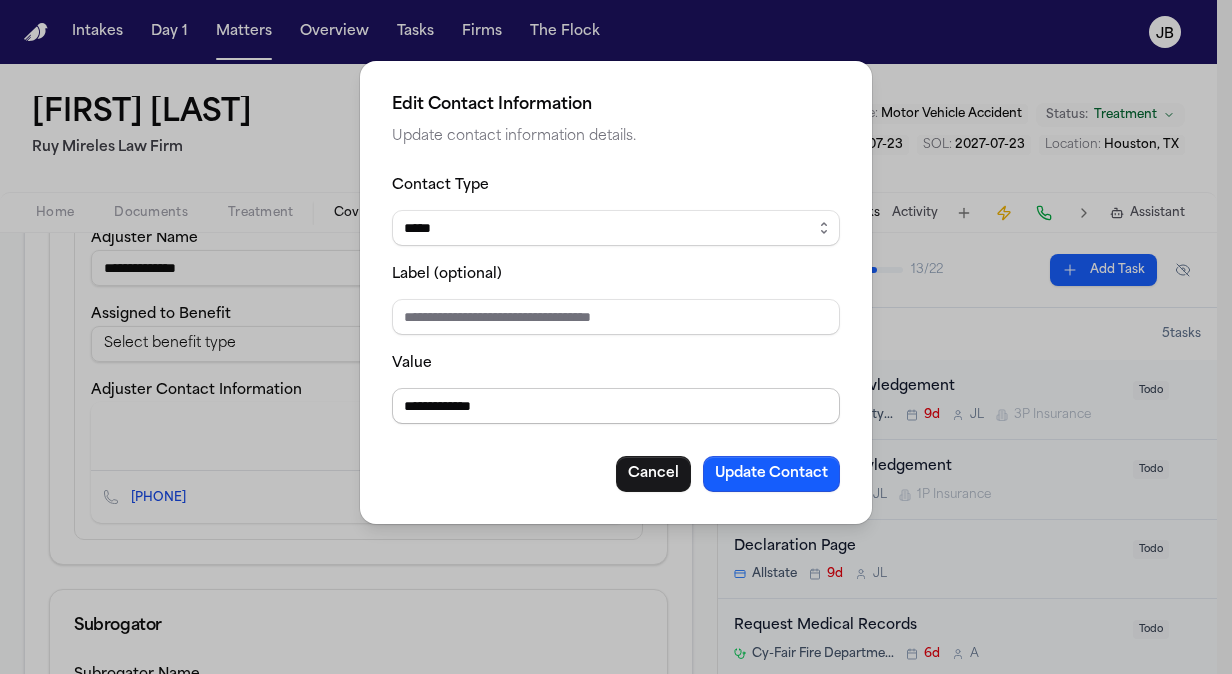 click on "**********" at bounding box center [616, 406] 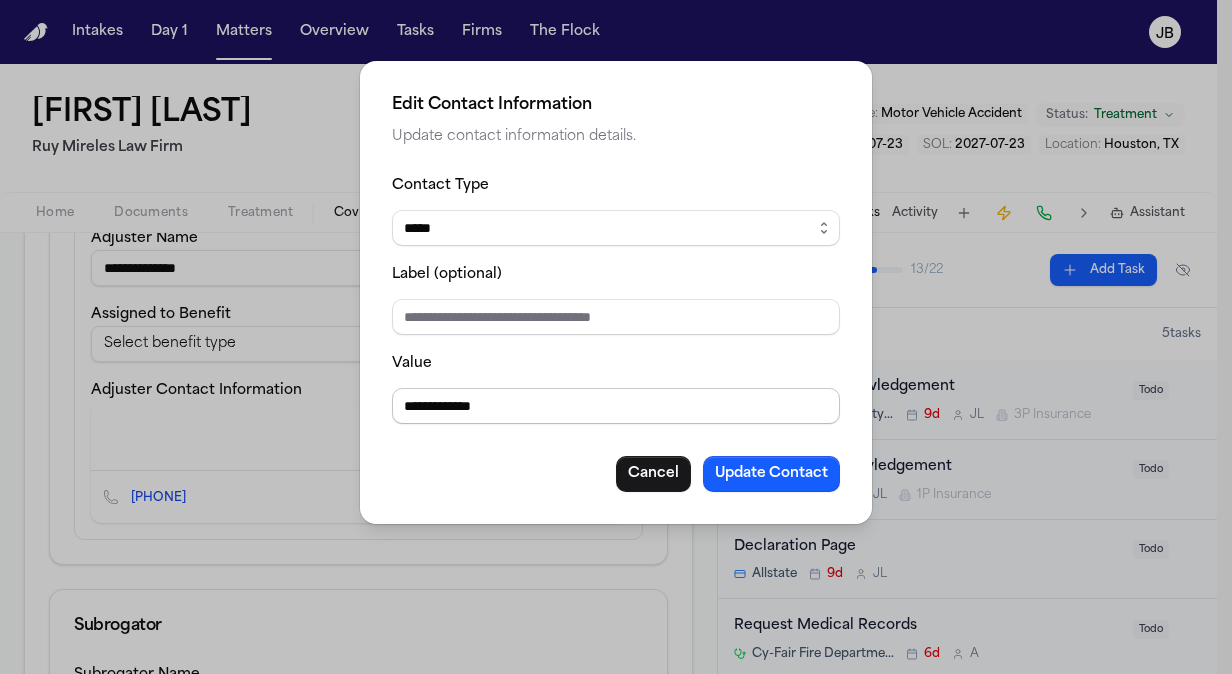drag, startPoint x: 518, startPoint y: 401, endPoint x: 440, endPoint y: 394, distance: 78.31347 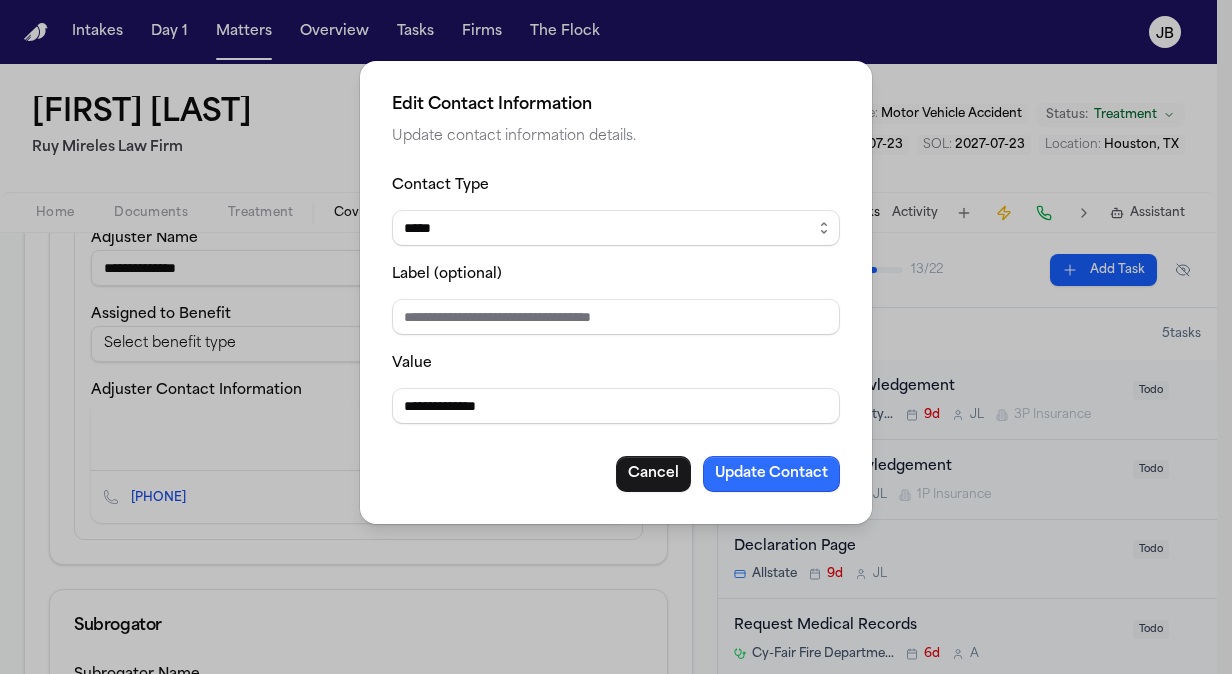type on "**********" 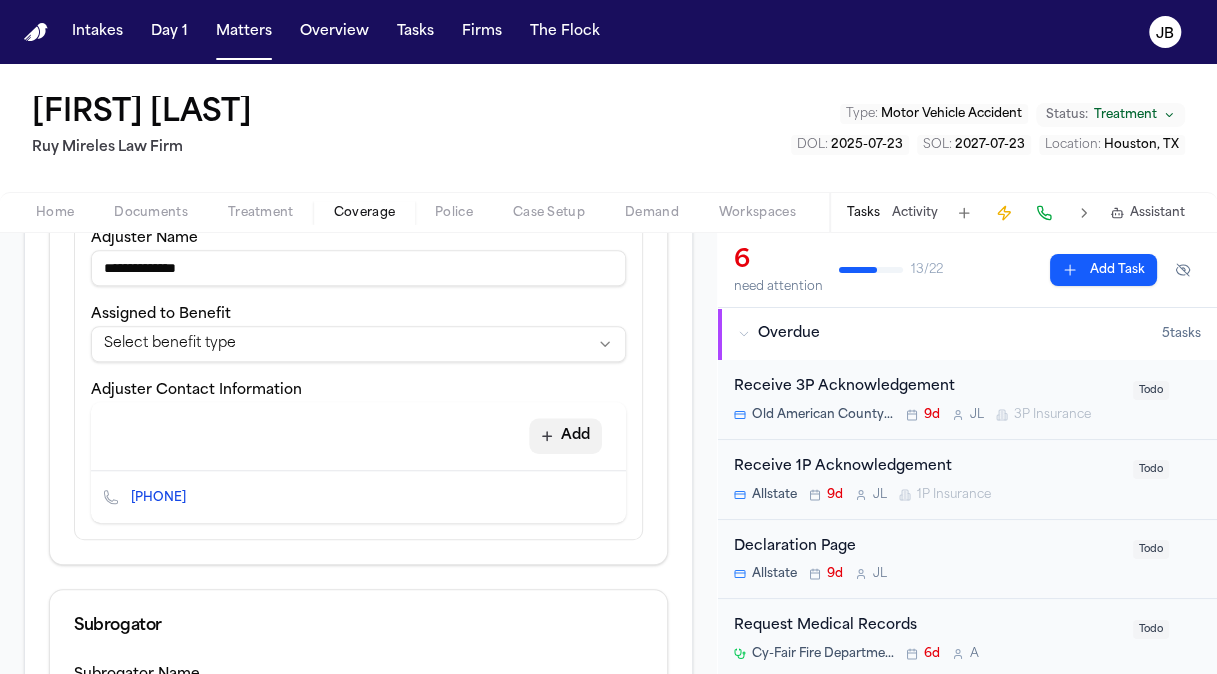click on "Add" at bounding box center [565, 436] 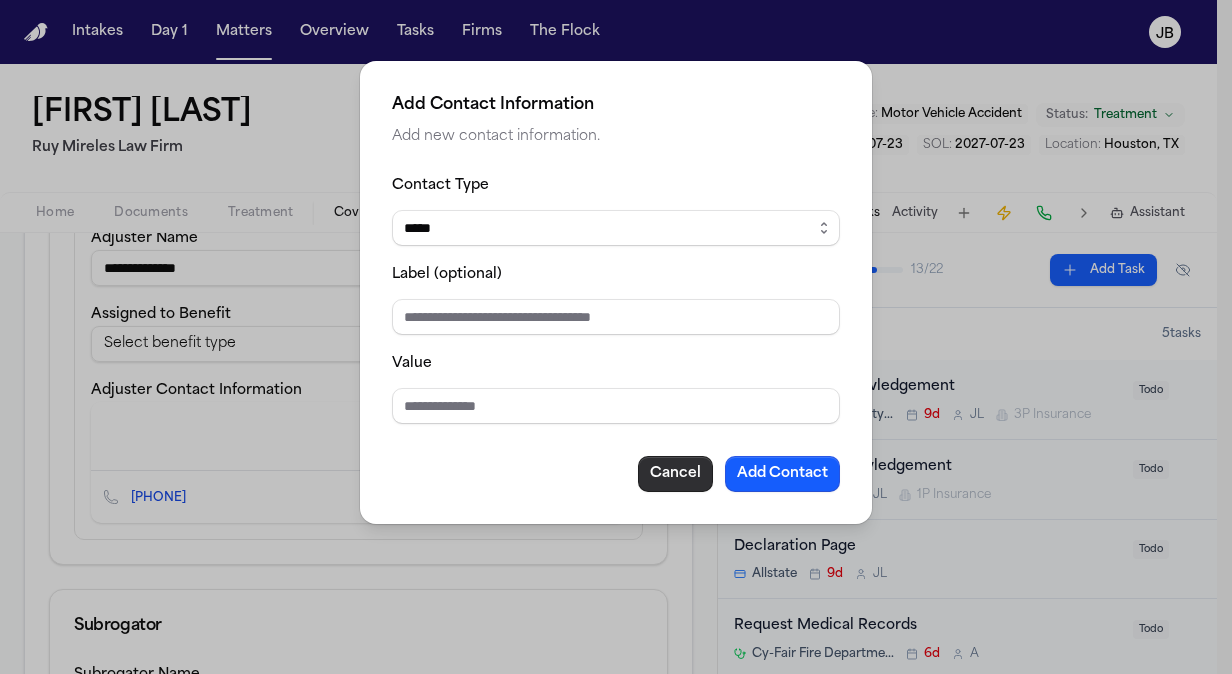 click on "Cancel" at bounding box center (675, 474) 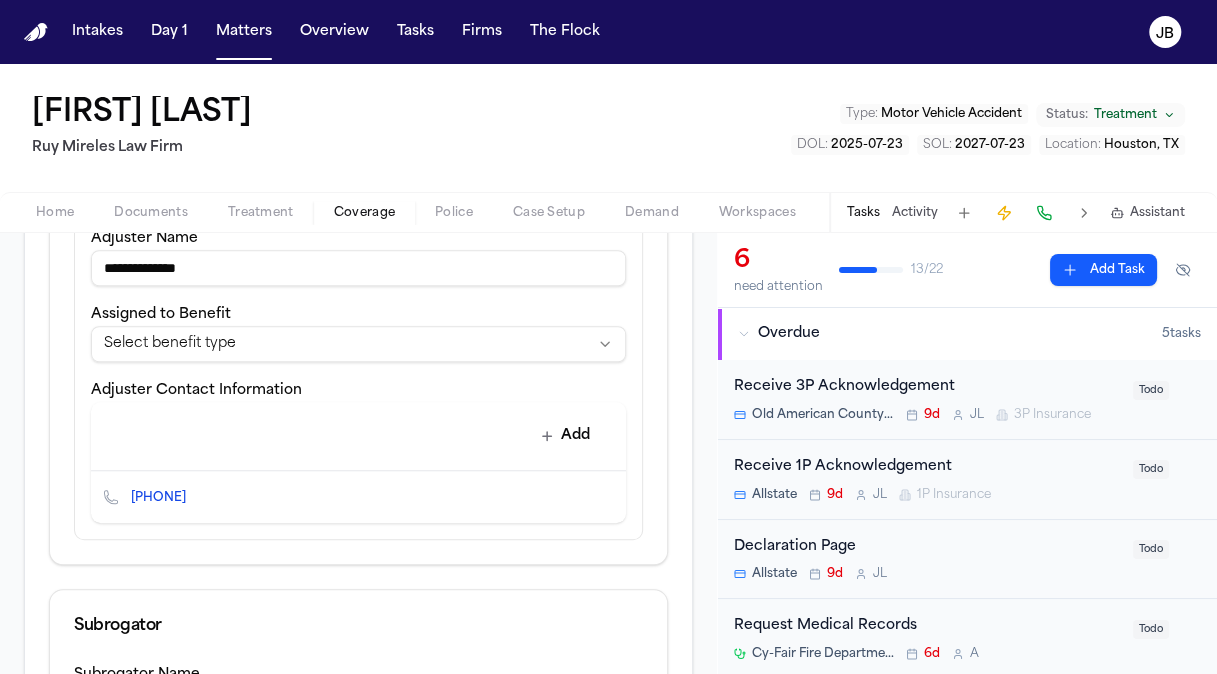 click at bounding box center [570, 497] 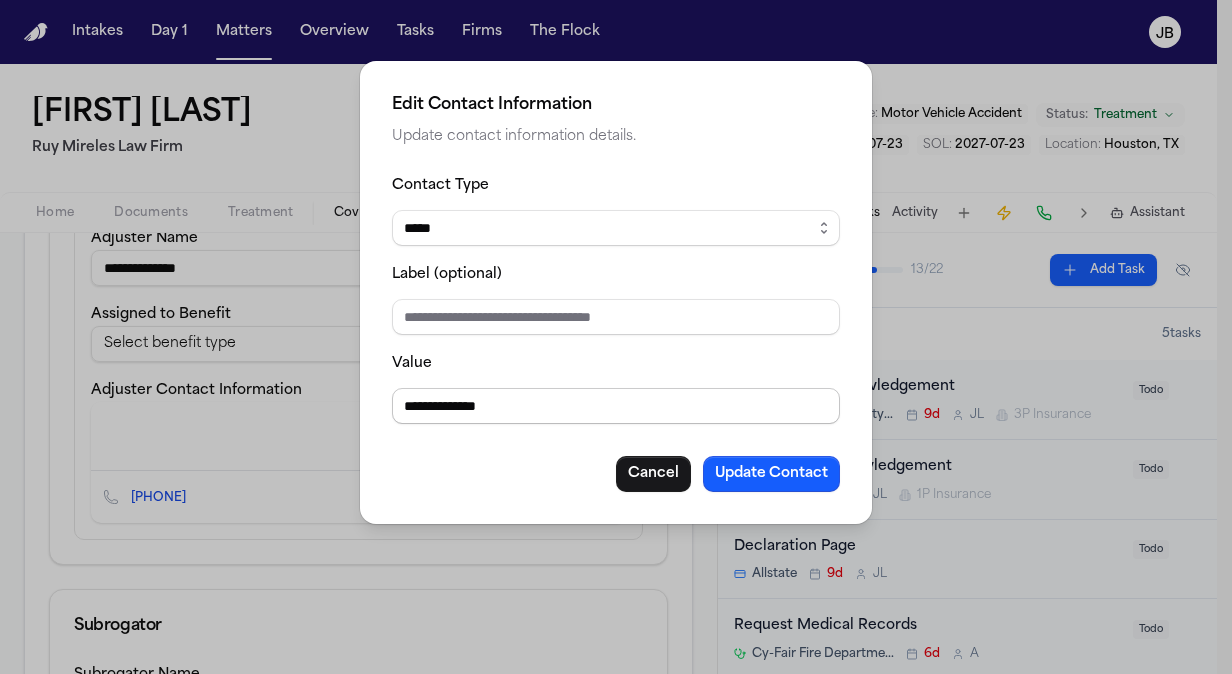 click on "**********" at bounding box center (616, 406) 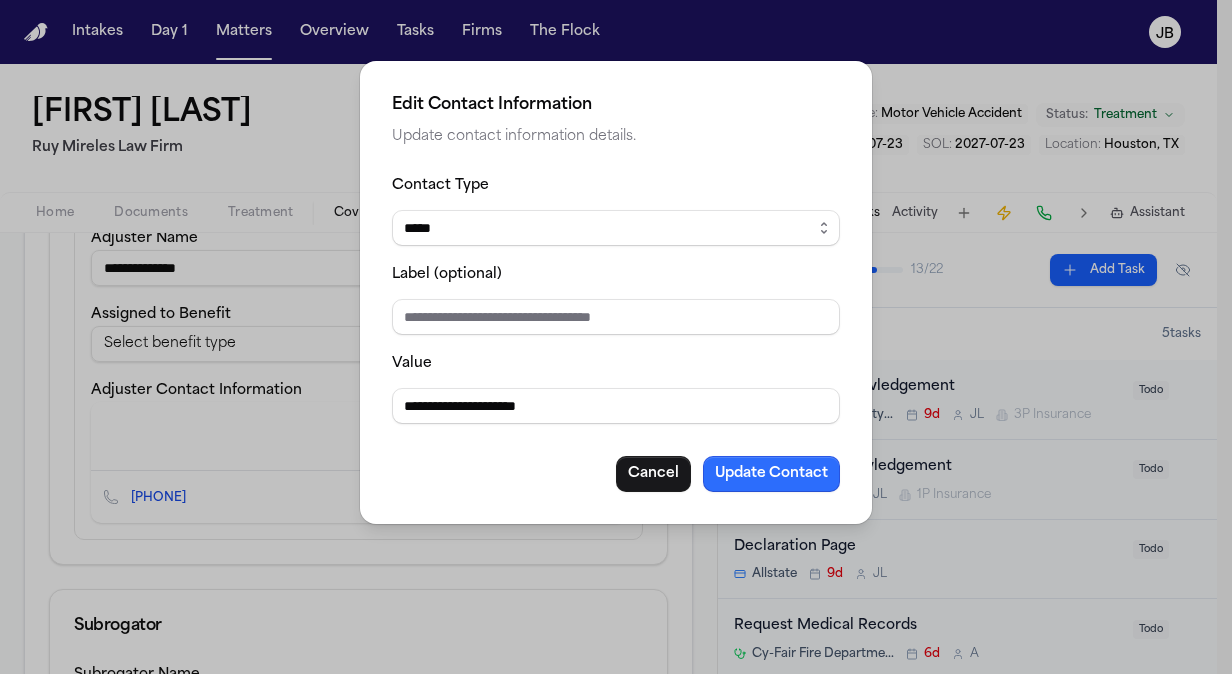 type on "**********" 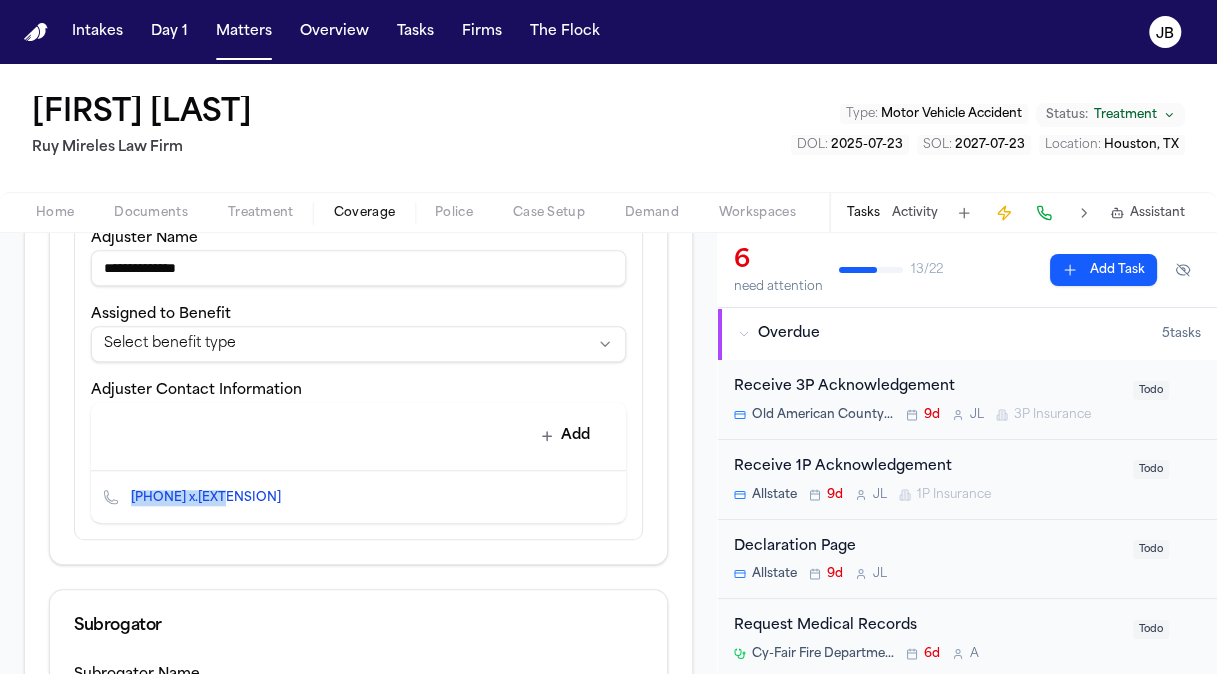 drag, startPoint x: 129, startPoint y: 495, endPoint x: 222, endPoint y: 497, distance: 93.0215 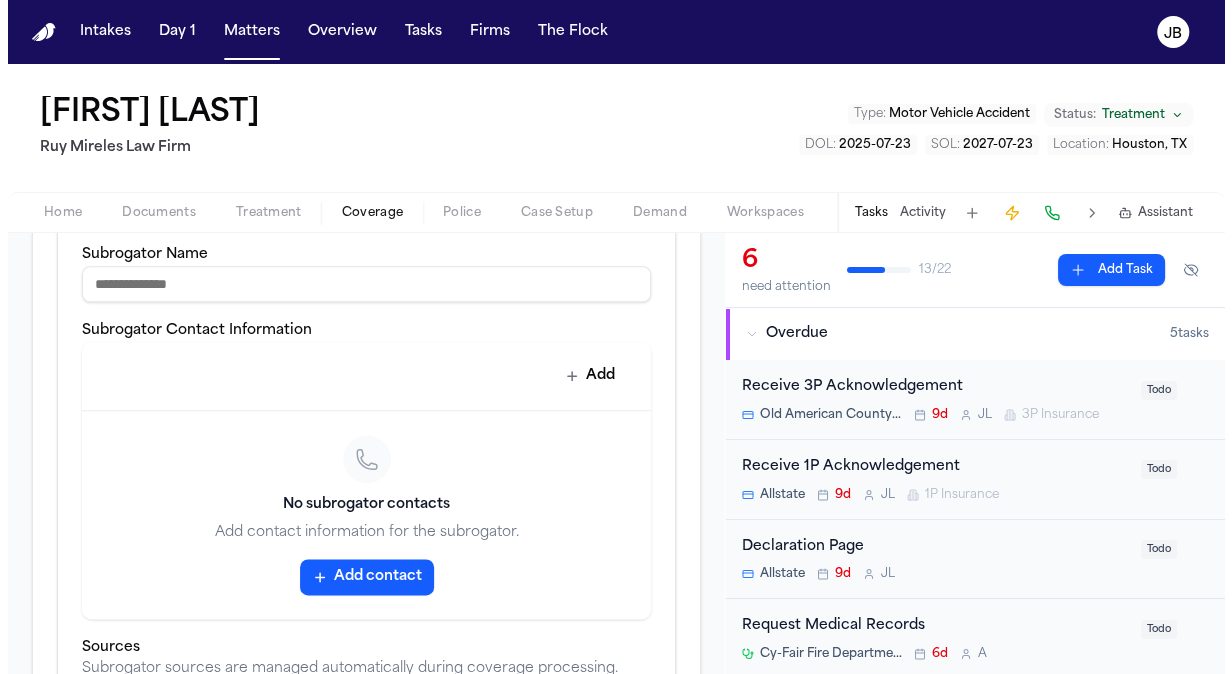 scroll, scrollTop: 1334, scrollLeft: 0, axis: vertical 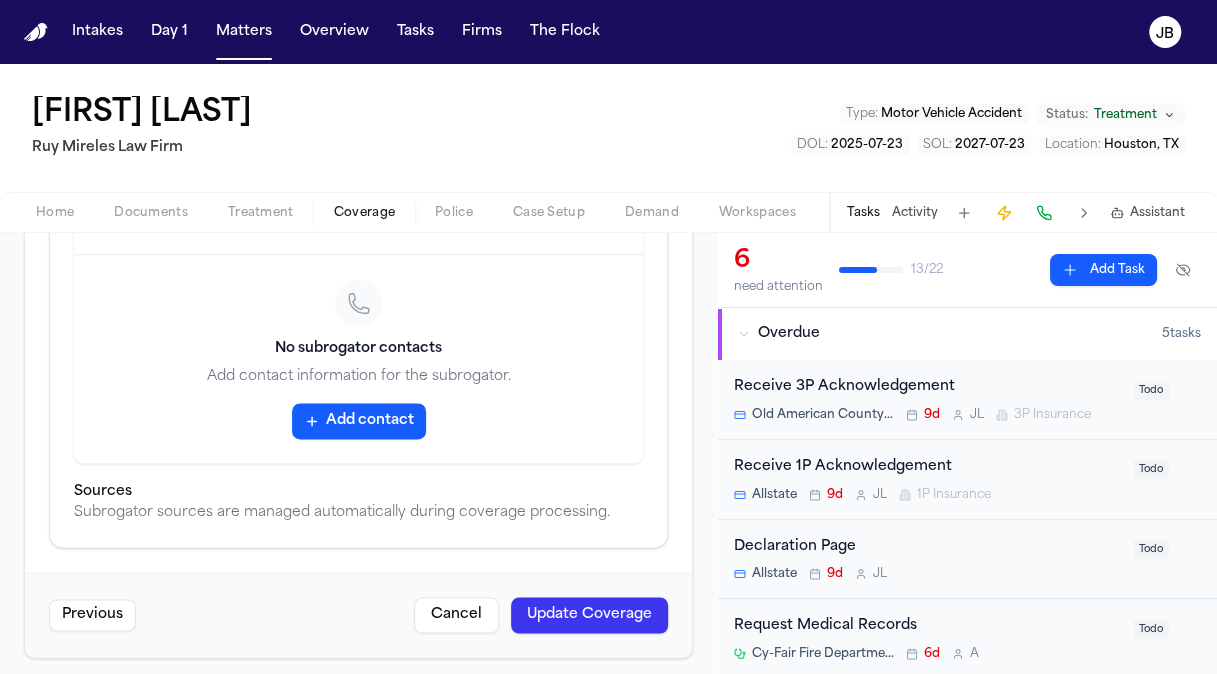click on "Update Coverage" at bounding box center (589, 615) 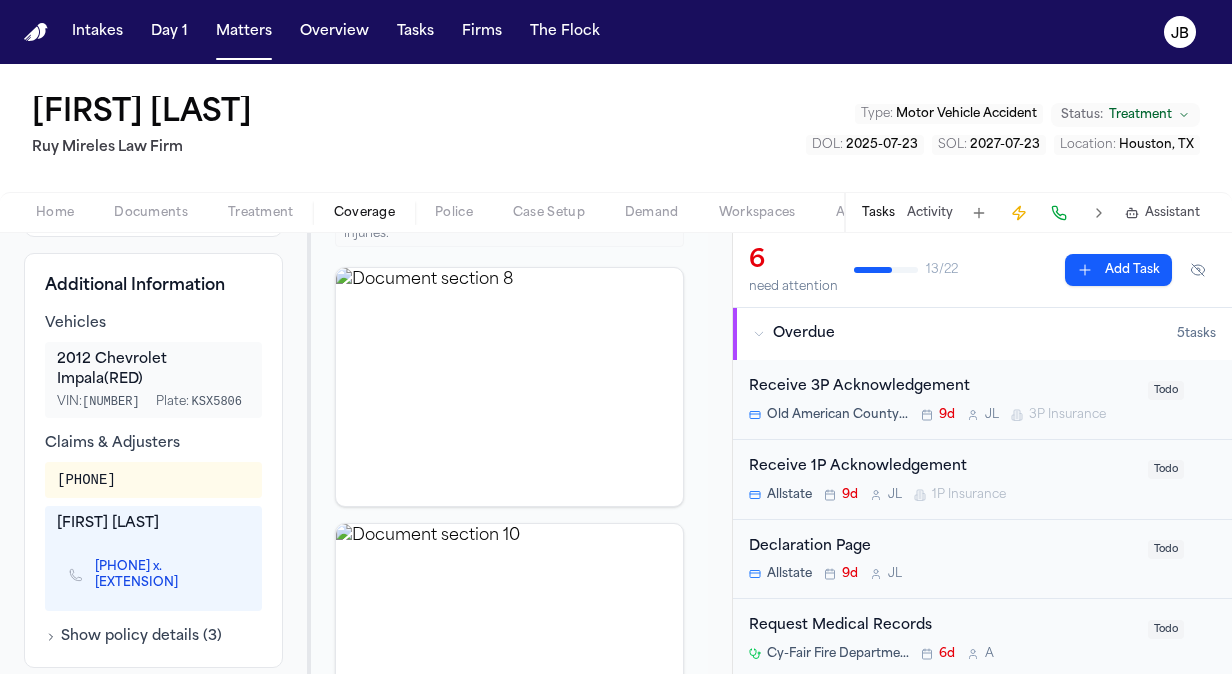 scroll, scrollTop: 779, scrollLeft: 0, axis: vertical 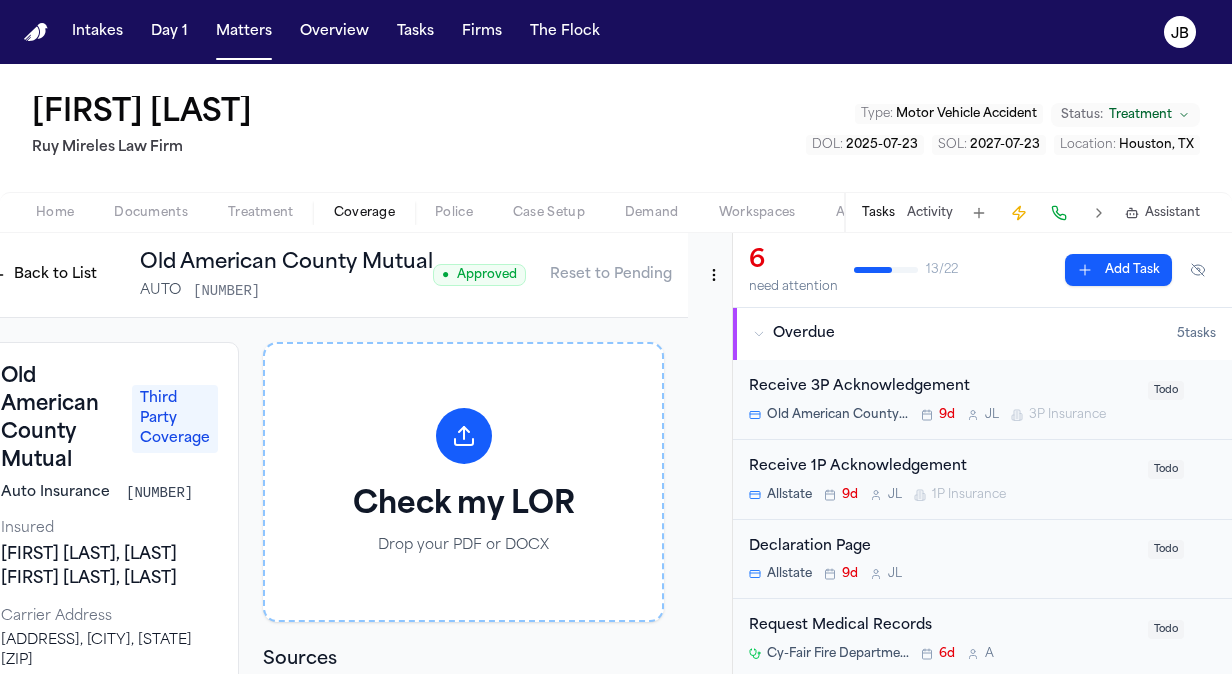 click on "Intakes Day 1 Matters Overview Tasks Firms The Flock JB Ivy Laynes Ruy Mireles Law Firm Type : Motor Vehicle Accident Status: Treatment DOL : [DATE] SOL : [DATE] Location : [CITY], [STATE] Home Documents Treatment Coverage Police Case Setup Demand Workspaces Artifacts Tasks Activity Assistant Back to List Old American County Mutual AUTO [NUMBER] ● Approved Reset to Pending Old American County Mutual Third Party Coverage Auto Insurance [NUMBER] Insured [FIRST] [LAST], [LAST] [FIRST] Rea, [FIRST] Carrier Address [ADDRESS], [CITY], [STATE] [ZIP] [PHONE] [PHONE] Customer Service & Claims Toll-Free [NUMBER] Claims Additional Information Vehicles [YEAR] Chevrolet Impala (RED) VIN: [NUMBER] Plate: [PLATE] Claims & Adjusters [NUMBER] [FIRST] [LAST] ([PHONE]) x[NUMBER] Show policy details ( [NUMBER] ) Coverage Limits BI Liability Show other benefits ( [NUMBER] ) Check my LOR Drop your PDF or DOCX Sources Source # 1 • [TIME] Click to expand Click to expand 2 3" at bounding box center (616, 337) 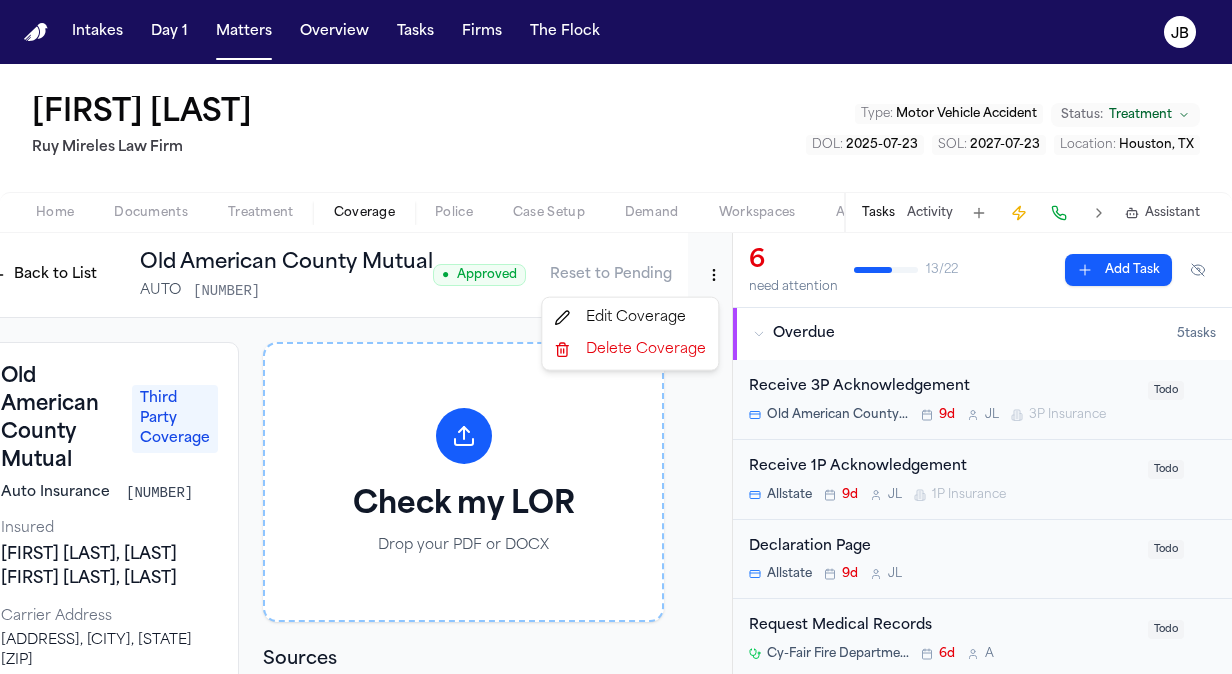 click on "Edit Coverage" at bounding box center (630, 318) 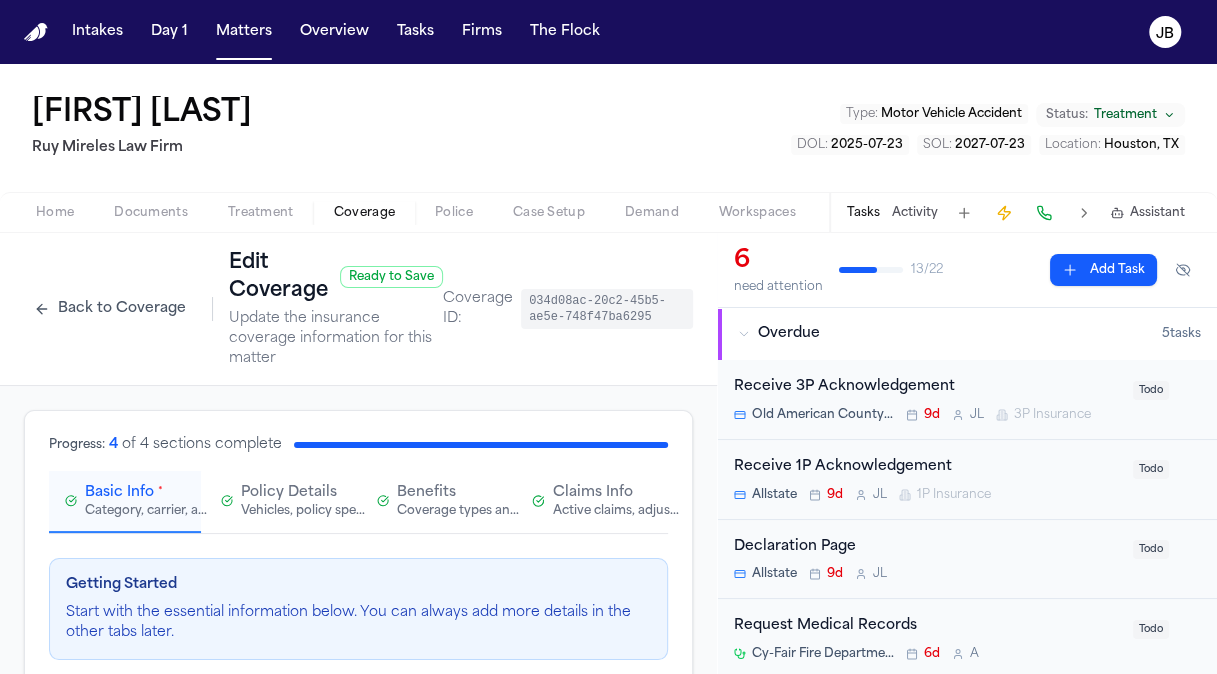 click on "Claims Info Active claims, adjusters, and subrogation details" at bounding box center (592, 502) 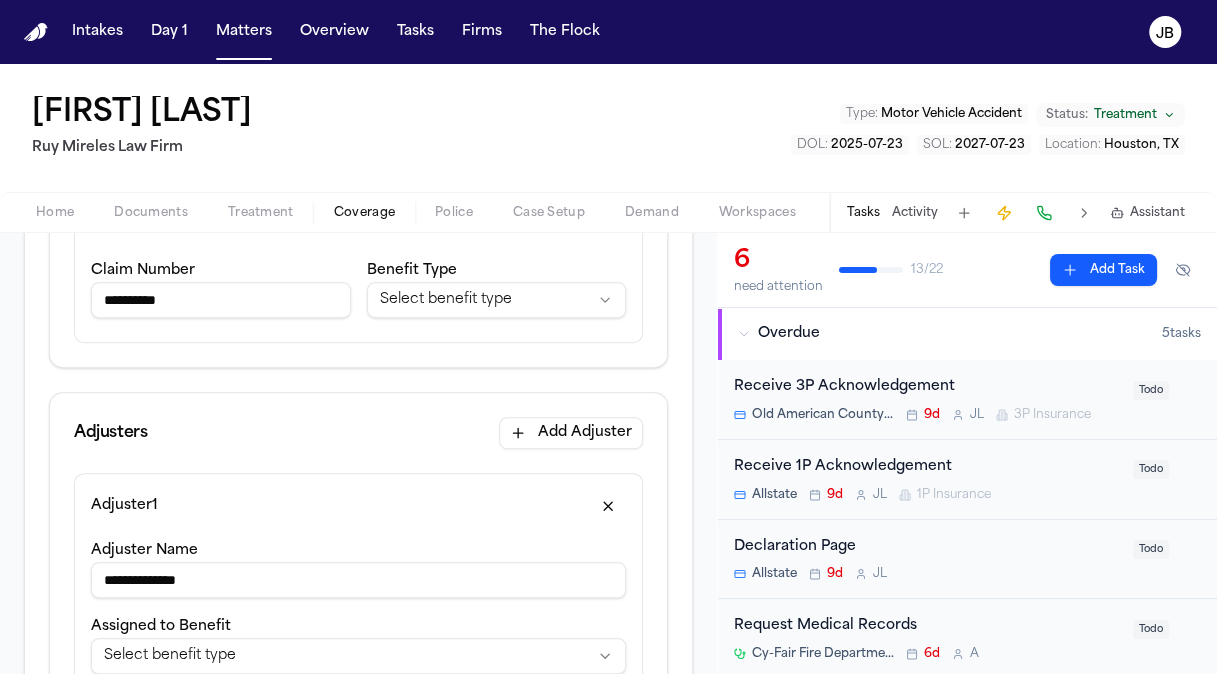 scroll, scrollTop: 488, scrollLeft: 0, axis: vertical 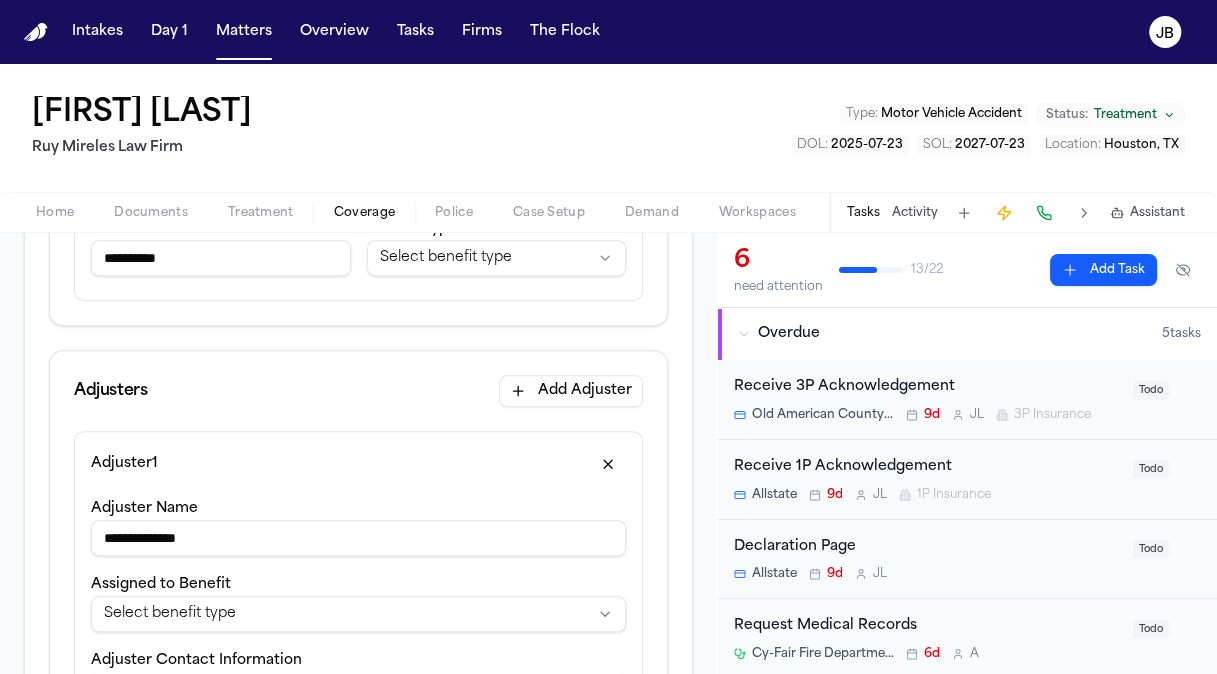 click on "Add Adjuster" at bounding box center (571, 391) 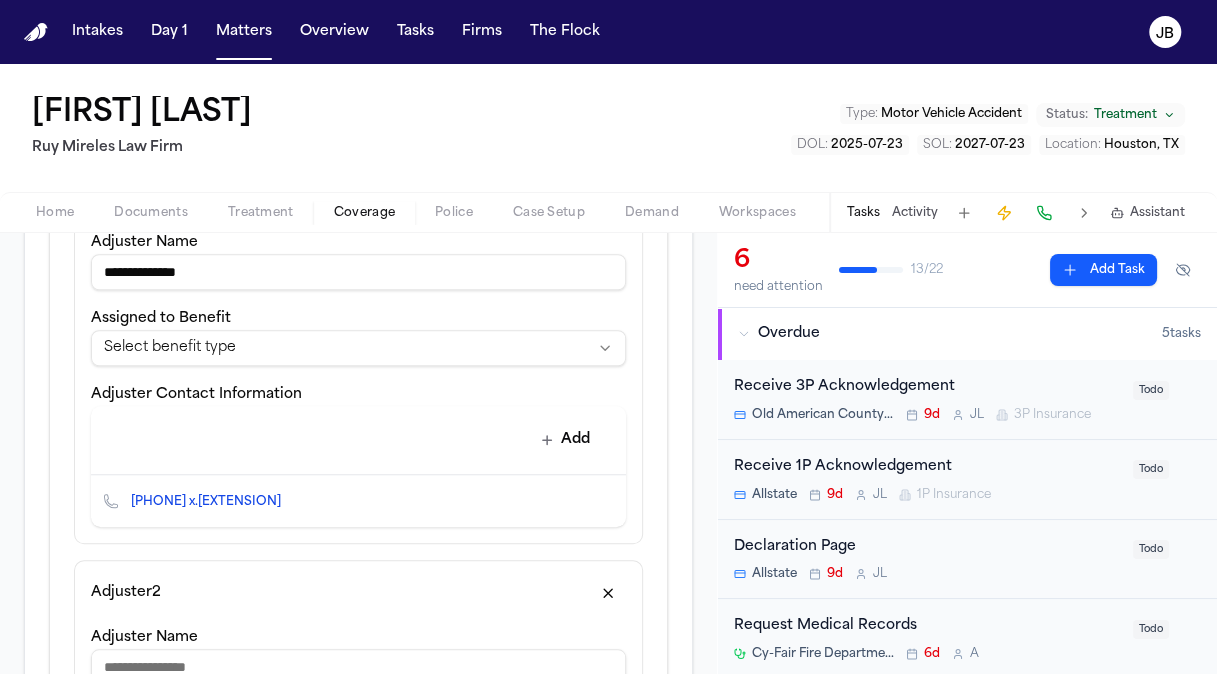 scroll, scrollTop: 735, scrollLeft: 0, axis: vertical 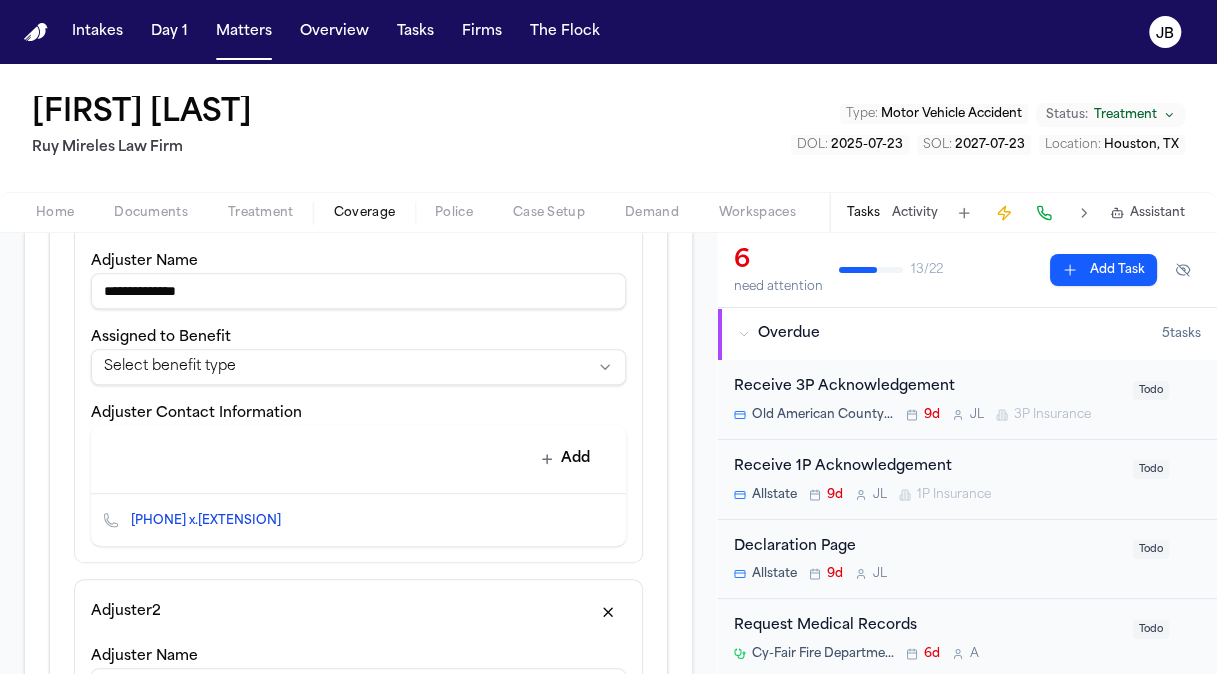 click on "**********" at bounding box center (608, 337) 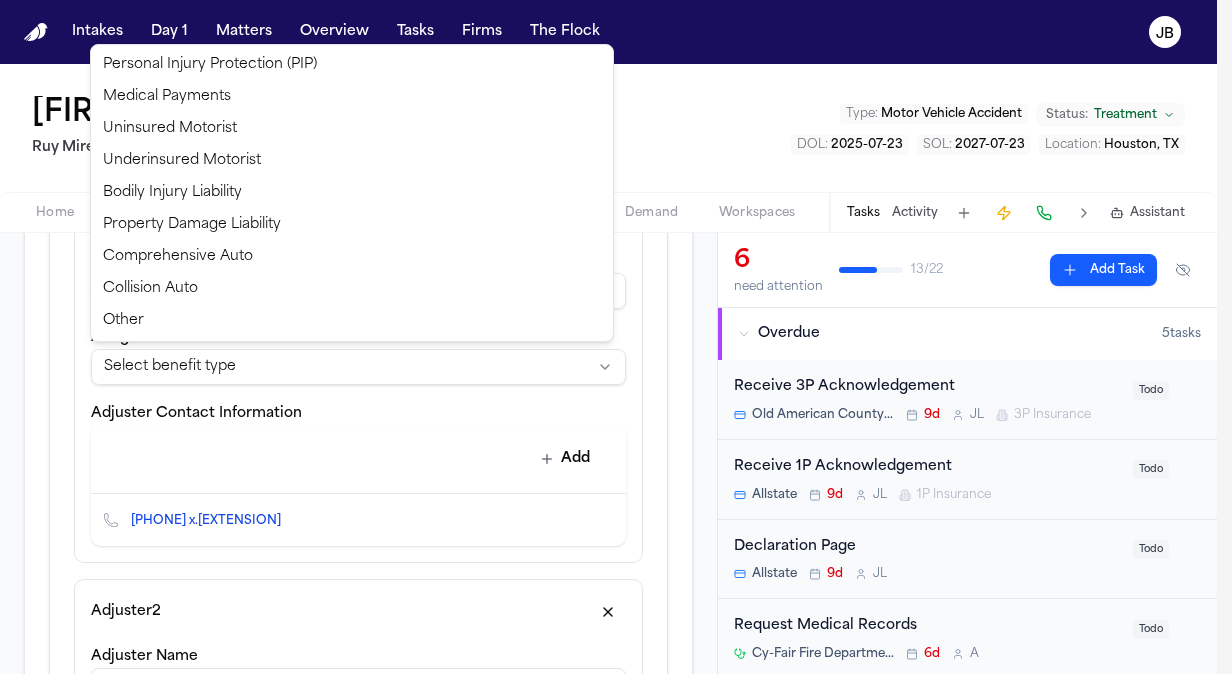 select on "**********" 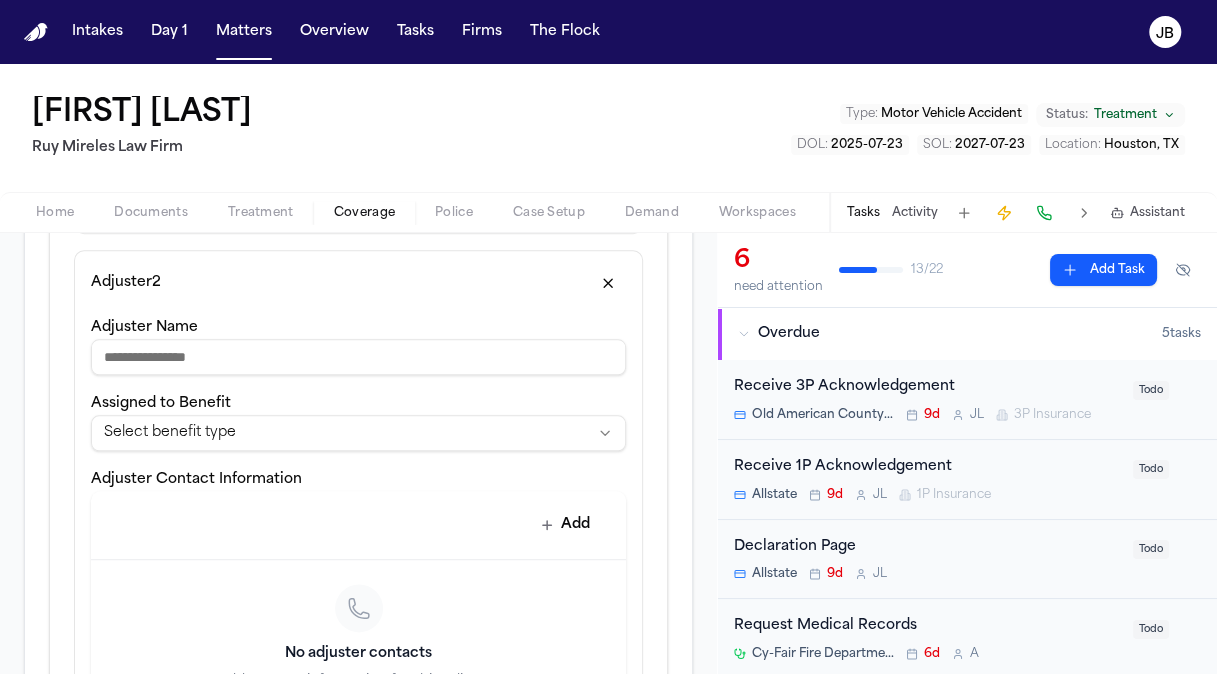 scroll, scrollTop: 1088, scrollLeft: 0, axis: vertical 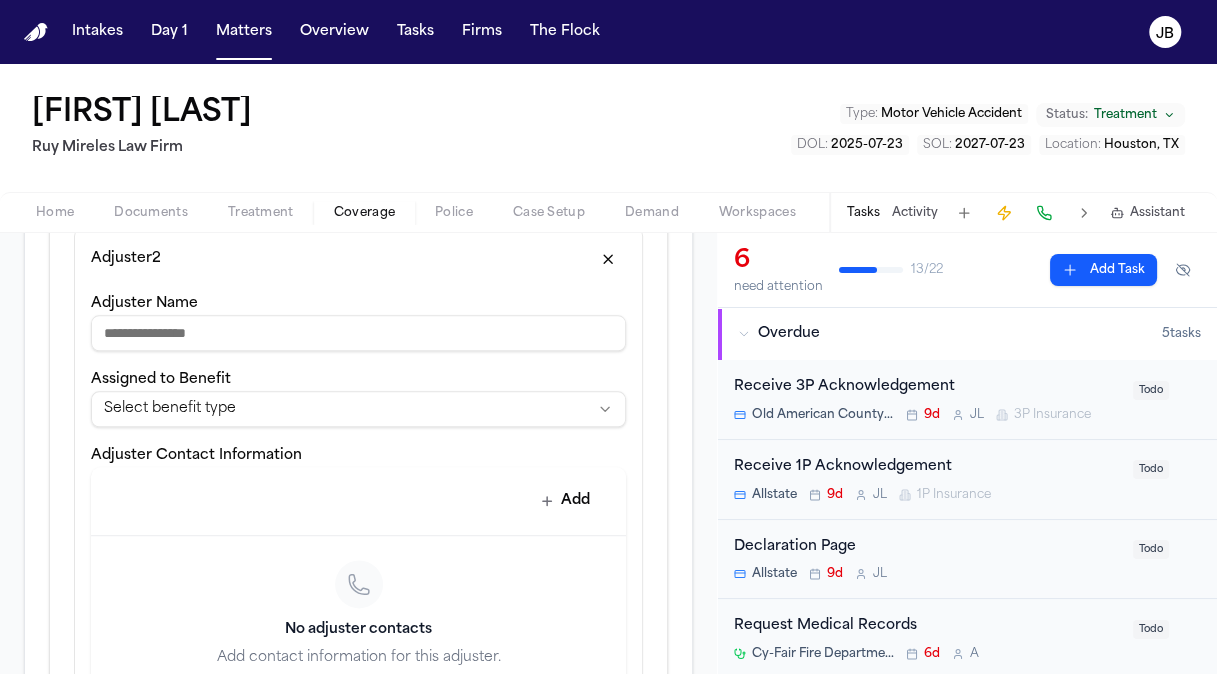 click on "Adjuster Name" at bounding box center (358, 333) 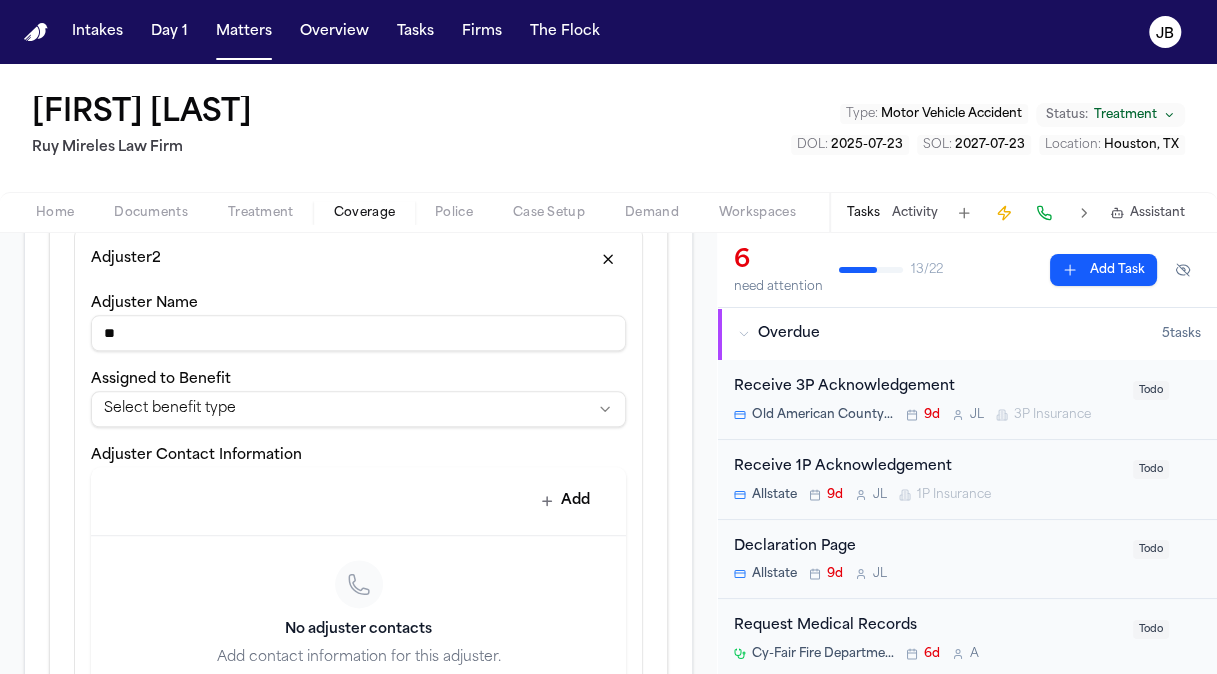 type on "*" 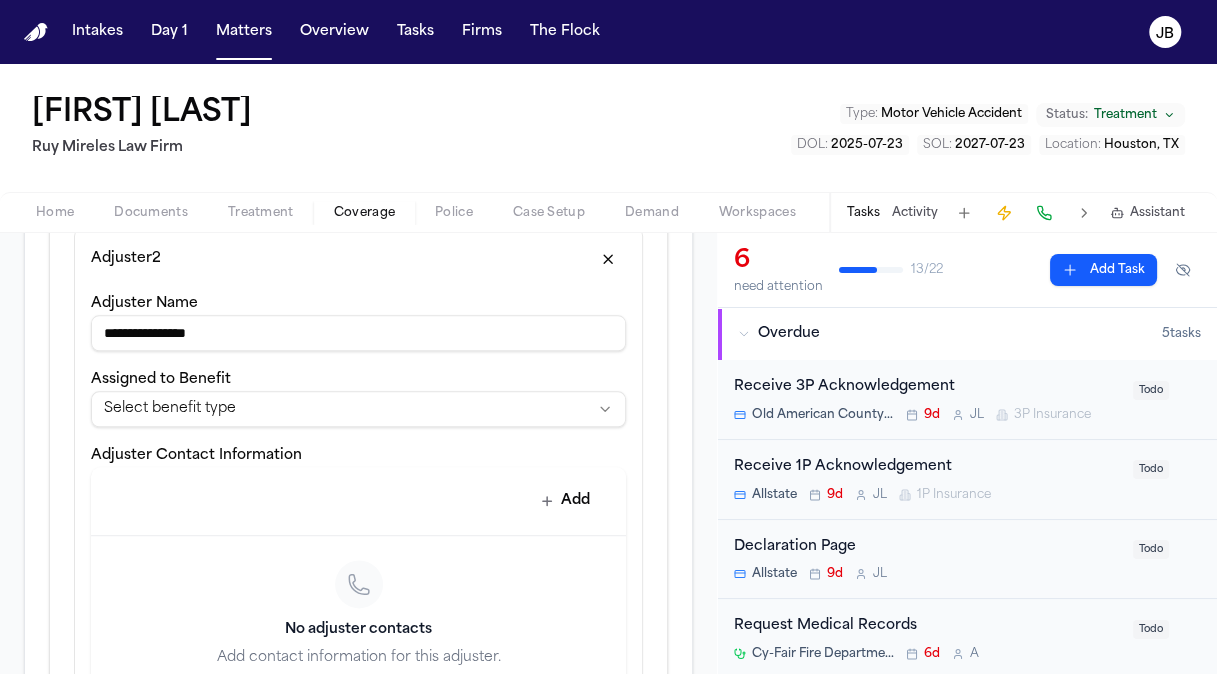 type on "**********" 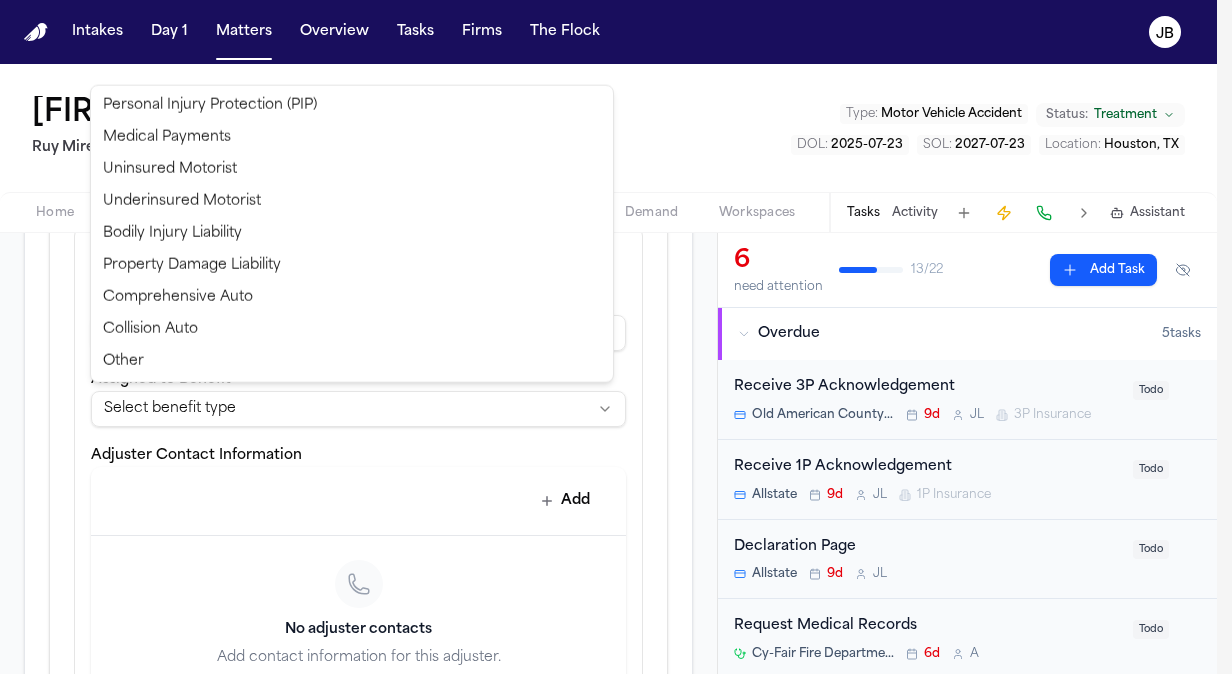 select on "**********" 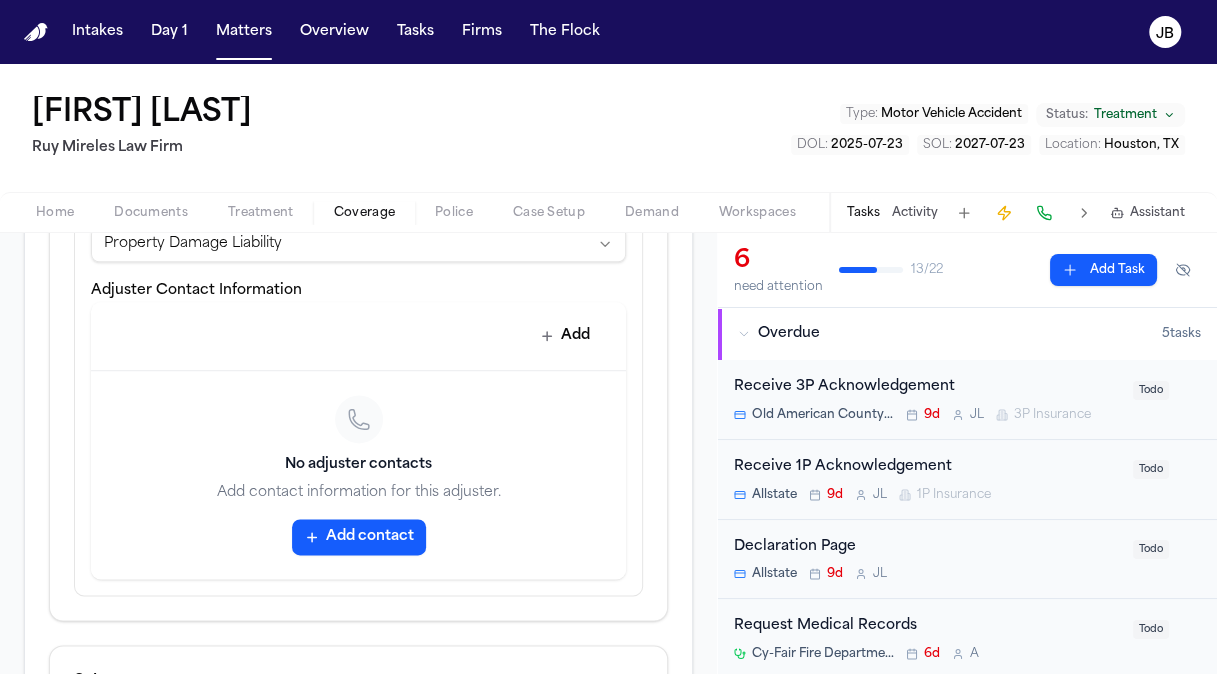 scroll, scrollTop: 1249, scrollLeft: 0, axis: vertical 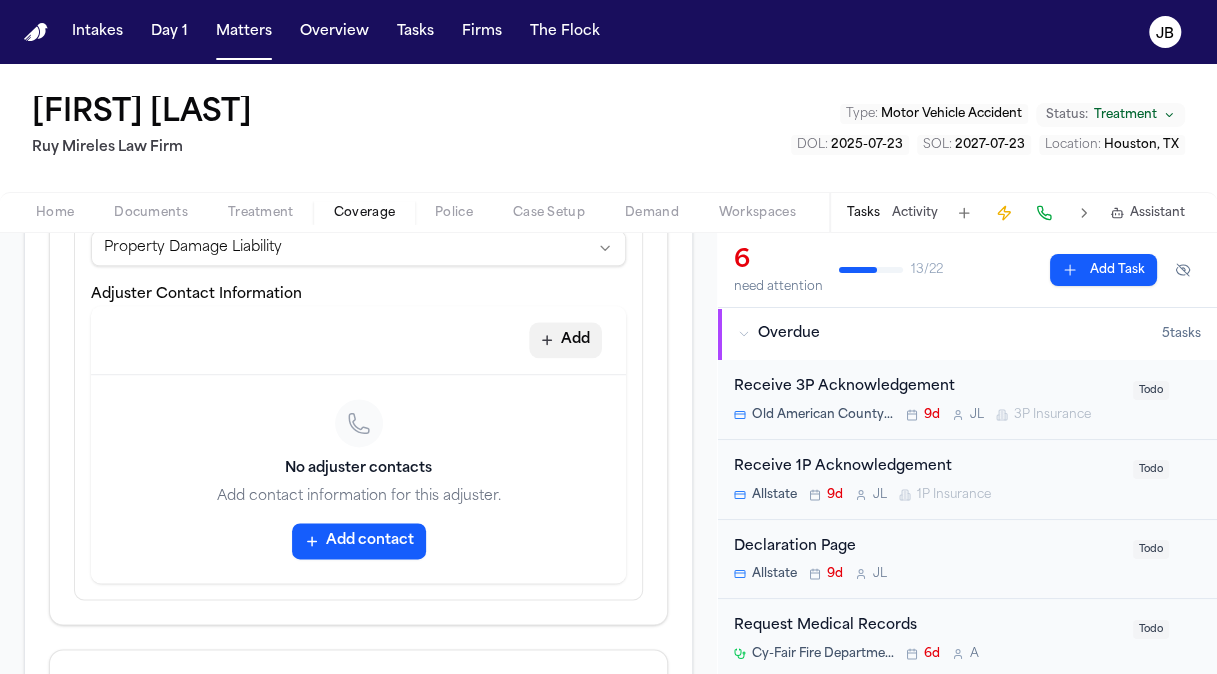 click on "Add" at bounding box center [565, 340] 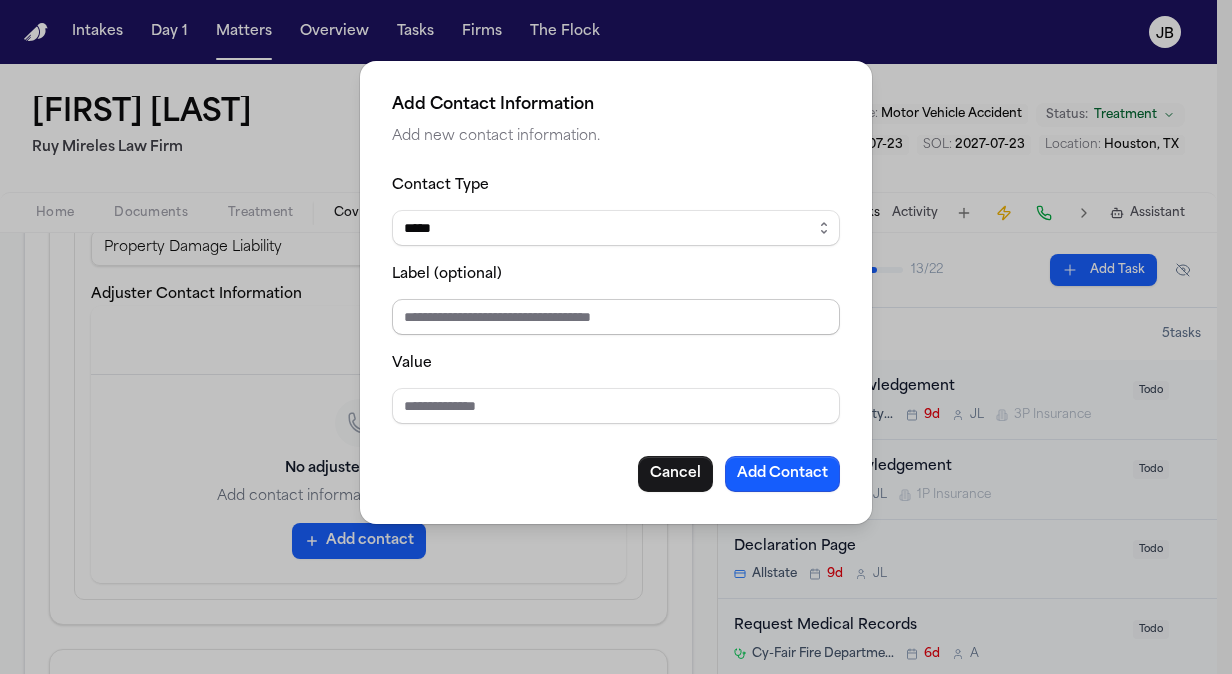 click on "Label (optional)" at bounding box center (616, 317) 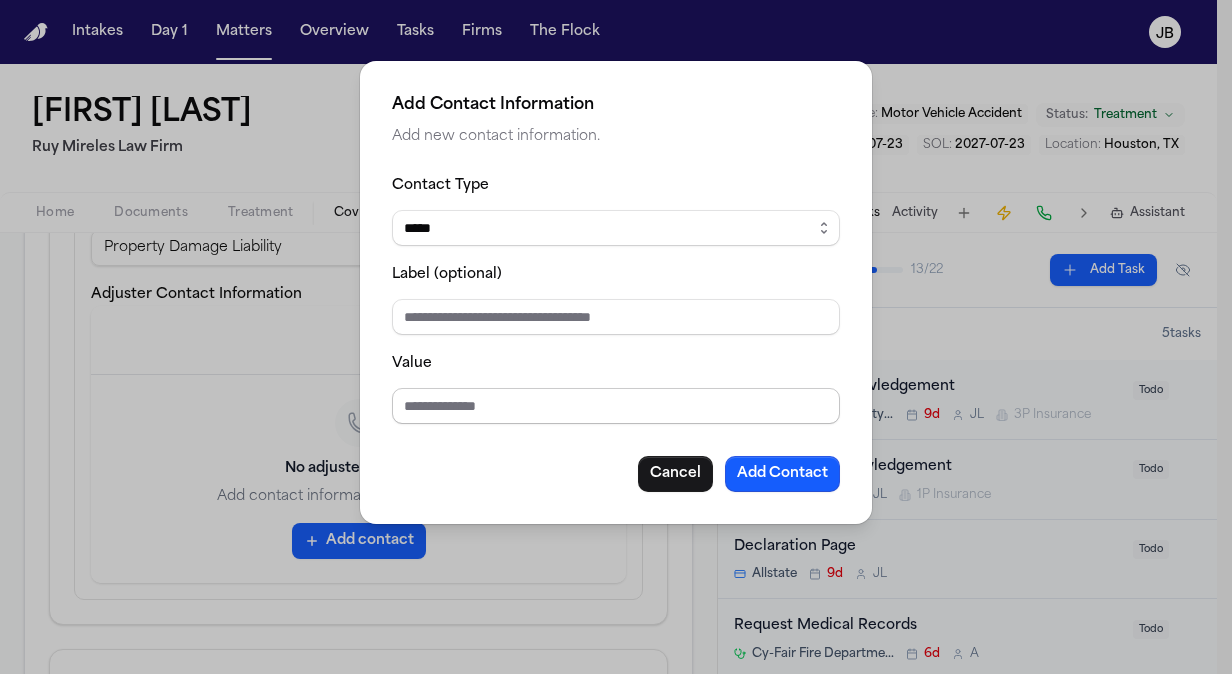 click on "Value" at bounding box center (616, 406) 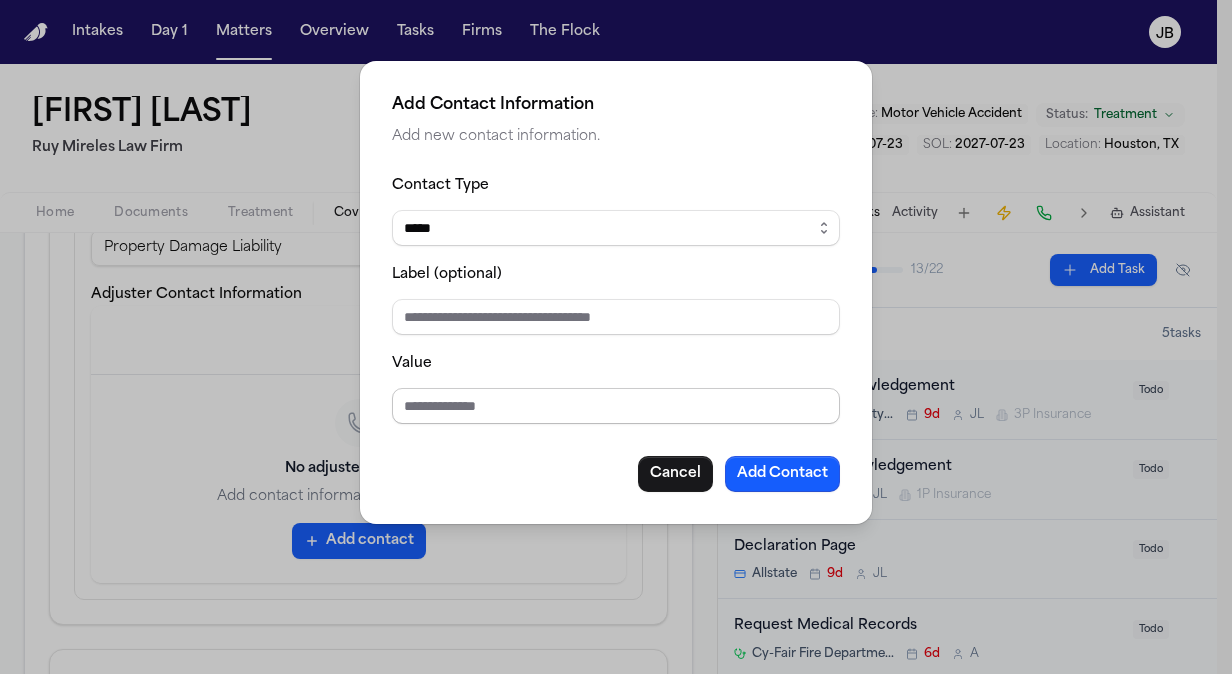 click on "Value" at bounding box center [616, 406] 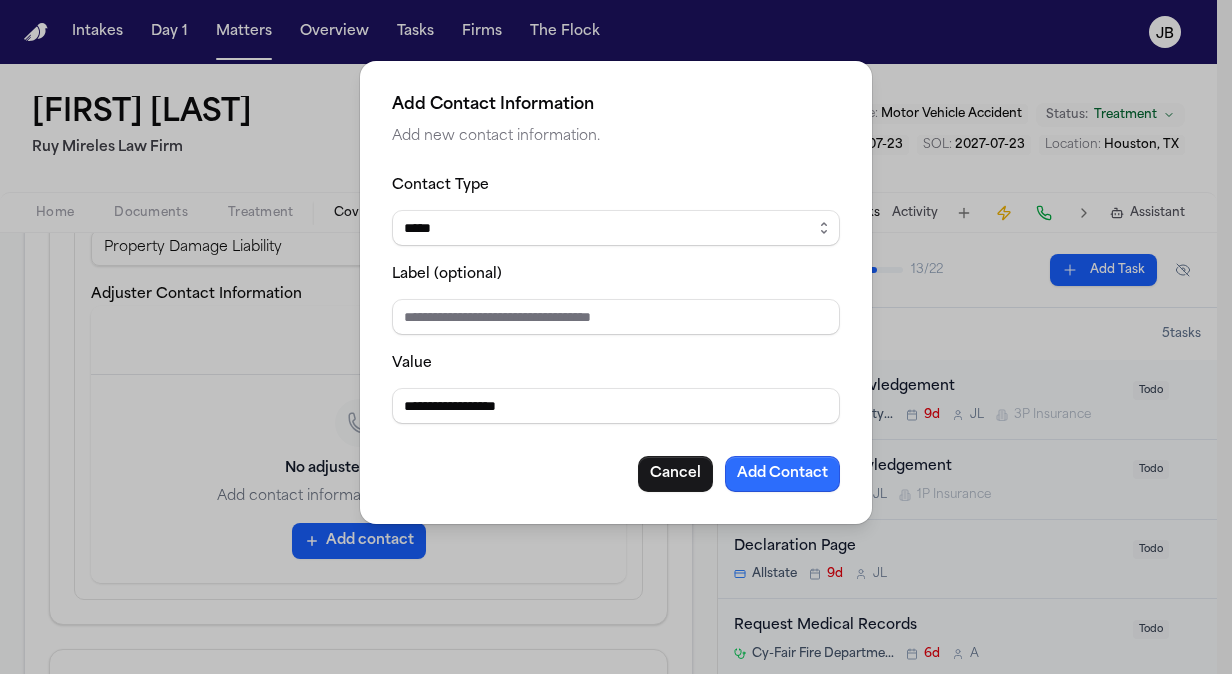 type on "**********" 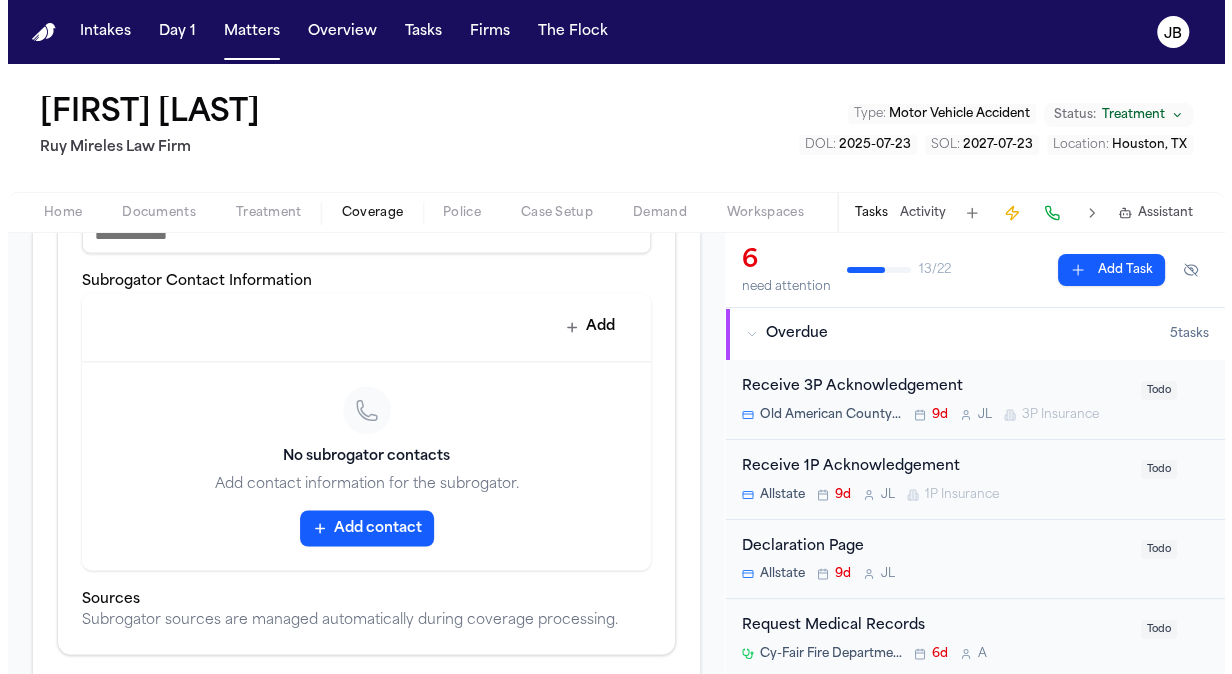 scroll, scrollTop: 1728, scrollLeft: 0, axis: vertical 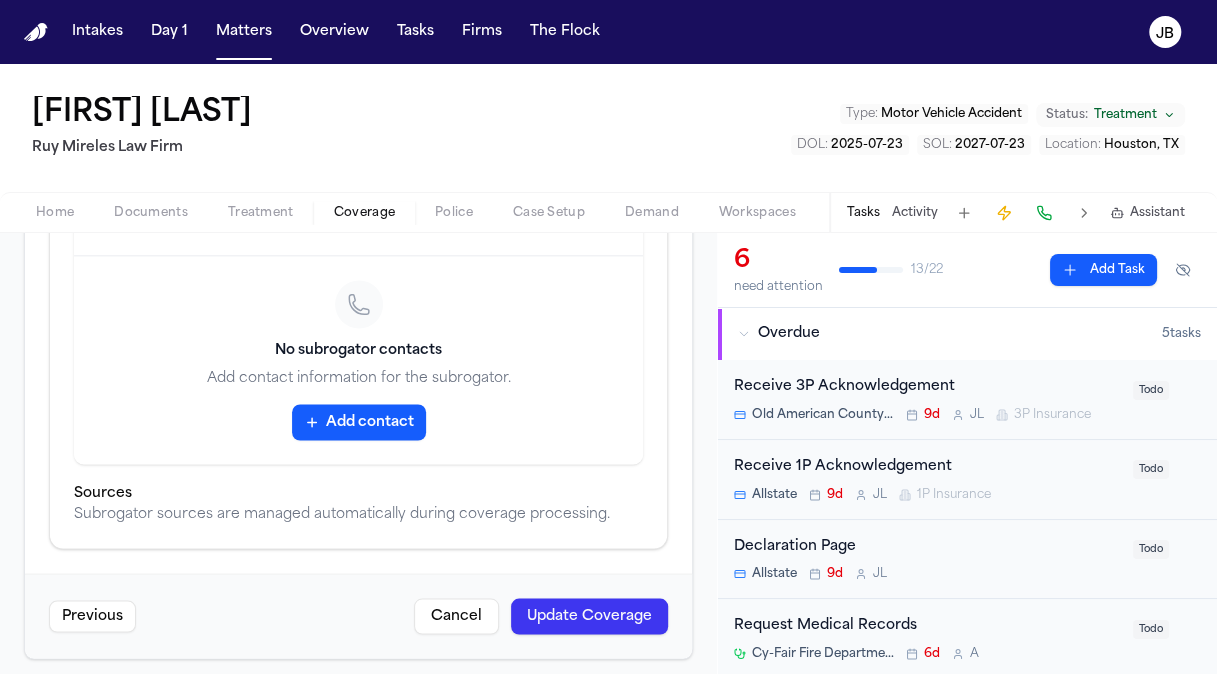 click on "Update Coverage" at bounding box center (589, 616) 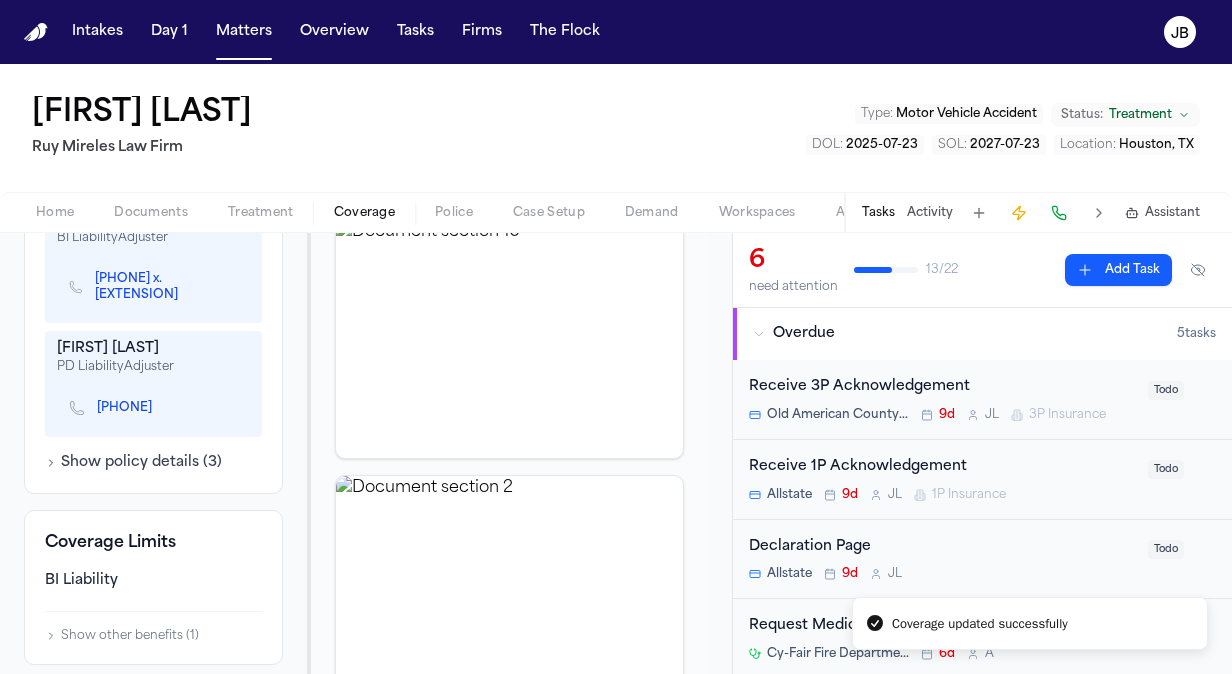 scroll, scrollTop: 964, scrollLeft: 0, axis: vertical 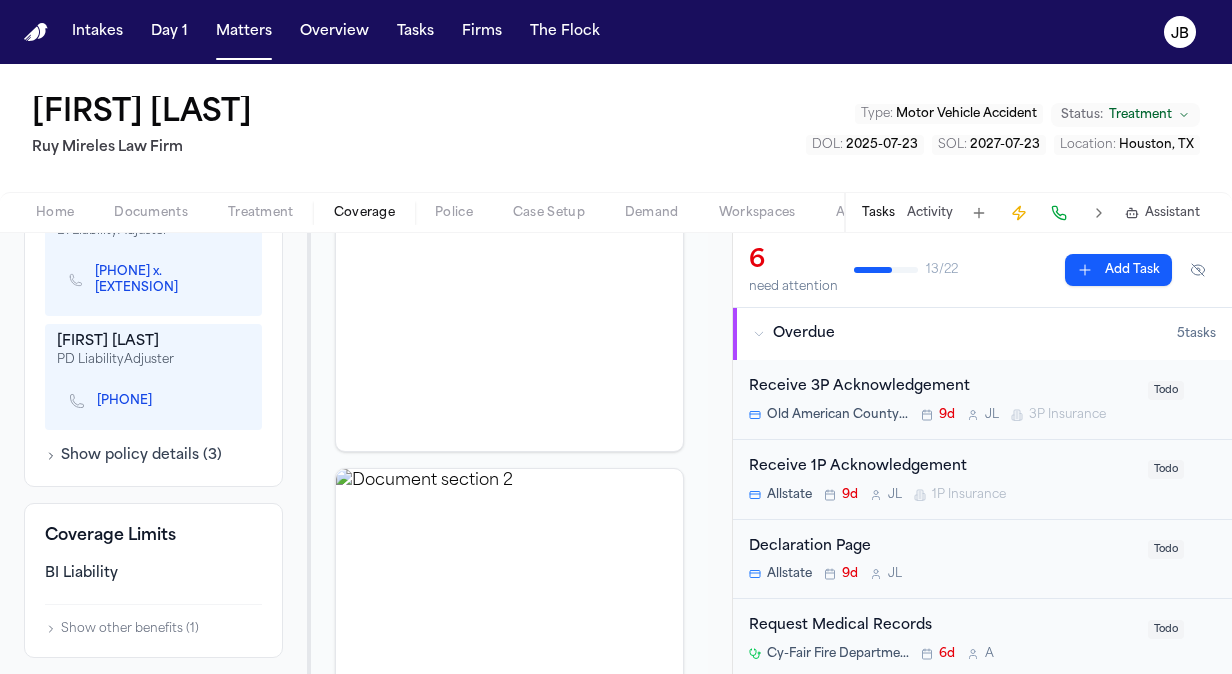click on "Treatment" at bounding box center (261, 213) 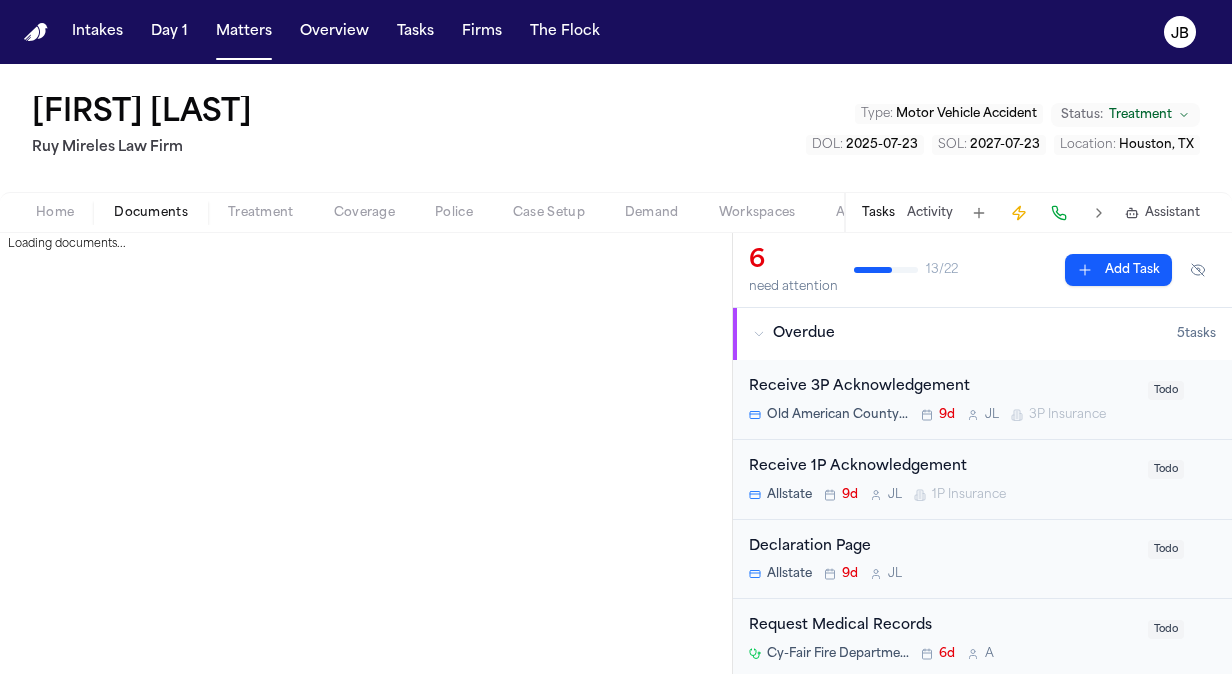click on "Documents" at bounding box center (151, 213) 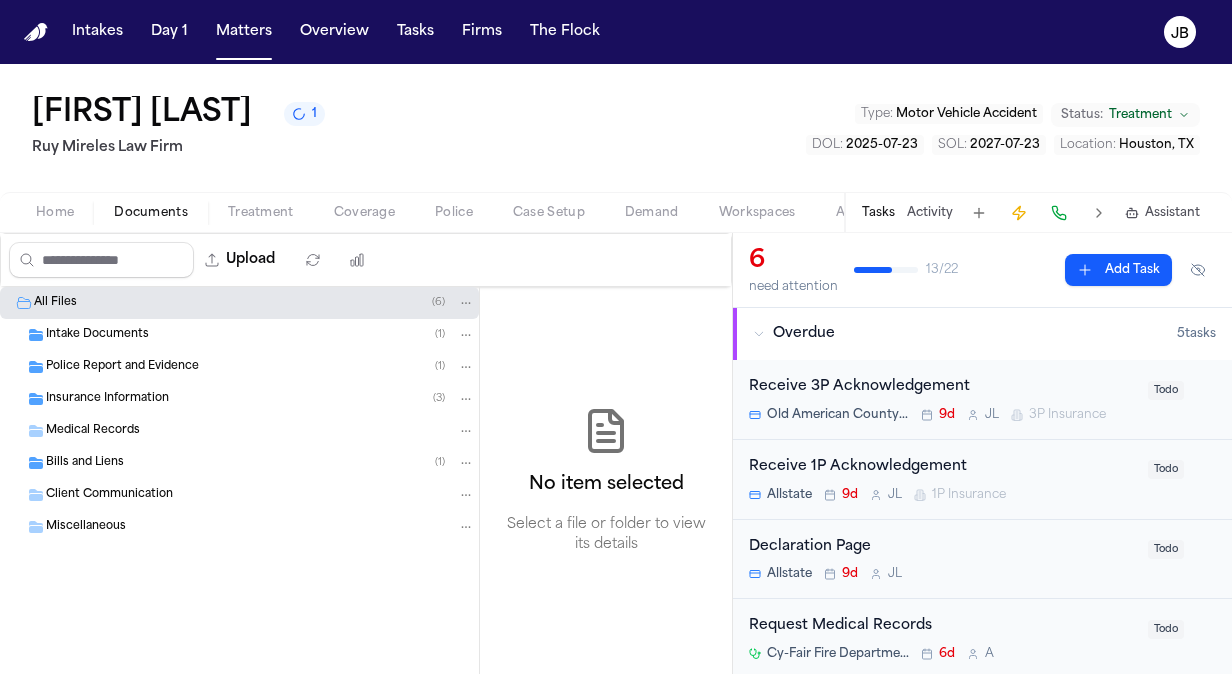 click on "Home" at bounding box center (55, 213) 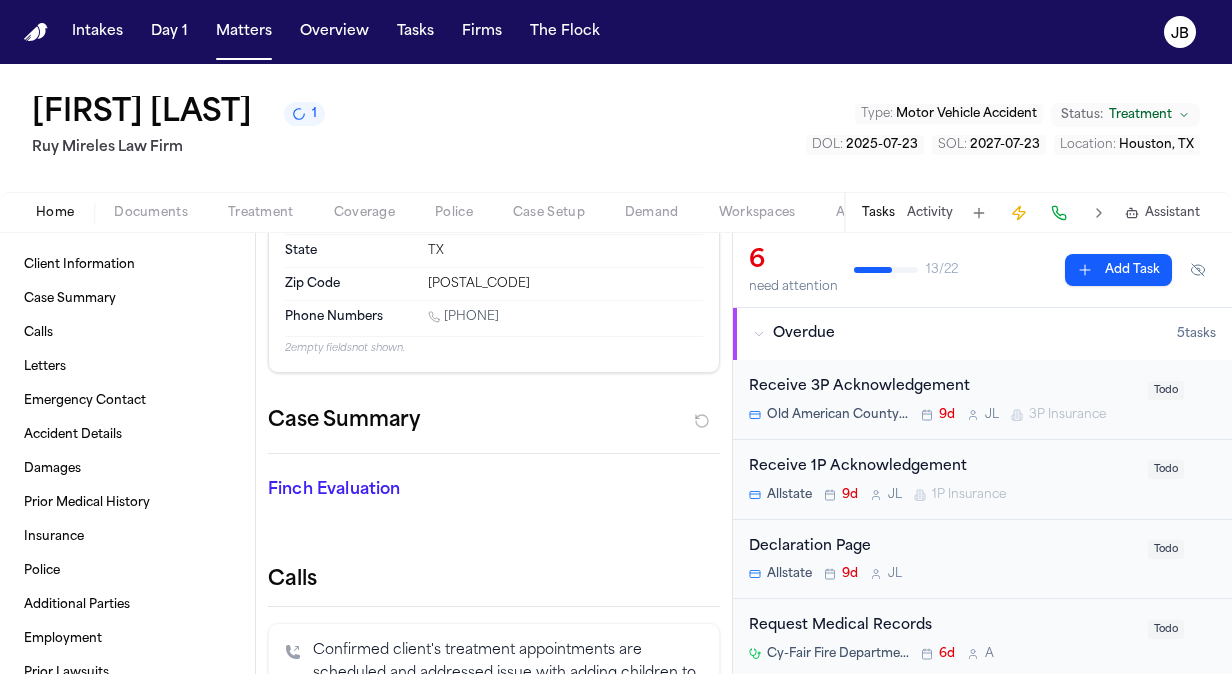 scroll, scrollTop: 0, scrollLeft: 0, axis: both 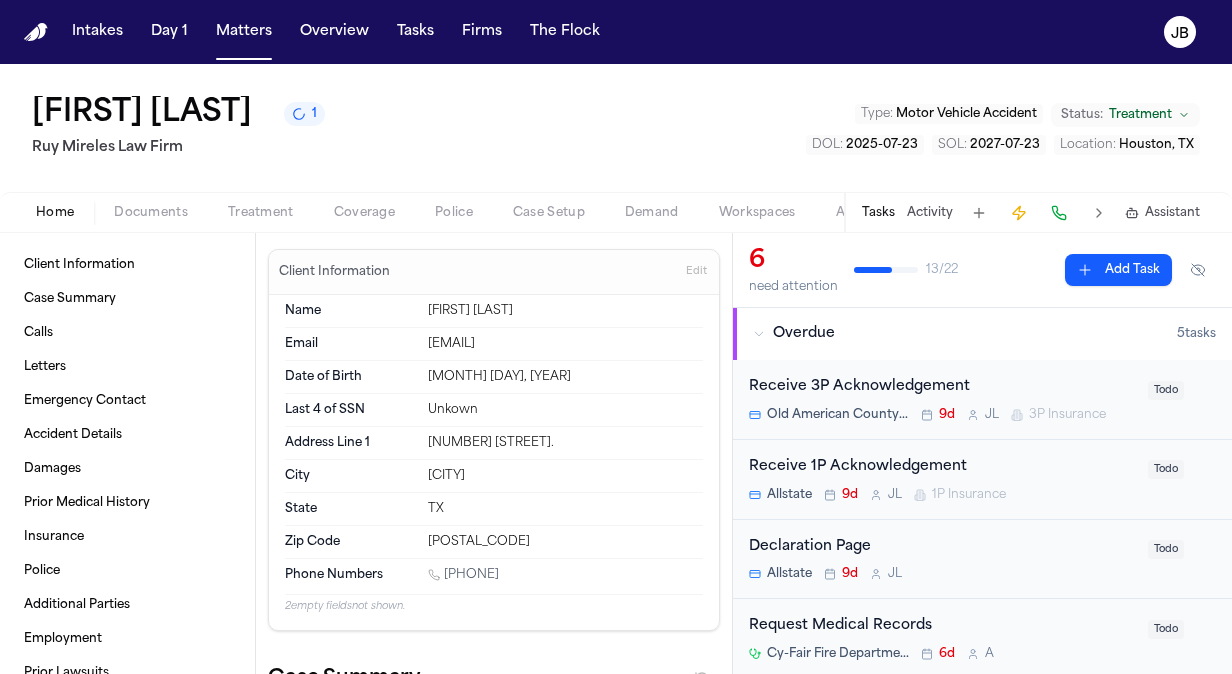 click on "Documents" at bounding box center (151, 213) 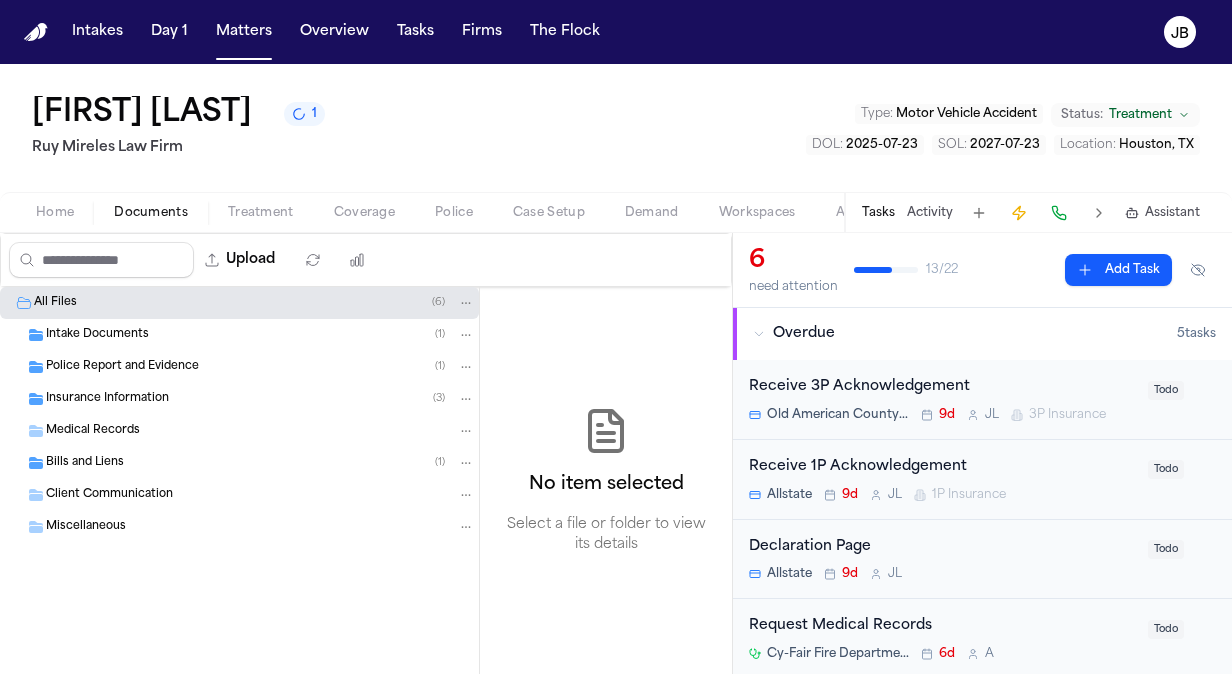 click on "Intake Documents" at bounding box center (97, 335) 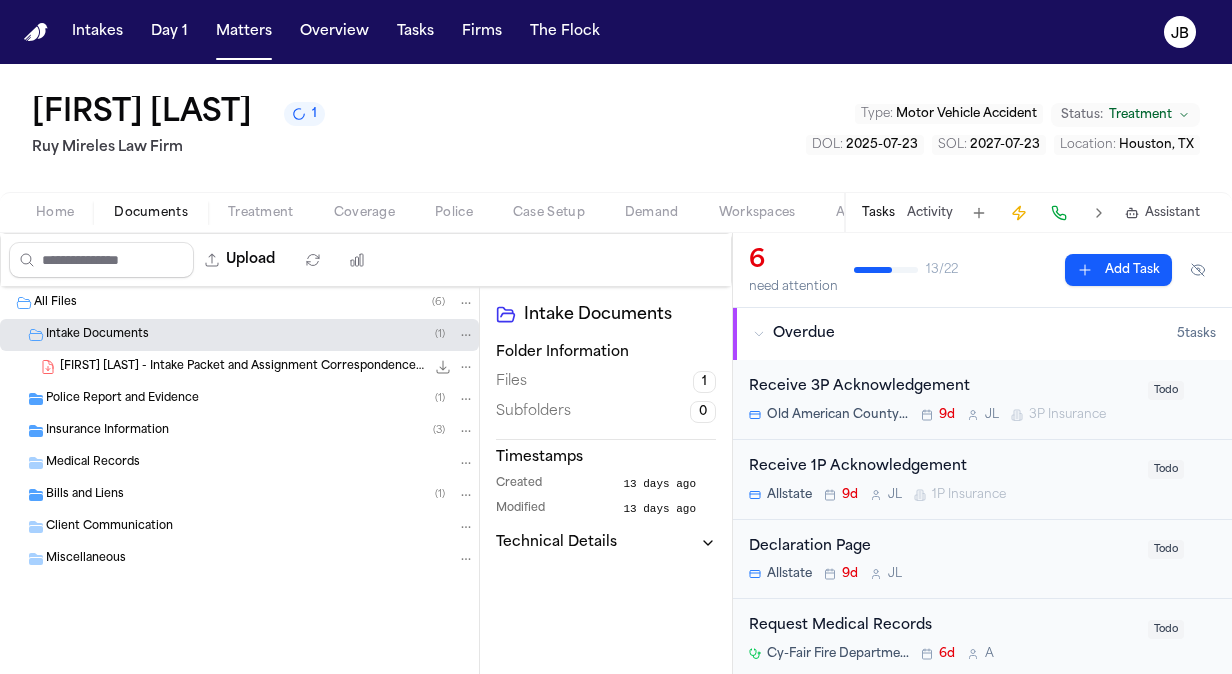 click on "[FIRST] [LAST] - Intake Packet and Assignment Correspondence - [DATE]" at bounding box center [242, 367] 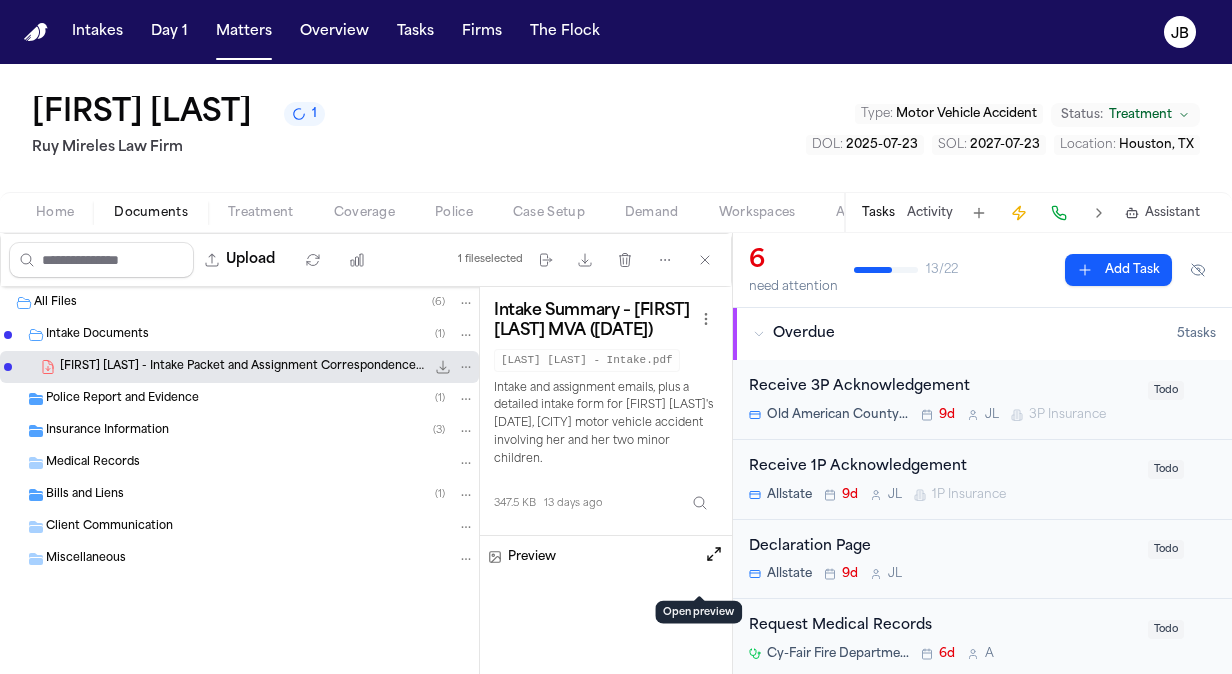 click at bounding box center [714, 557] 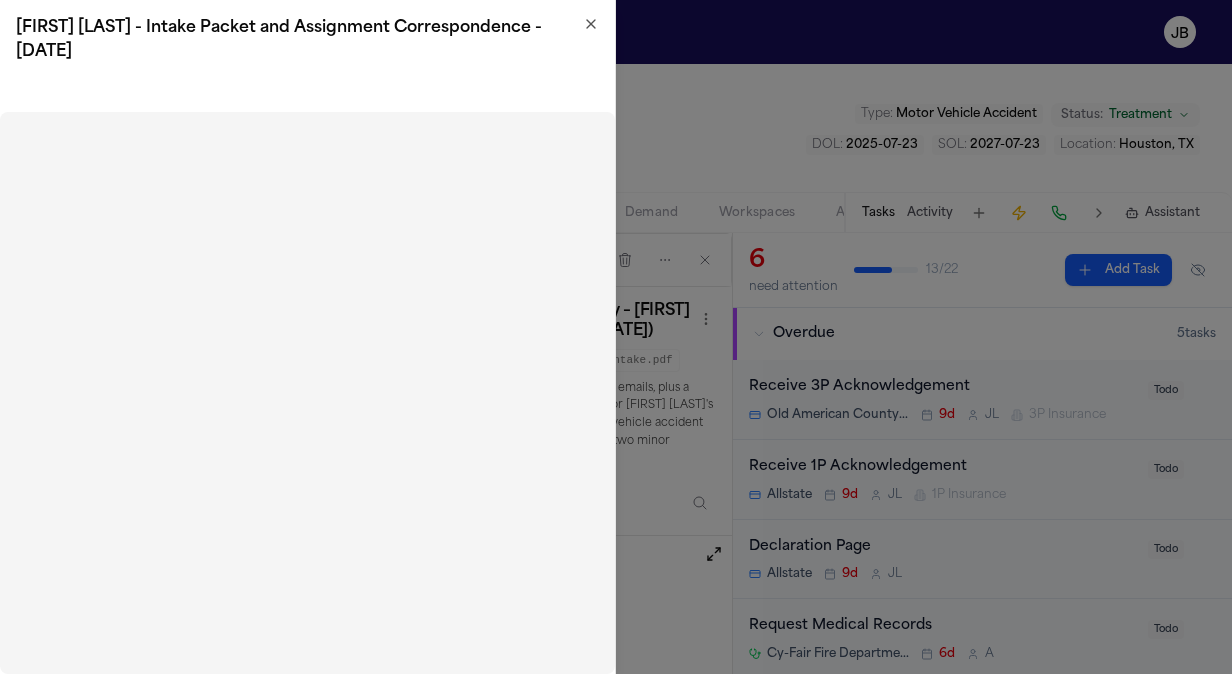 click on "[FIRST] [LAST] - Intake Packet and Assignment Correspondence - [DATE]" at bounding box center [307, 40] 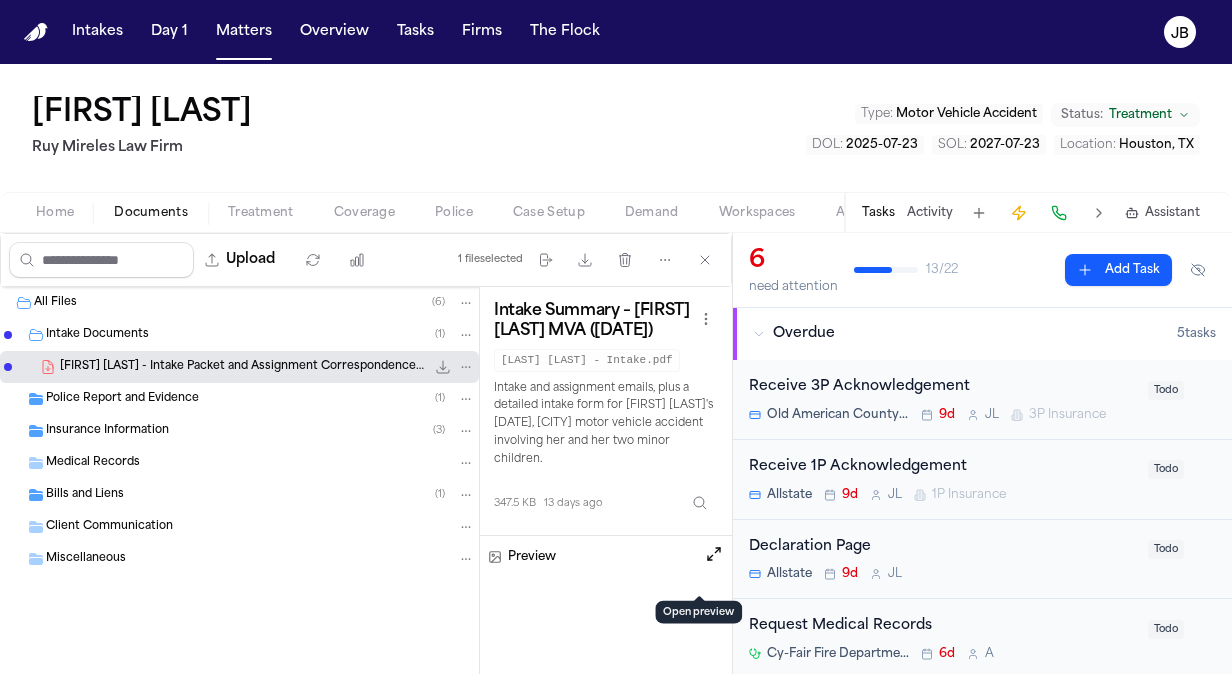 click on "Treatment" at bounding box center (261, 213) 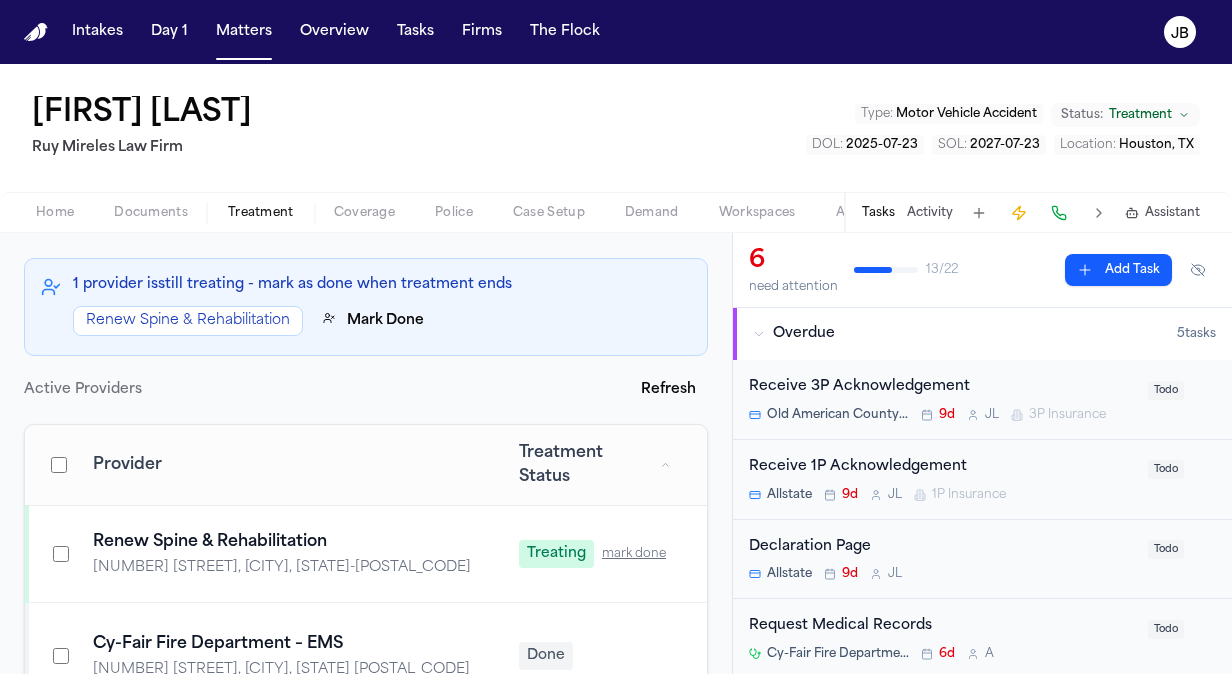 scroll, scrollTop: 187, scrollLeft: 0, axis: vertical 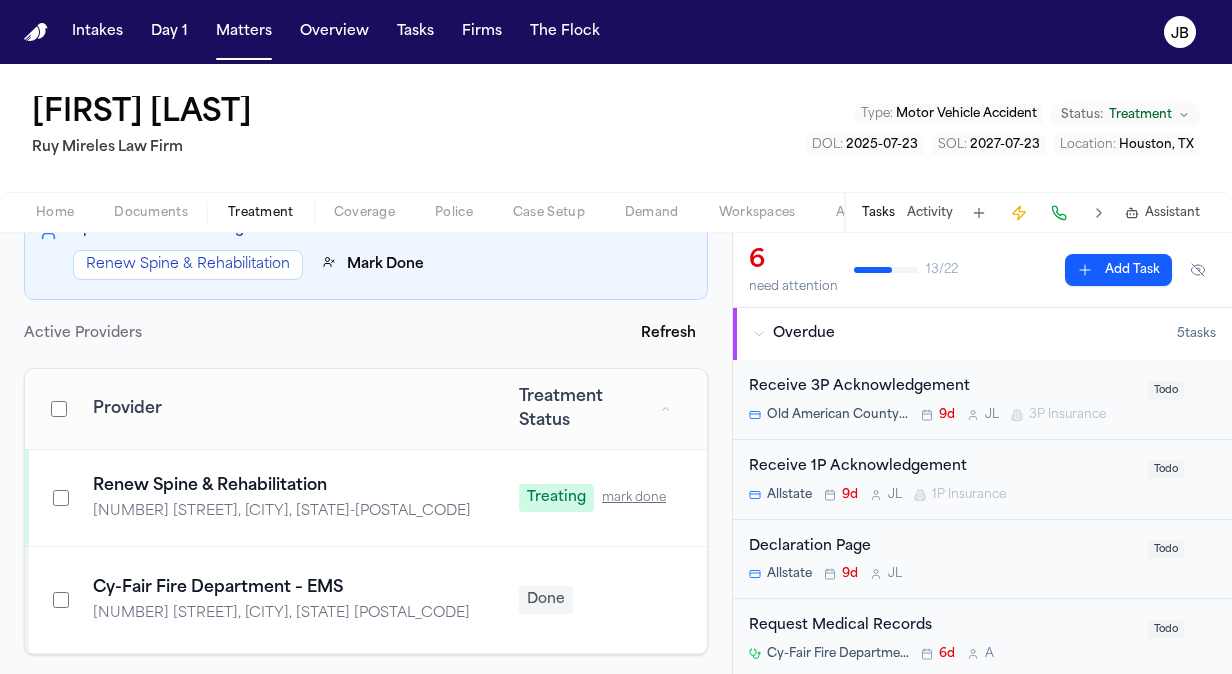 click on "Documents" at bounding box center (151, 213) 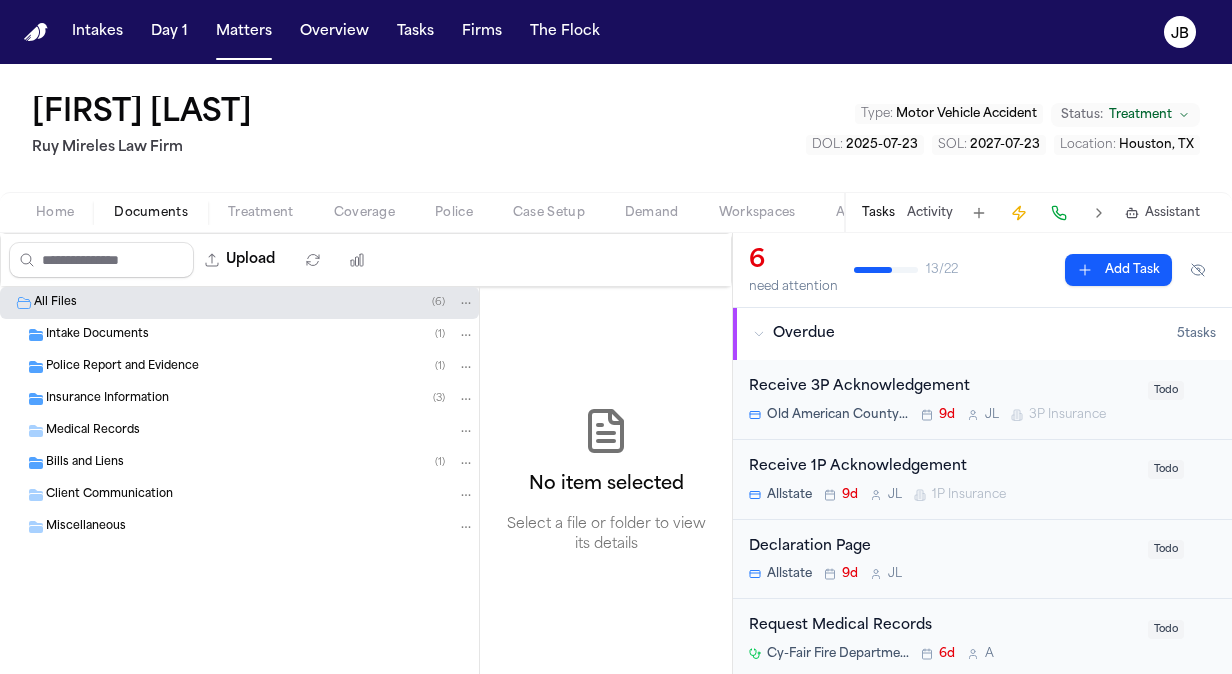 click on "Bills and Liens" at bounding box center [85, 463] 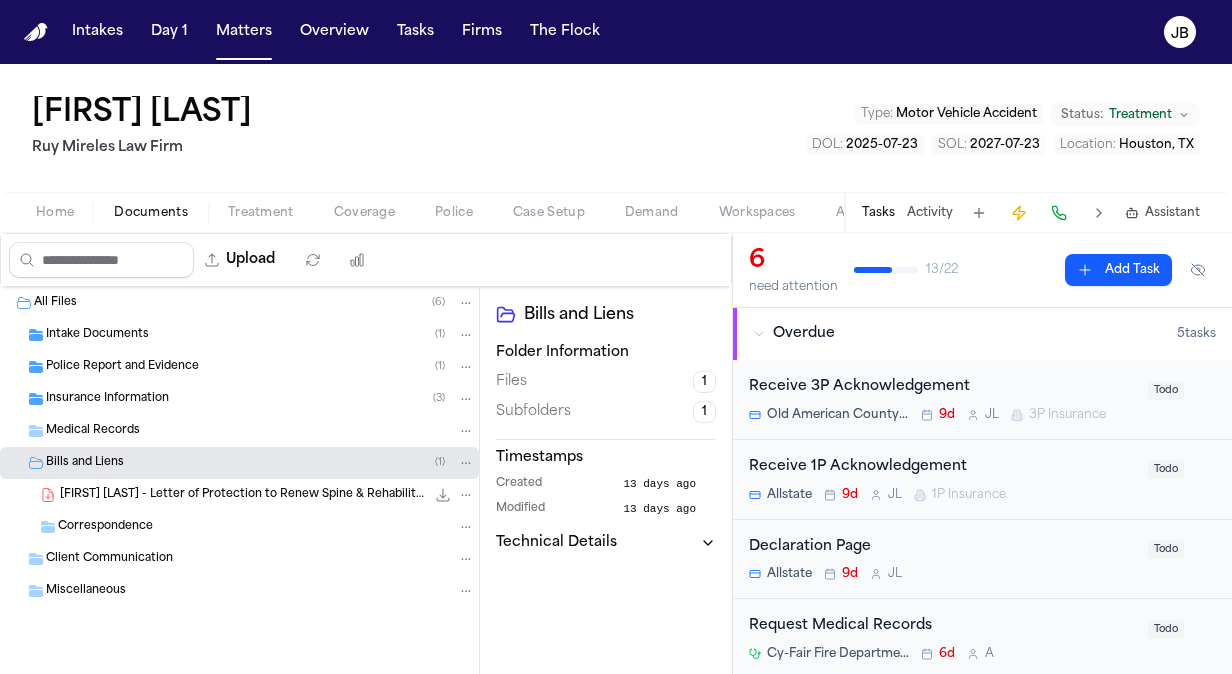 click on "[LAST] [LAST] - Letter of Protection to [PROVIDER] - [DATE] [SIZE]  • PDF" at bounding box center (267, 495) 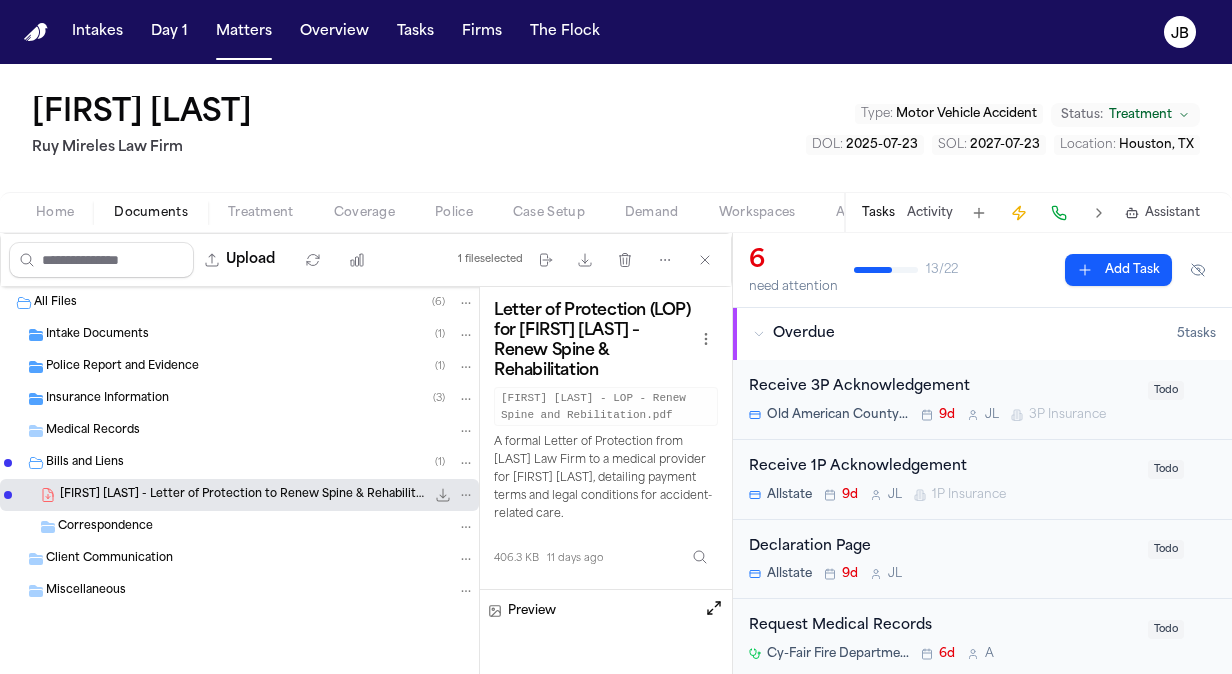 click at bounding box center [714, 608] 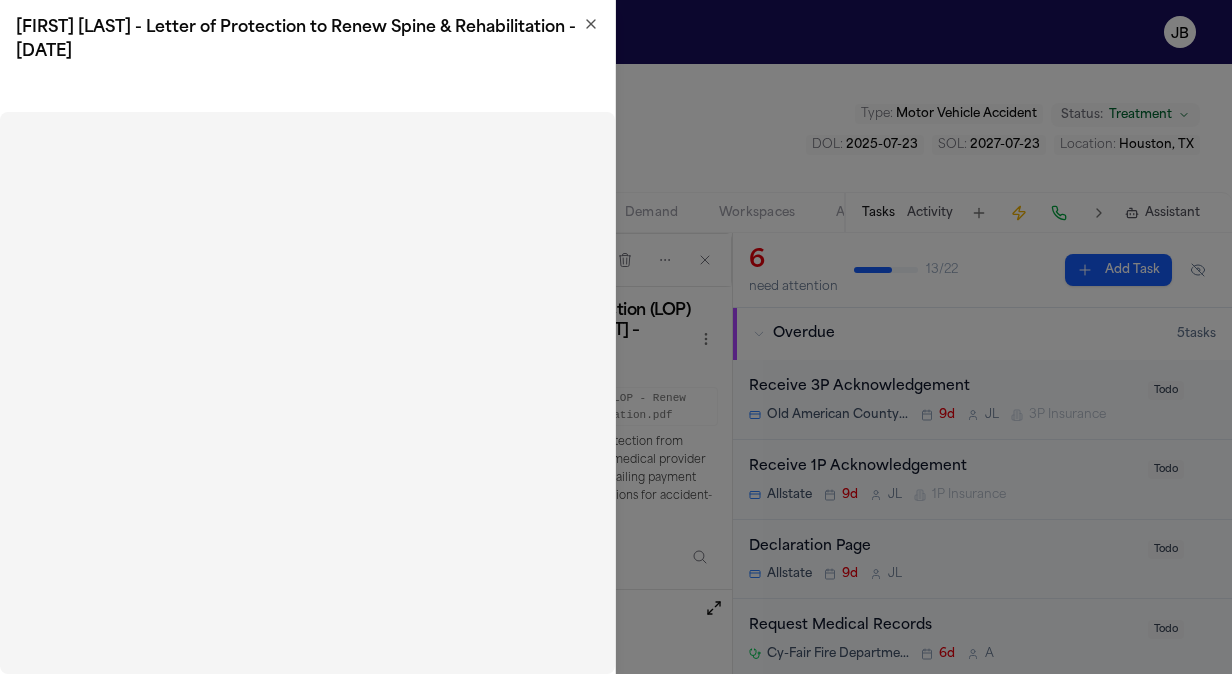 click on "[FIRST] [LAST] - Letter of Protection to Renew Spine & Rehabilitation - [DATE]" at bounding box center [307, 40] 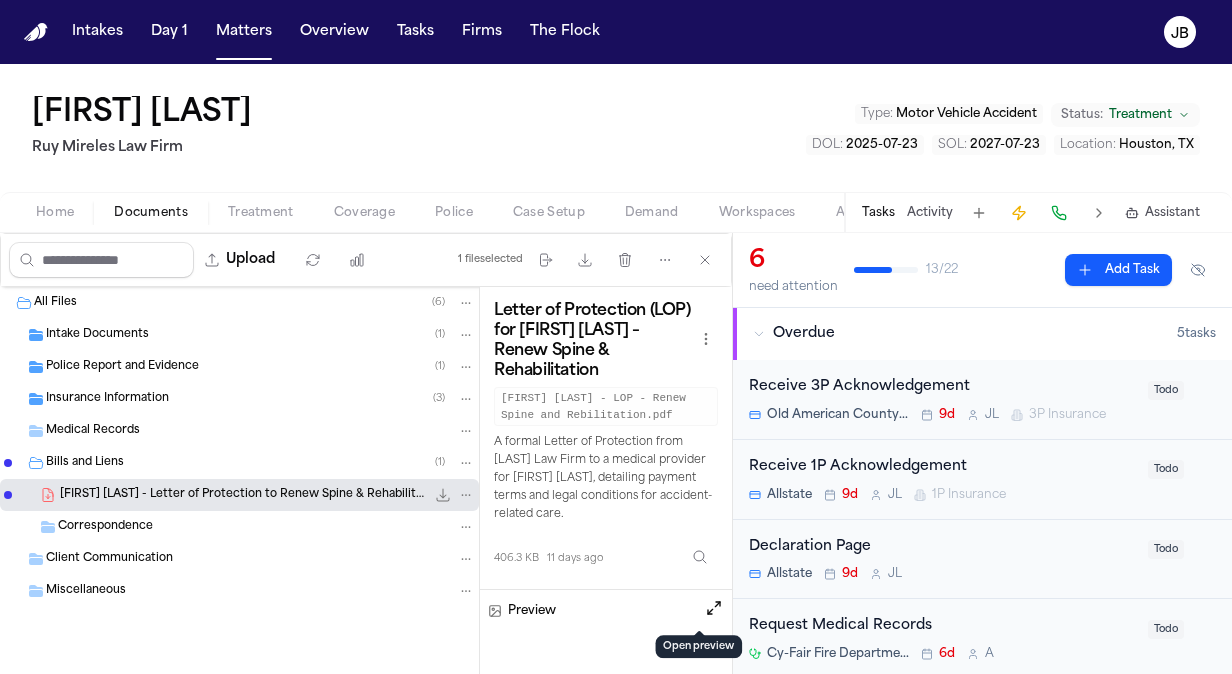 click on "Insurance Information ( 3 )" at bounding box center (239, 399) 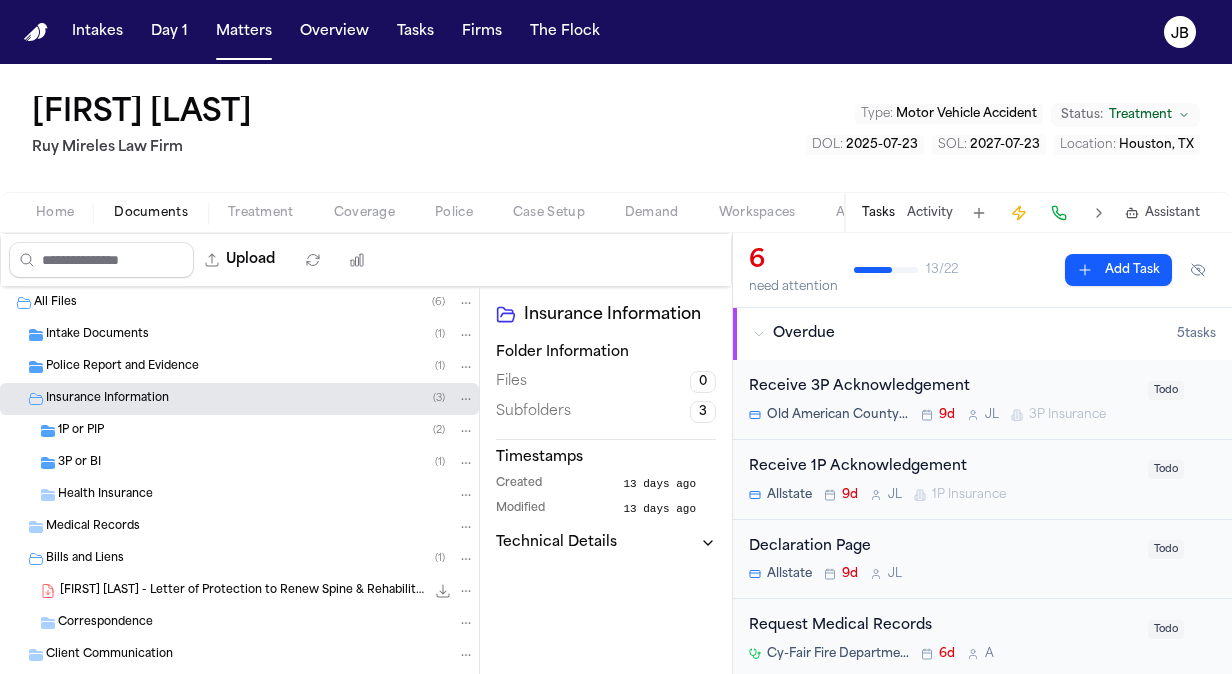 click on "3P or BI ( 1 )" at bounding box center [266, 463] 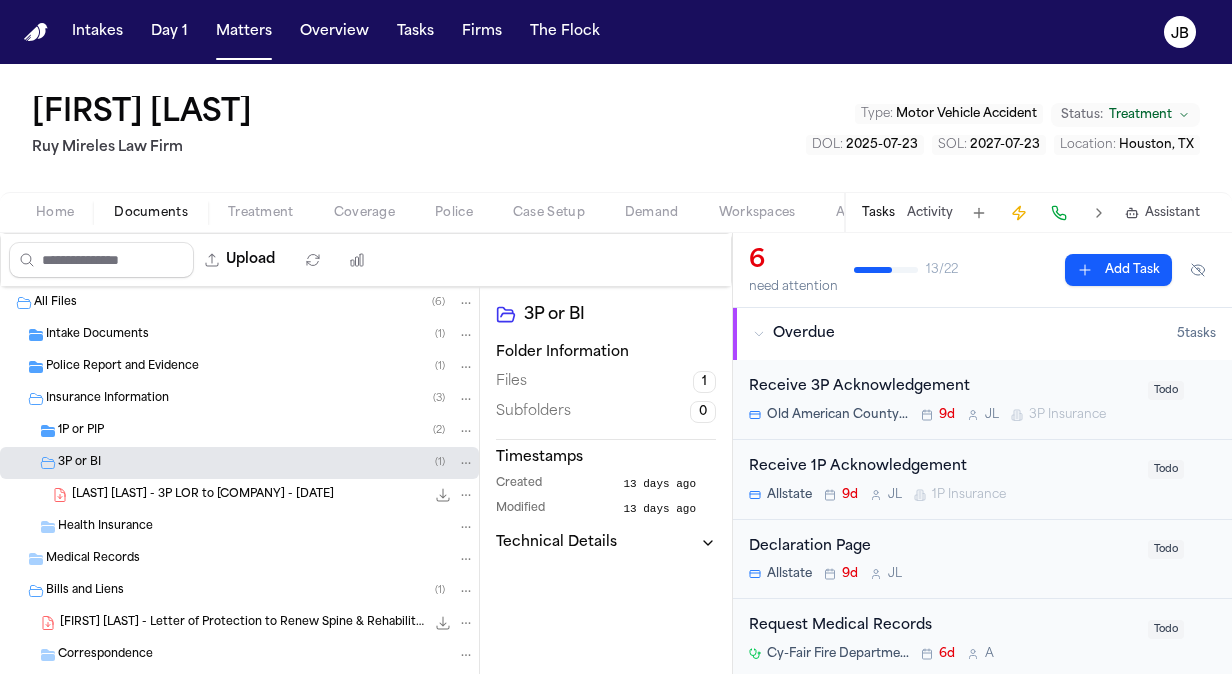 click on "I. [LAST] - [DOCUMENT_TYPE] to [COMPANY_NAME] - [DATE] [FILE_SIZE]  • PDF" at bounding box center [273, 495] 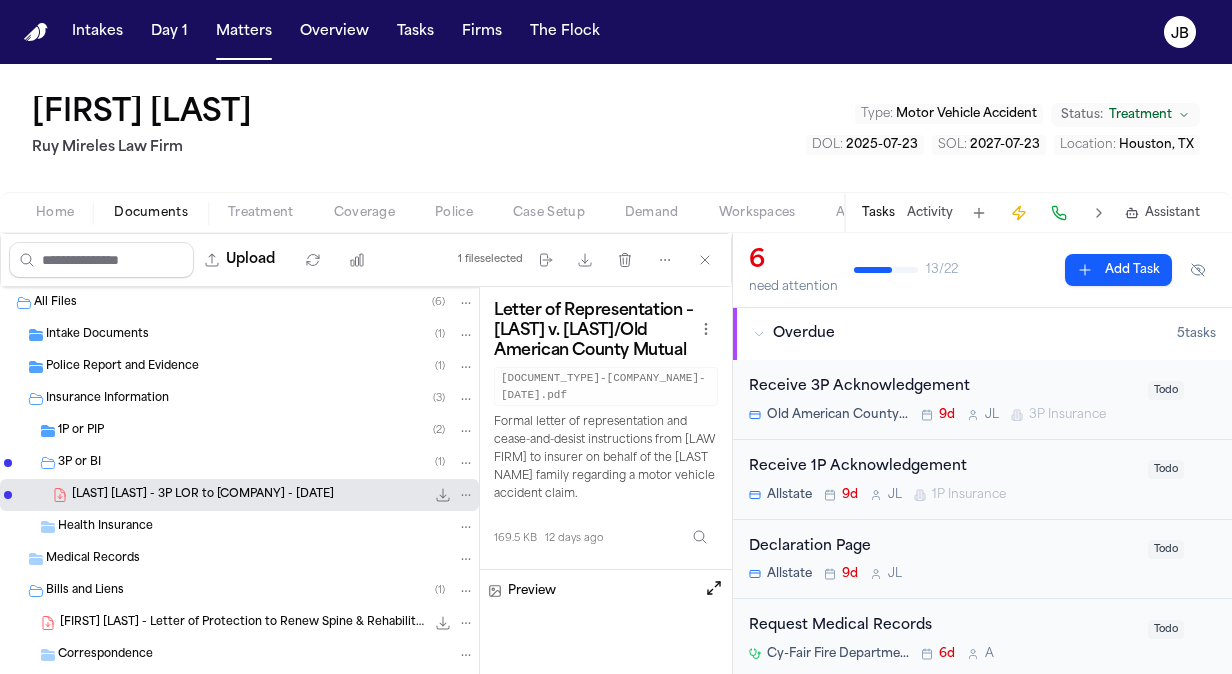 click on "[FIRST] [LAST] Law Firm Type :   Motor Vehicle Accident Status: Treatment DOL :   [DATE] SOL :   [DATE] Location :   [CITY], [STATE]" at bounding box center (616, 128) 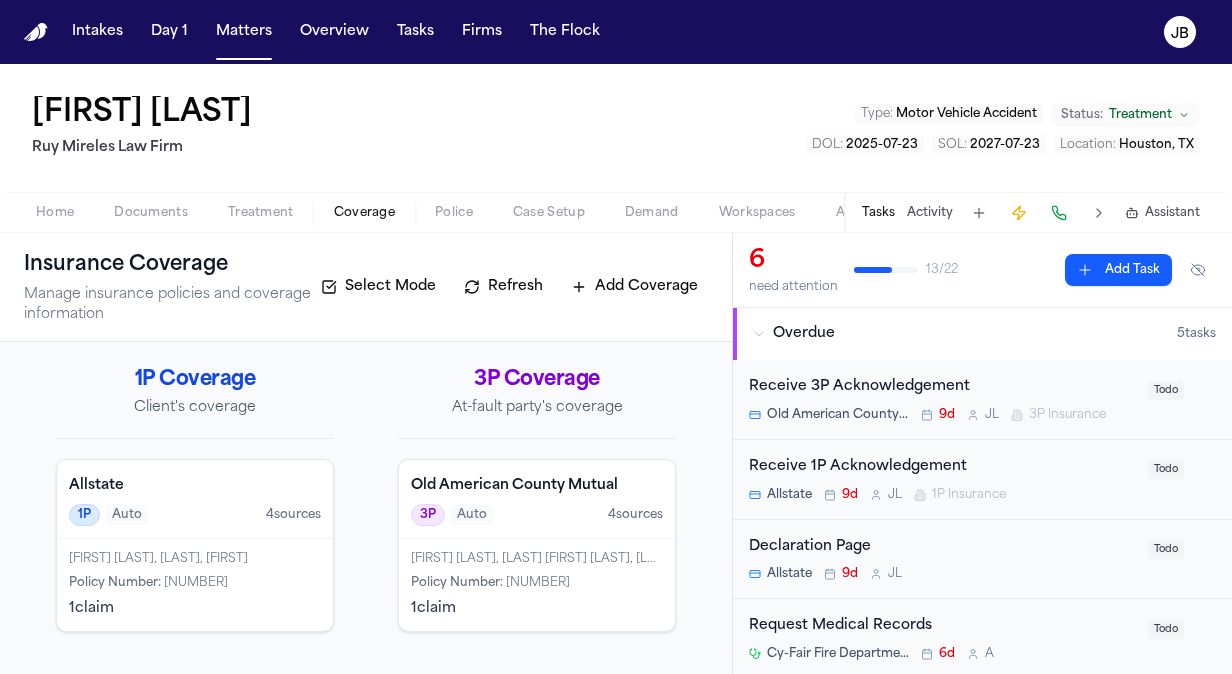 click on "[FIRST] [LAST], [LAST] [FIRST] [LAST], [LAST]" at bounding box center (537, 559) 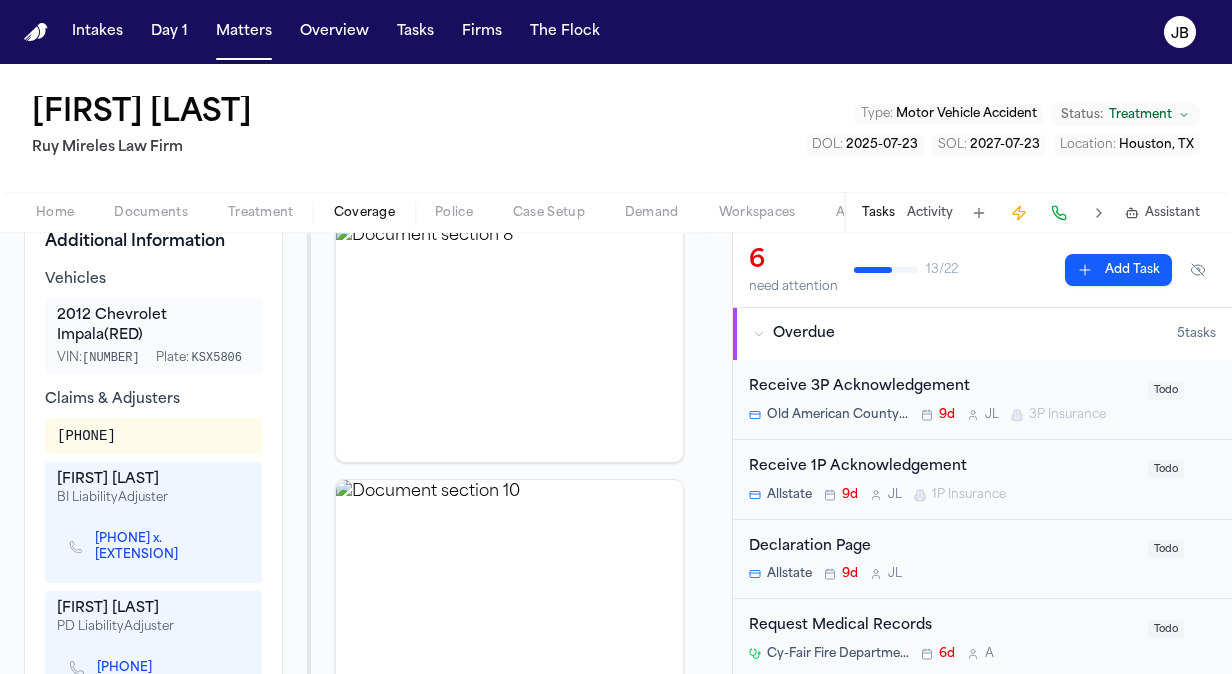 scroll, scrollTop: 779, scrollLeft: 0, axis: vertical 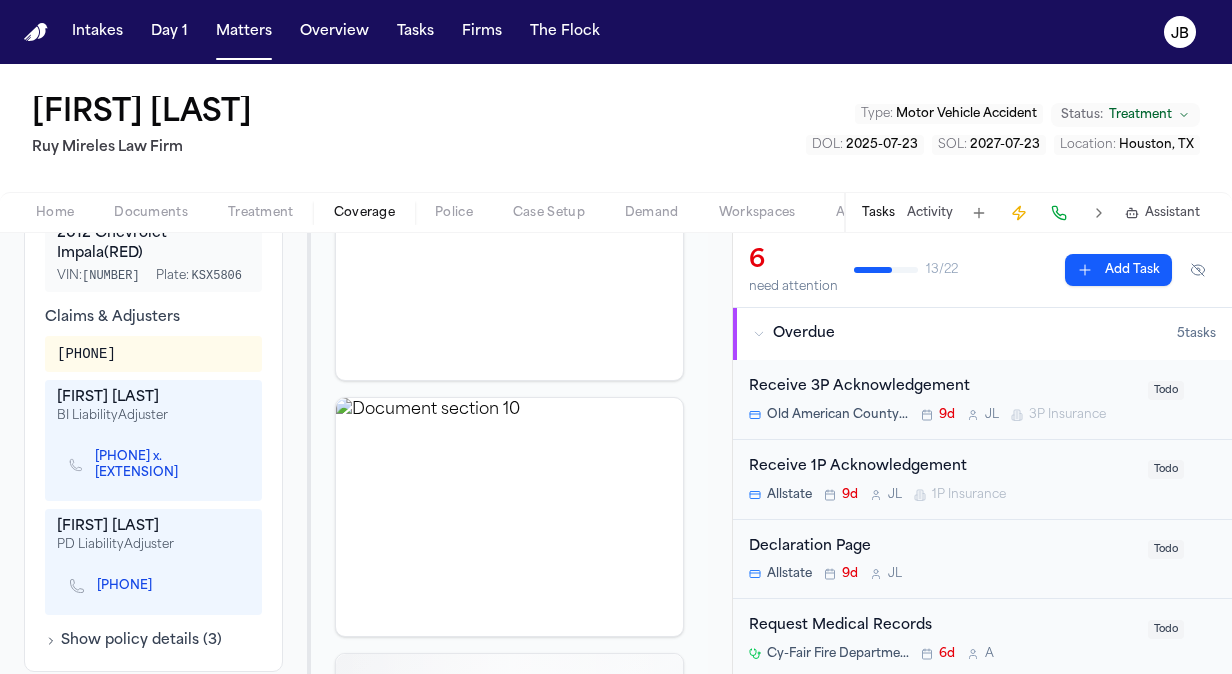drag, startPoint x: 156, startPoint y: 387, endPoint x: 12, endPoint y: 386, distance: 144.00348 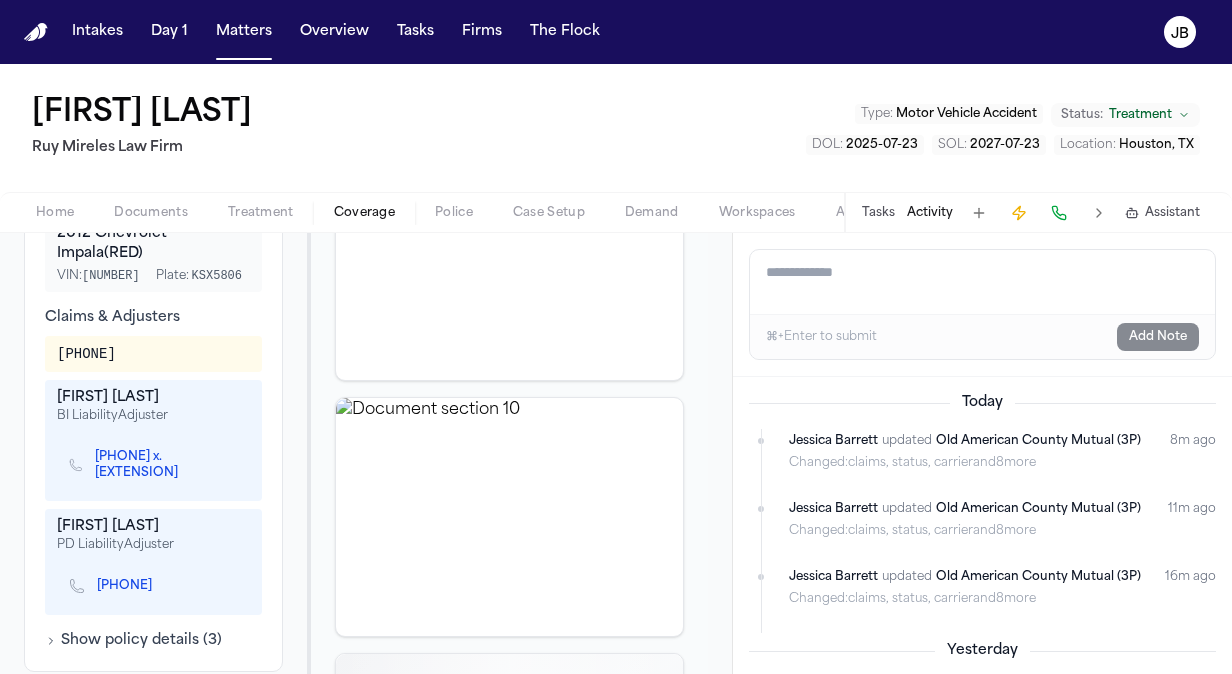 click on "Add a note to this matter" at bounding box center (982, 282) 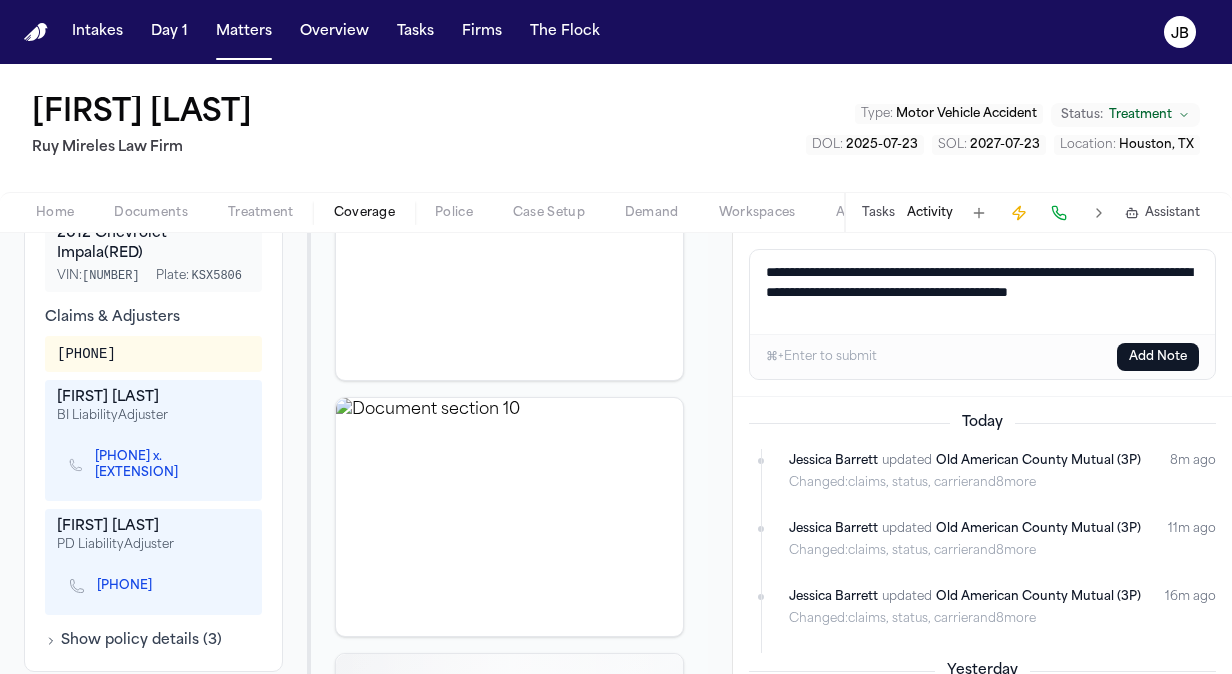 paste on "**********" 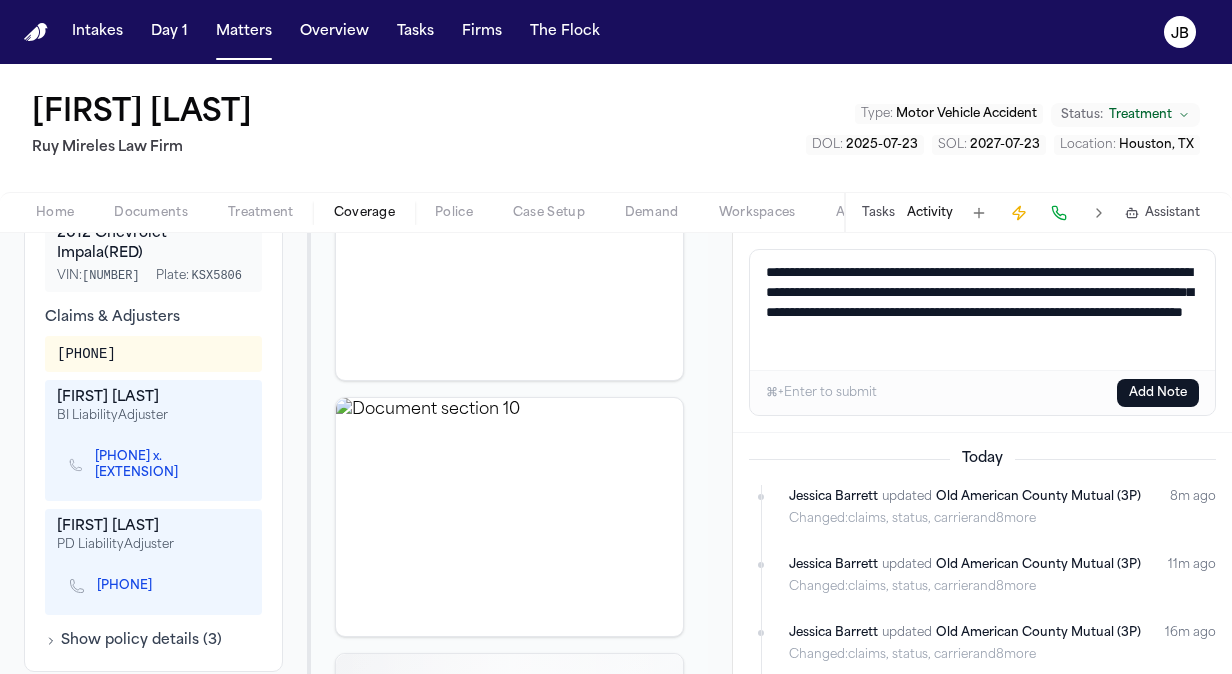 scroll, scrollTop: 8, scrollLeft: 0, axis: vertical 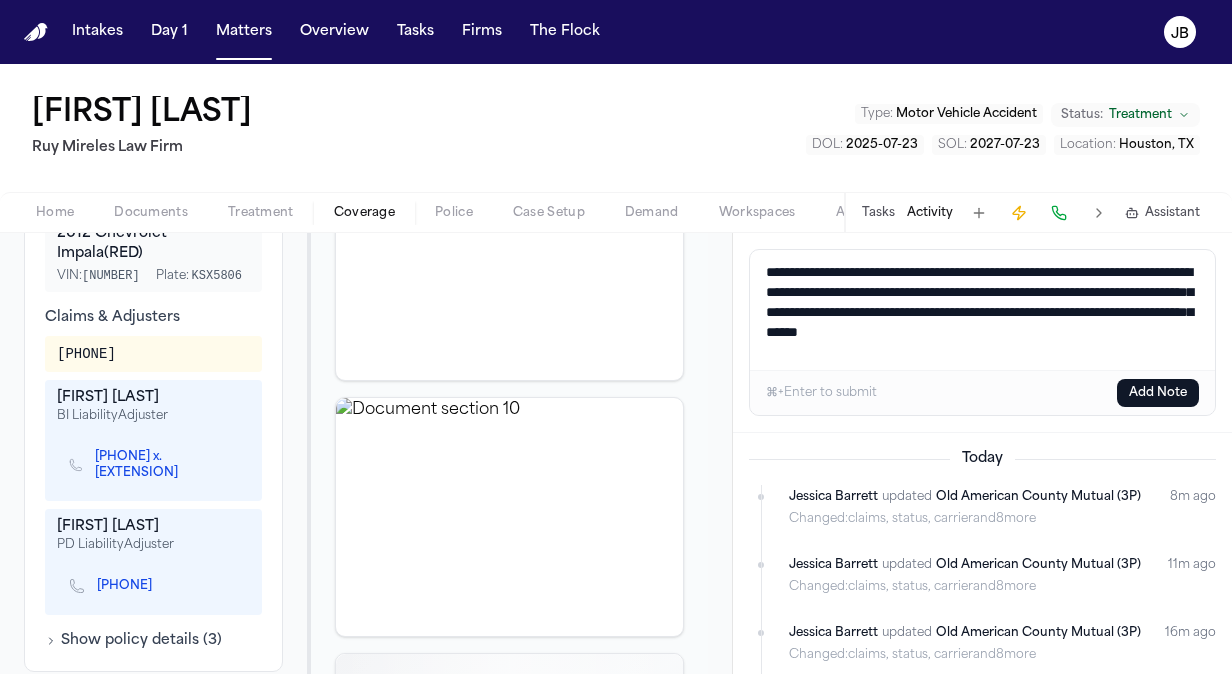 click on "**********" at bounding box center [983, 310] 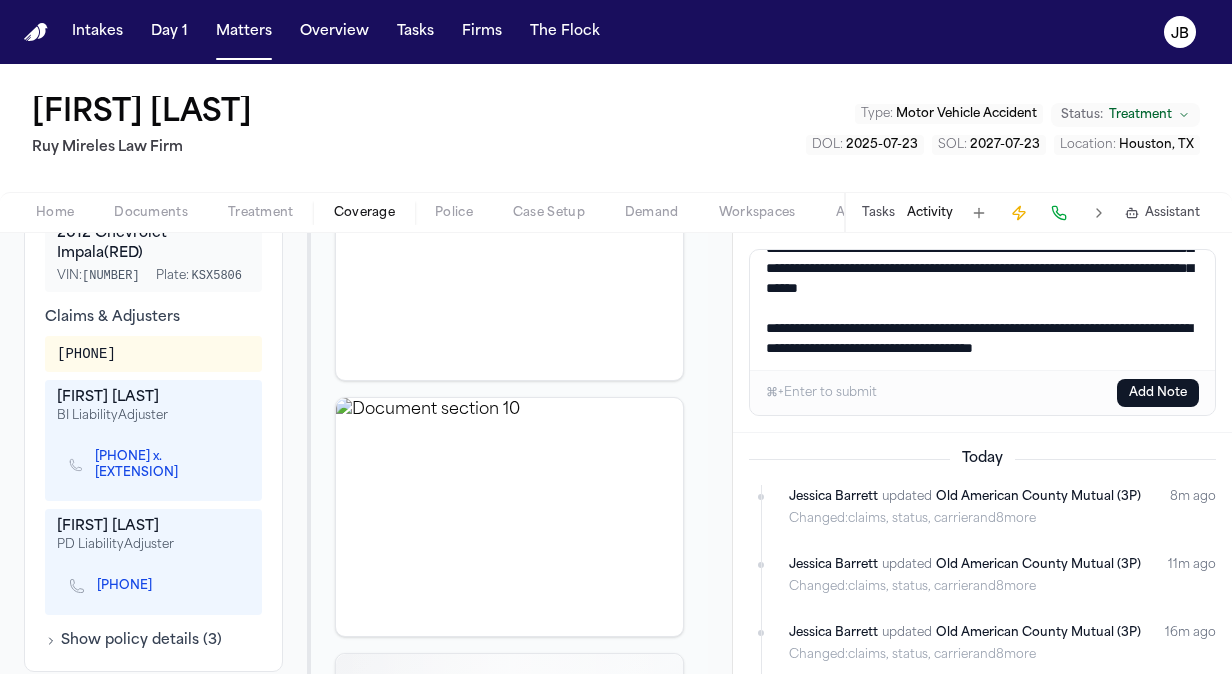 scroll, scrollTop: 88, scrollLeft: 0, axis: vertical 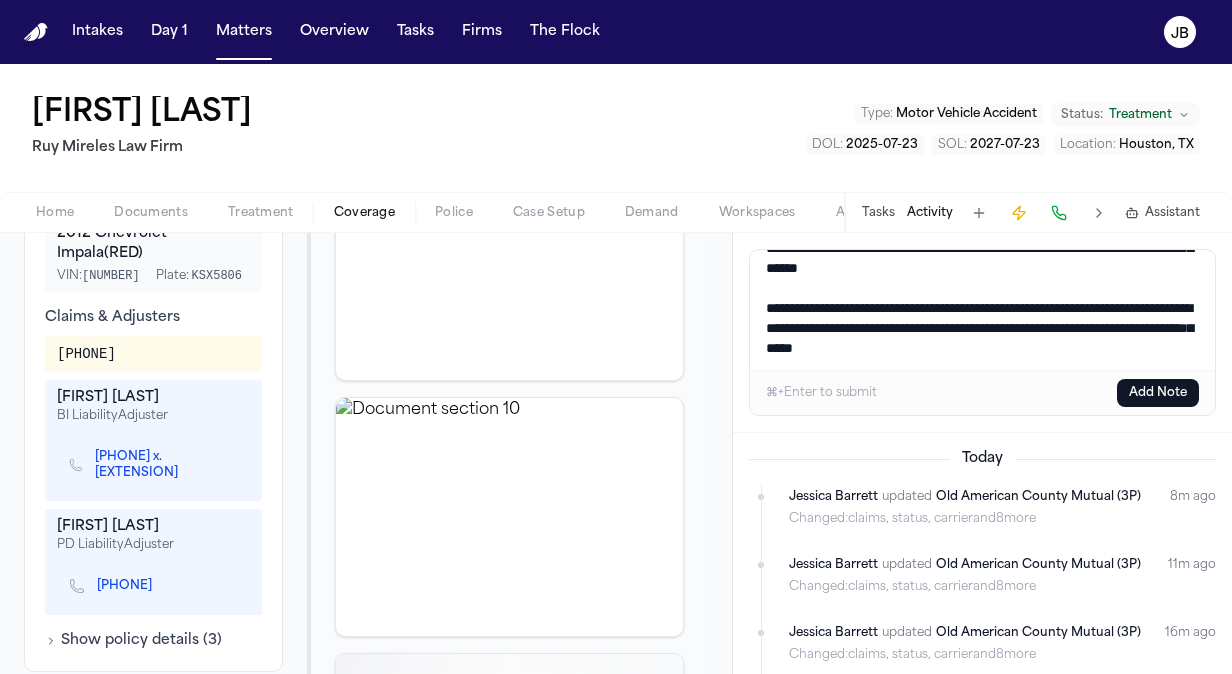 type on "**********" 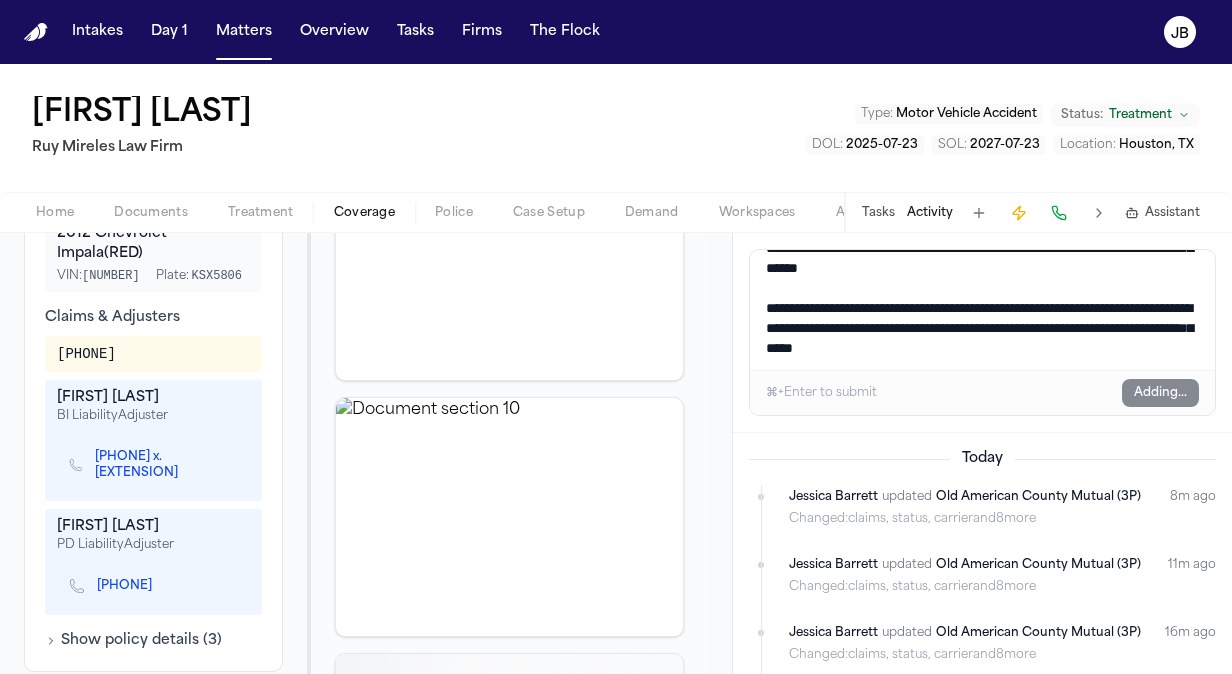 type 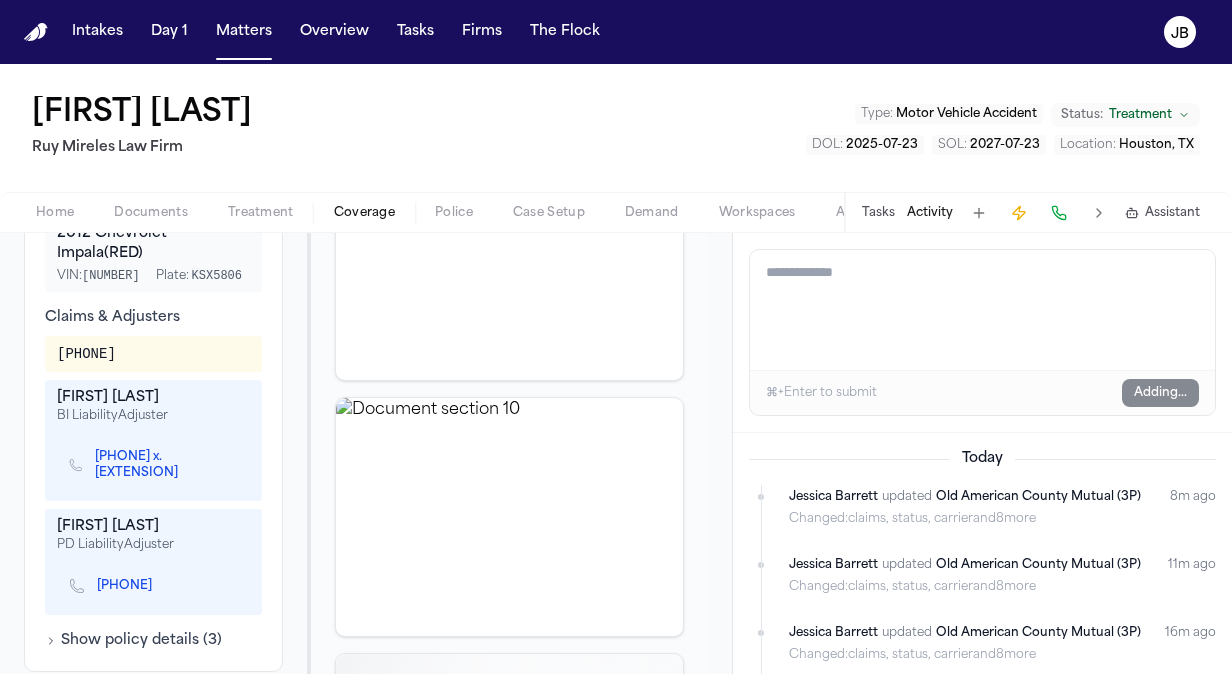 scroll, scrollTop: 0, scrollLeft: 0, axis: both 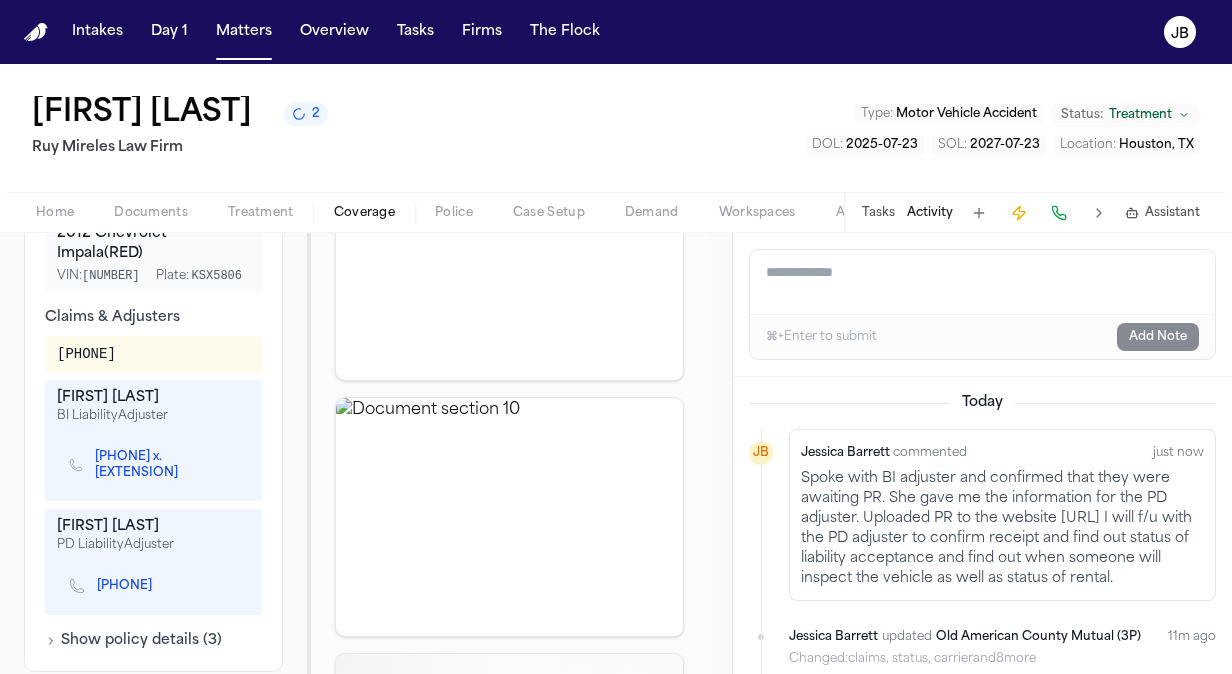 drag, startPoint x: 1070, startPoint y: 635, endPoint x: 793, endPoint y: 472, distance: 321.40005 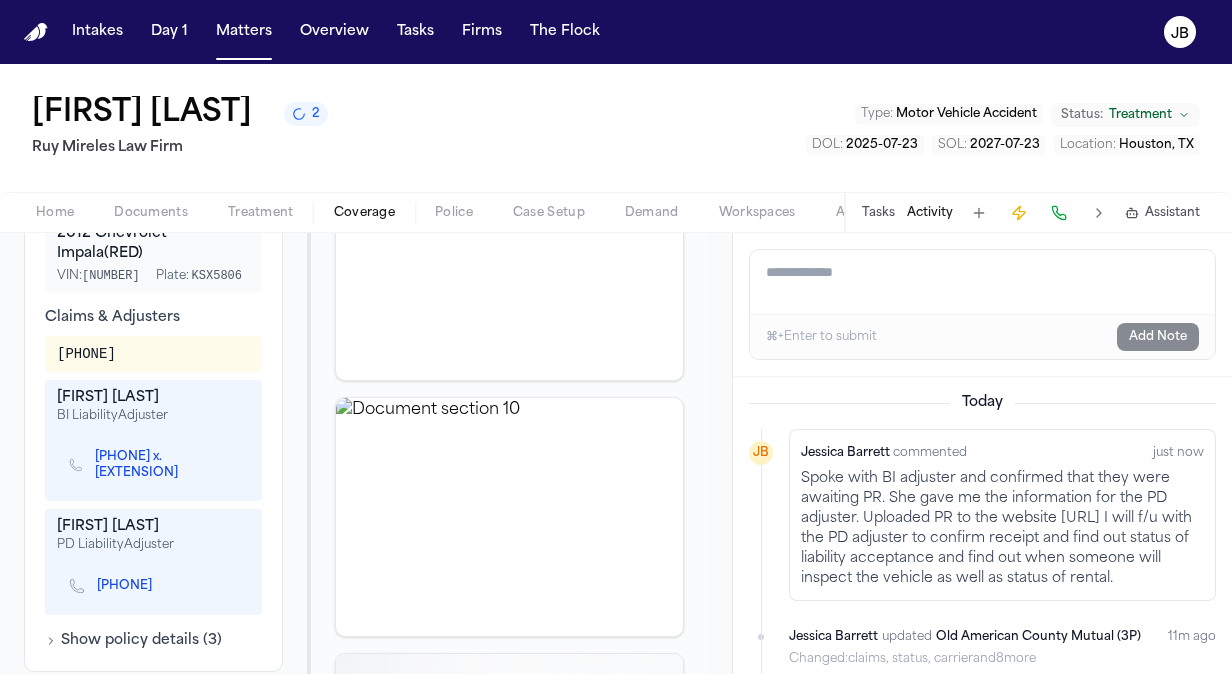 click on "[FIRST] [LAST] commentato proprio ora Spoke with BI adjuster and confirmed that they were awaiting PR. She gave me the information for the PD adjuster. Uploaded PR to the website https://account-management-claims-uaic-gwcpprod-prod.delta4-andromeda.guidewire.net/account-management-claims/tpp-claims
I will f/u with the PD adjuster to confirm receipt and find out status of liability acceptance and find out when someone will inspect the vehicle as well as status of rental." at bounding box center (1002, 515) 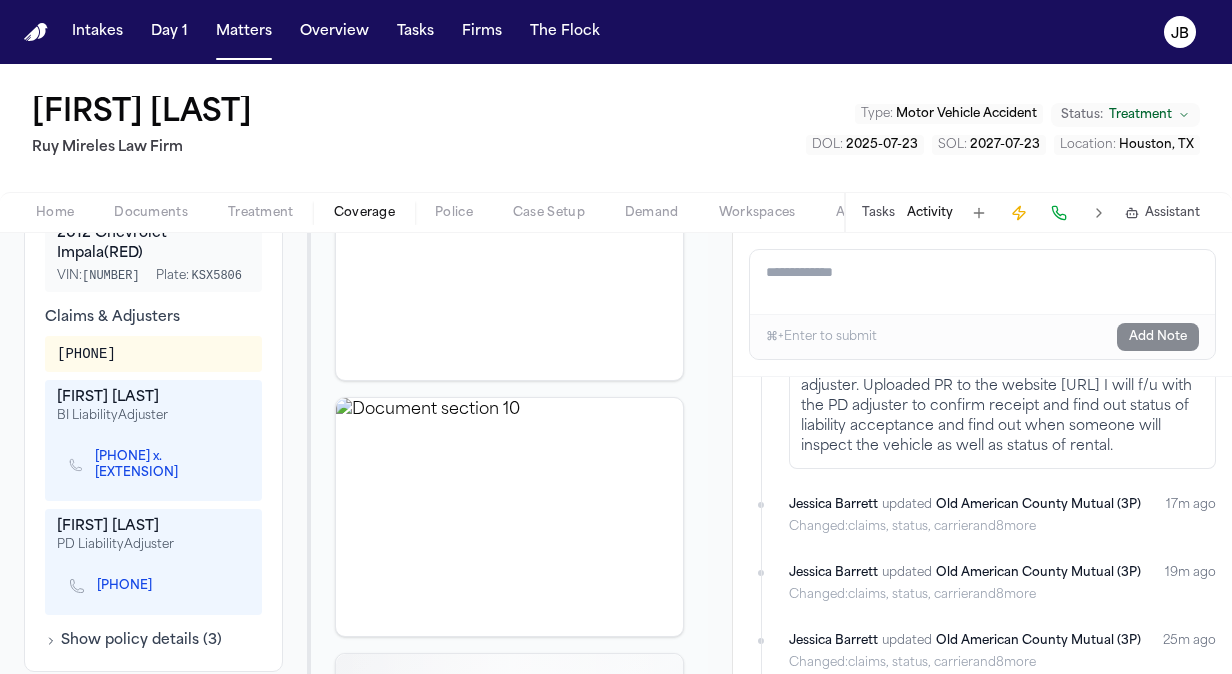 scroll, scrollTop: 414, scrollLeft: 0, axis: vertical 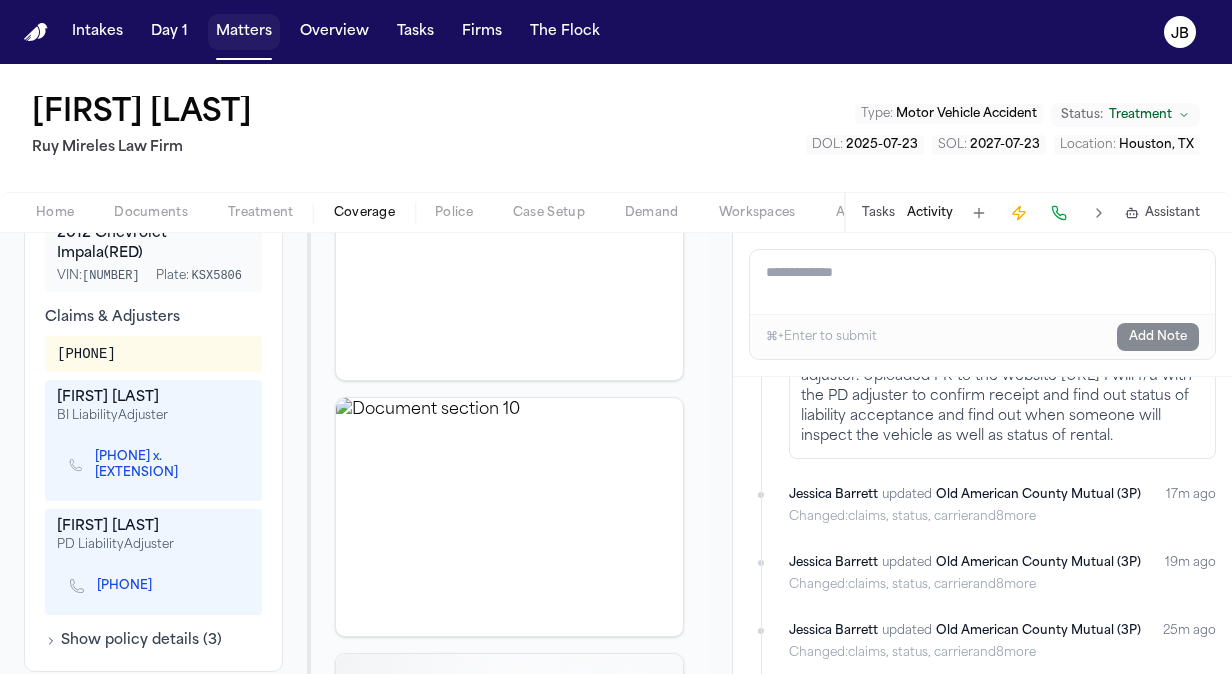 click on "Matters" at bounding box center [244, 32] 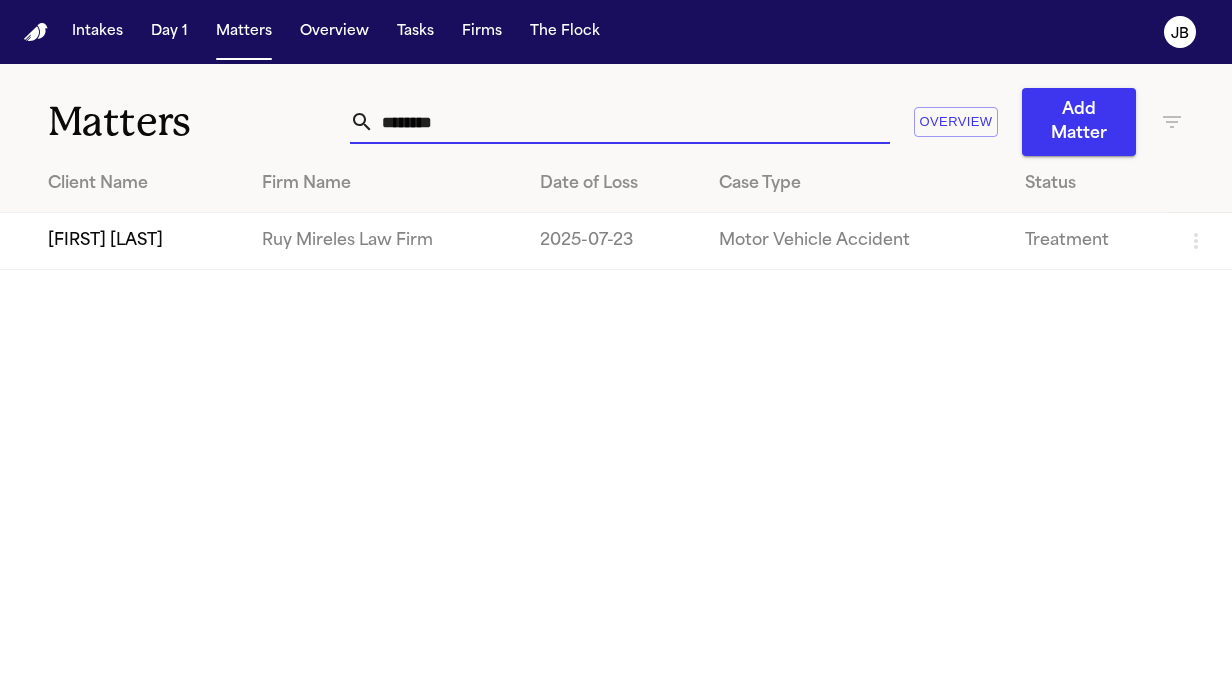 drag, startPoint x: 348, startPoint y: 115, endPoint x: 192, endPoint y: 116, distance: 156.0032 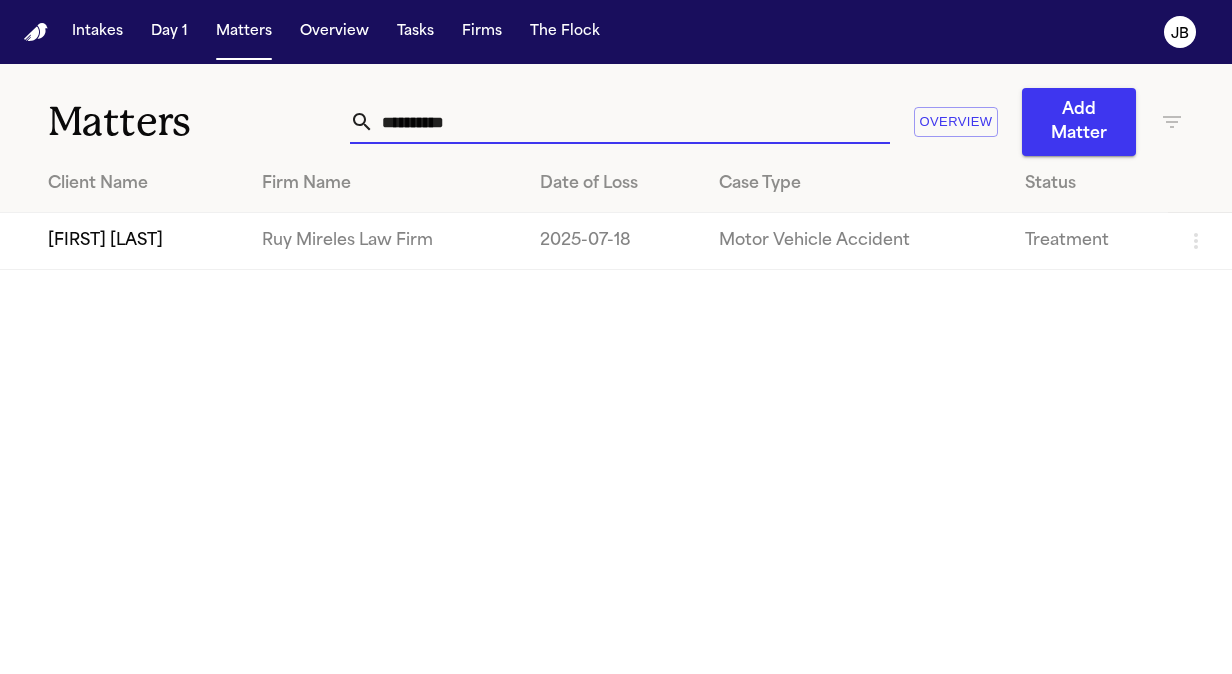 type on "**********" 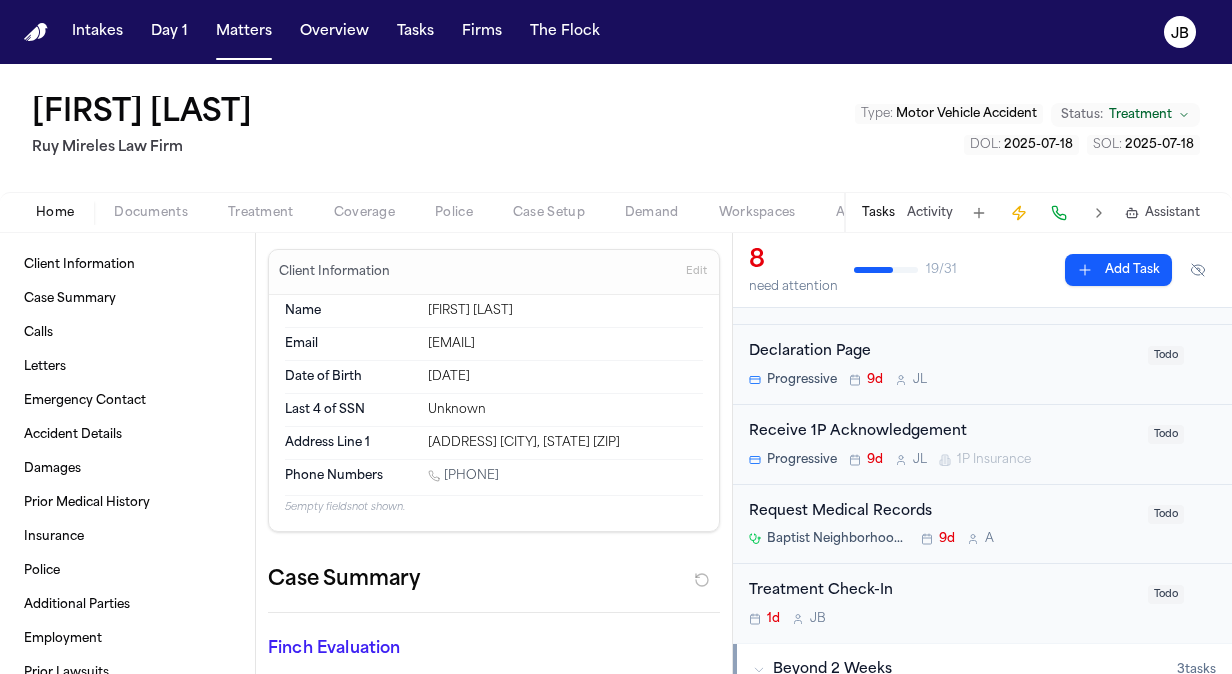 scroll, scrollTop: 364, scrollLeft: 0, axis: vertical 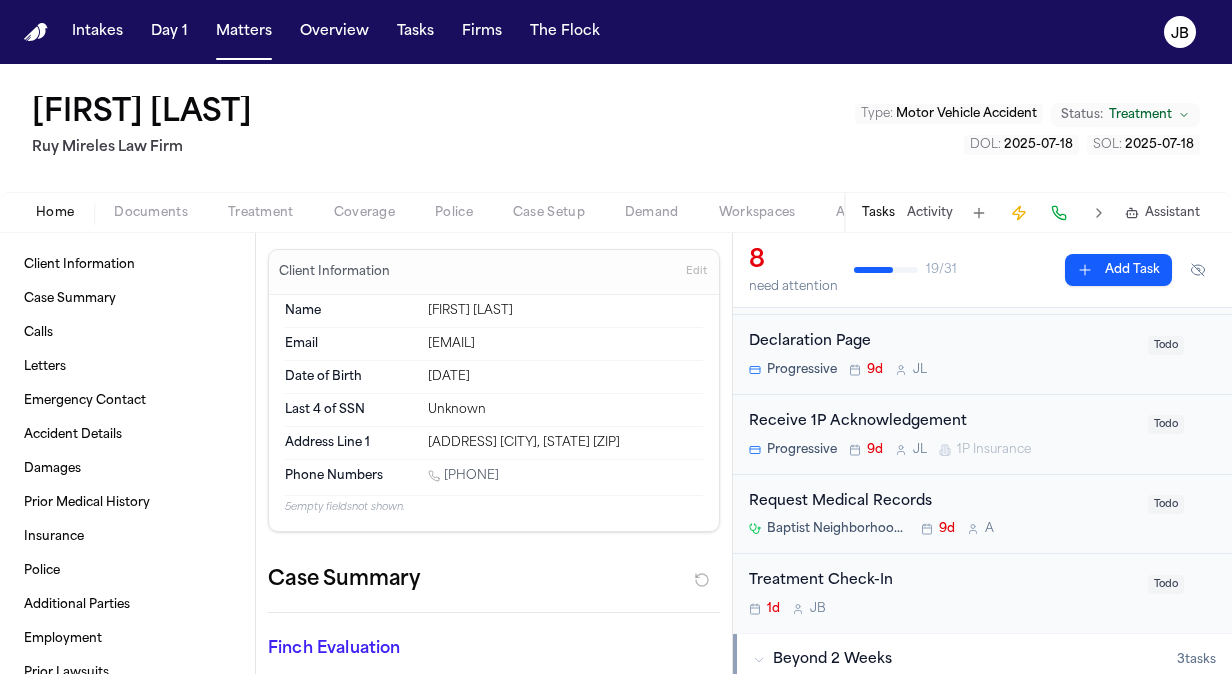 click on "Activity" at bounding box center [930, 213] 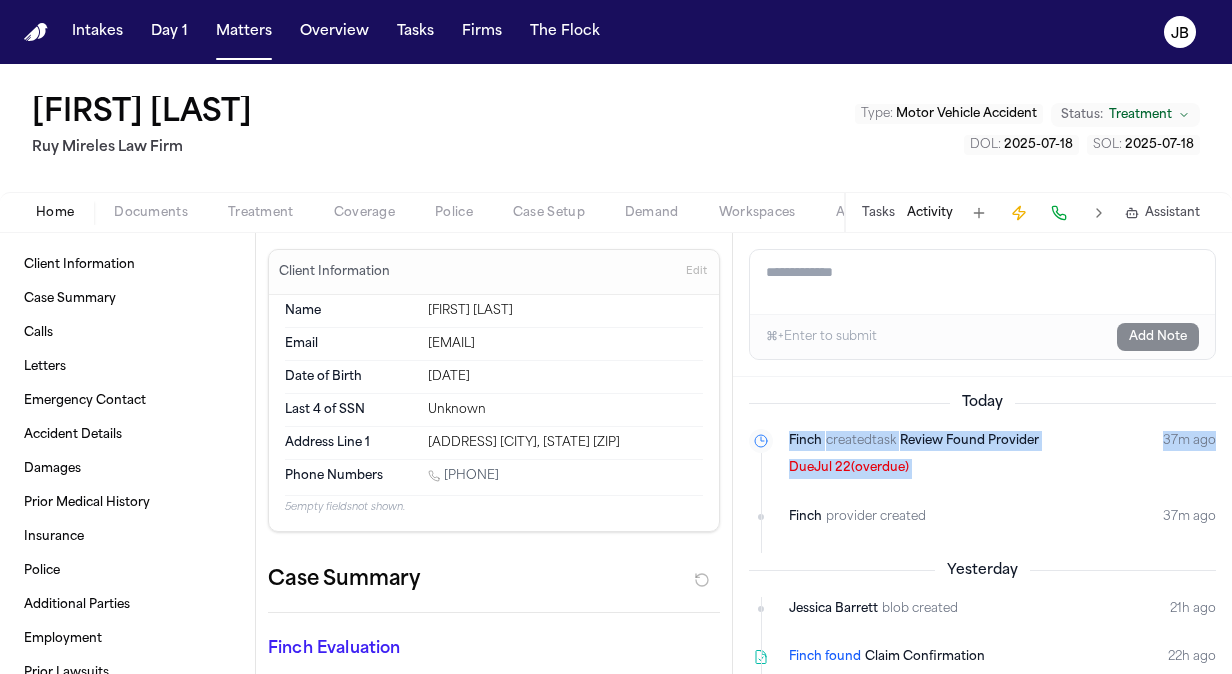 drag, startPoint x: 1215, startPoint y: 400, endPoint x: 1221, endPoint y: 413, distance: 14.3178215 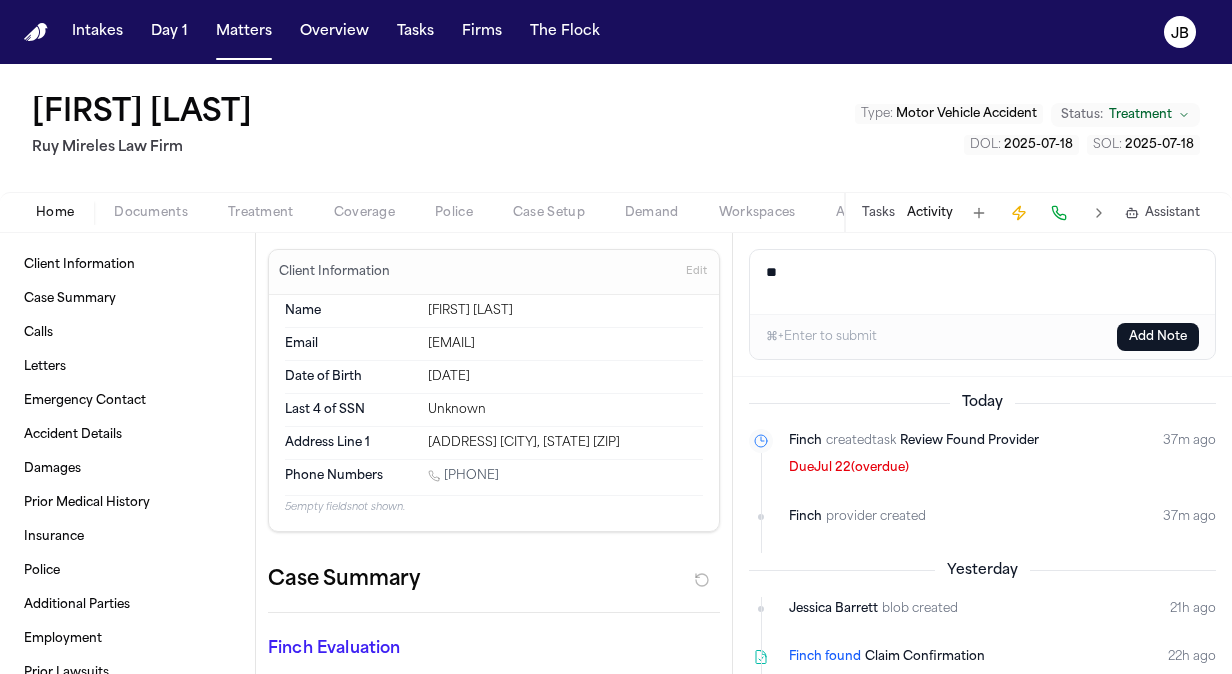 type on "*" 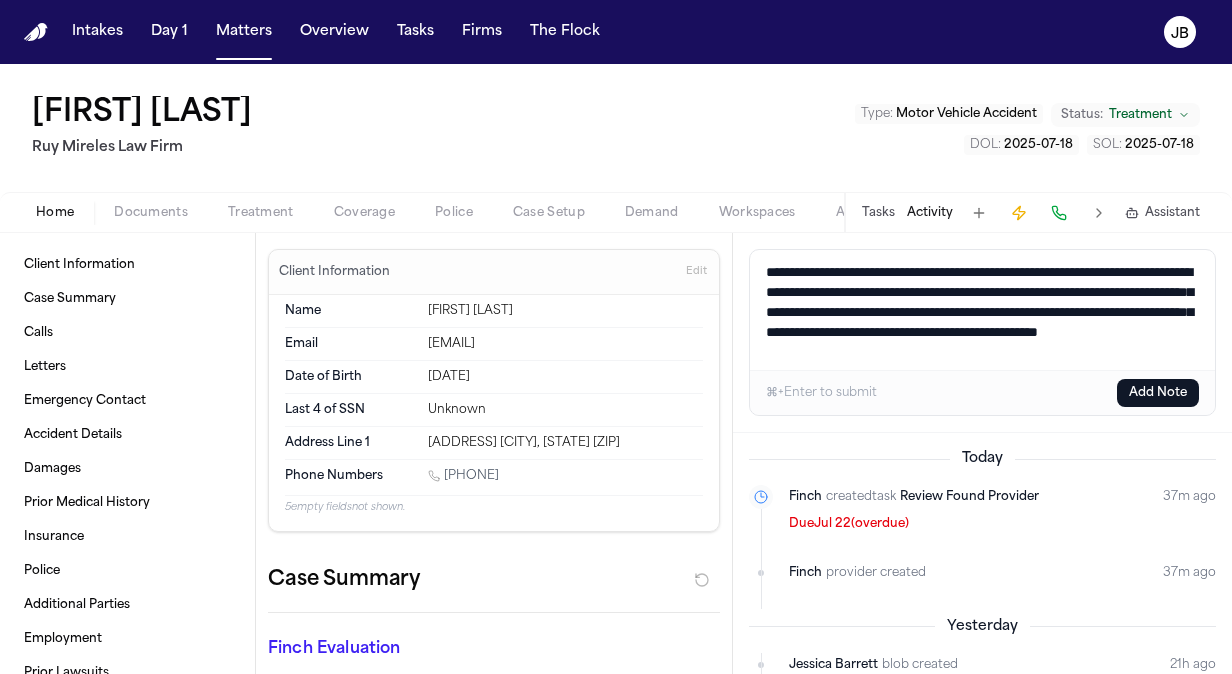 scroll, scrollTop: 8, scrollLeft: 0, axis: vertical 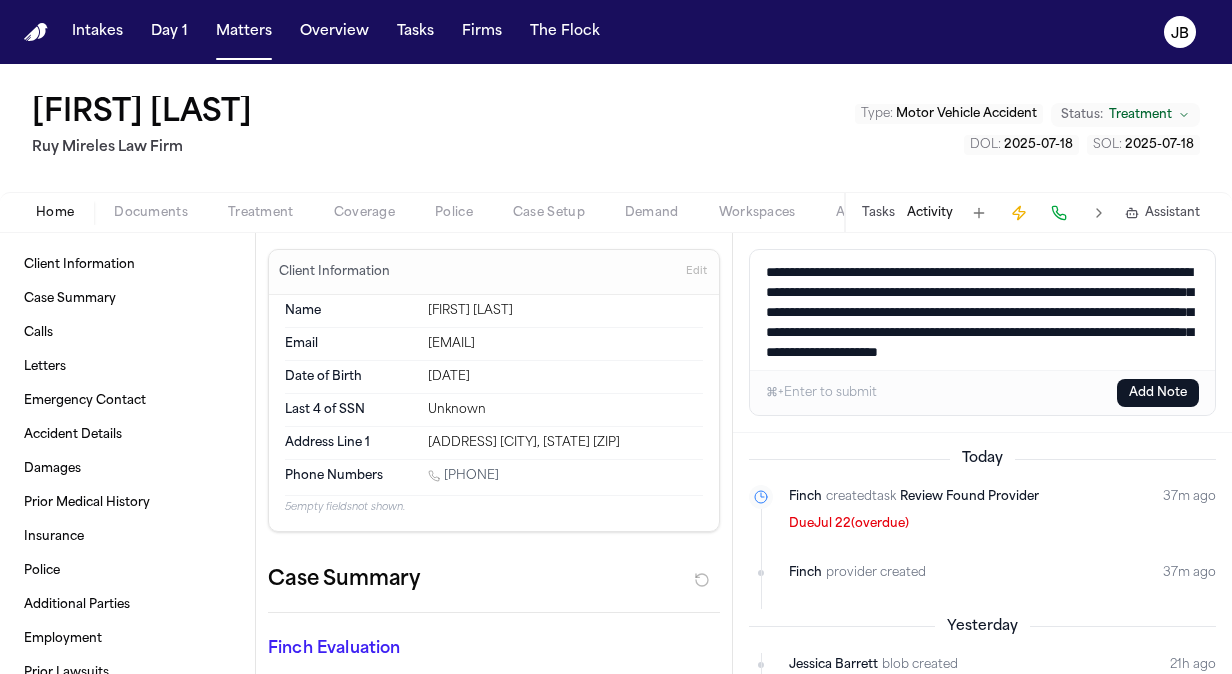 drag, startPoint x: 1156, startPoint y: 362, endPoint x: 653, endPoint y: 233, distance: 519.2783 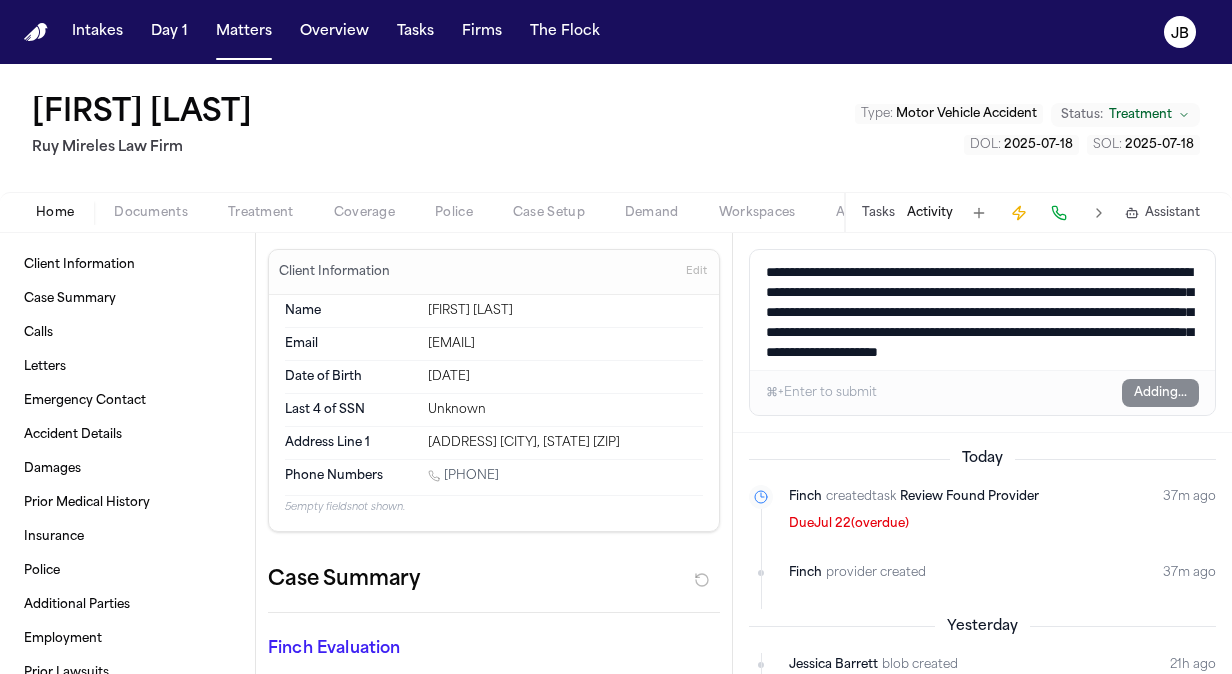 type 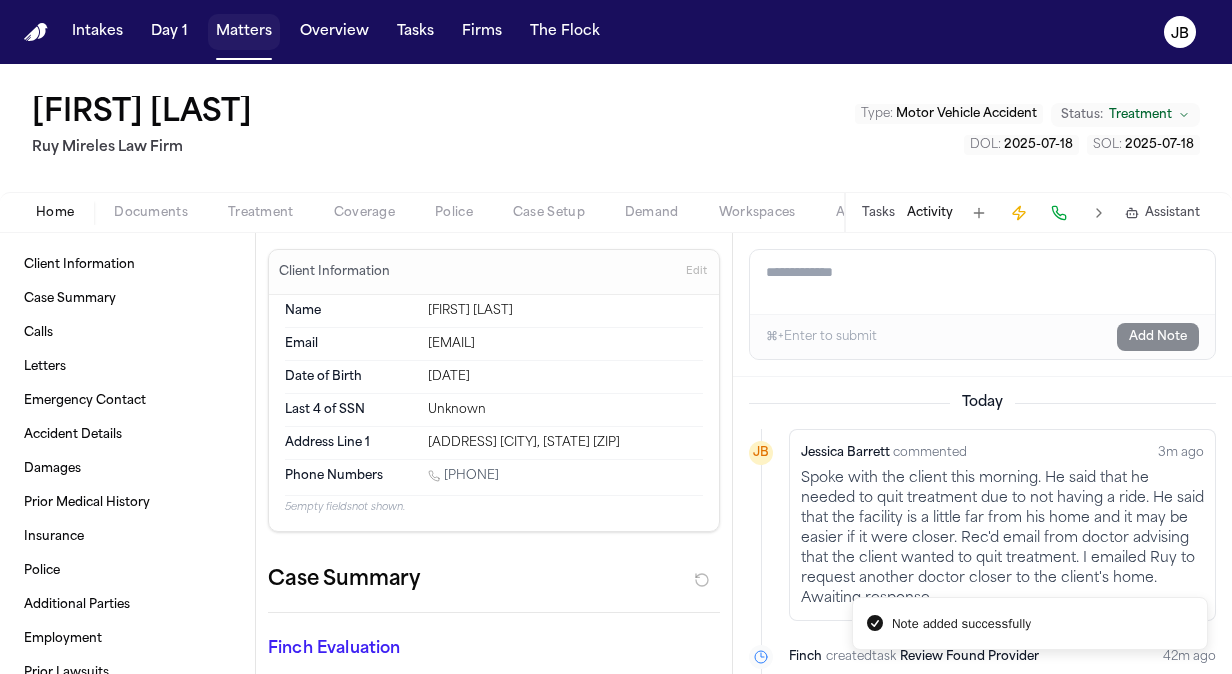 click on "Matters" at bounding box center [244, 32] 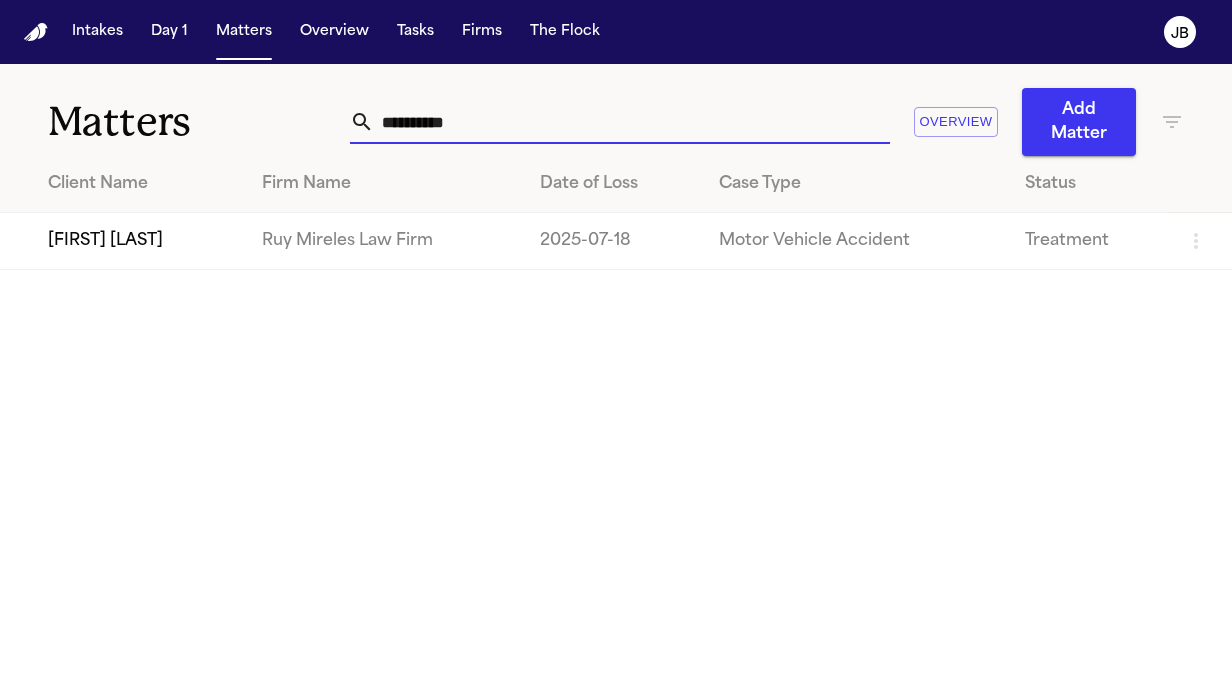 drag, startPoint x: 473, startPoint y: 122, endPoint x: 162, endPoint y: 134, distance: 311.2314 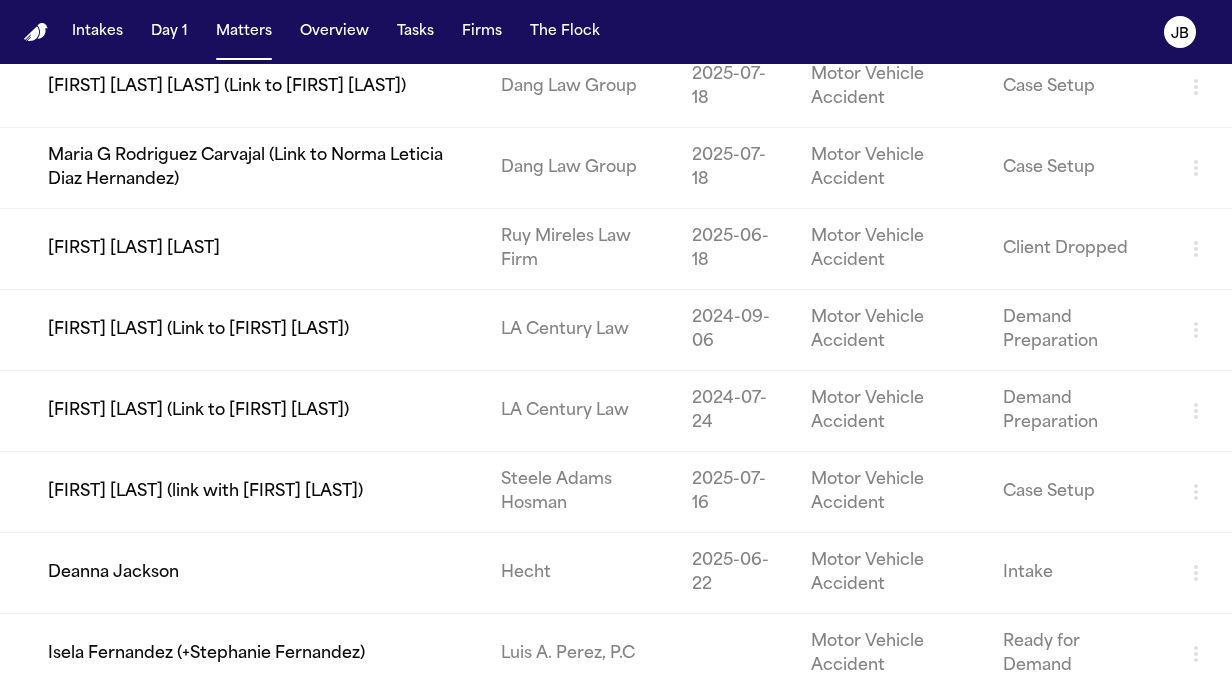 scroll, scrollTop: 533, scrollLeft: 0, axis: vertical 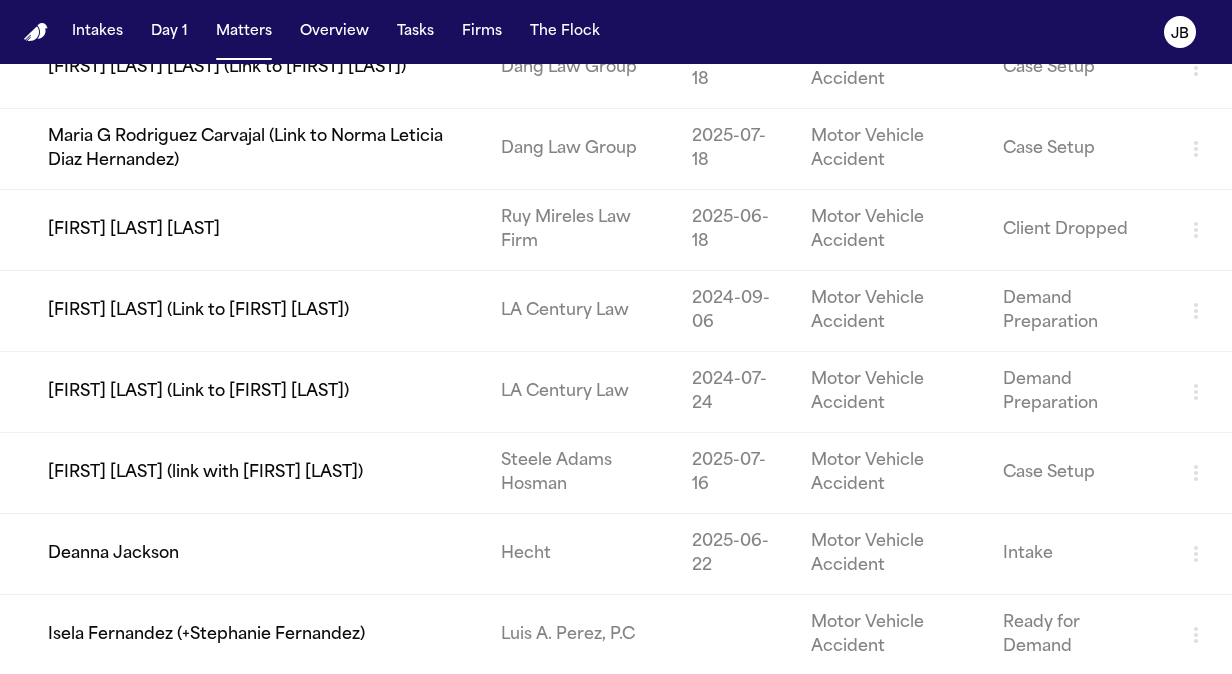 click on "Deanna Jackson" at bounding box center (242, 554) 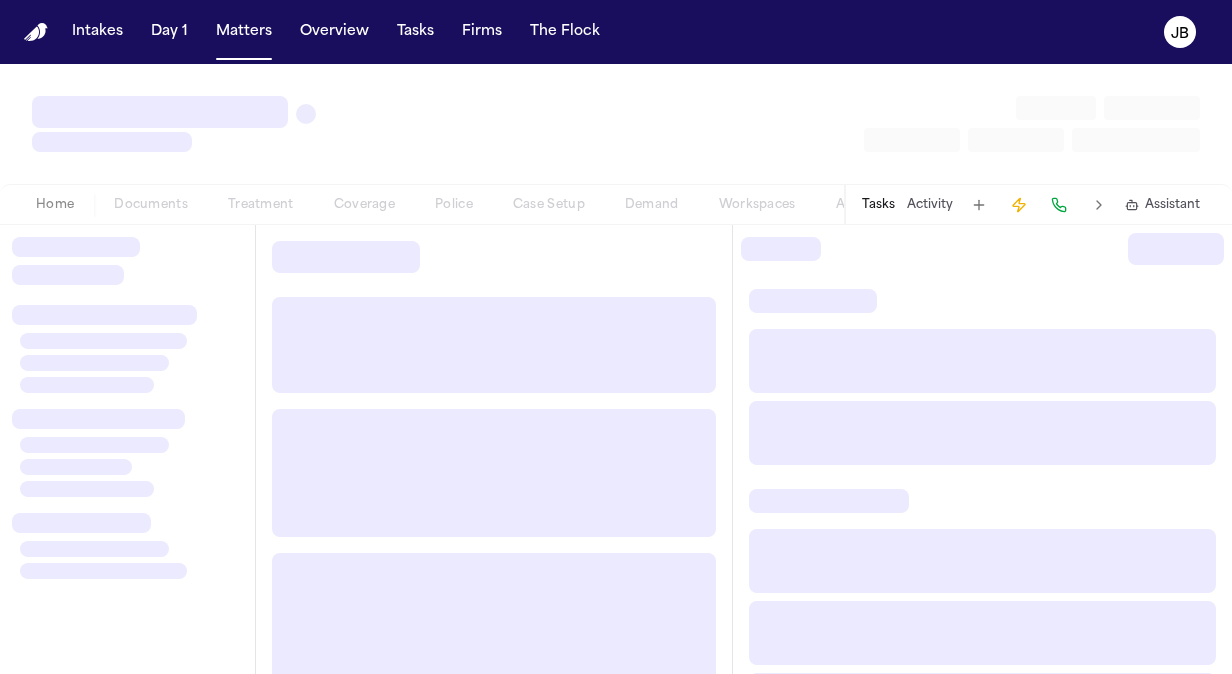 scroll, scrollTop: 0, scrollLeft: 0, axis: both 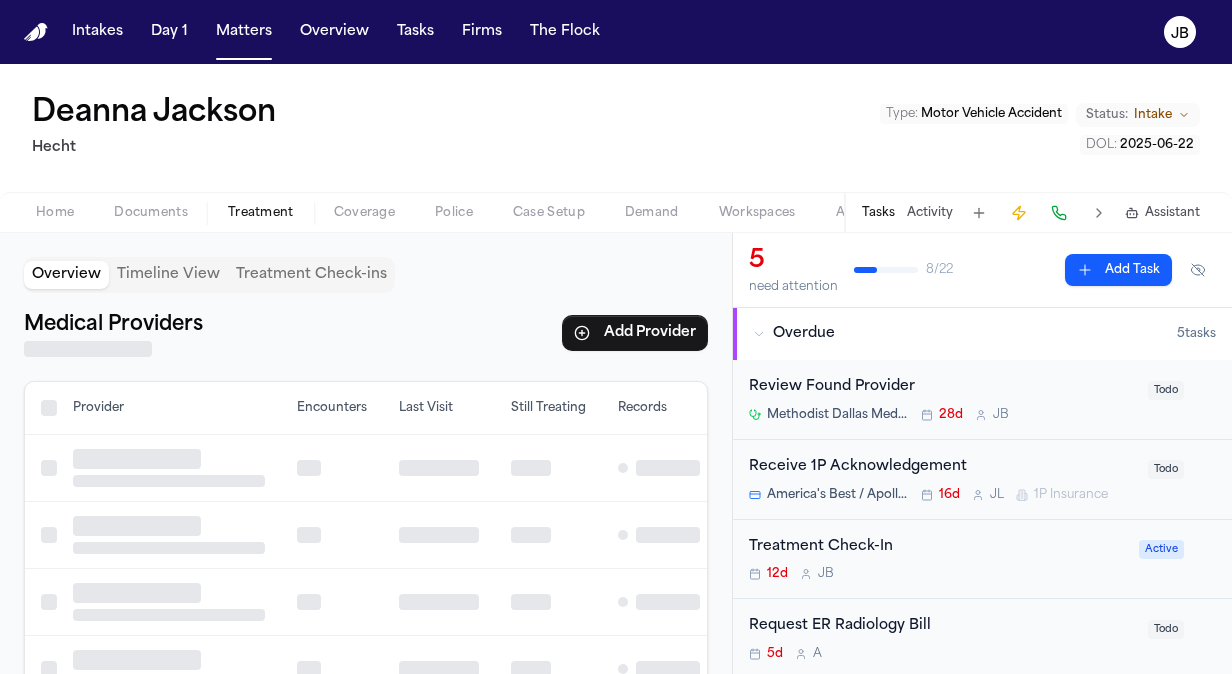 click on "Treatment" at bounding box center (261, 213) 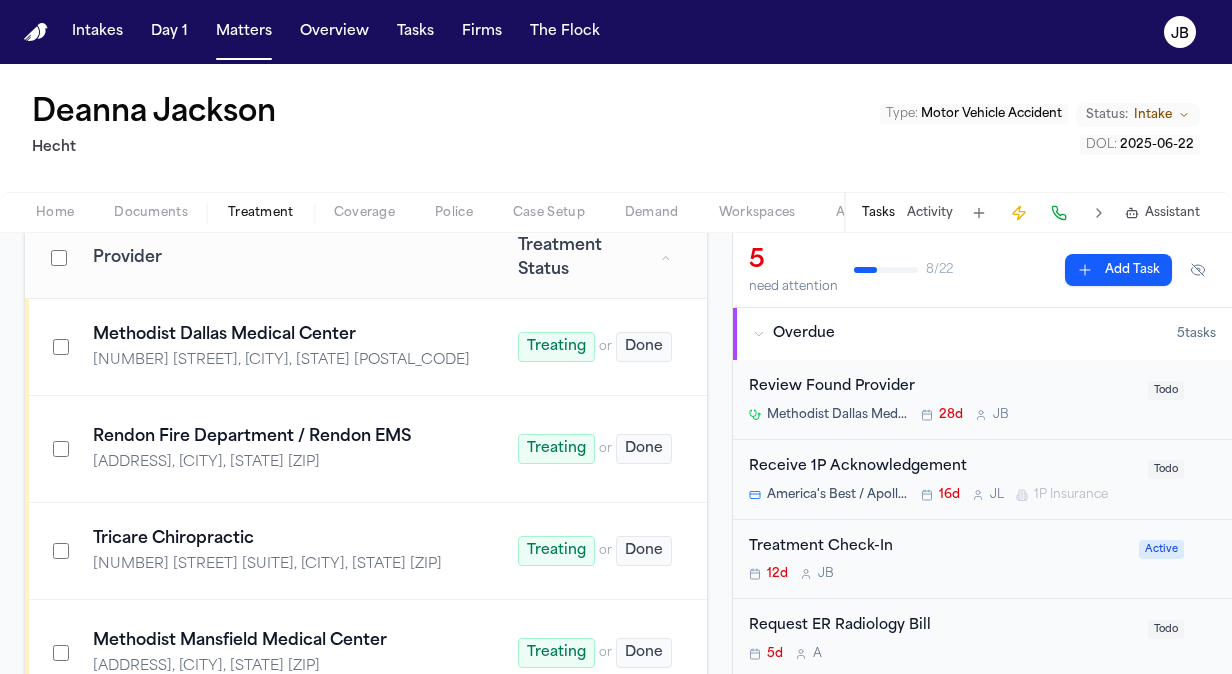 scroll, scrollTop: 487, scrollLeft: 0, axis: vertical 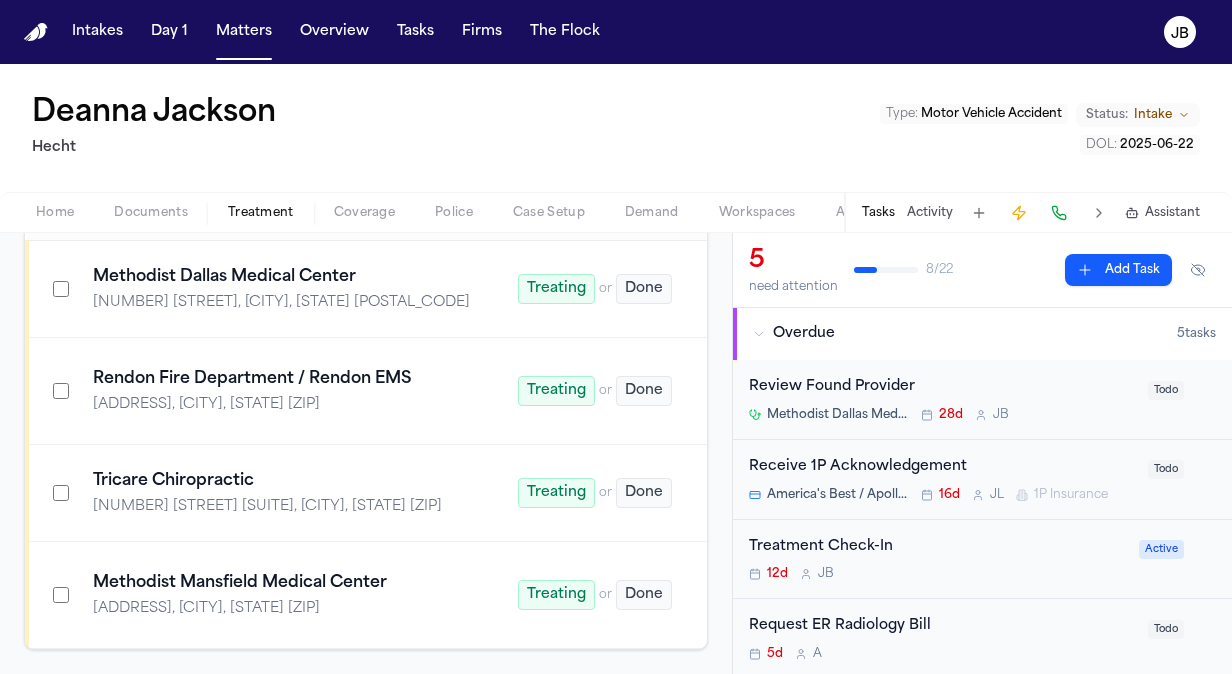 click on "Tricare Chiropractic" at bounding box center [281, 481] 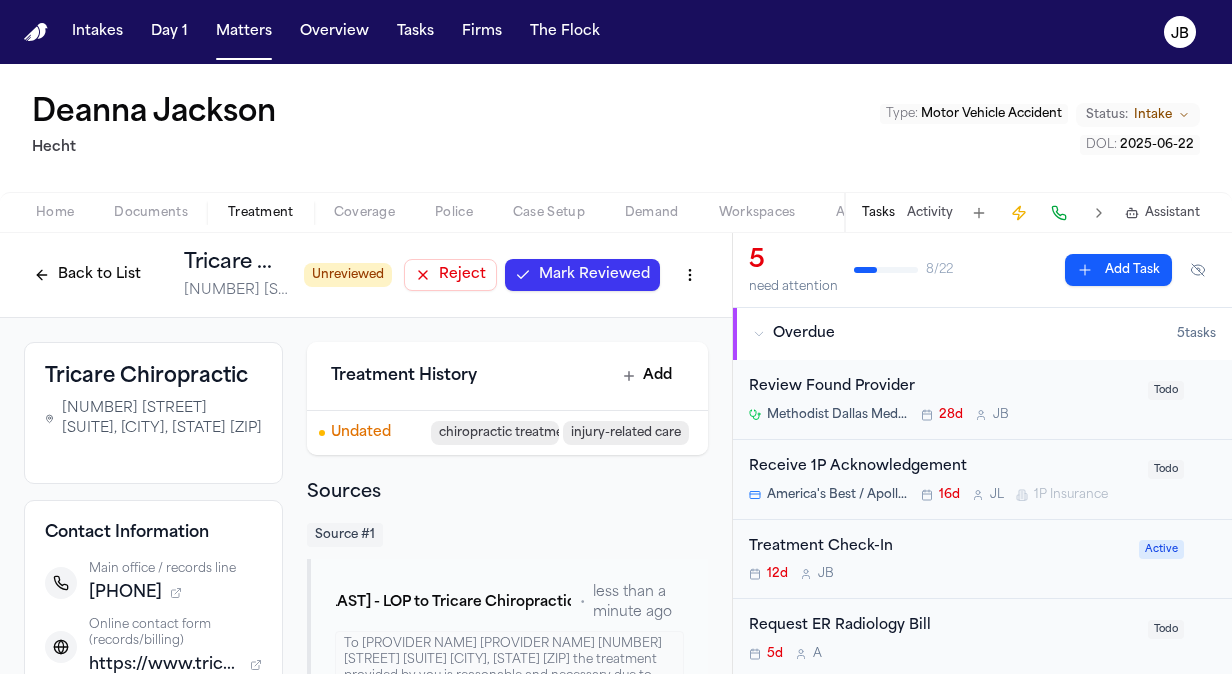 drag, startPoint x: 194, startPoint y: 590, endPoint x: 102, endPoint y: 594, distance: 92.086914 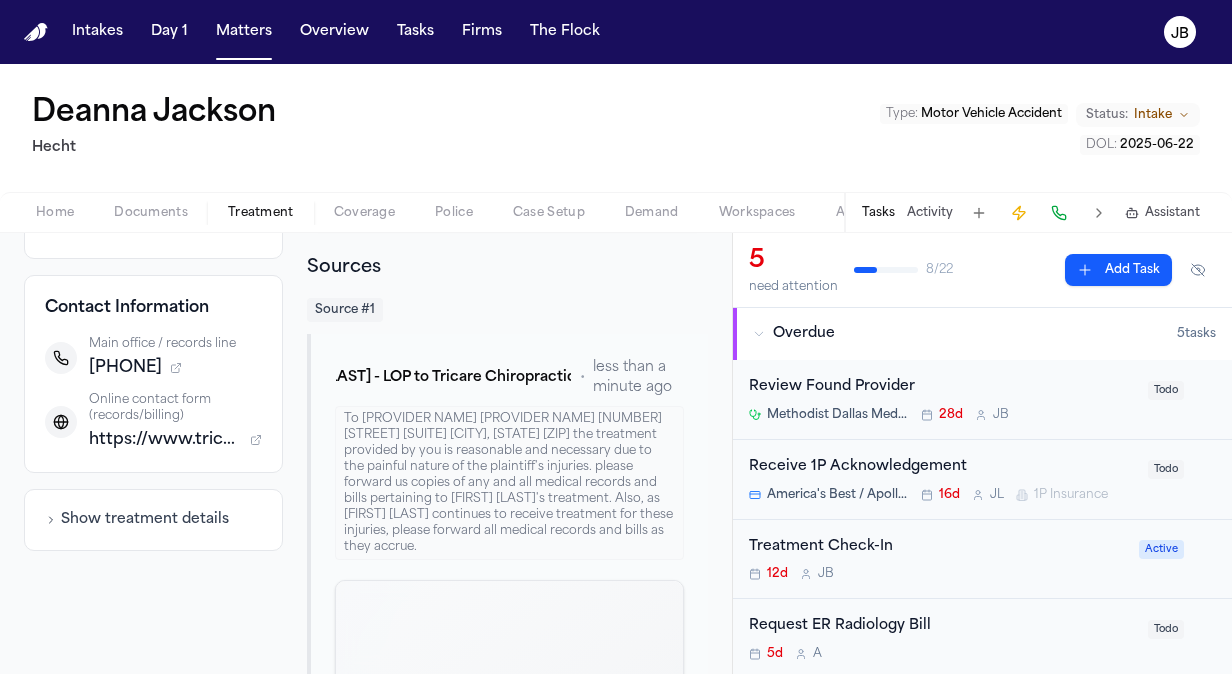 scroll, scrollTop: 245, scrollLeft: 0, axis: vertical 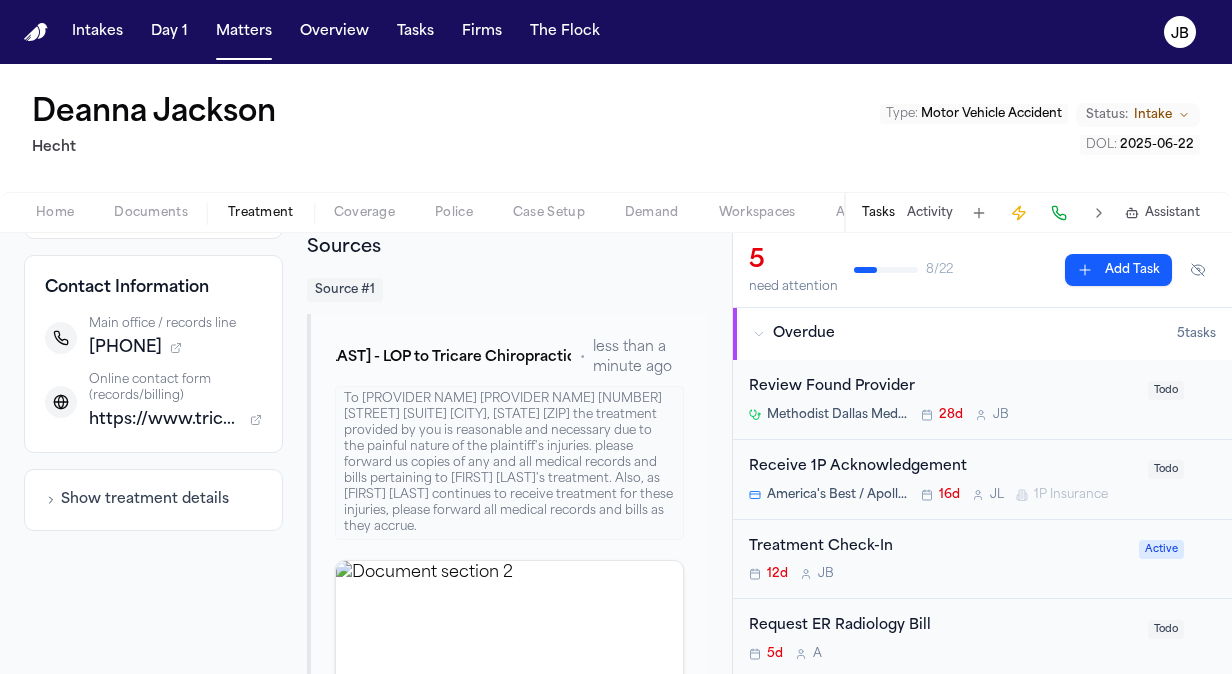 click on "Tasks Activity Assistant" at bounding box center [1030, 212] 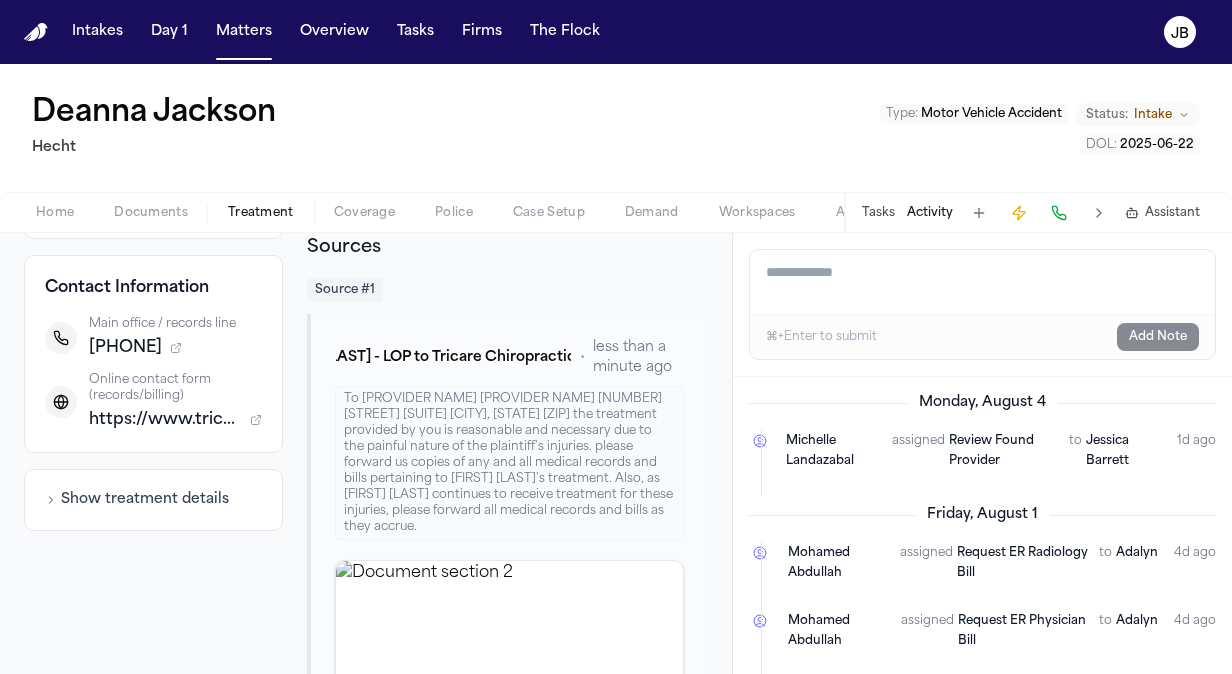 click on "Add a note to this matter" at bounding box center (982, 282) 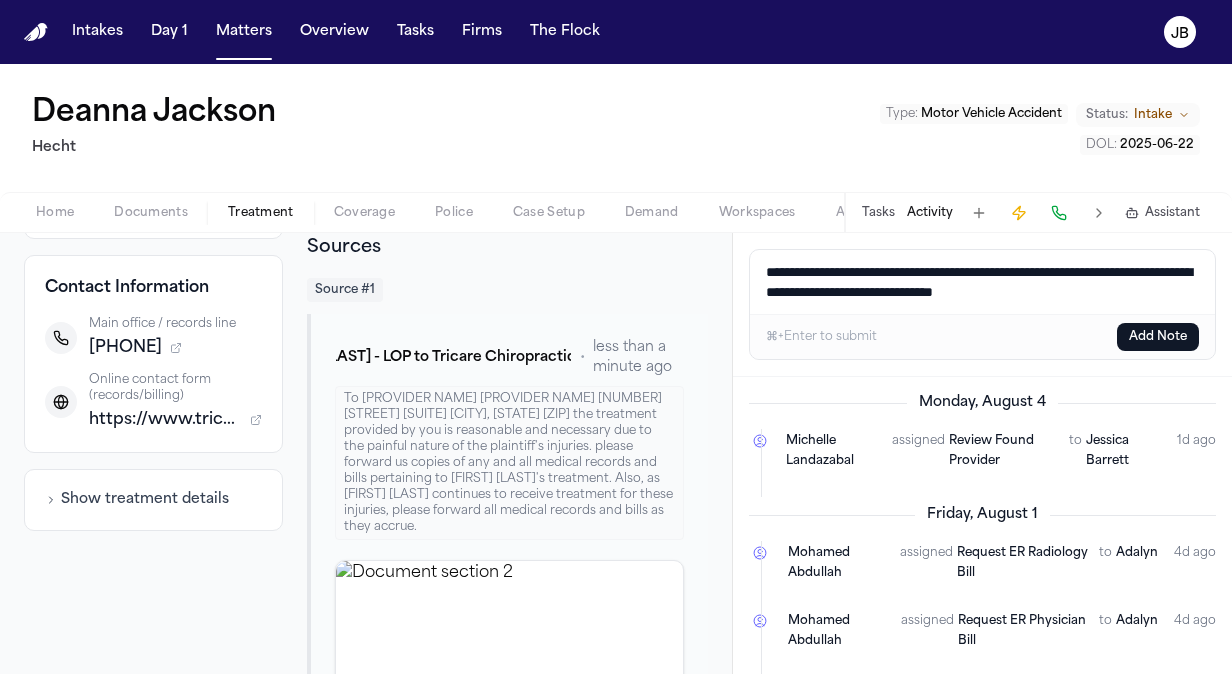 type on "**********" 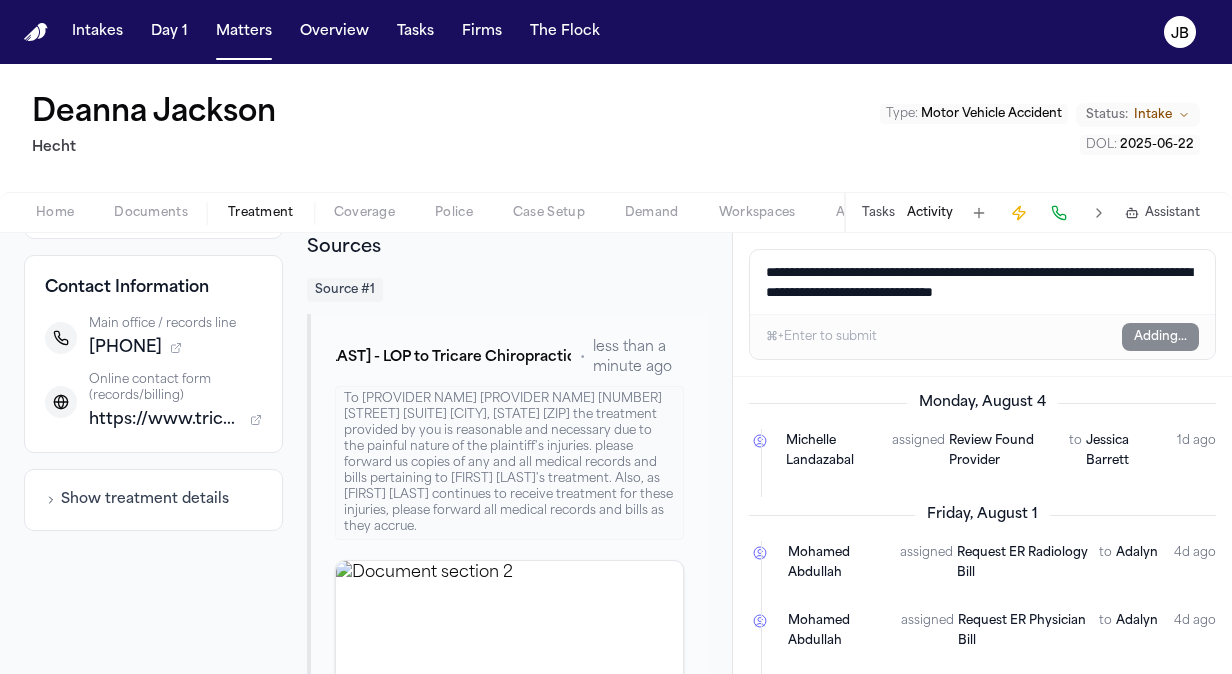 type 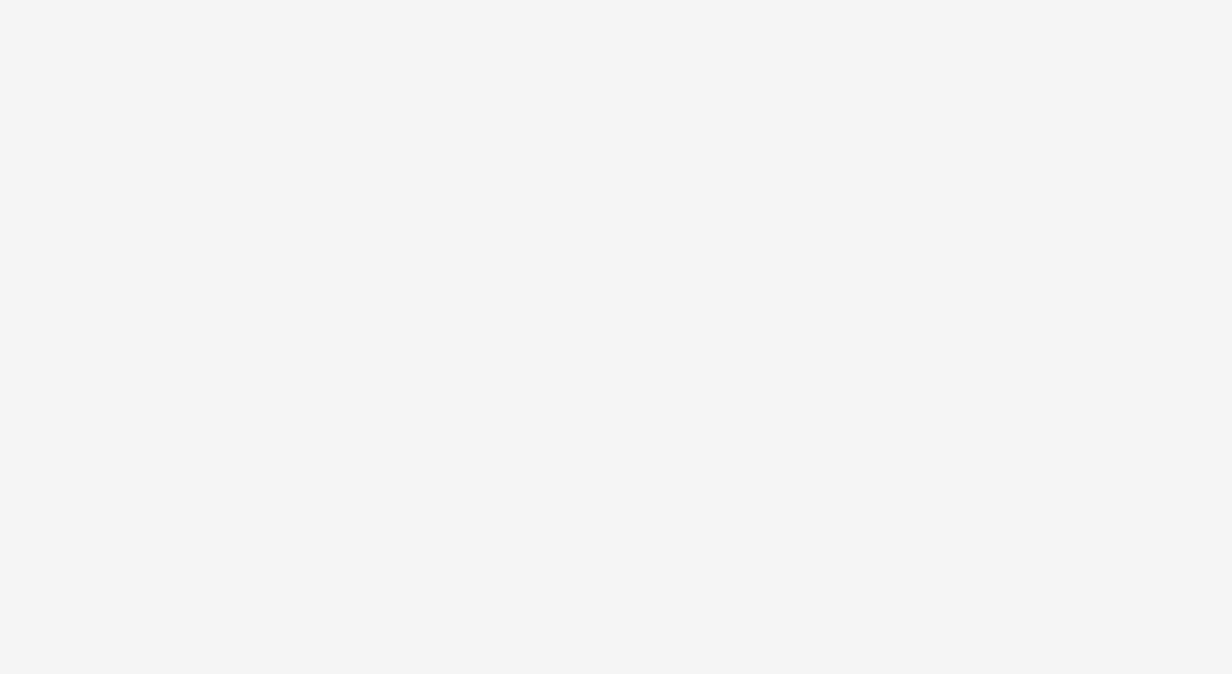 scroll, scrollTop: 0, scrollLeft: 0, axis: both 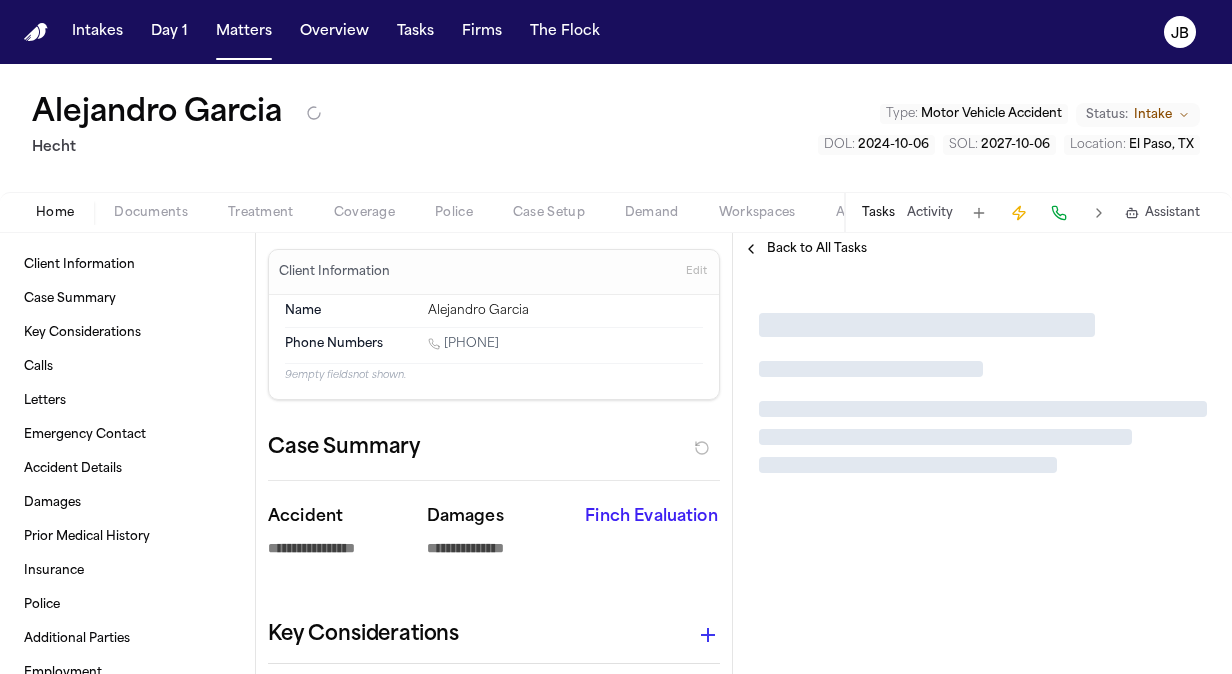type on "*" 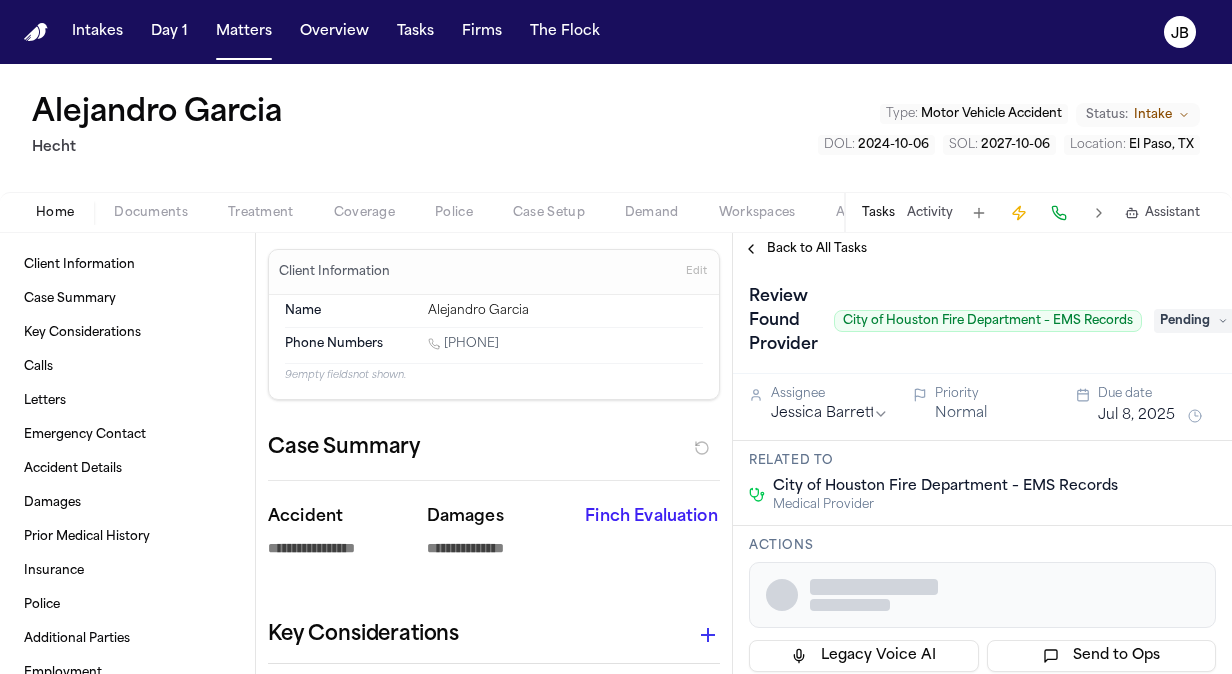 type on "*" 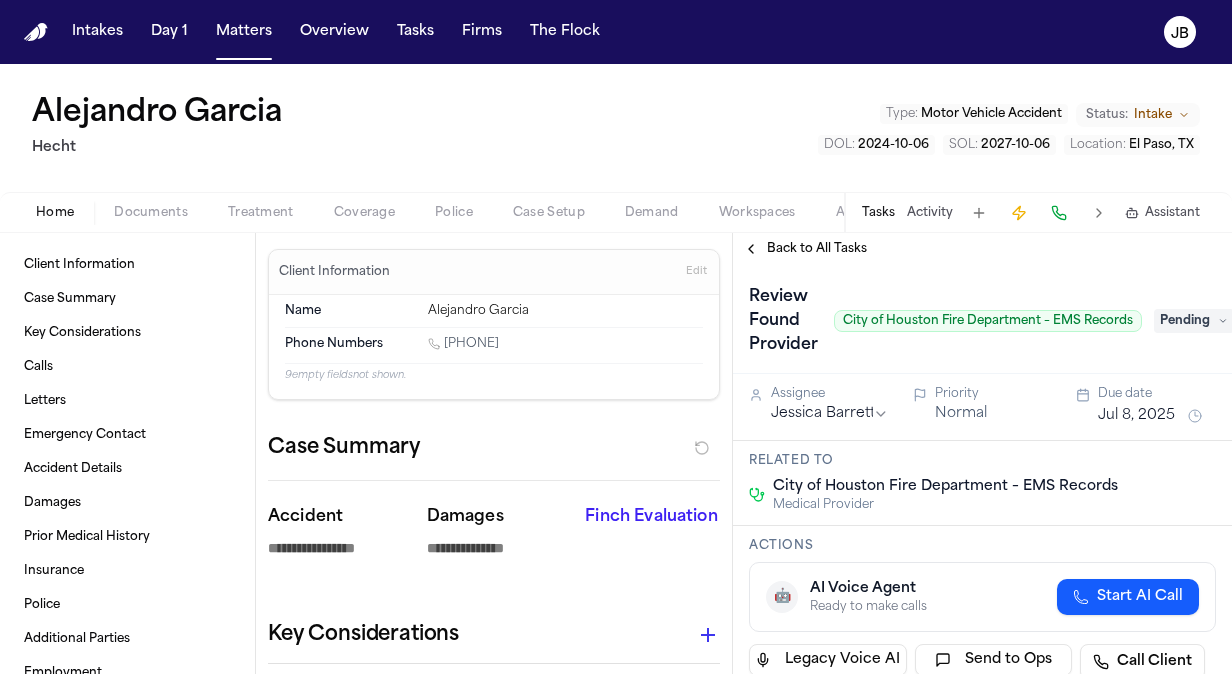 type on "*" 